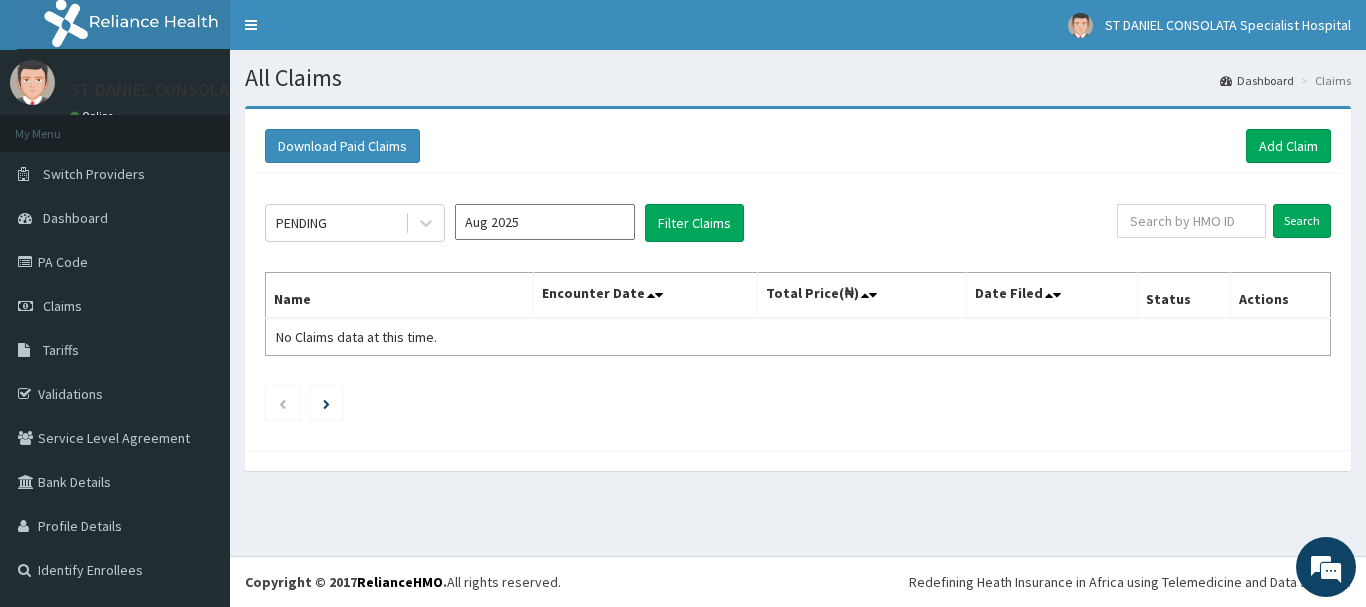 scroll, scrollTop: 0, scrollLeft: 0, axis: both 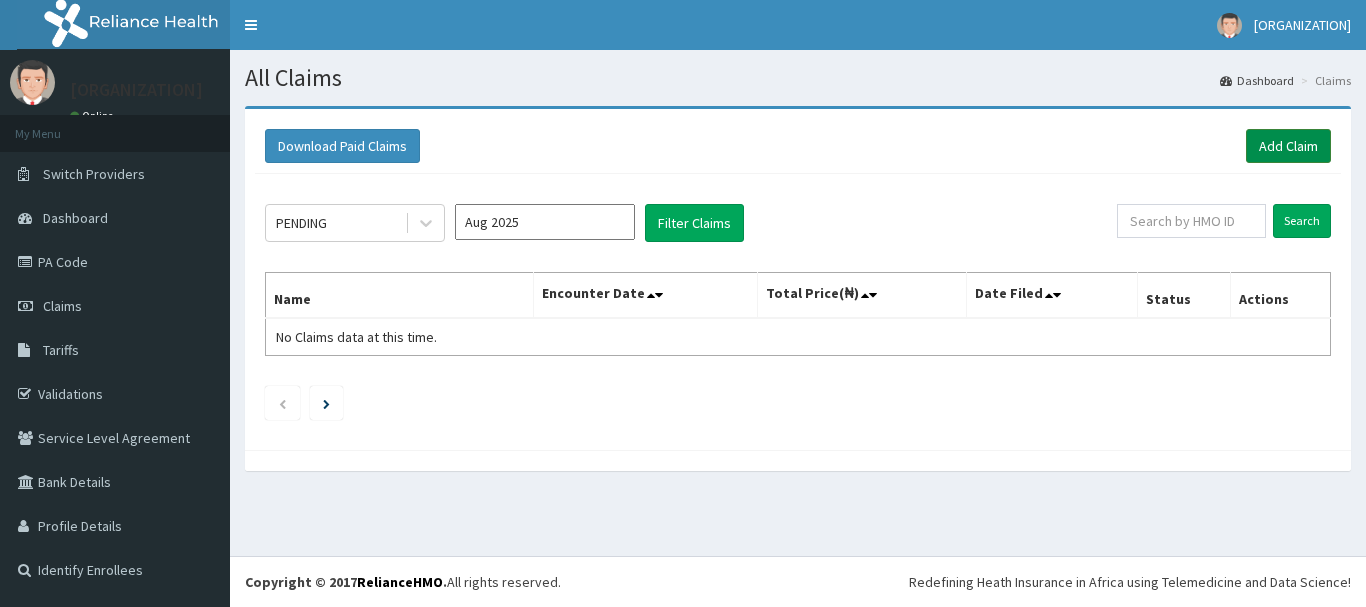 click on "Add Claim" at bounding box center [1288, 146] 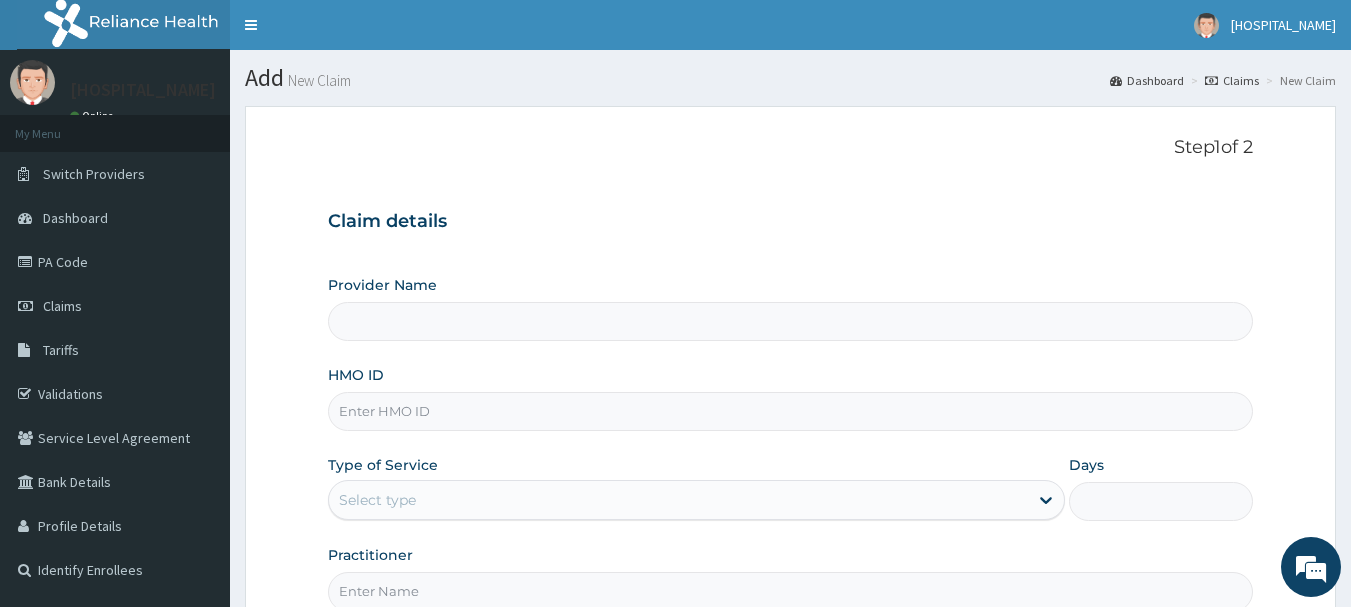 scroll, scrollTop: 0, scrollLeft: 0, axis: both 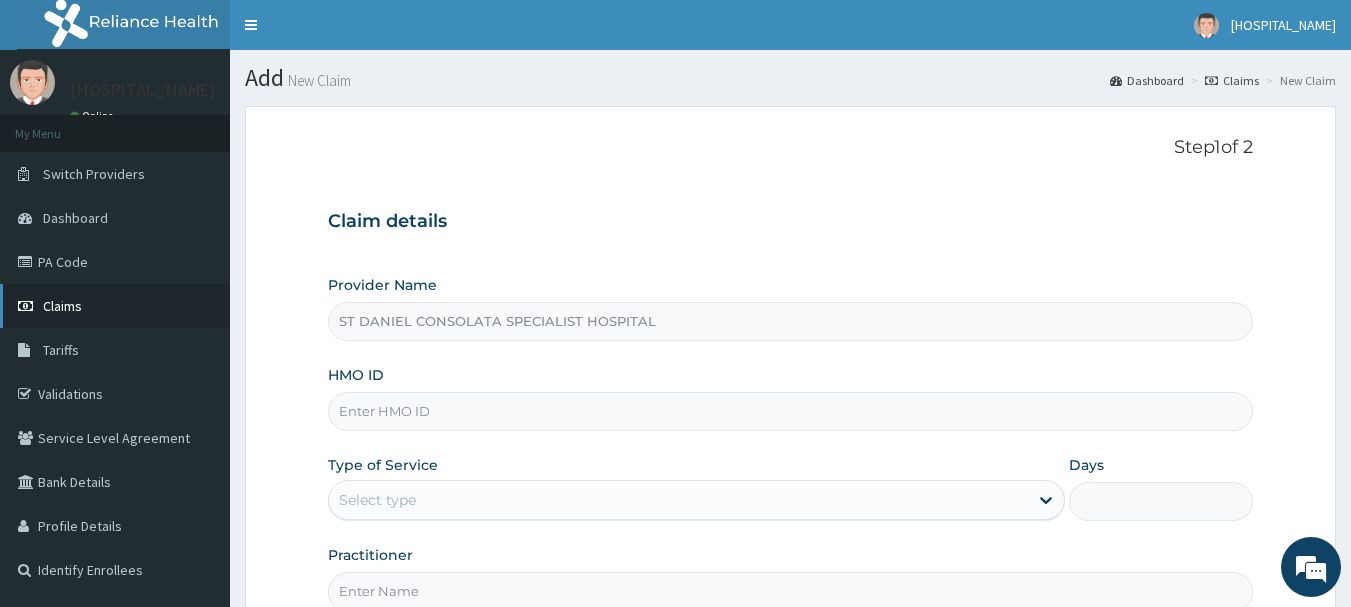 click on "Claims" at bounding box center (115, 306) 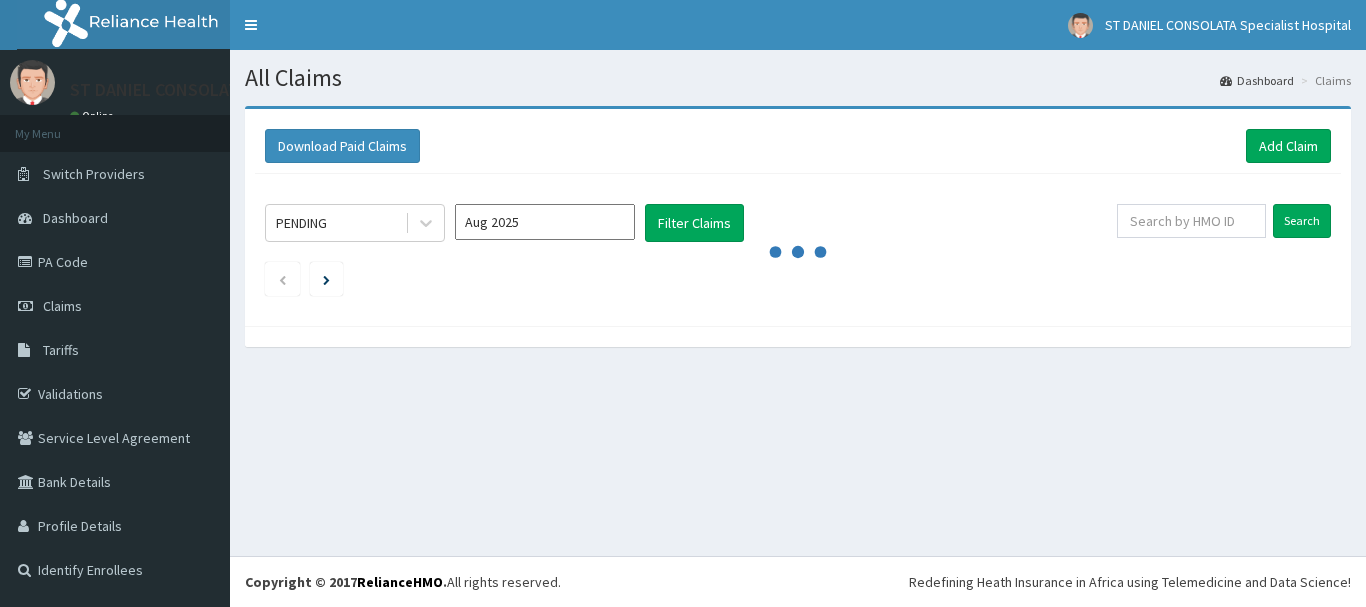 scroll, scrollTop: 0, scrollLeft: 0, axis: both 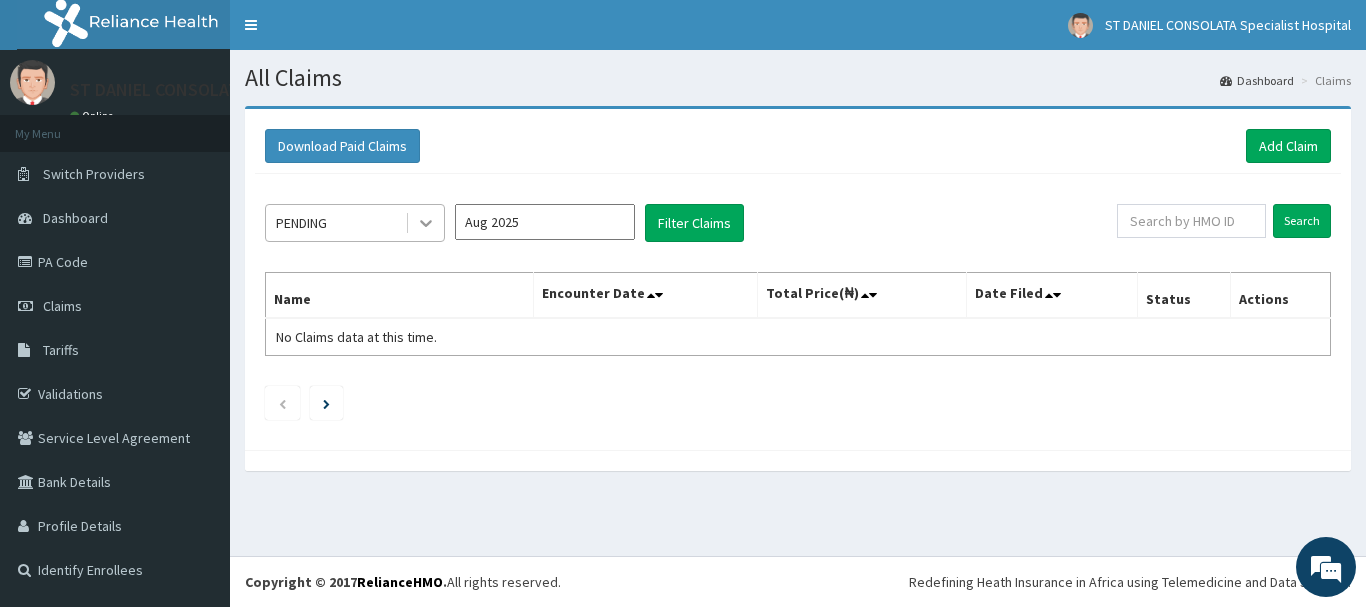 click 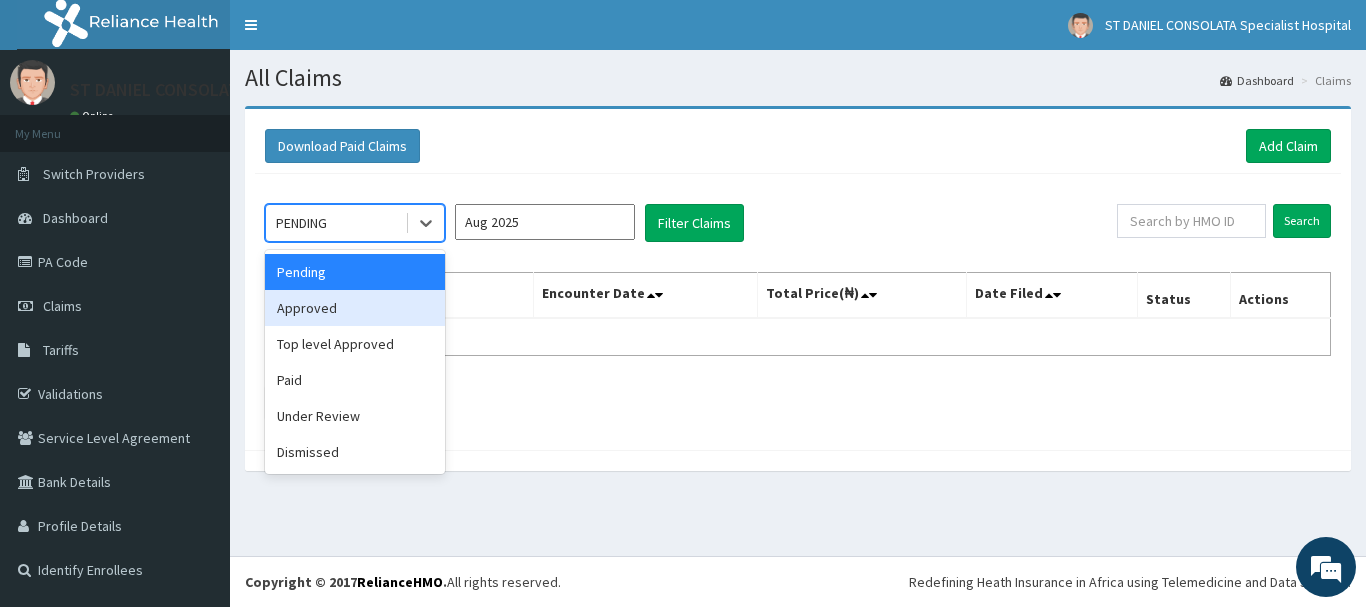 click on "Approved" at bounding box center [355, 308] 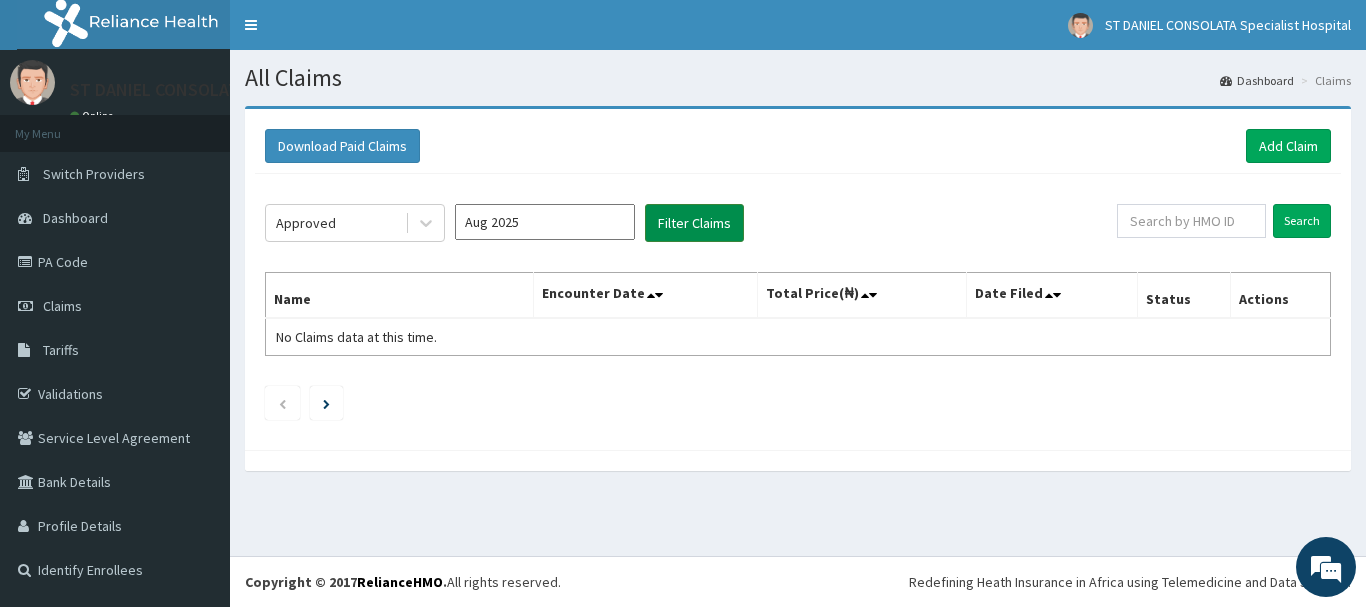 click on "Filter Claims" at bounding box center (694, 223) 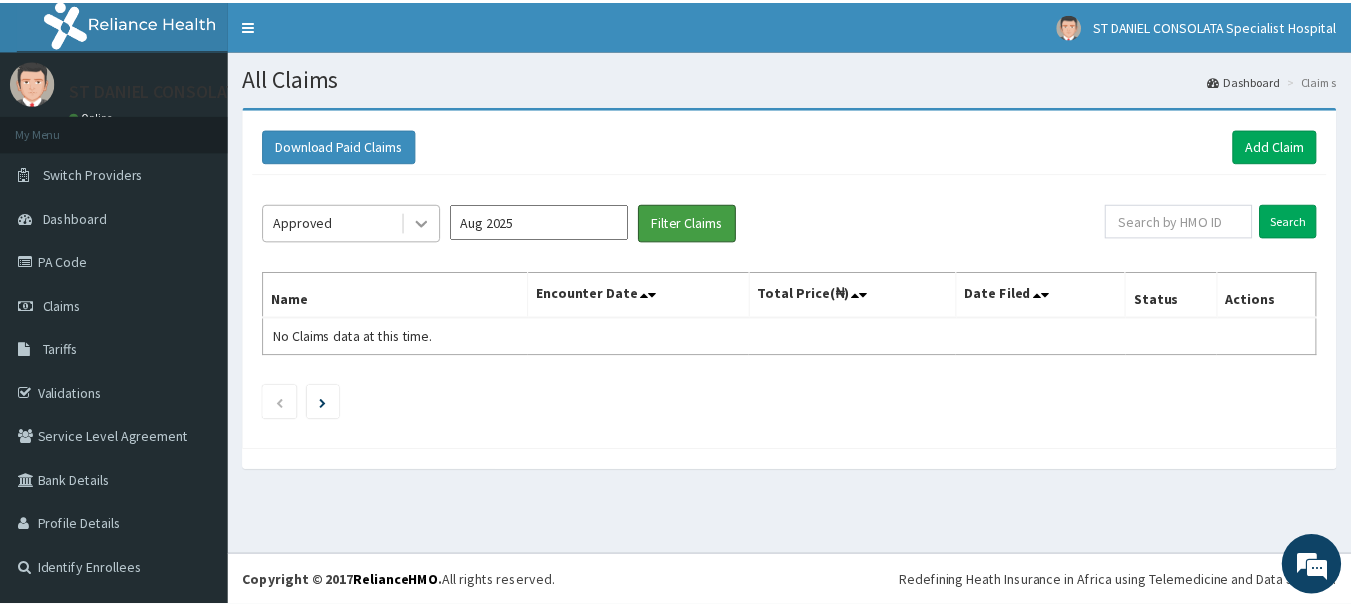 scroll, scrollTop: 0, scrollLeft: 0, axis: both 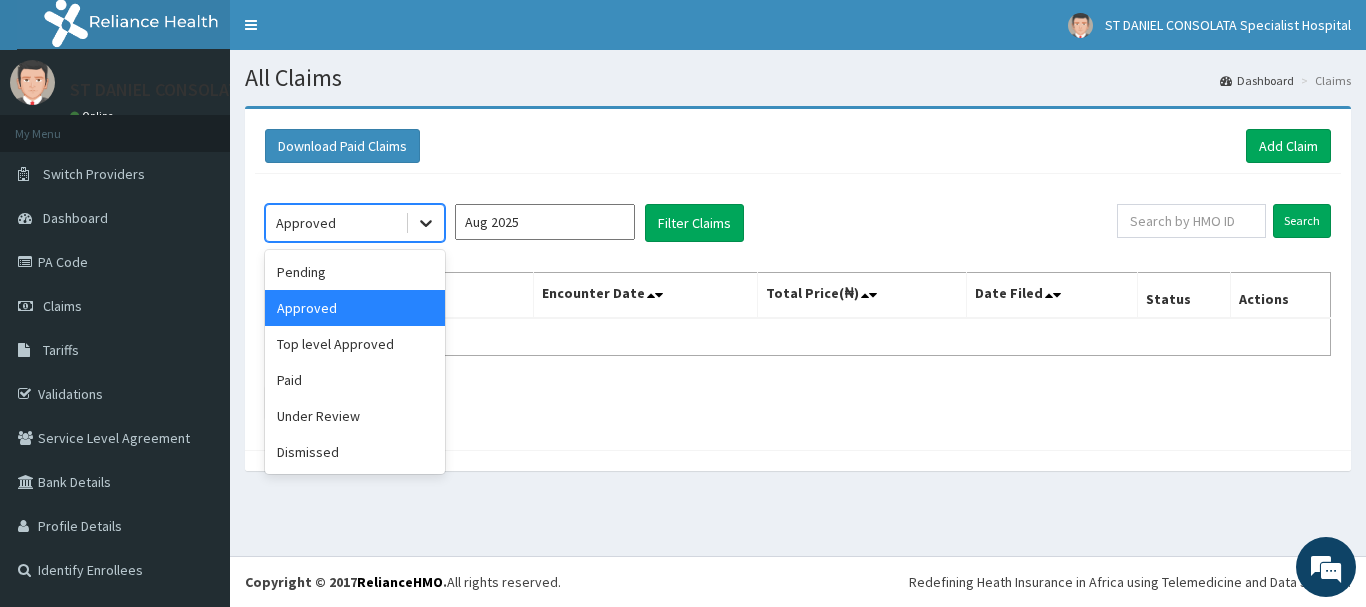 click 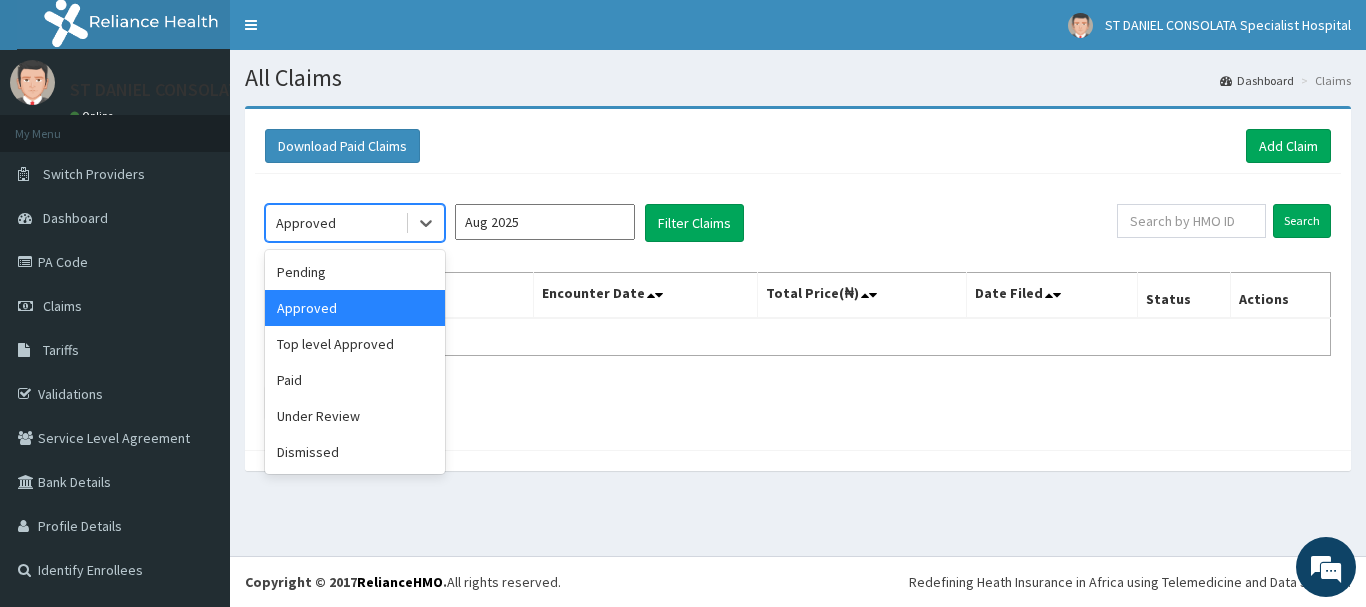 click on "Aug 2025" at bounding box center (545, 222) 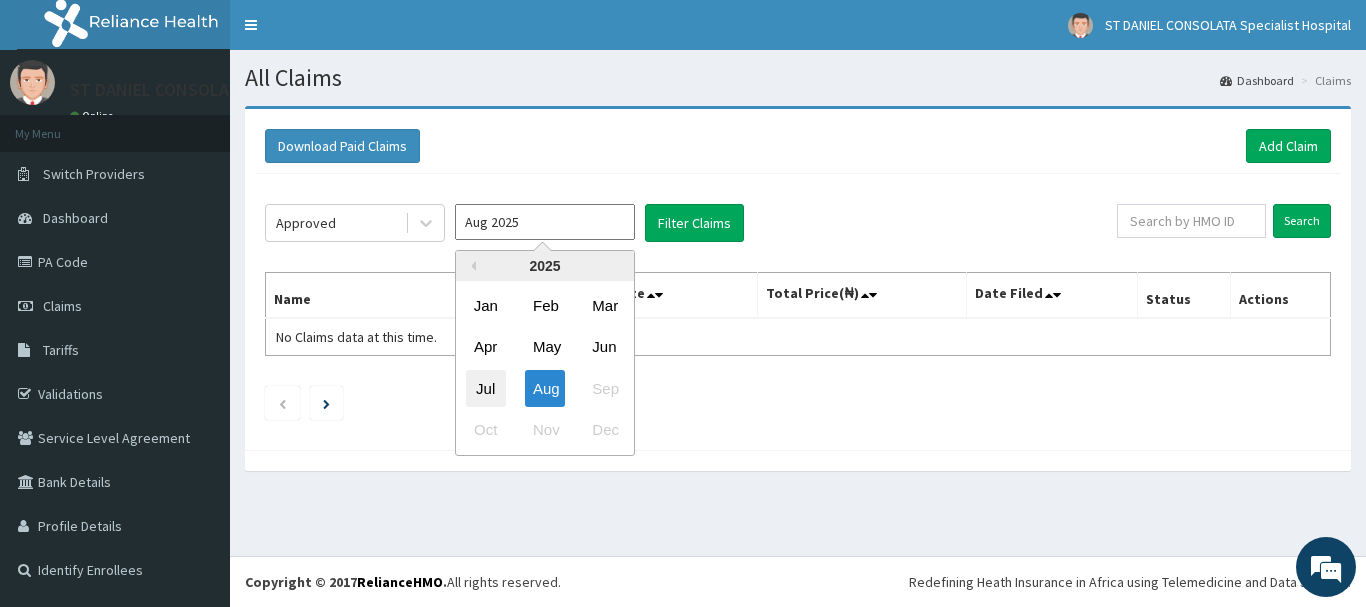 click on "Jul" at bounding box center [486, 388] 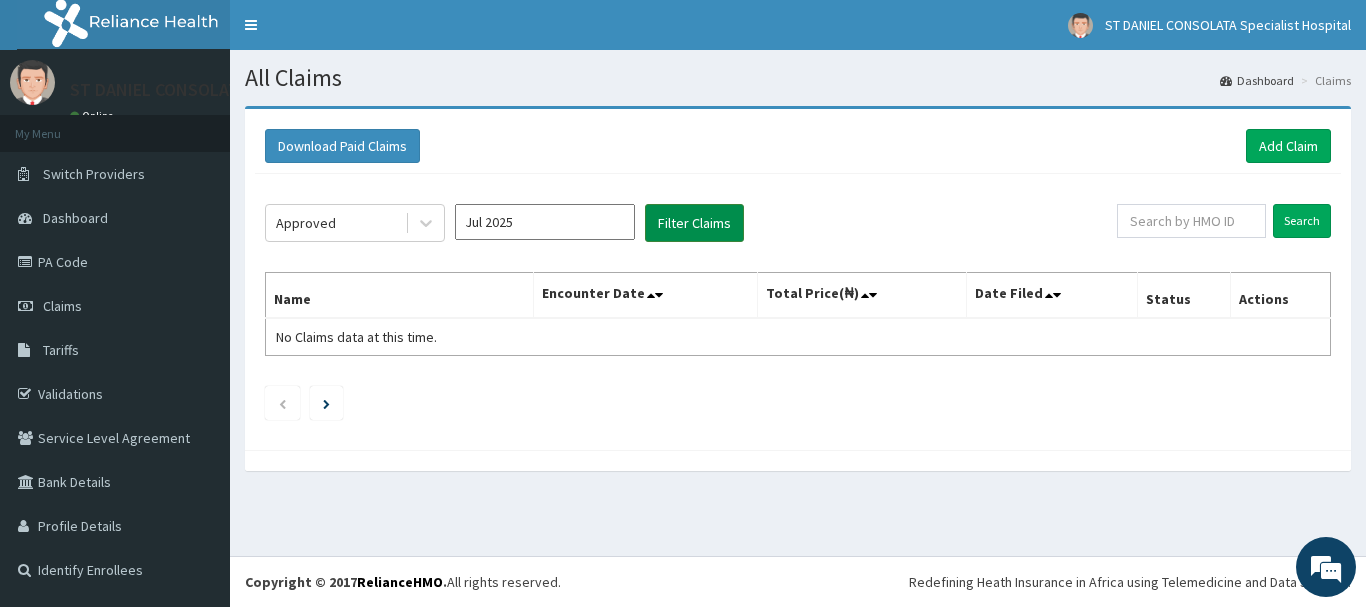 click on "Filter Claims" at bounding box center [694, 223] 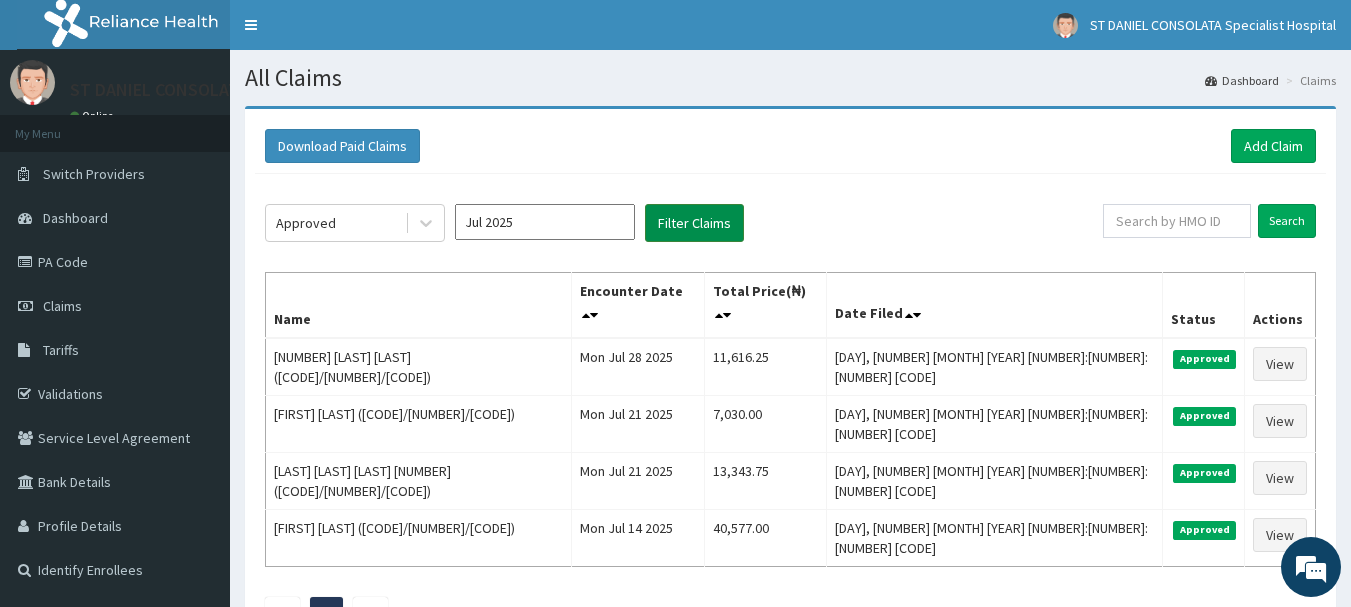 click on "Filter Claims" at bounding box center (694, 223) 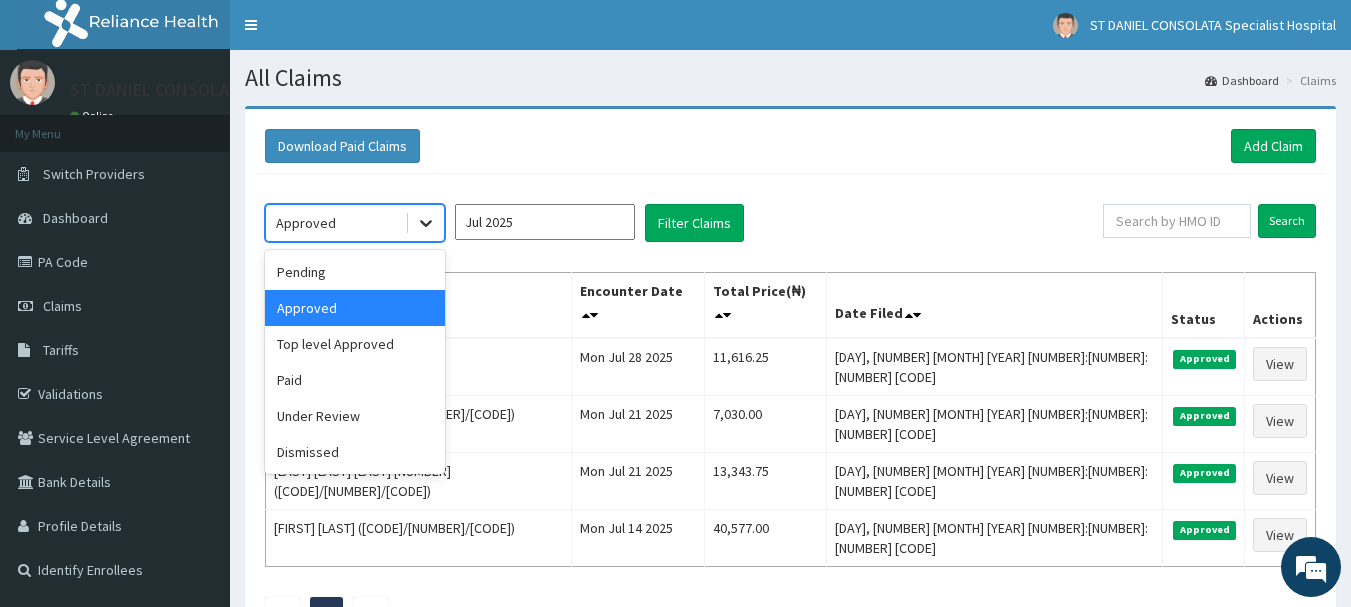 click 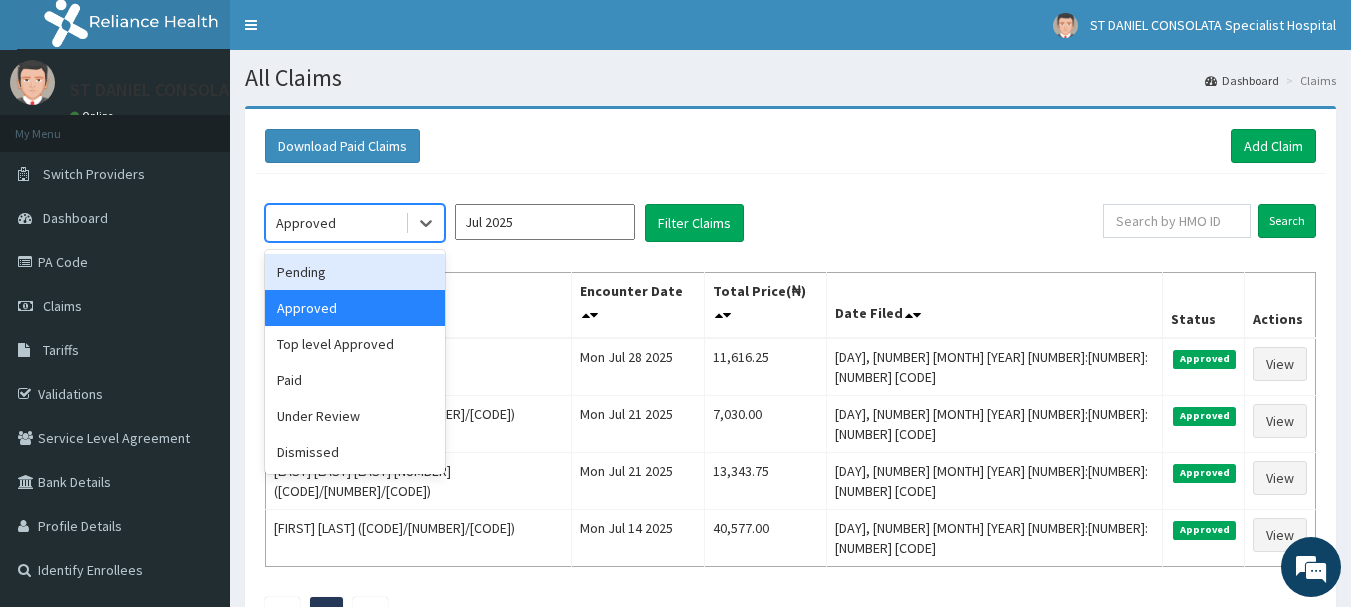 click on "Pending" at bounding box center [355, 272] 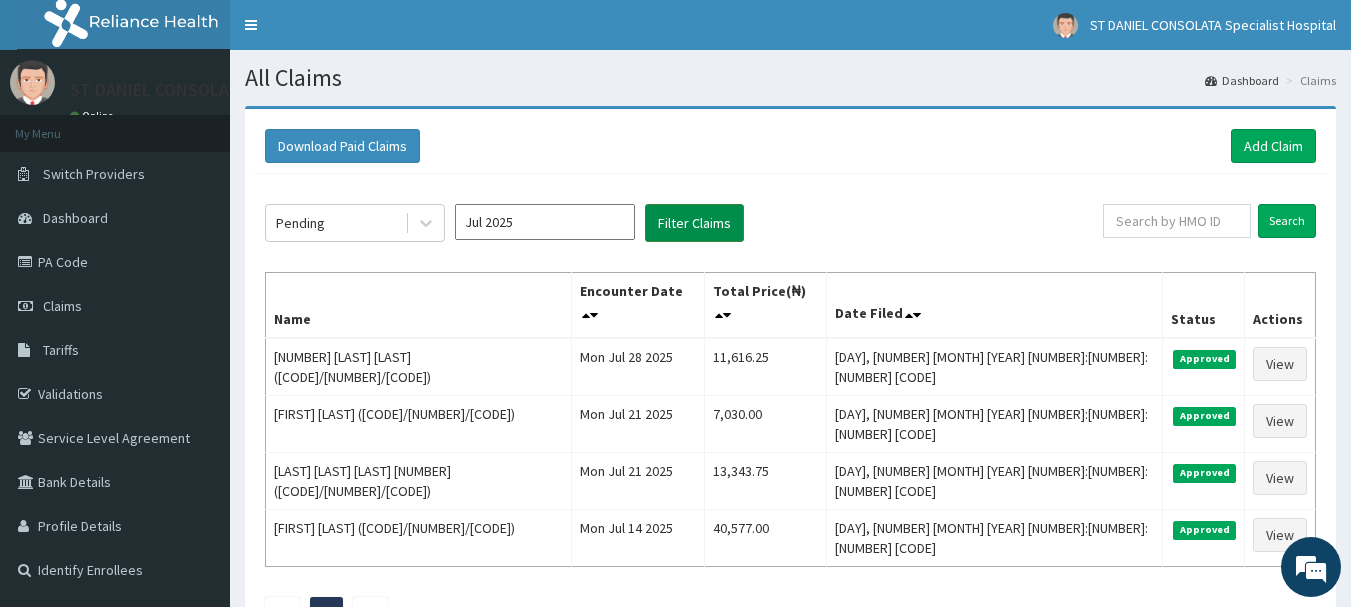 click on "Filter Claims" at bounding box center [694, 223] 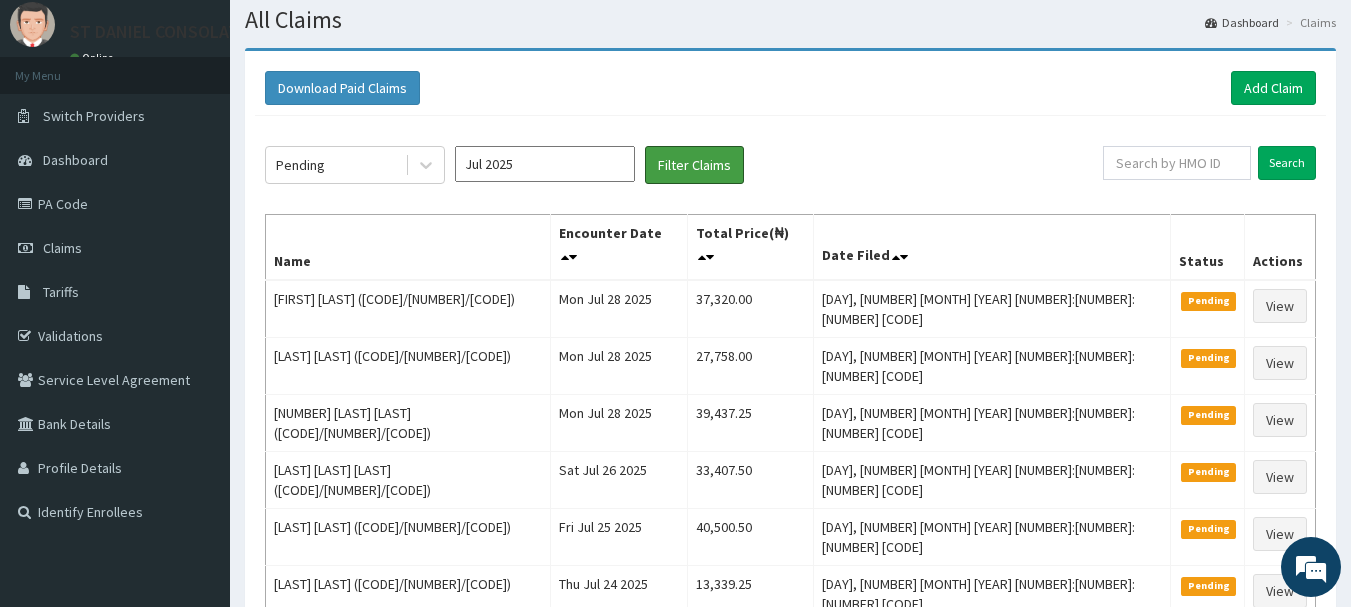 scroll, scrollTop: 49, scrollLeft: 0, axis: vertical 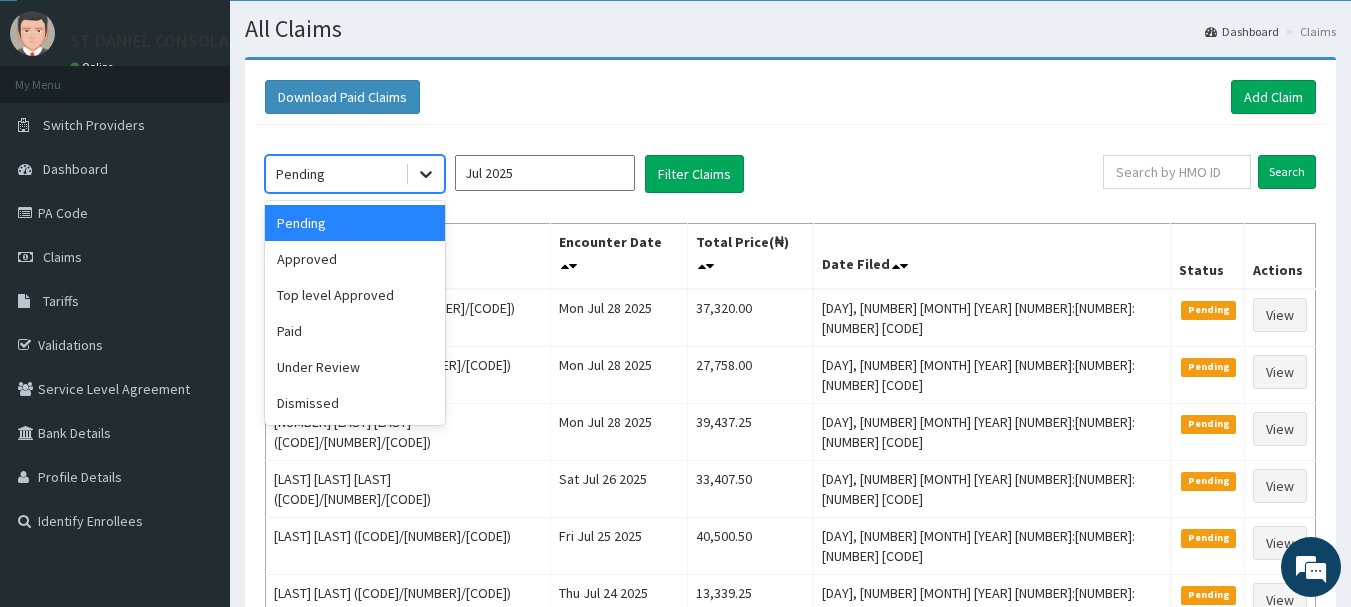 click 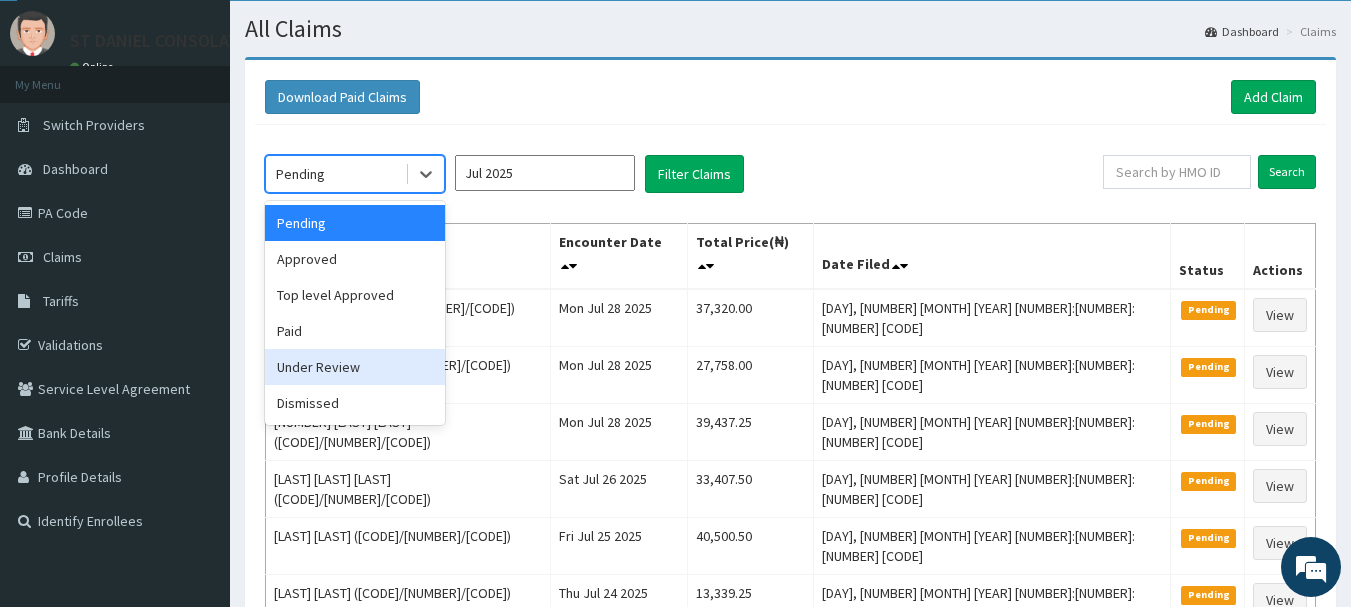 click on "Under Review" at bounding box center (355, 367) 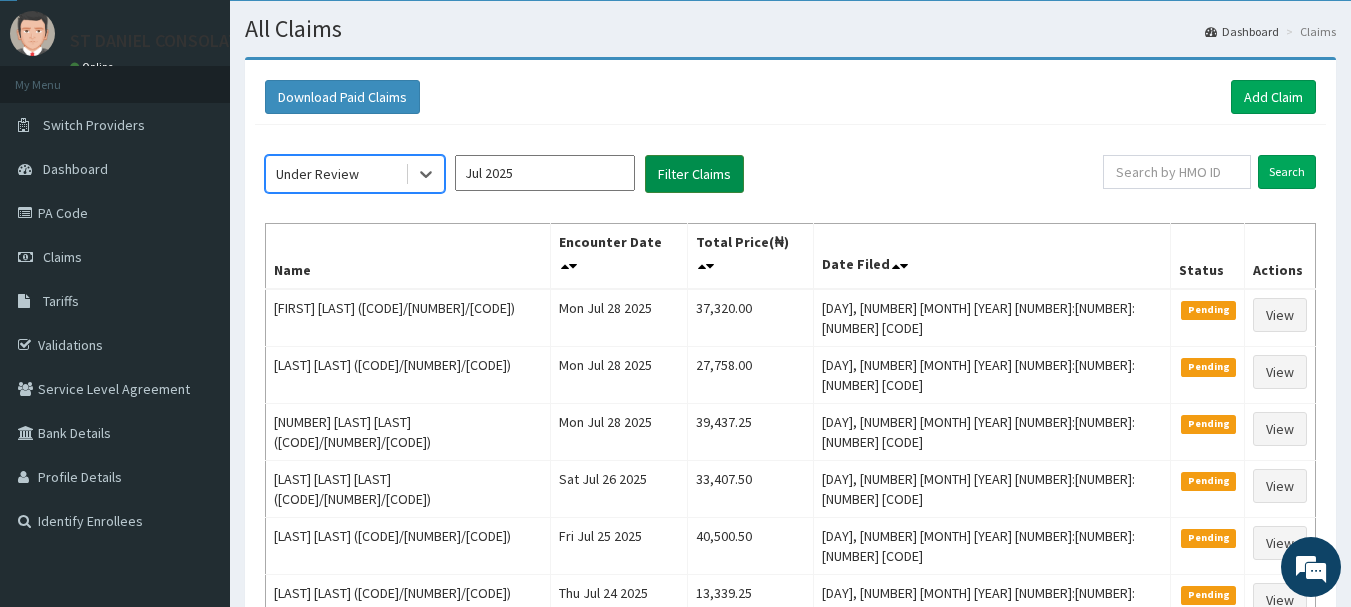 click on "Filter Claims" at bounding box center (694, 174) 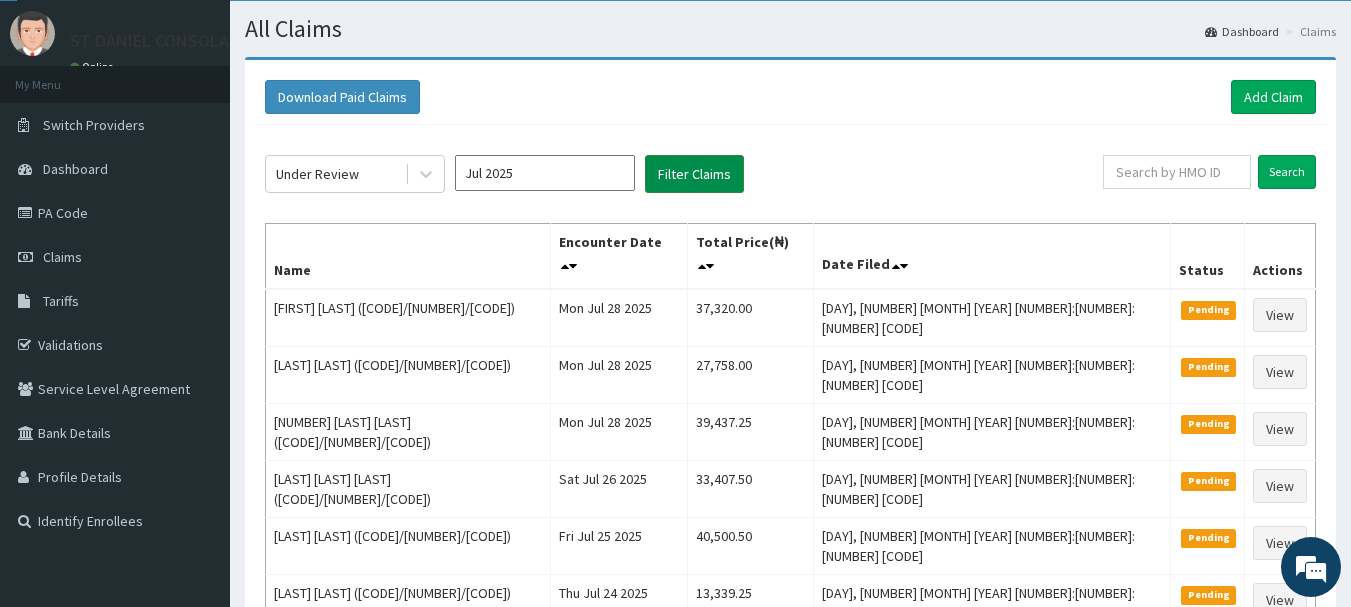 scroll, scrollTop: 15, scrollLeft: 0, axis: vertical 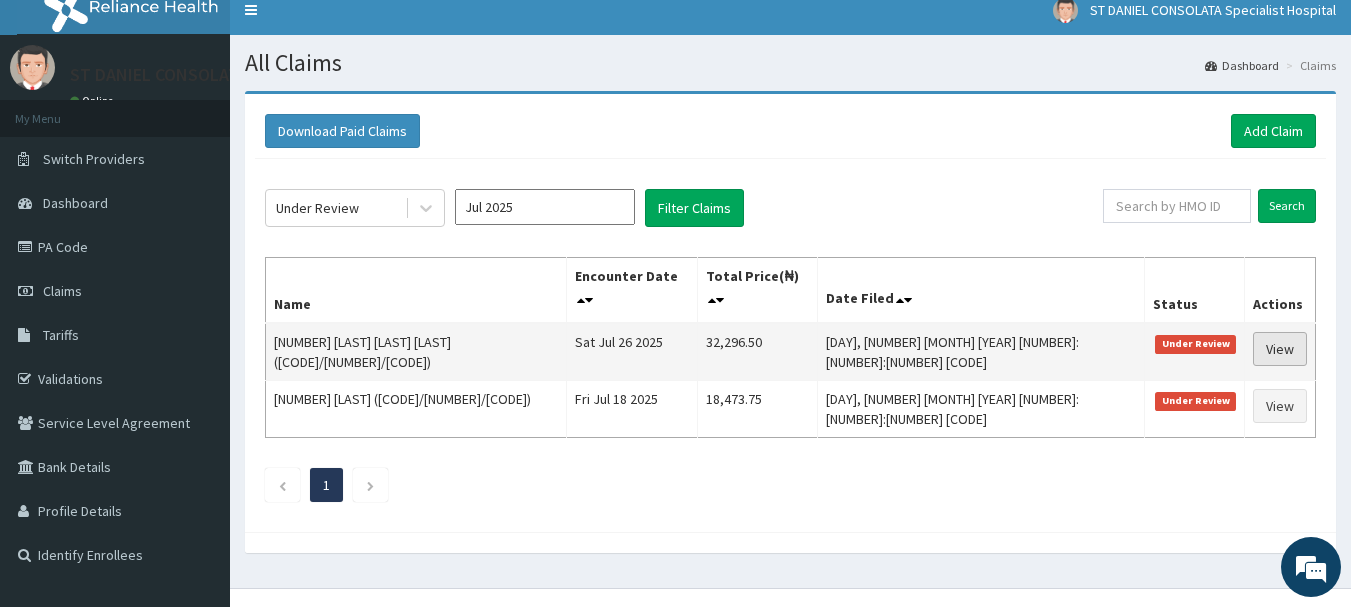 click on "View" at bounding box center [1280, 349] 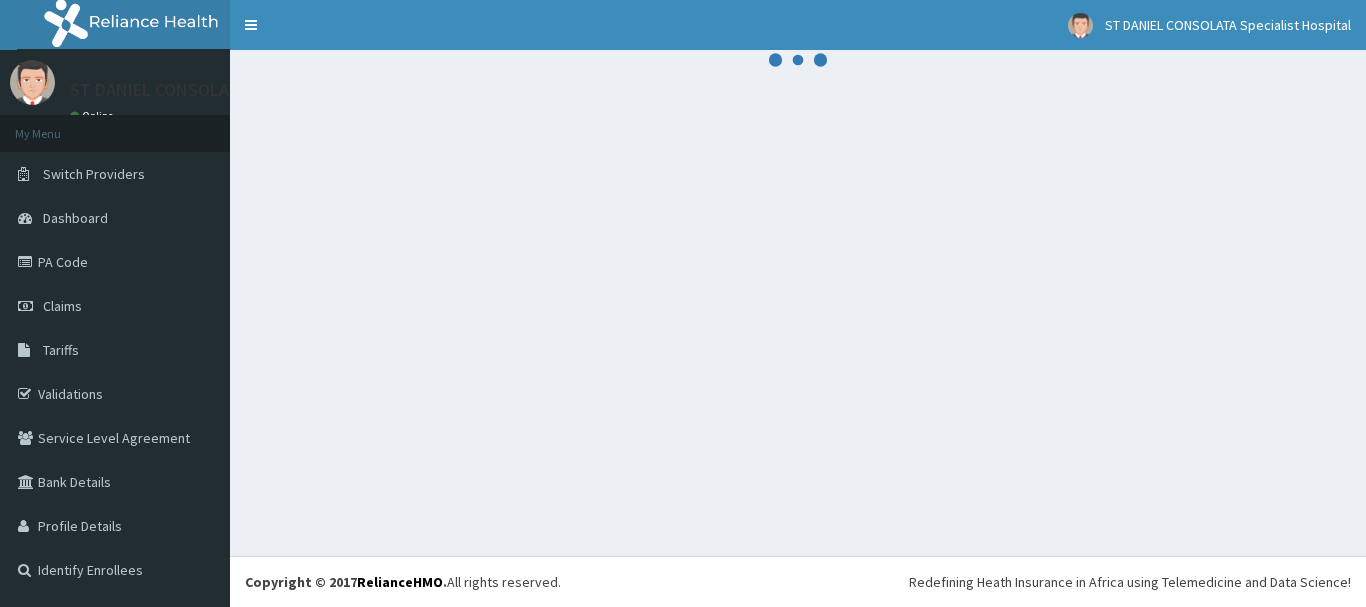 scroll, scrollTop: 0, scrollLeft: 0, axis: both 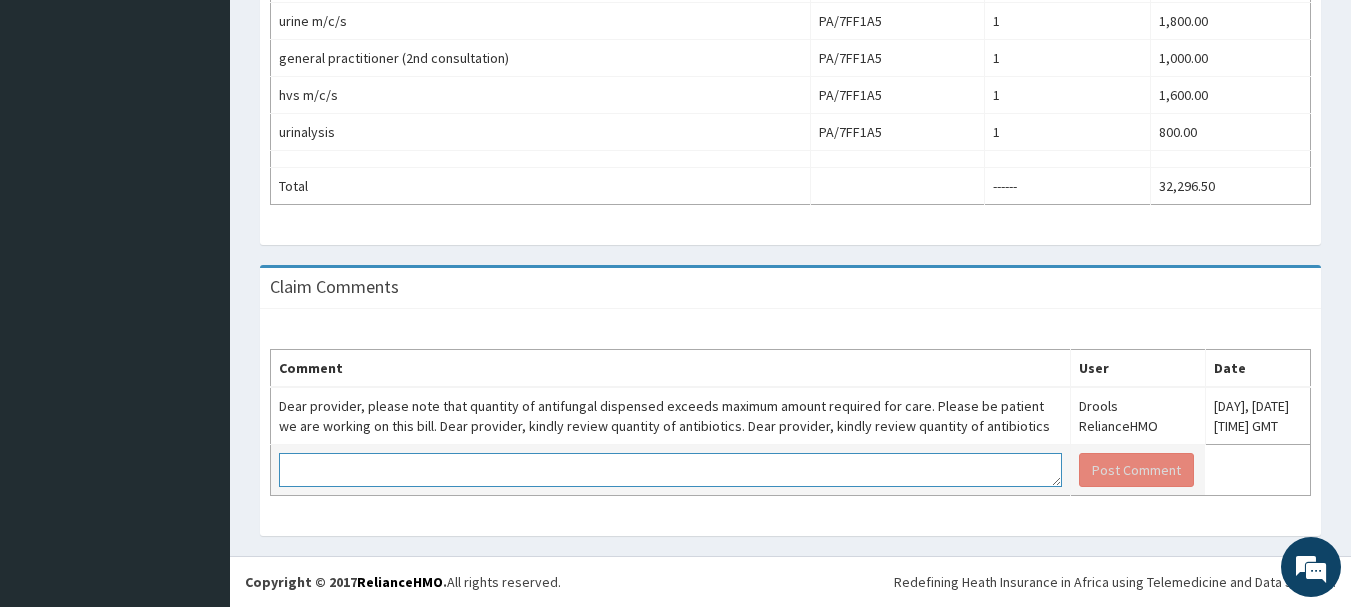 click at bounding box center [670, 470] 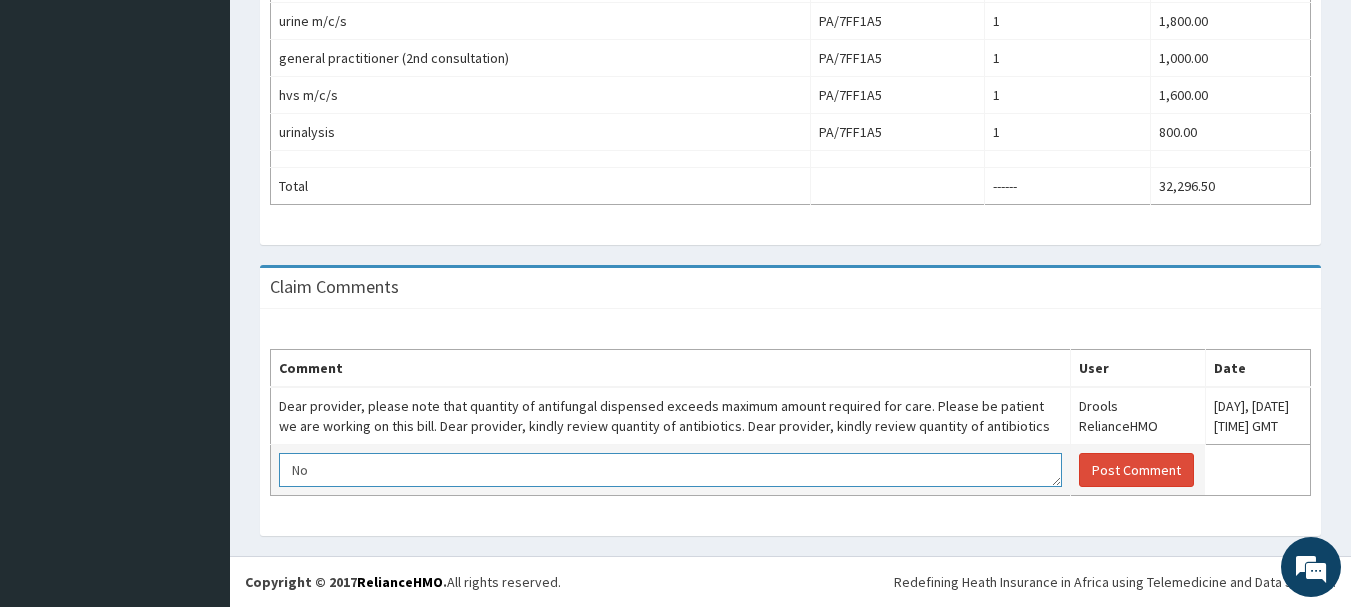 type on "N" 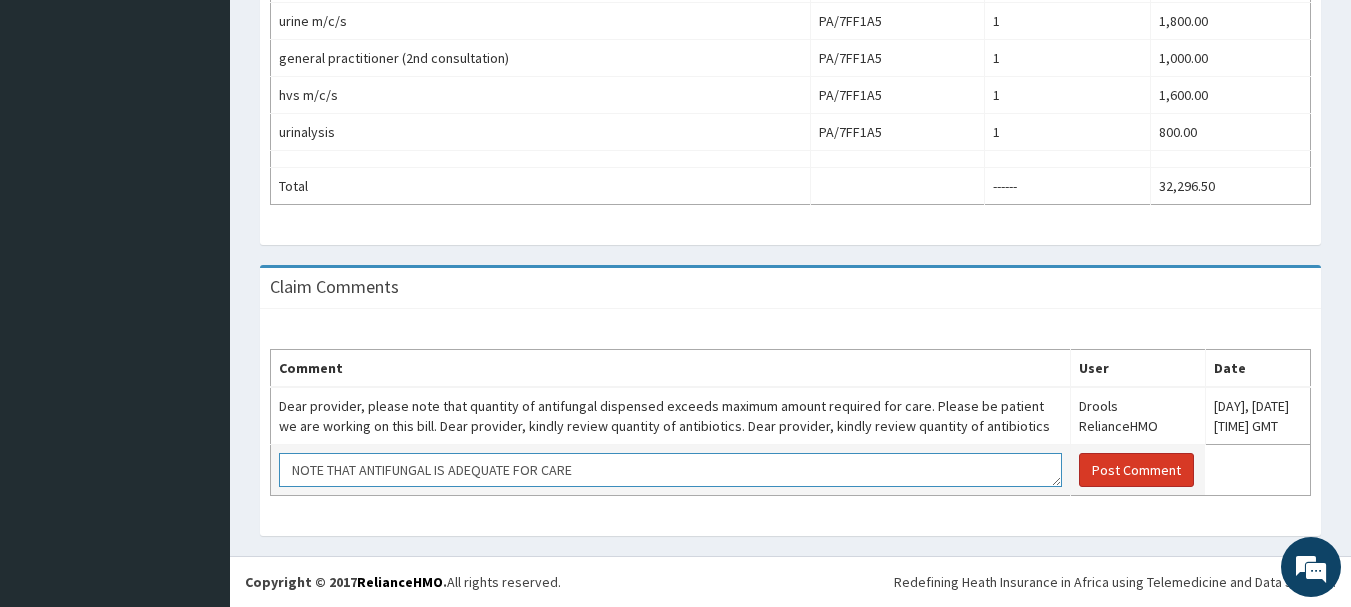 type on "NOTE THAT ANTIFUNGAL IS ADEQUATE FOR CARE" 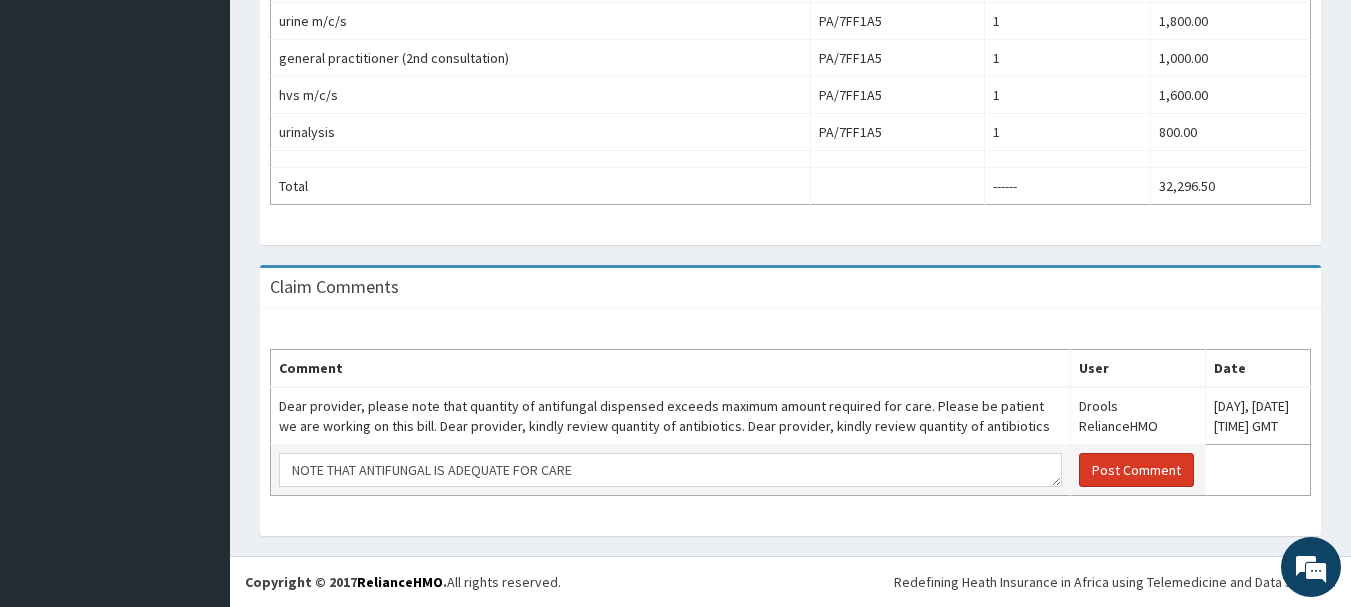 click on "Post Comment" at bounding box center [1136, 470] 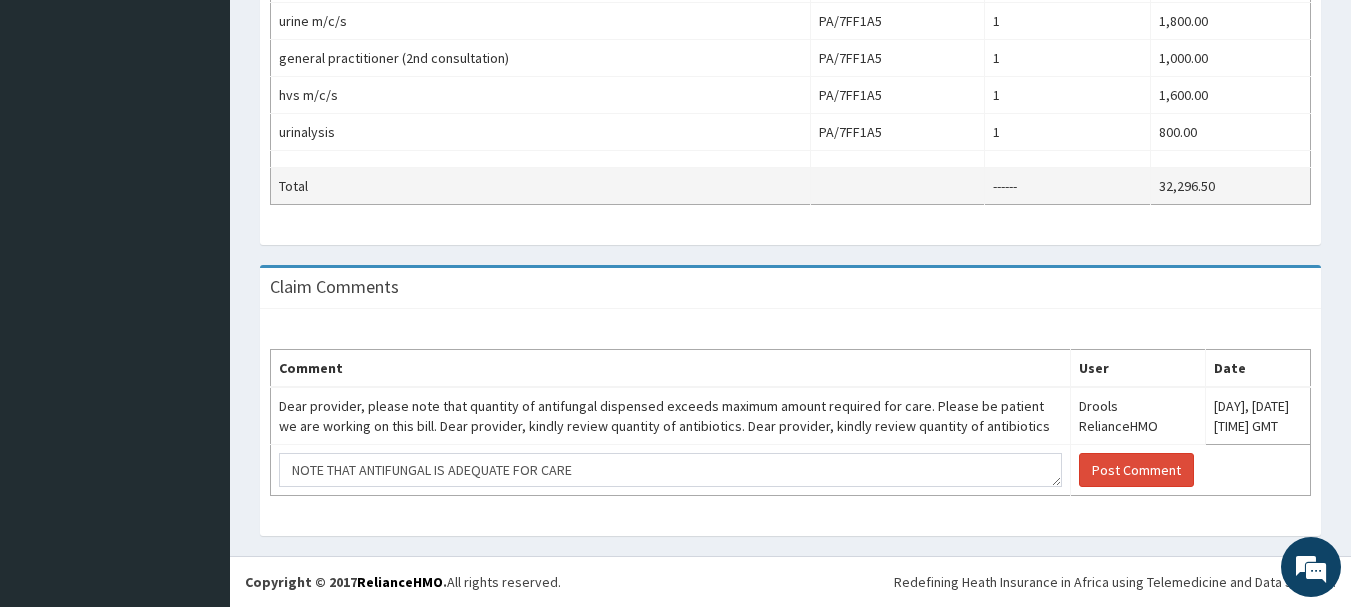 type 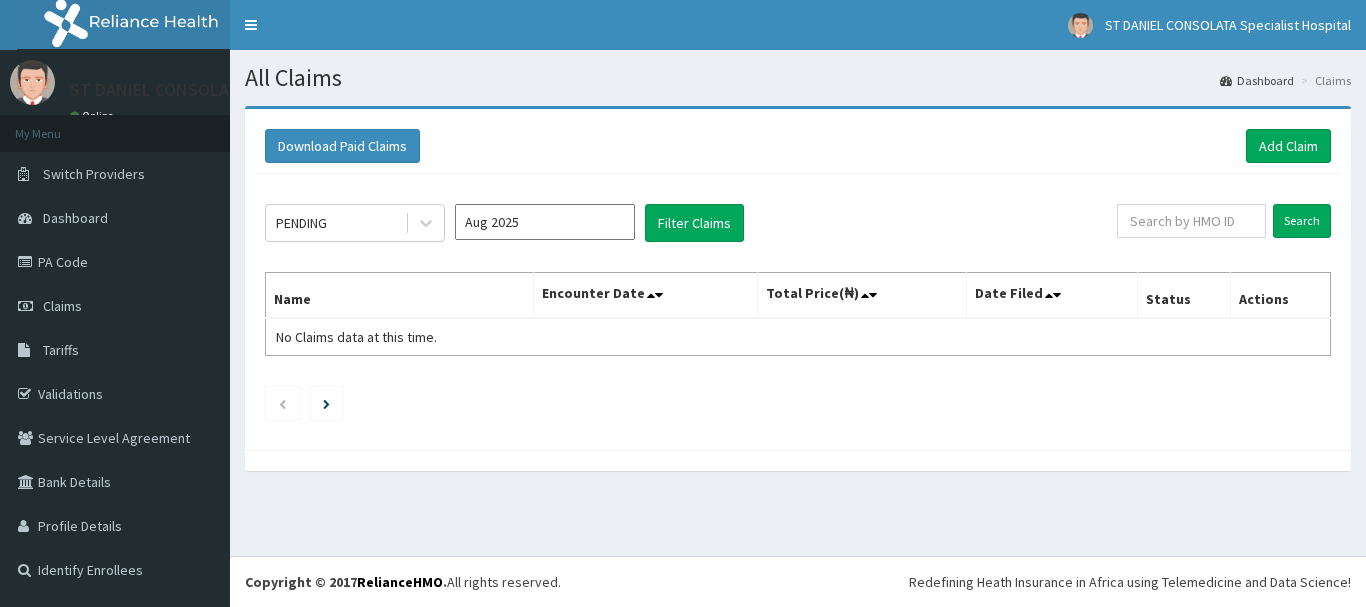 scroll, scrollTop: 0, scrollLeft: 0, axis: both 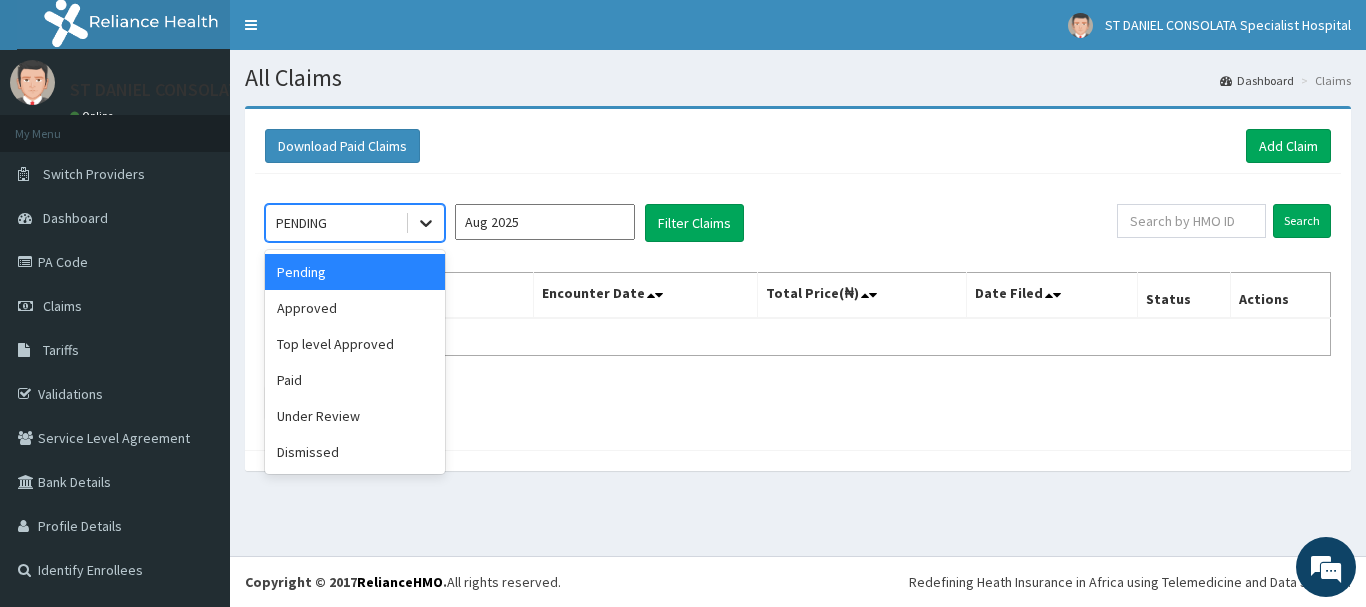 click 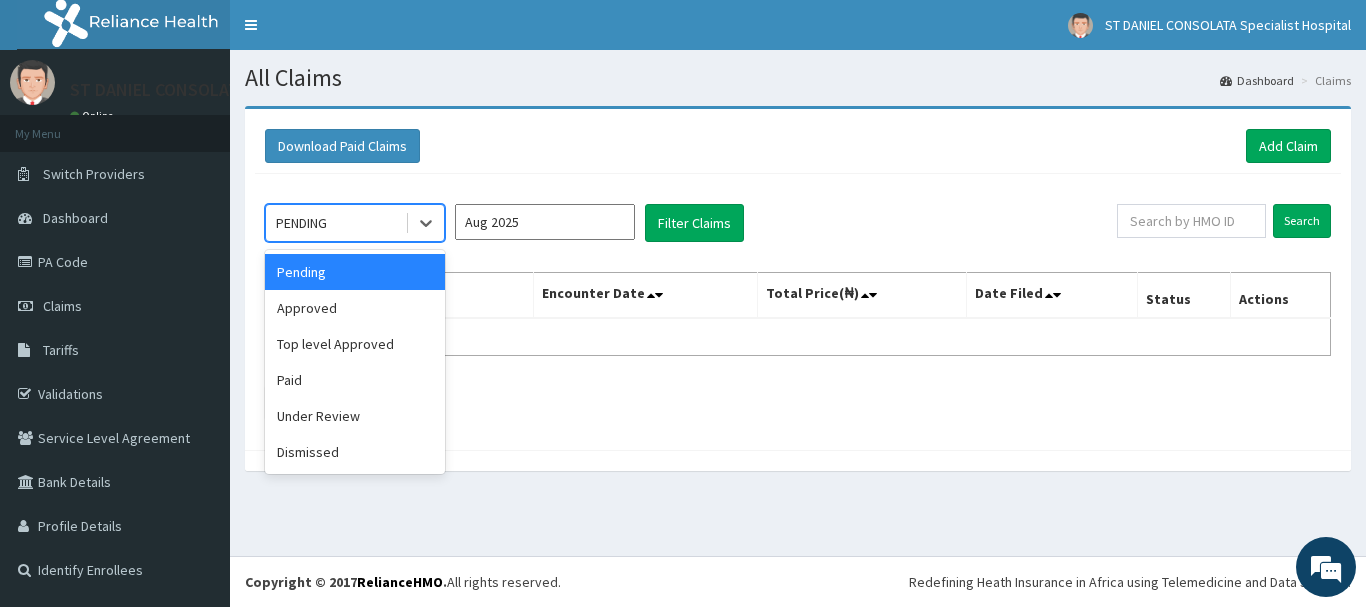 click on "Aug 2025" at bounding box center [545, 222] 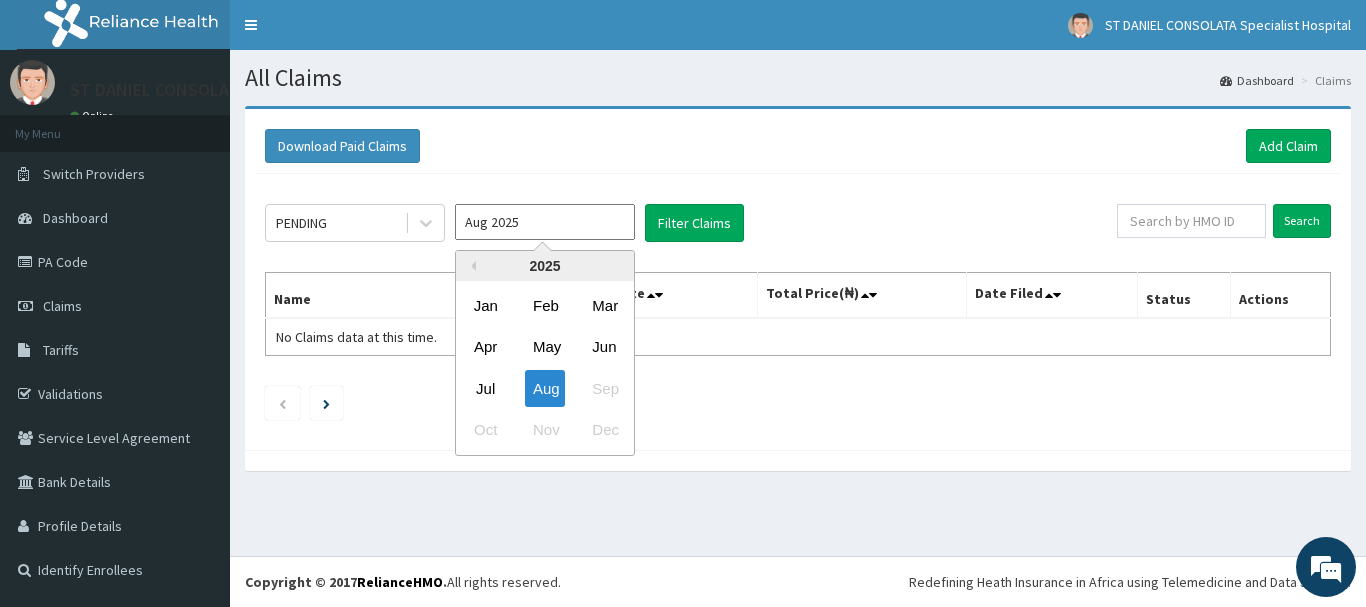 click on "Jul" at bounding box center [486, 388] 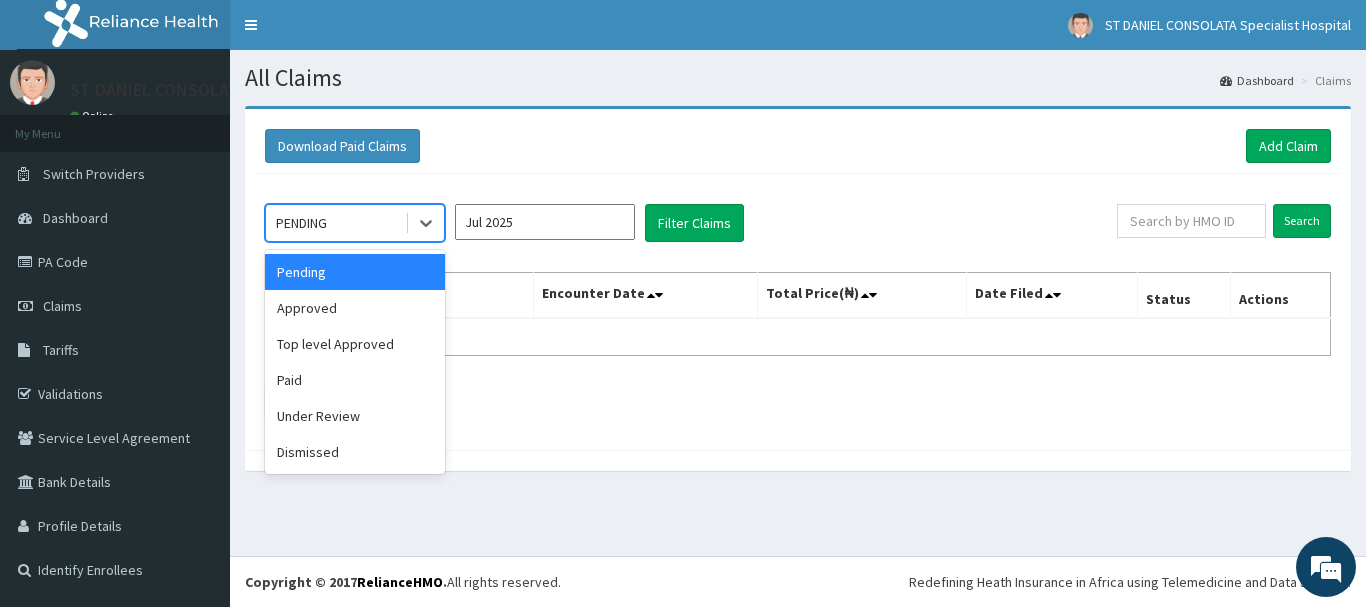 click on "PENDING" at bounding box center [335, 223] 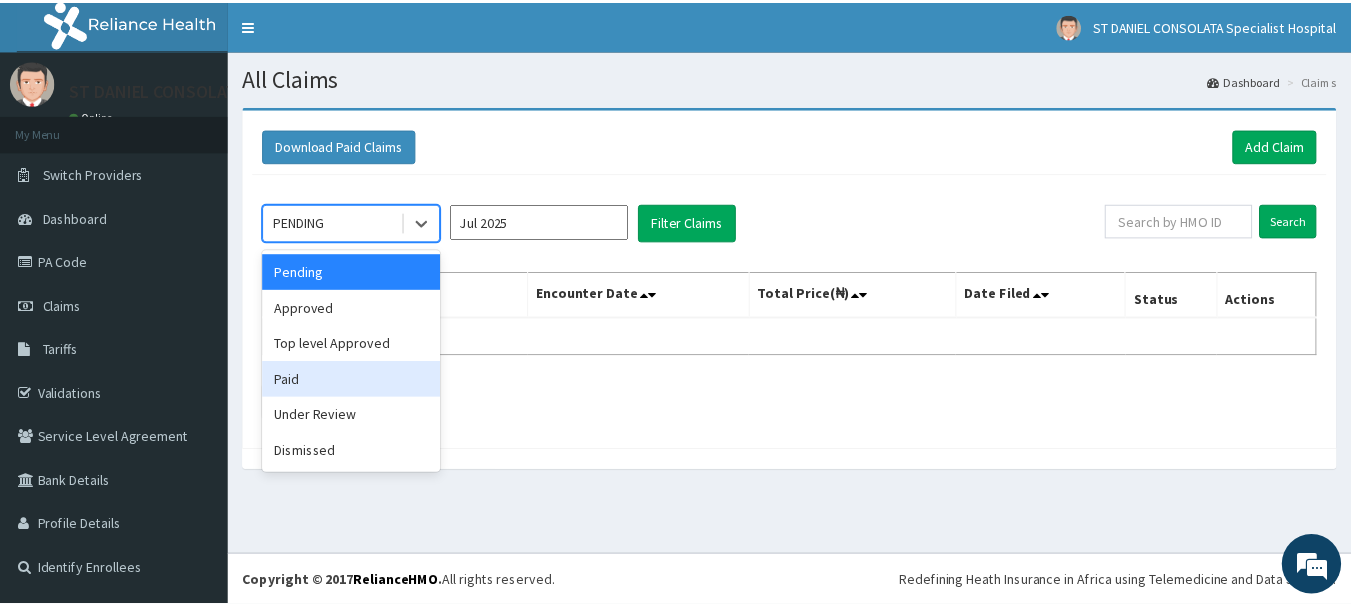 scroll, scrollTop: 0, scrollLeft: 0, axis: both 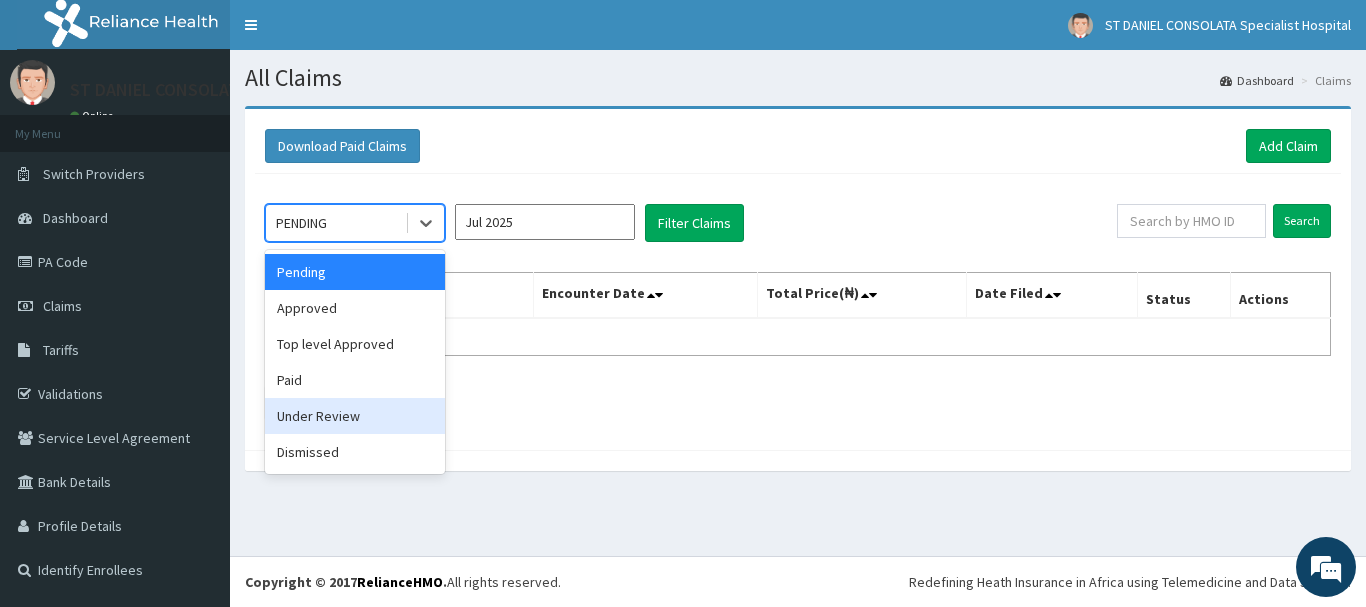 click on "Under Review" at bounding box center [355, 416] 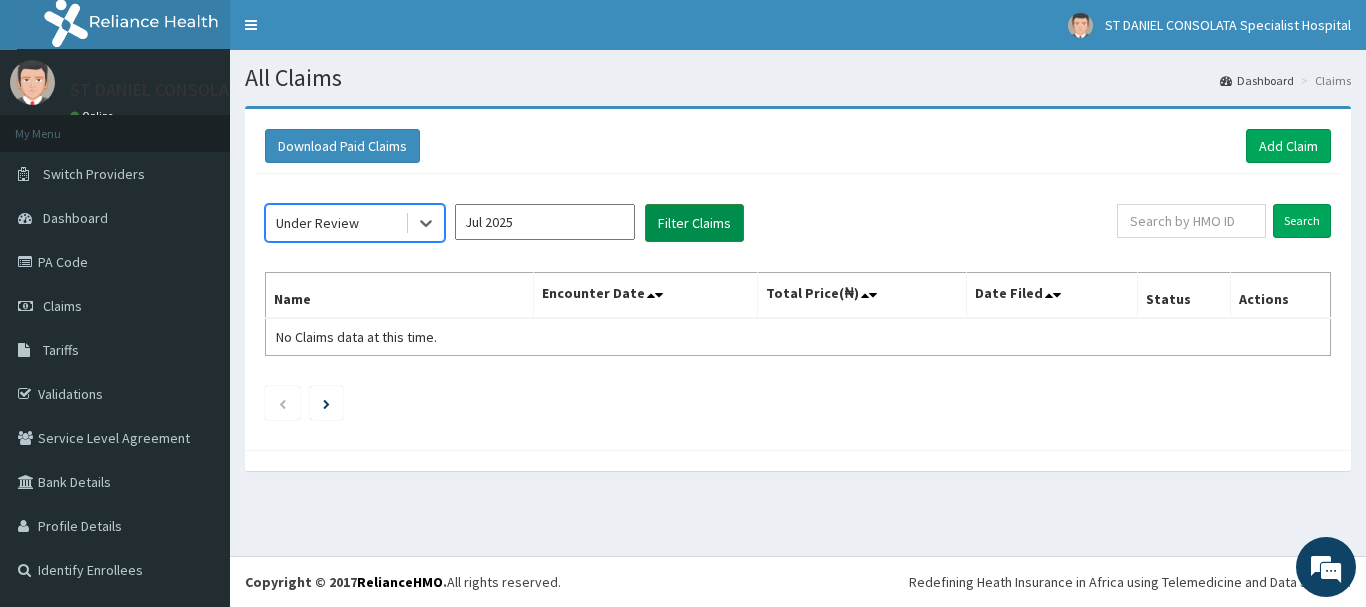 click on "Filter Claims" at bounding box center [694, 223] 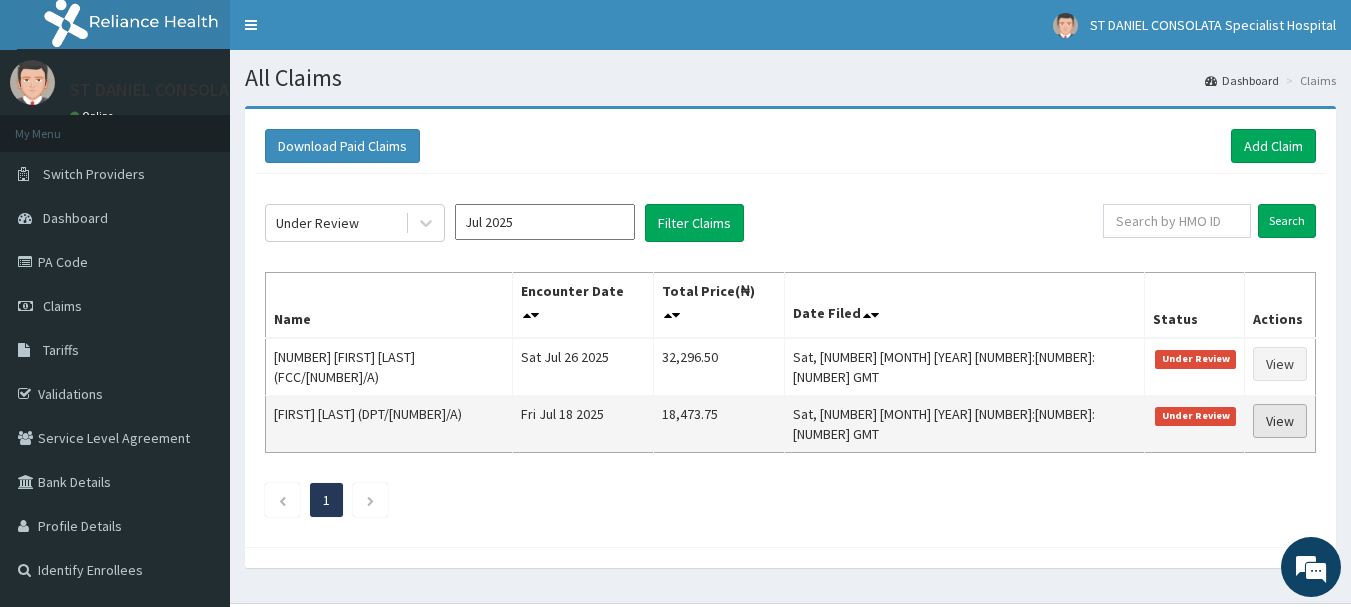 click on "View" at bounding box center (1280, 421) 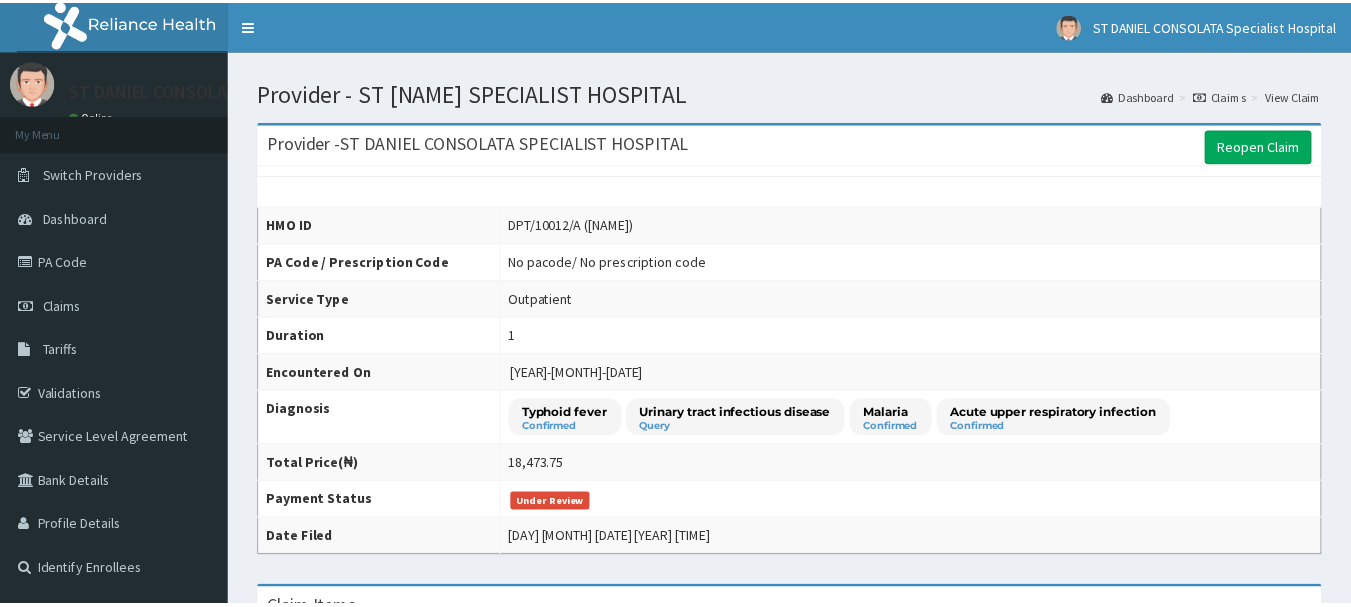 scroll, scrollTop: 0, scrollLeft: 0, axis: both 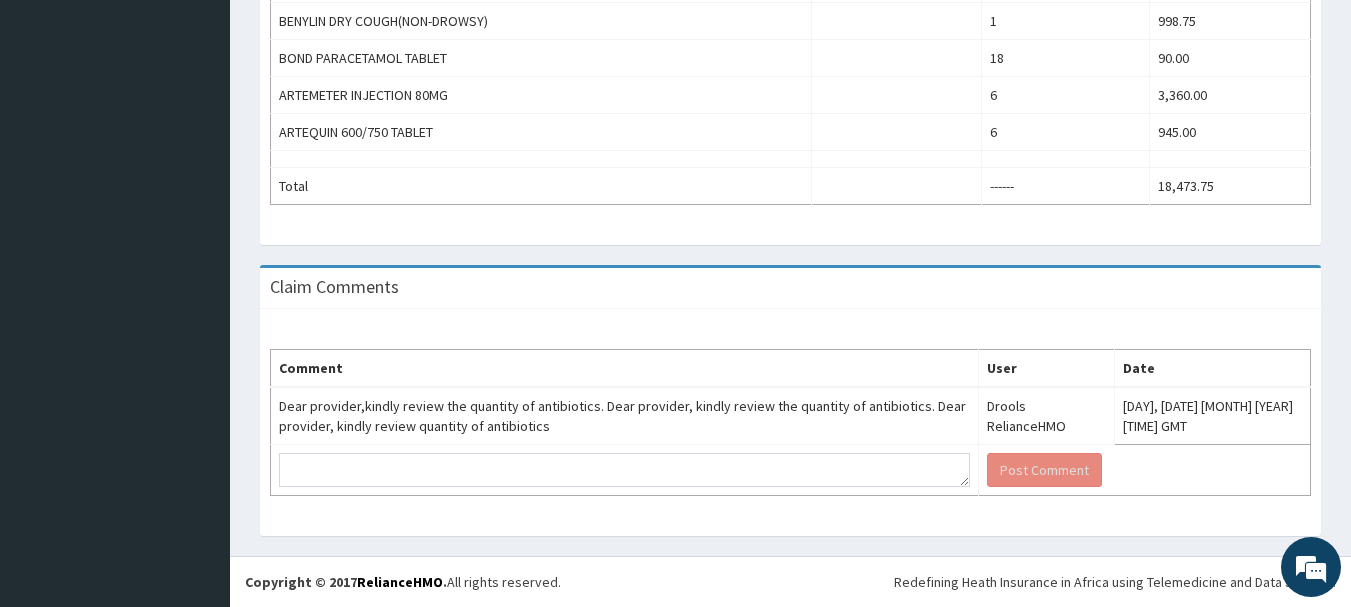 drag, startPoint x: 1359, startPoint y: 203, endPoint x: 1365, endPoint y: 595, distance: 392.04593 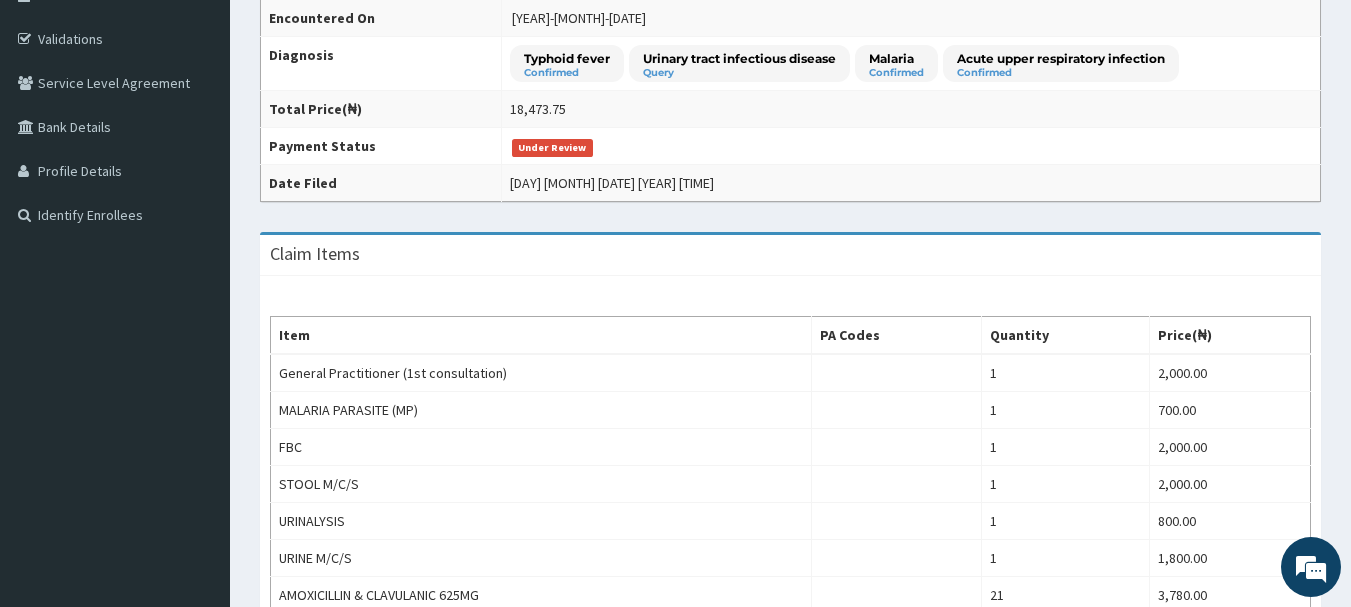 scroll, scrollTop: 319, scrollLeft: 0, axis: vertical 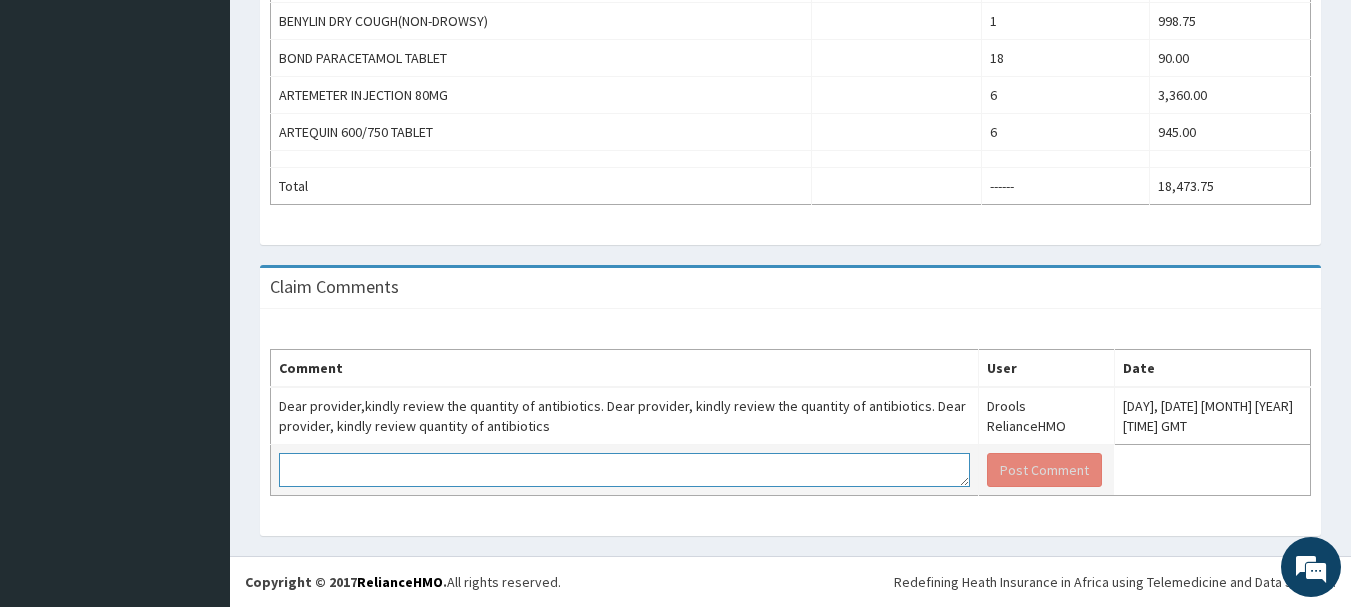 click at bounding box center [624, 470] 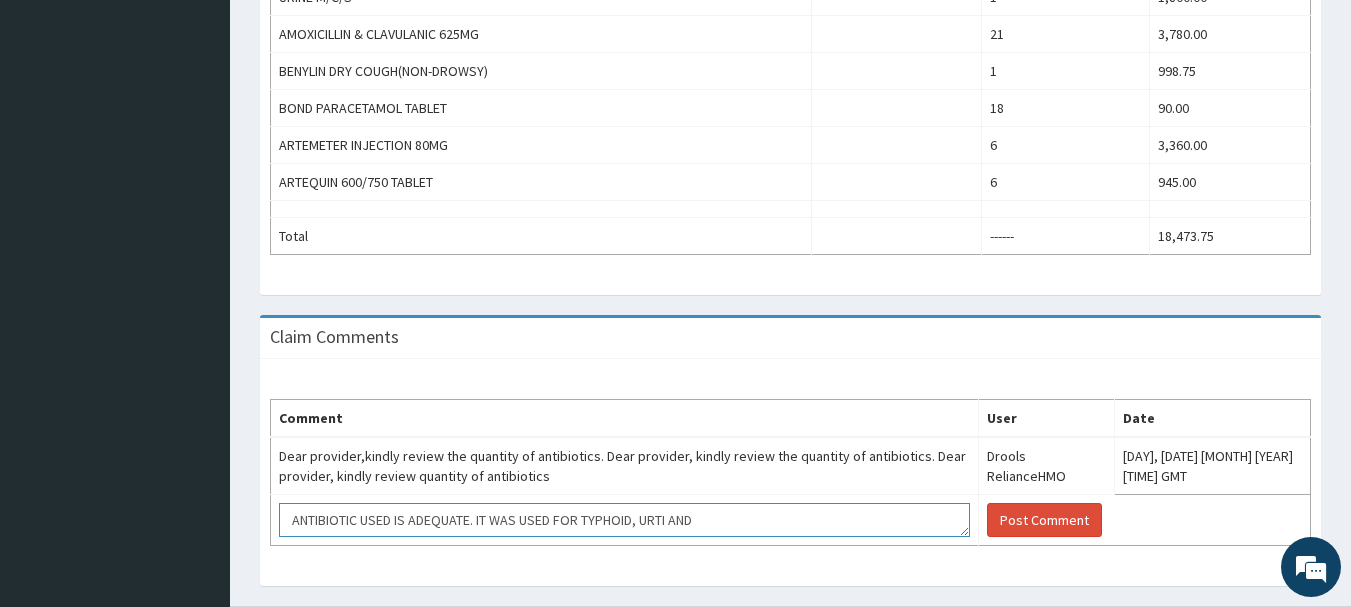 scroll, scrollTop: 966, scrollLeft: 0, axis: vertical 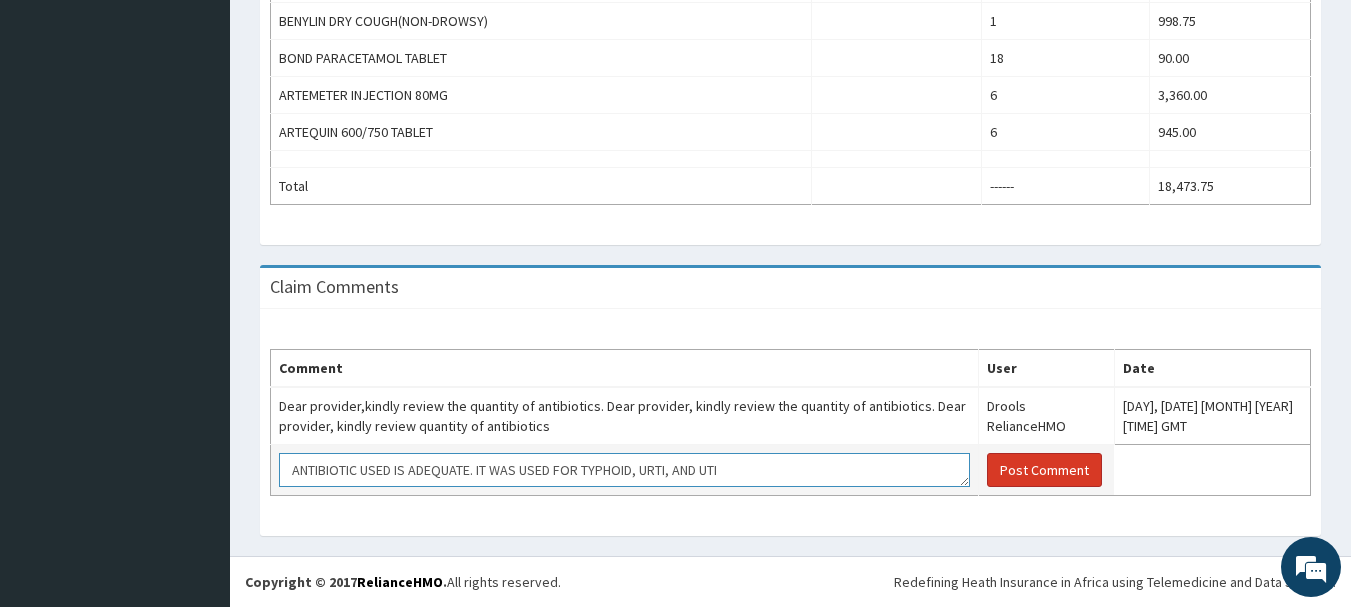 type on "ANTIBIOTIC USED IS ADEQUATE. IT WAS USED FOR TYPHOID, URTI, AND UTI" 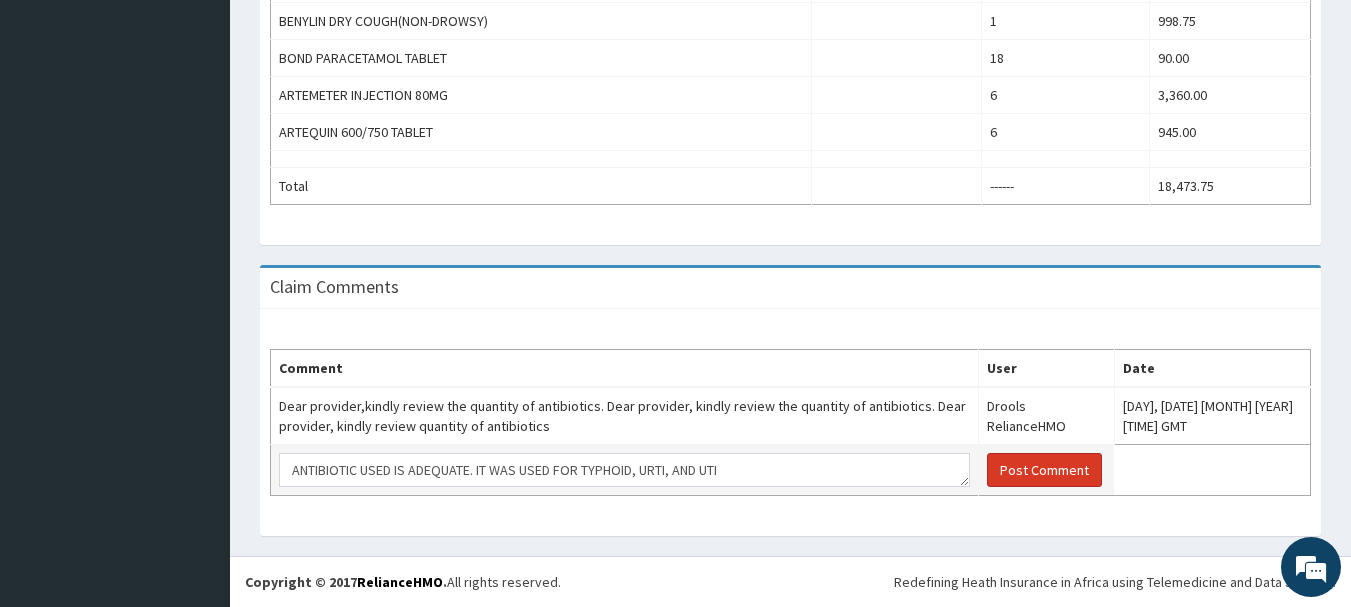 click on "Post Comment" at bounding box center (1044, 470) 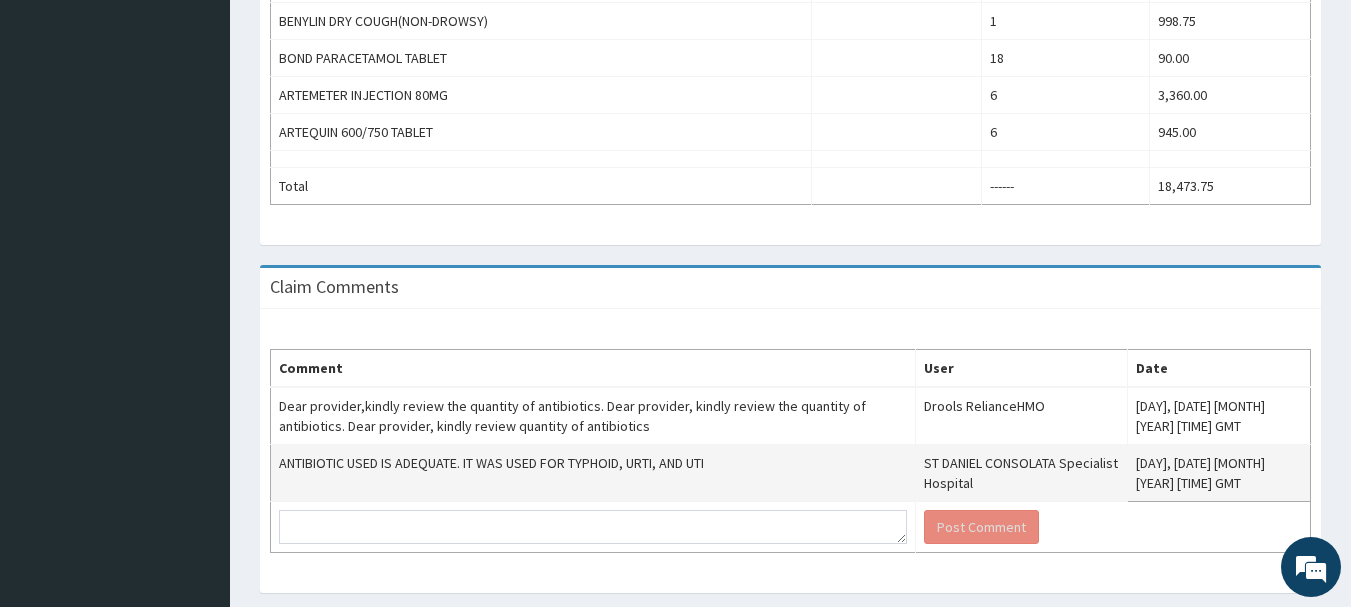 scroll, scrollTop: 435, scrollLeft: 0, axis: vertical 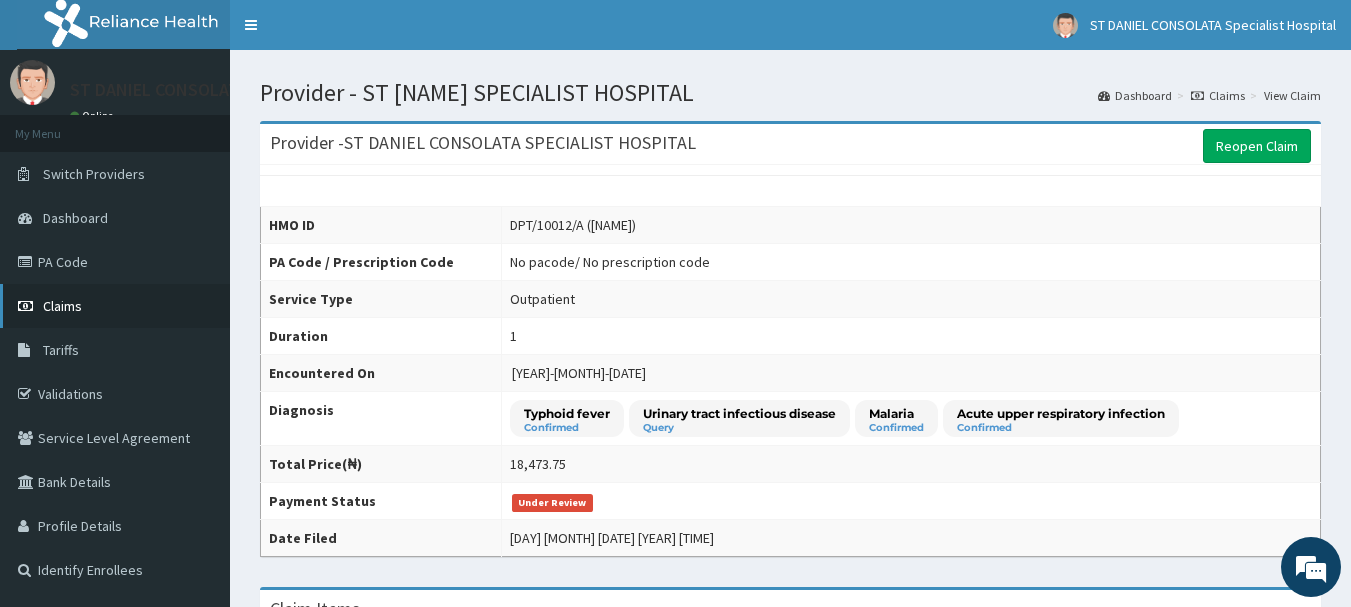 click on "Claims" at bounding box center (62, 306) 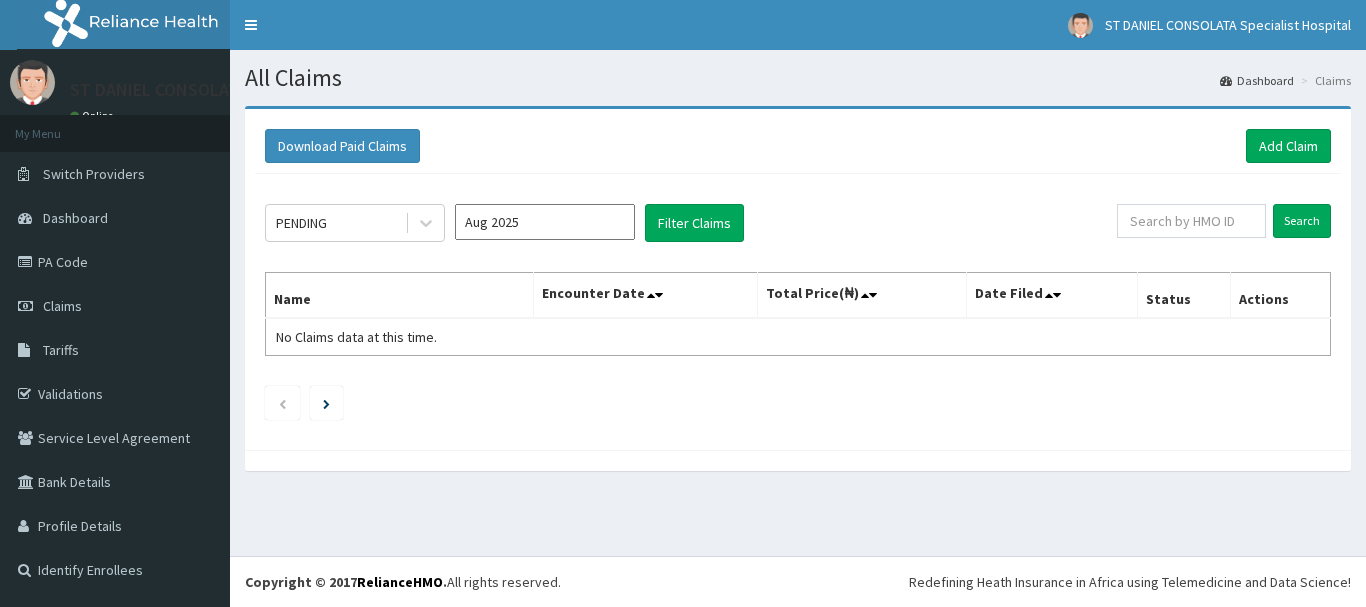 scroll, scrollTop: 0, scrollLeft: 0, axis: both 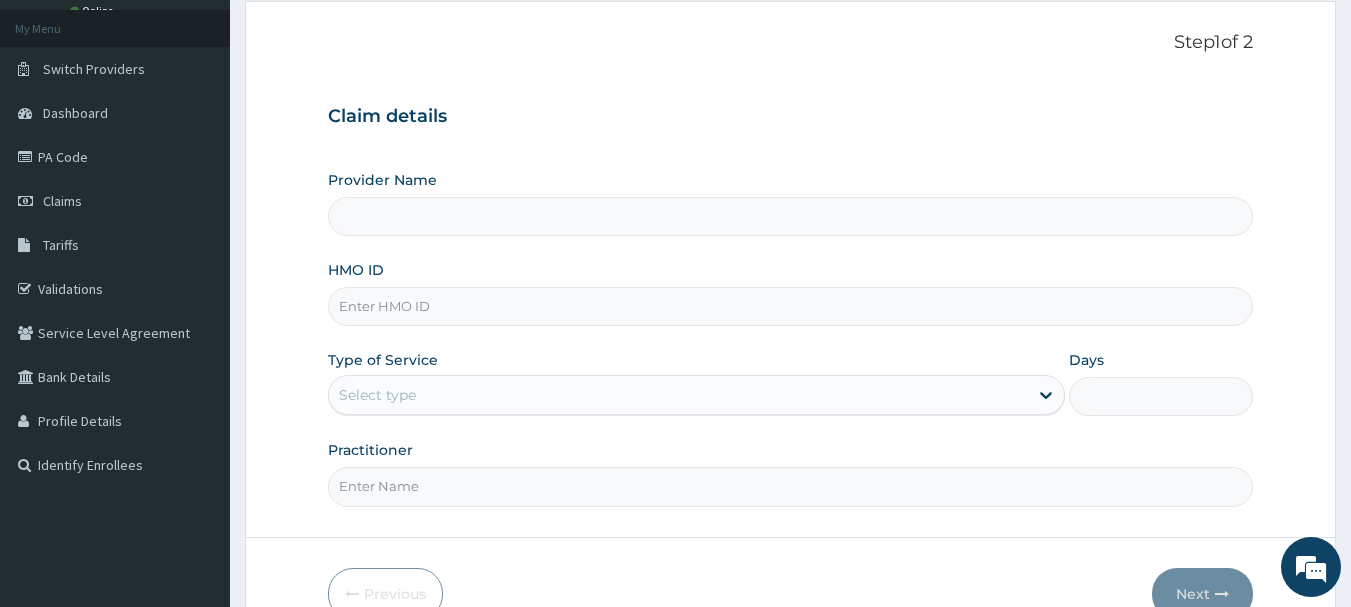 type on "ST DANIEL CONSOLATA SPECIALIST HOSPITAL" 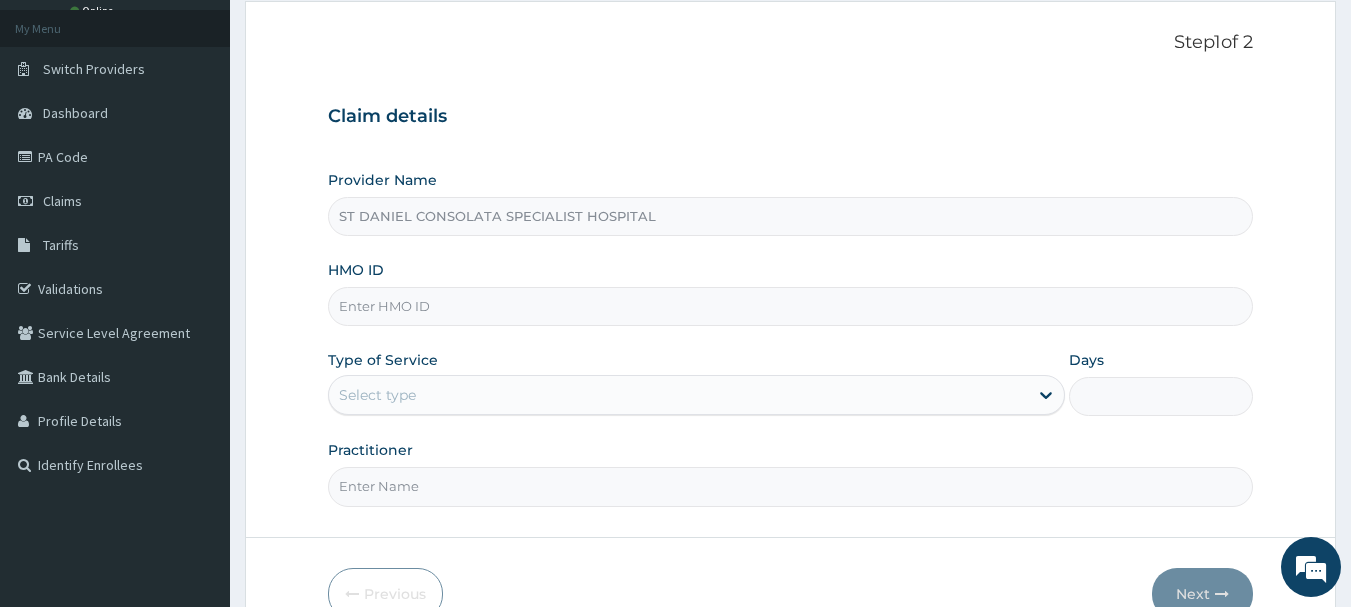 scroll, scrollTop: 0, scrollLeft: 0, axis: both 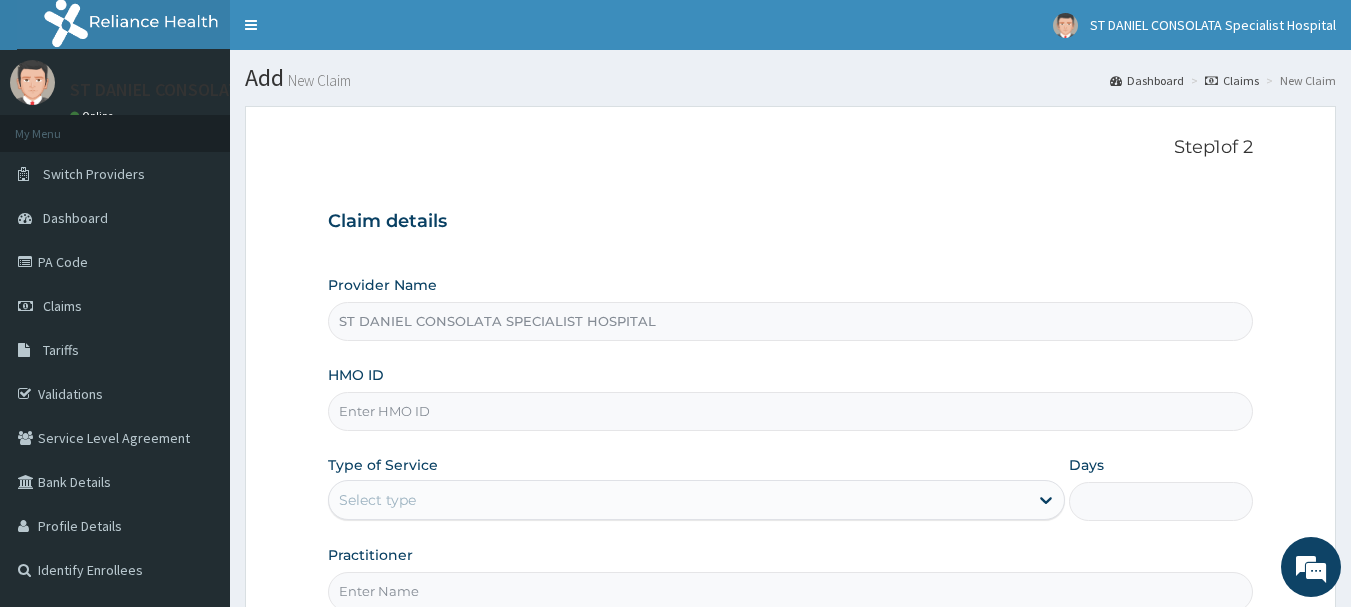 click on "HMO ID" at bounding box center (791, 411) 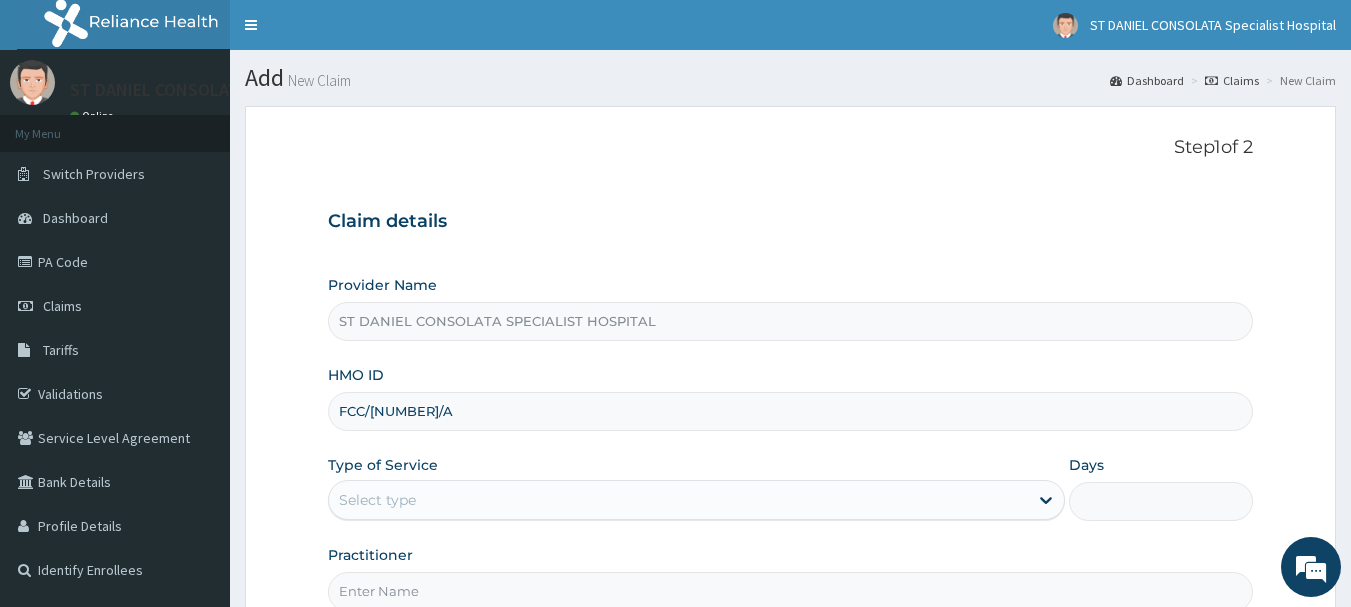 type on "FCC/12639/A" 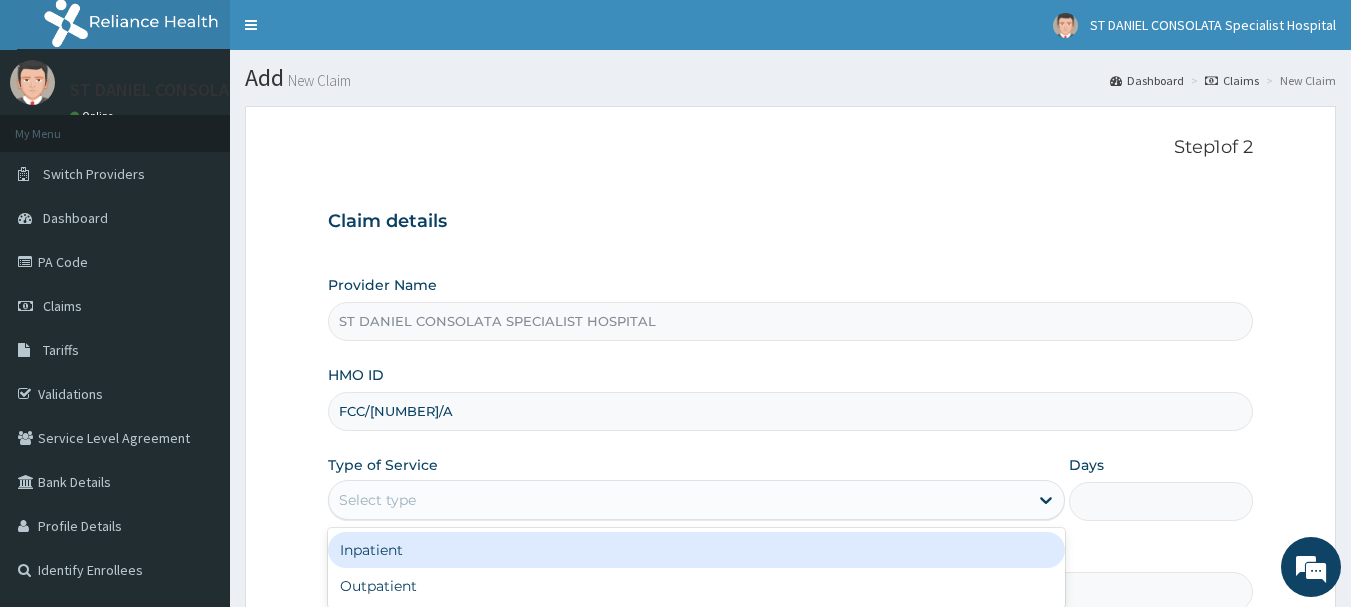 click on "Select type" at bounding box center (678, 500) 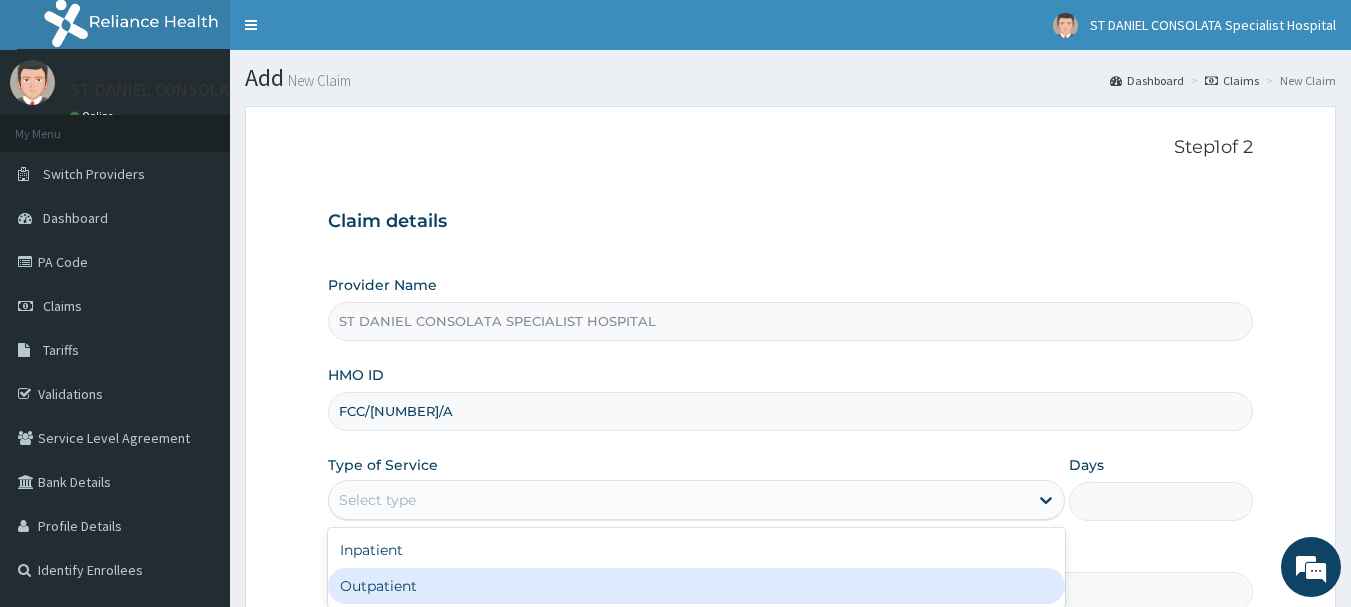 click on "Outpatient" at bounding box center (696, 586) 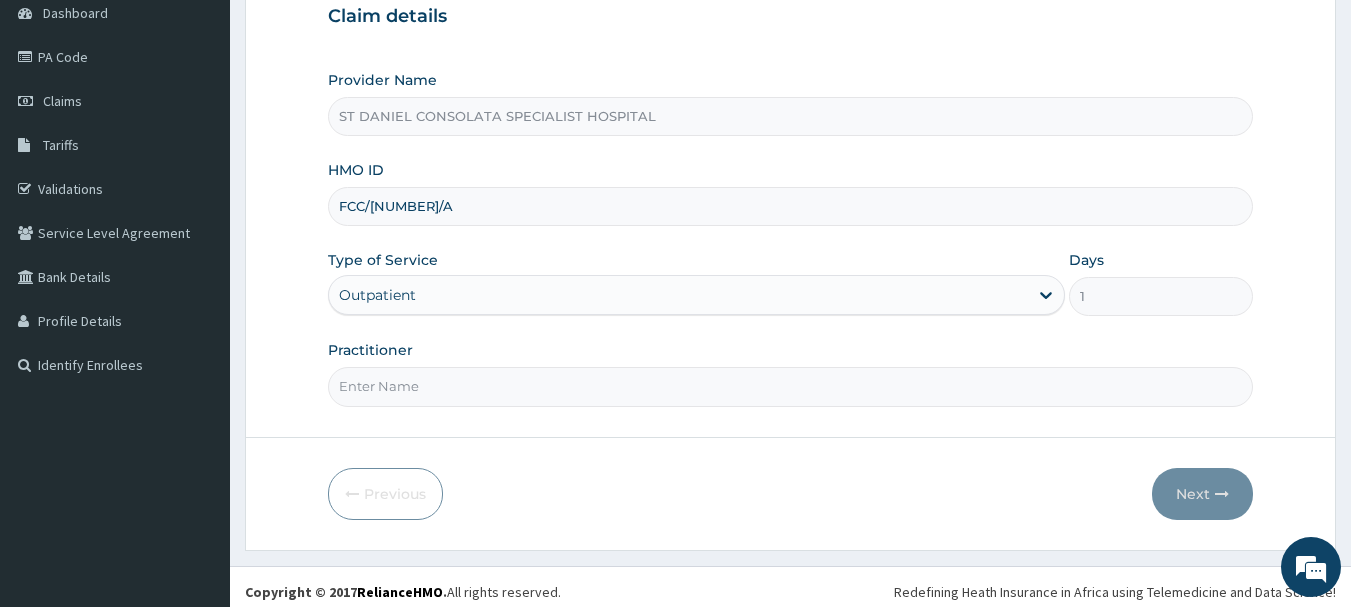 scroll, scrollTop: 215, scrollLeft: 0, axis: vertical 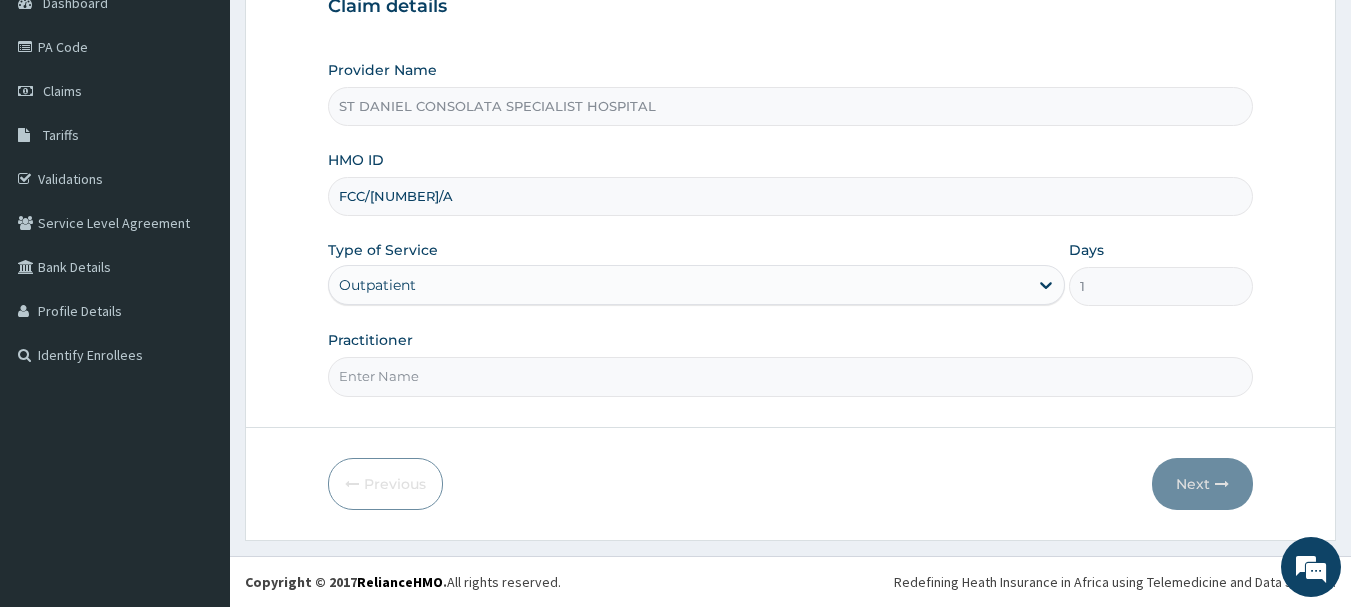 click on "Practitioner" at bounding box center (791, 376) 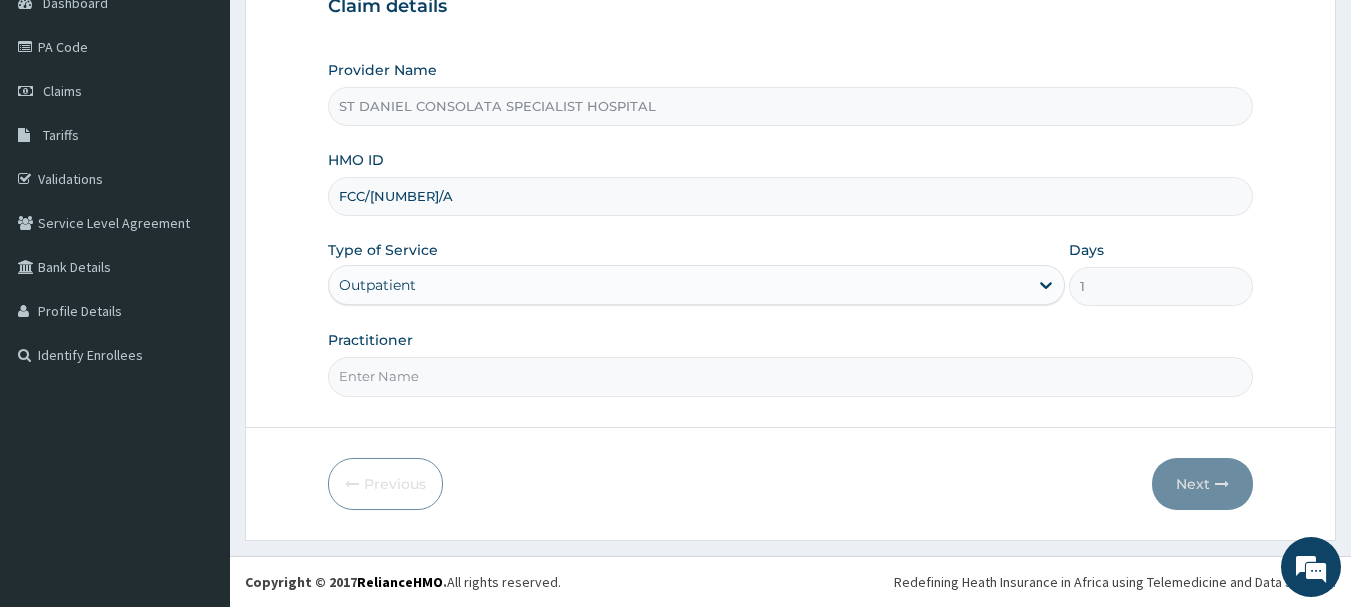 type on "DR OJOBOR" 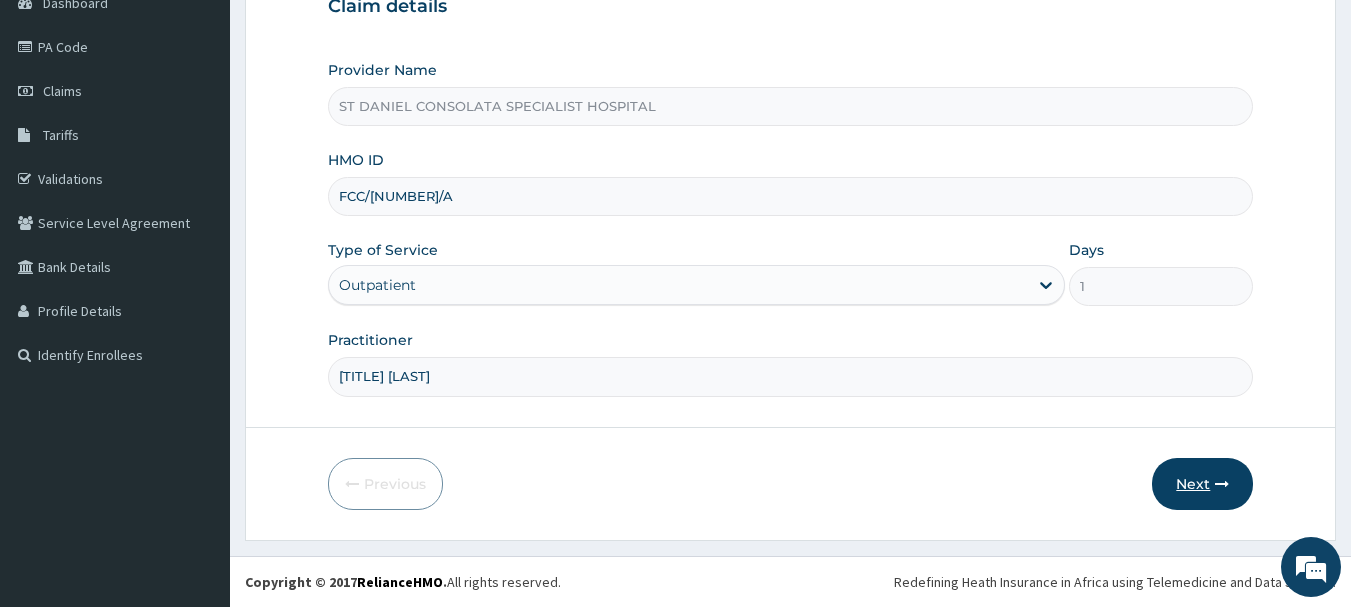 click on "Next" at bounding box center [1202, 484] 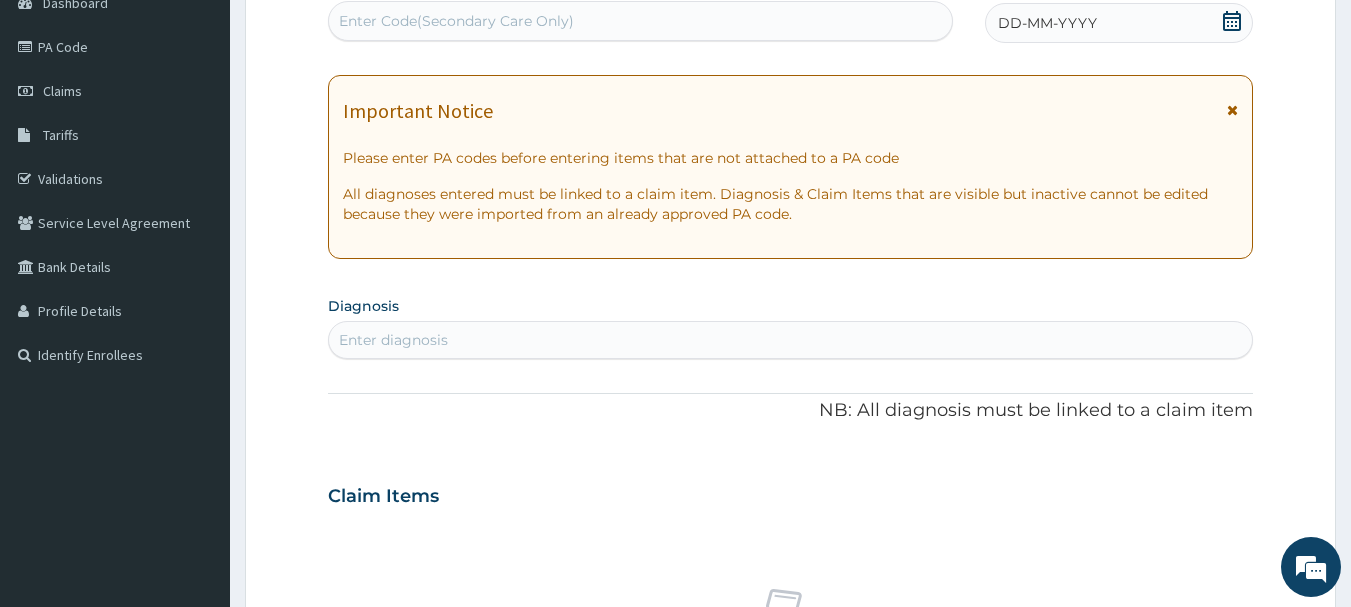 click on "Enter Code(Secondary Care Only)" at bounding box center [456, 21] 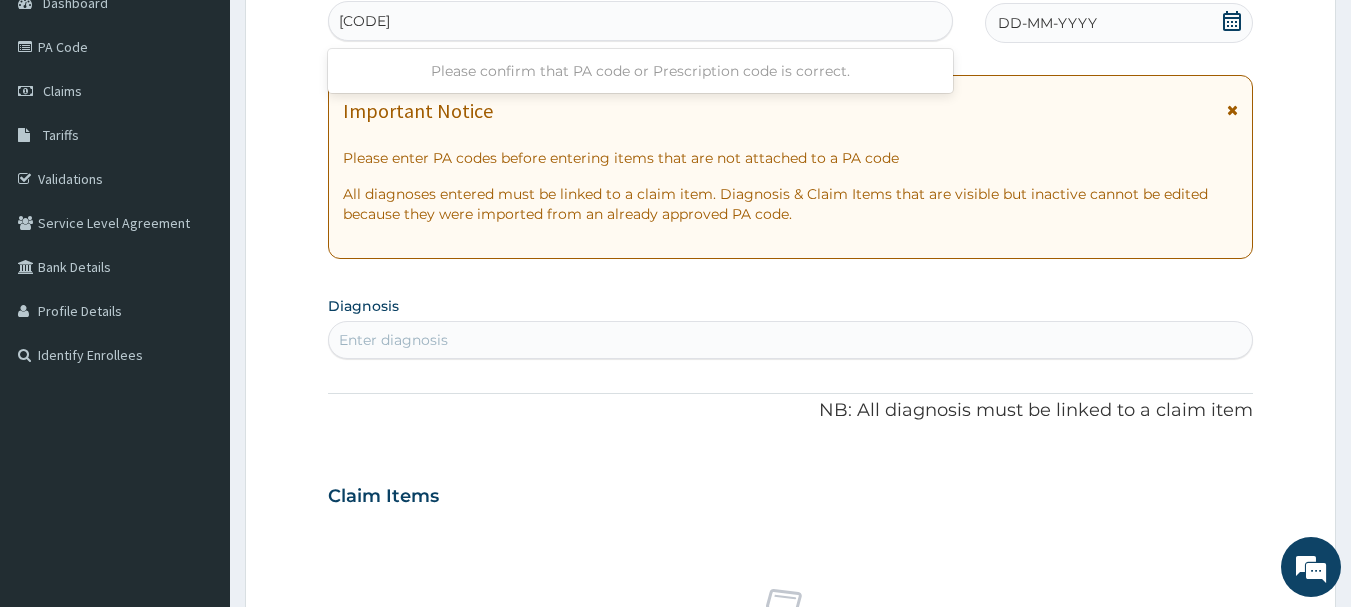 type on "PA/7FF1A5" 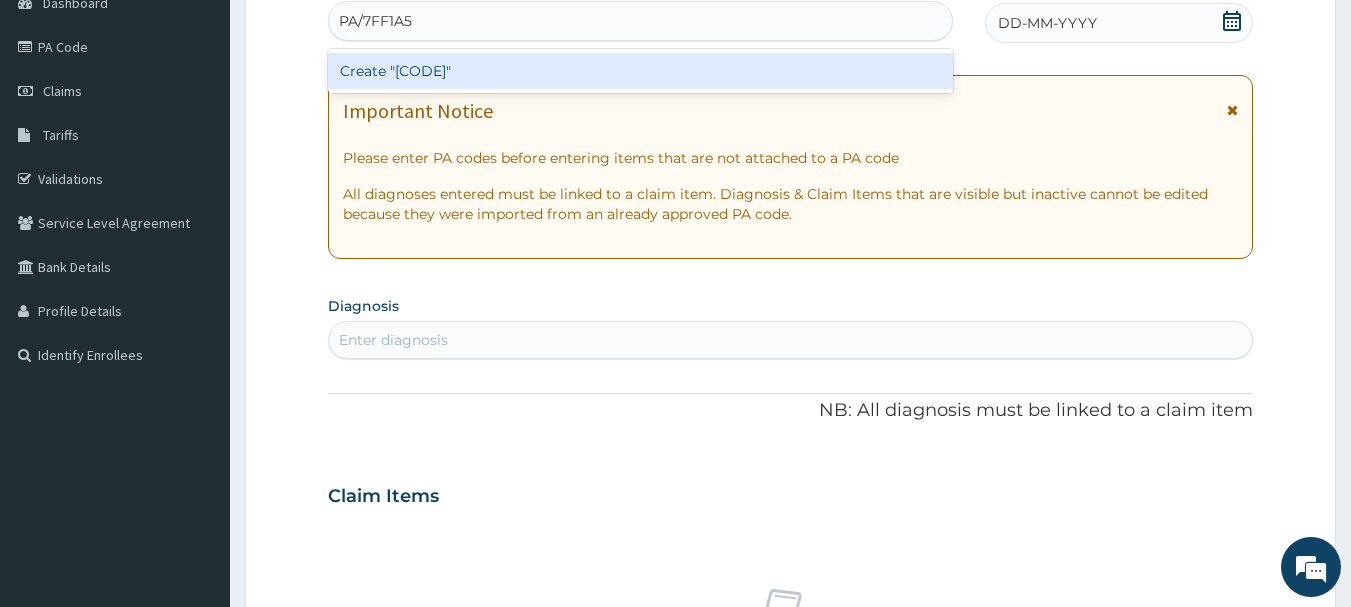click on "Create "PA/7FF1A5"" at bounding box center [641, 71] 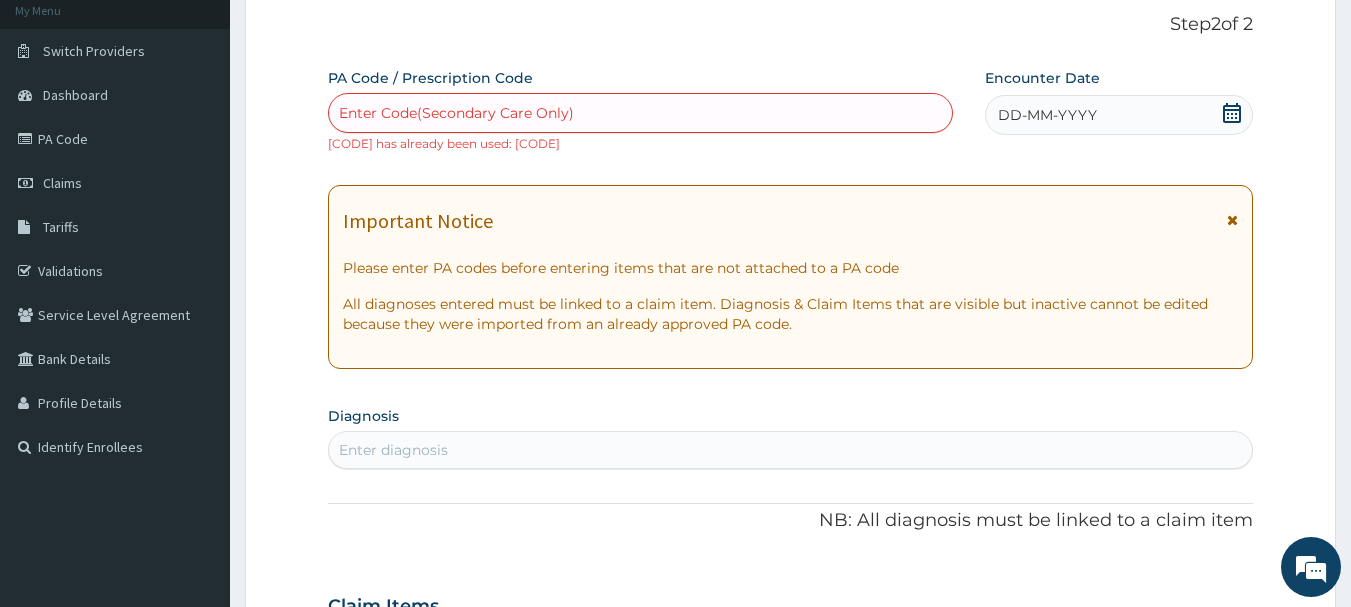 scroll, scrollTop: 118, scrollLeft: 0, axis: vertical 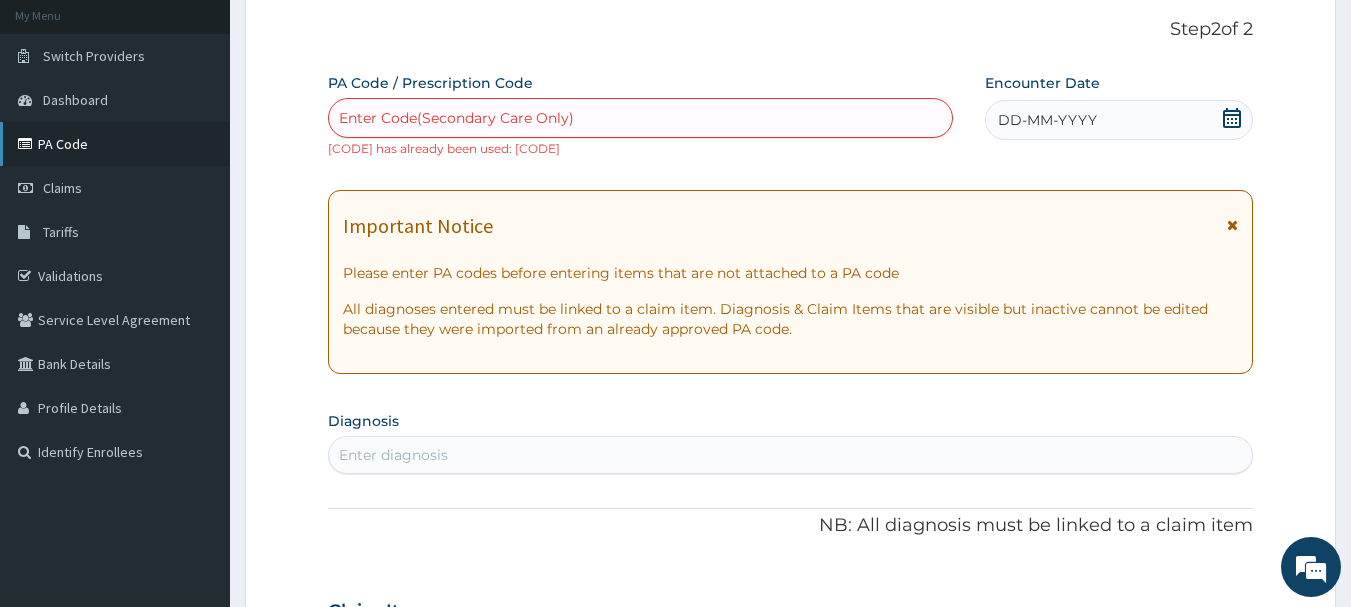 click on "PA Code" at bounding box center [115, 144] 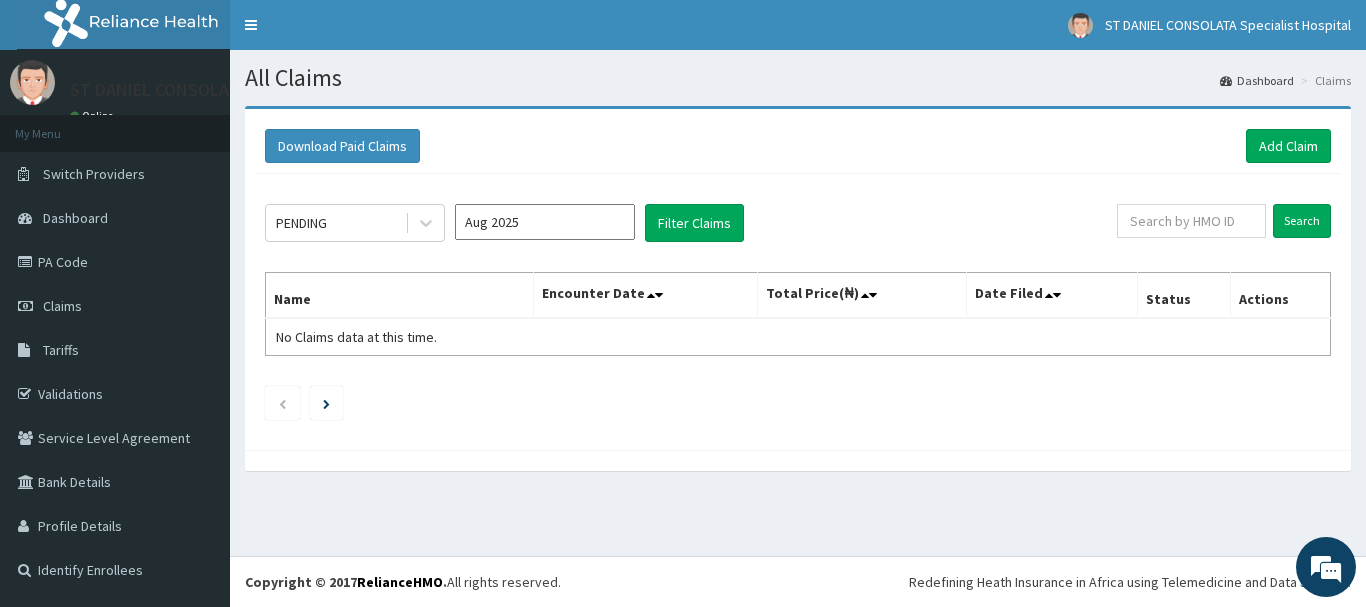 scroll, scrollTop: 0, scrollLeft: 0, axis: both 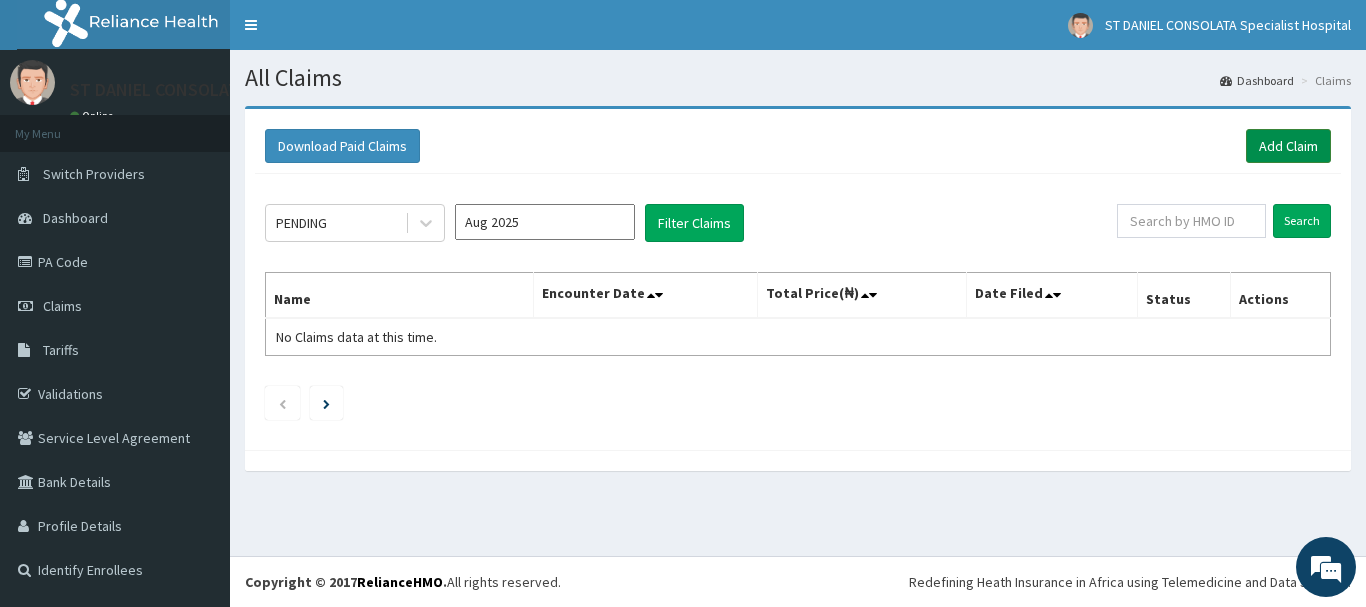 click on "Add Claim" at bounding box center (1288, 146) 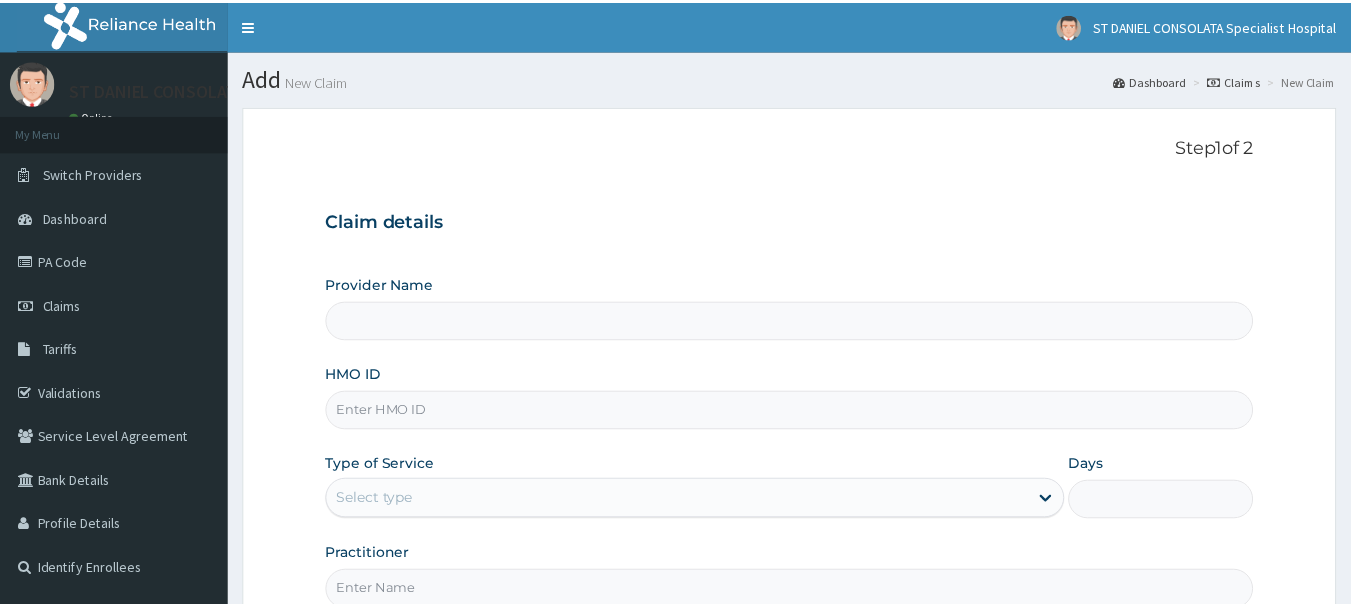 scroll, scrollTop: 0, scrollLeft: 0, axis: both 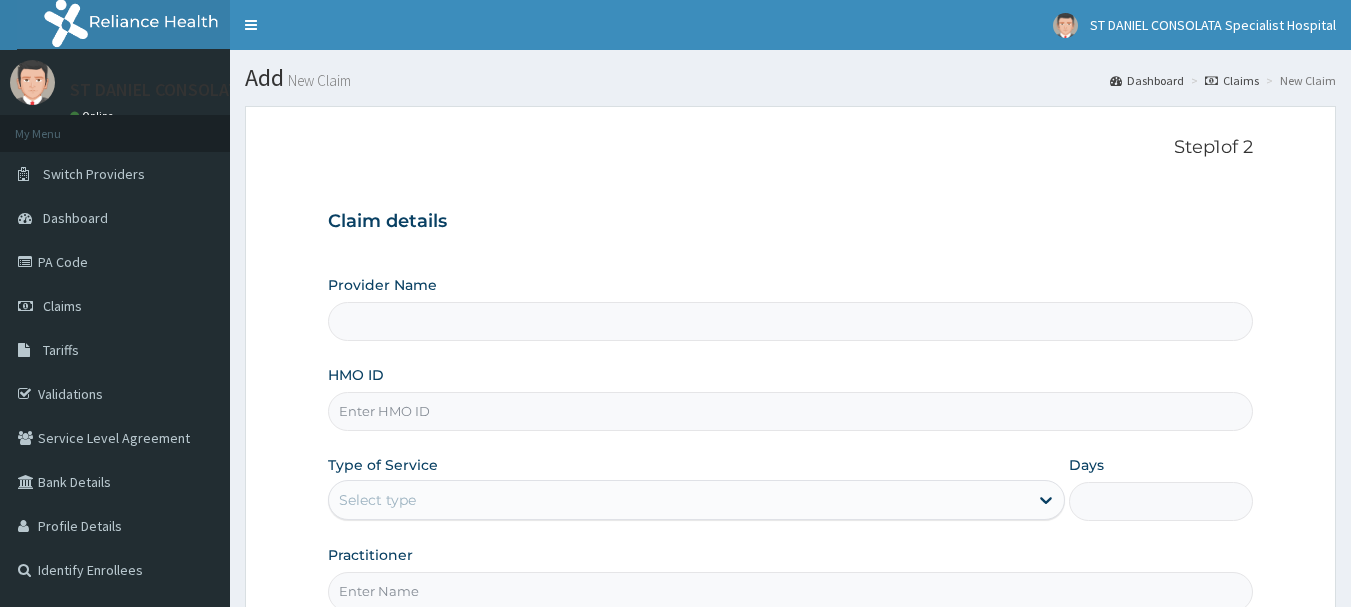 type on "ST DANIEL CONSOLATA SPECIALIST HOSPITAL" 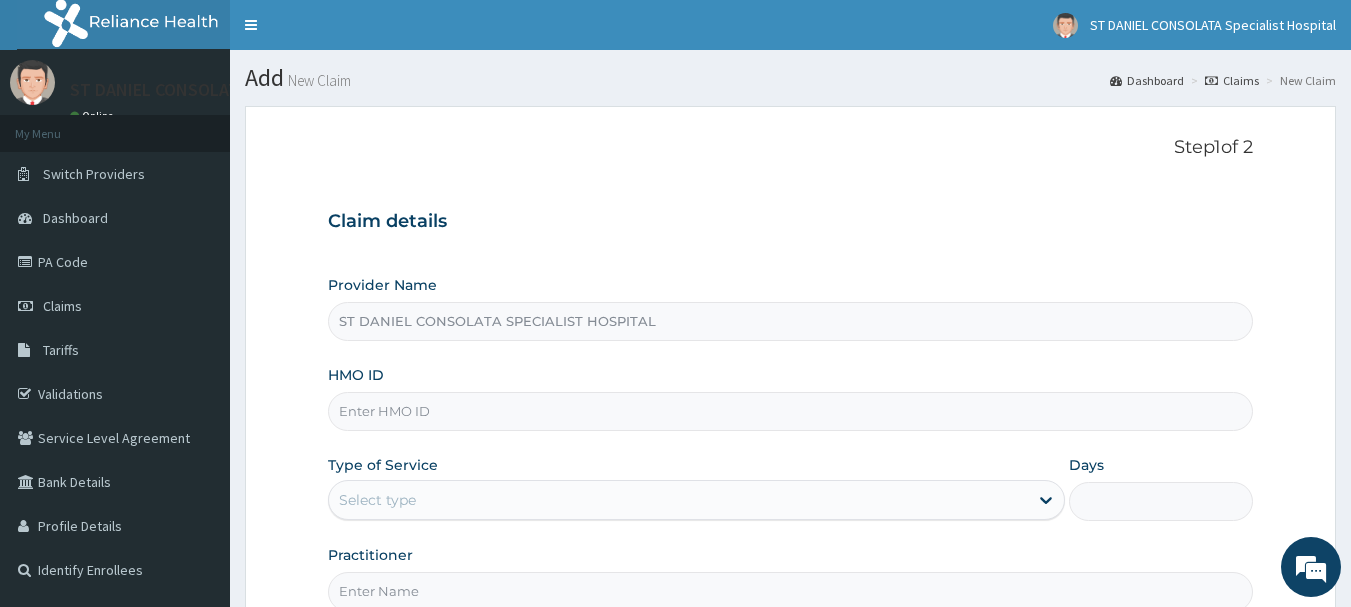 scroll, scrollTop: 0, scrollLeft: 0, axis: both 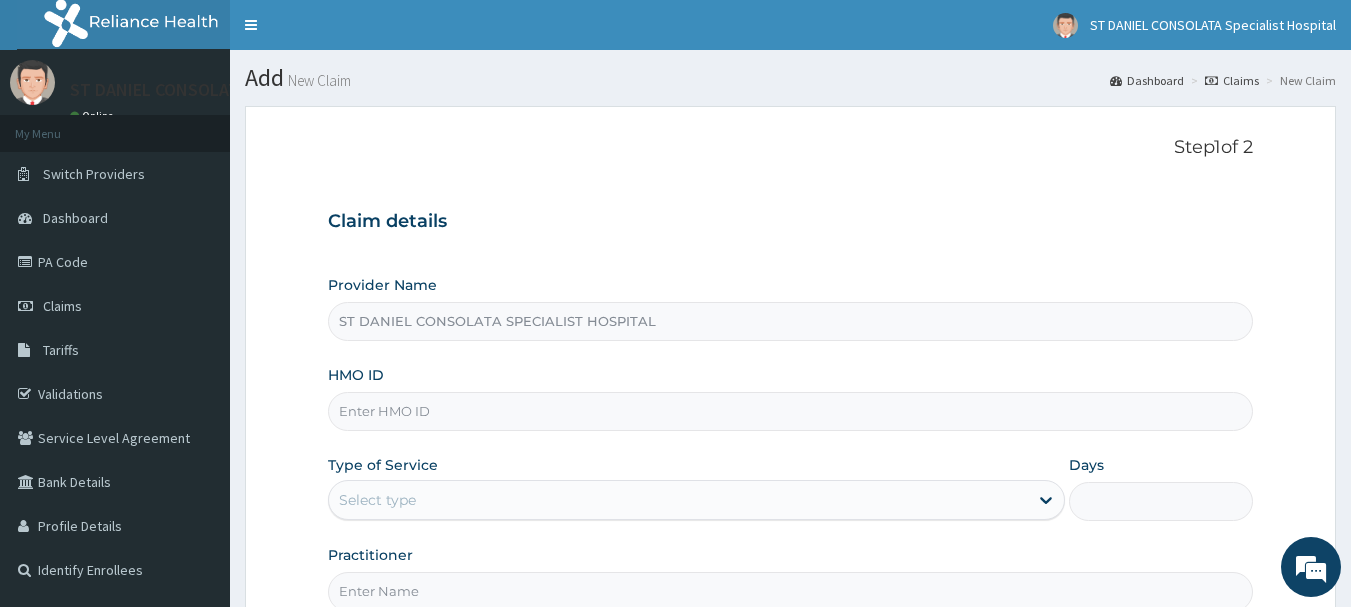 click on "HMO ID" at bounding box center [791, 411] 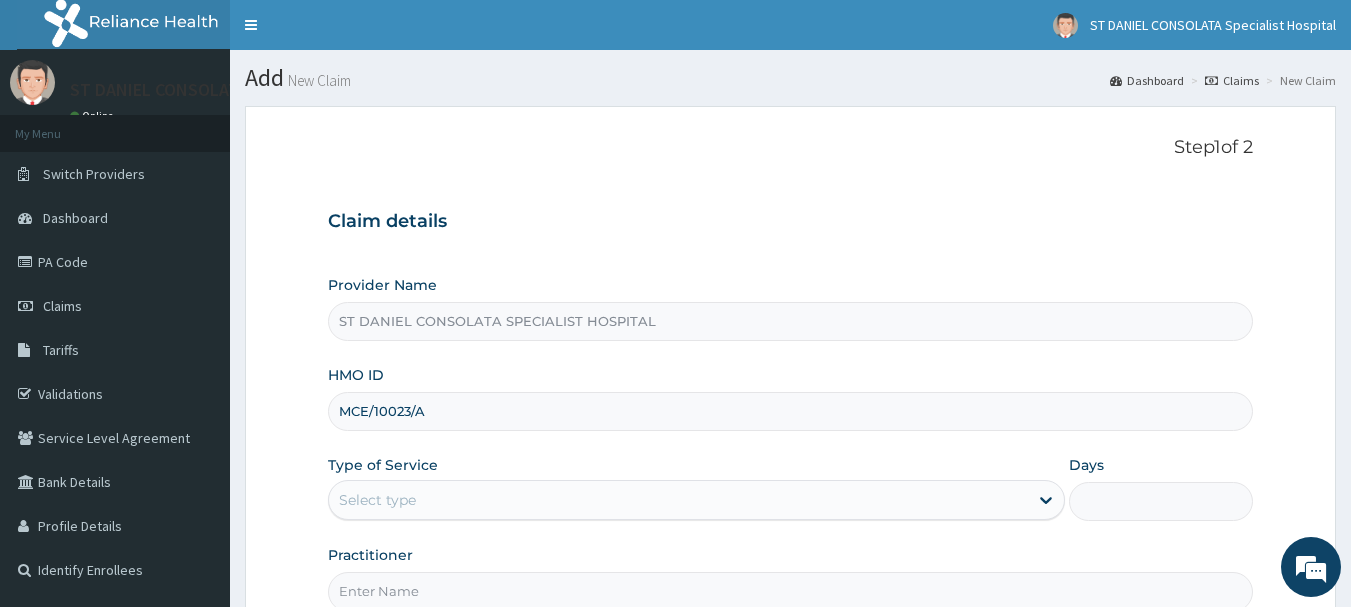 type on "MCE/10023/A" 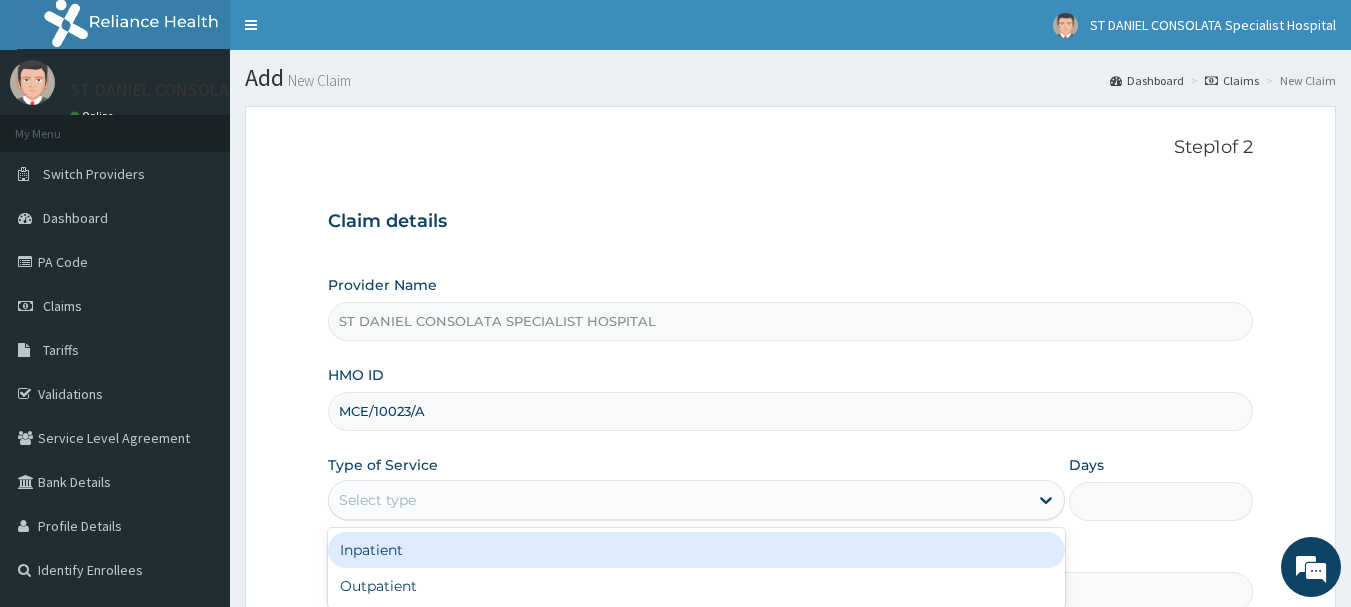 click on "Select type" at bounding box center (678, 500) 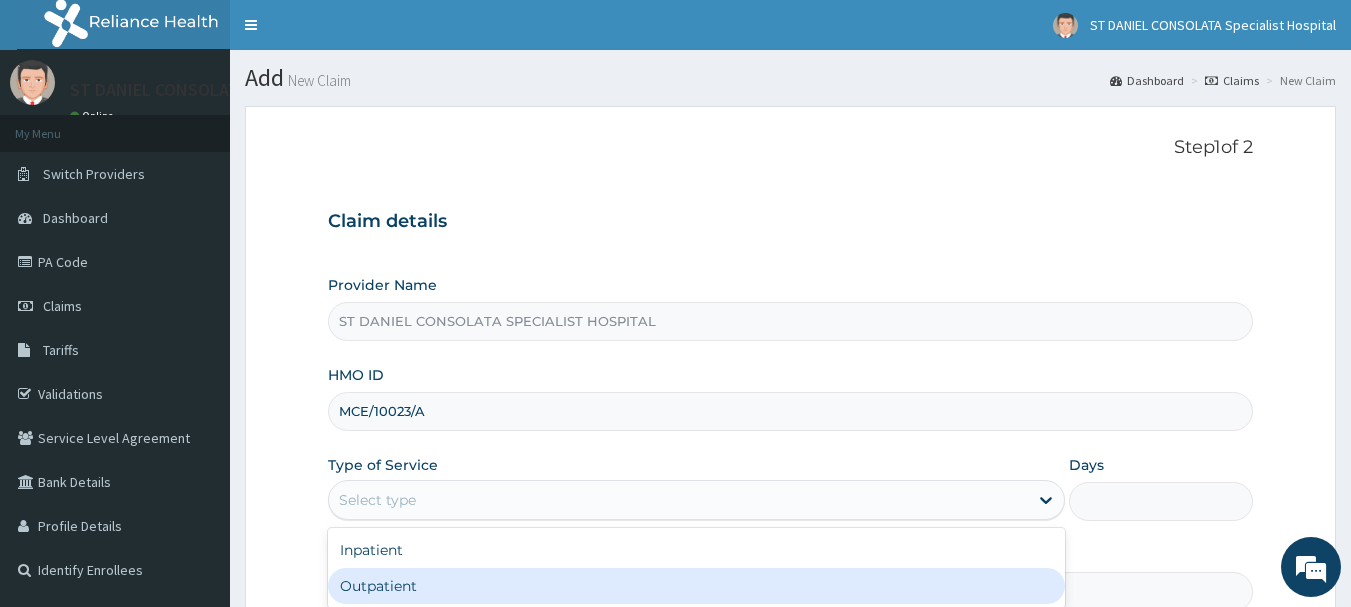 click on "Outpatient" at bounding box center (696, 586) 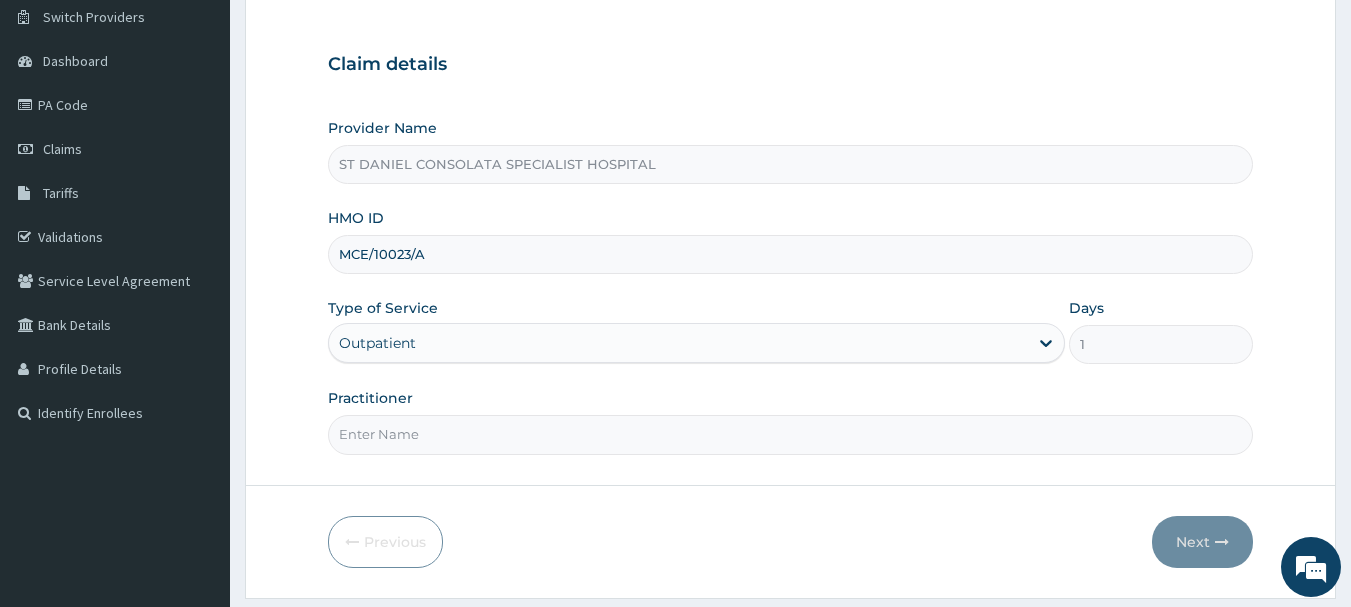 scroll, scrollTop: 215, scrollLeft: 0, axis: vertical 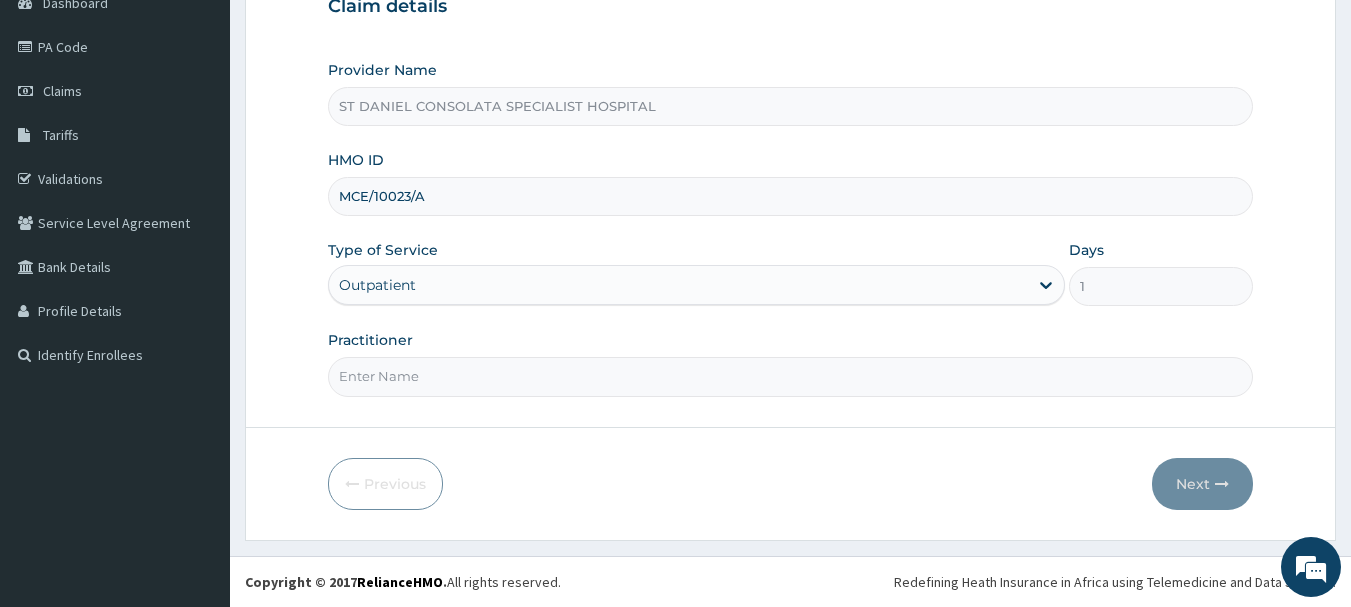 click on "Practitioner" at bounding box center [791, 376] 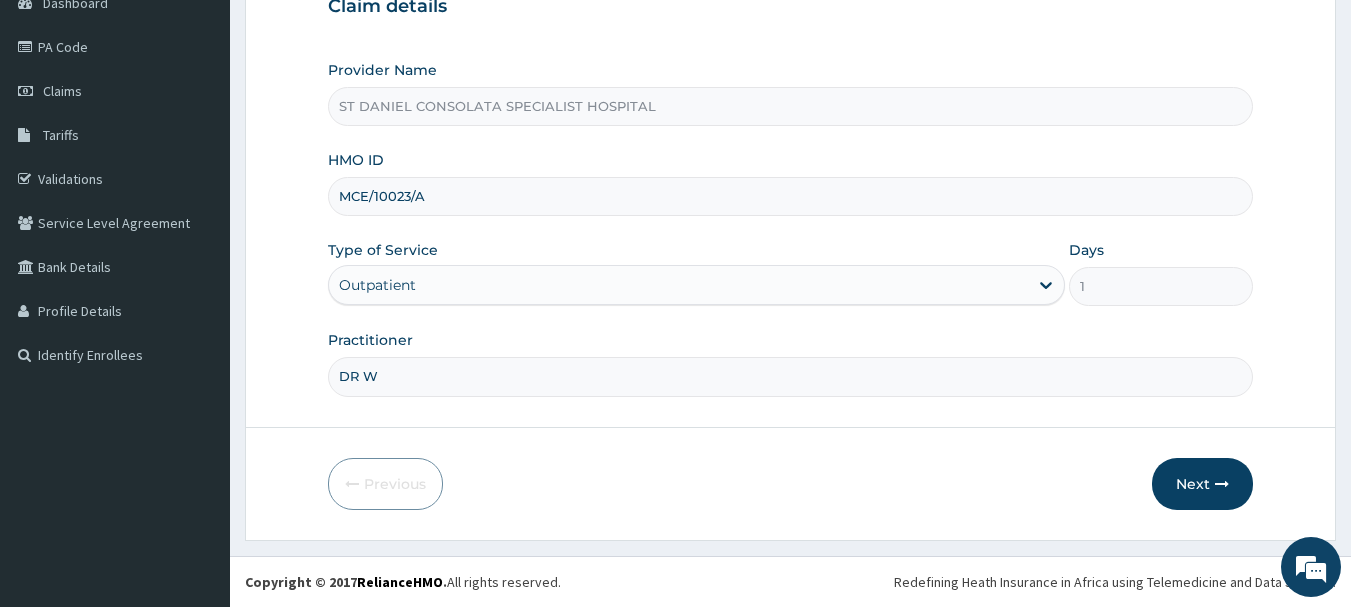type on "DR WILSON OKORIE" 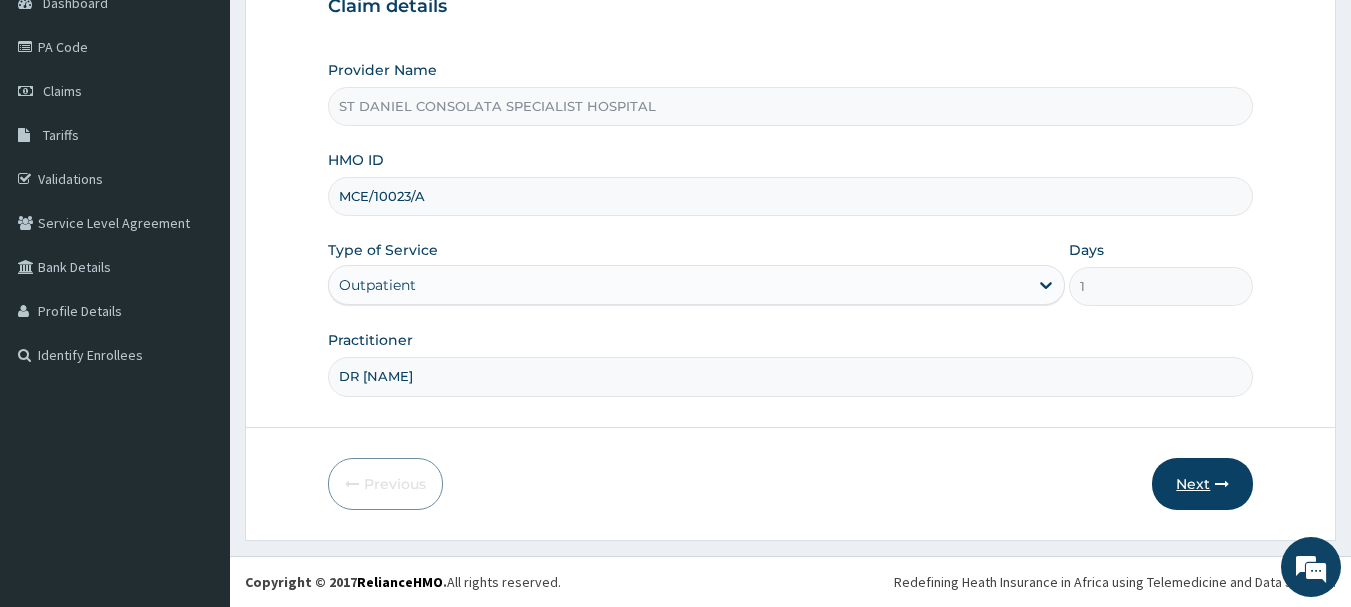click on "Next" at bounding box center [1202, 484] 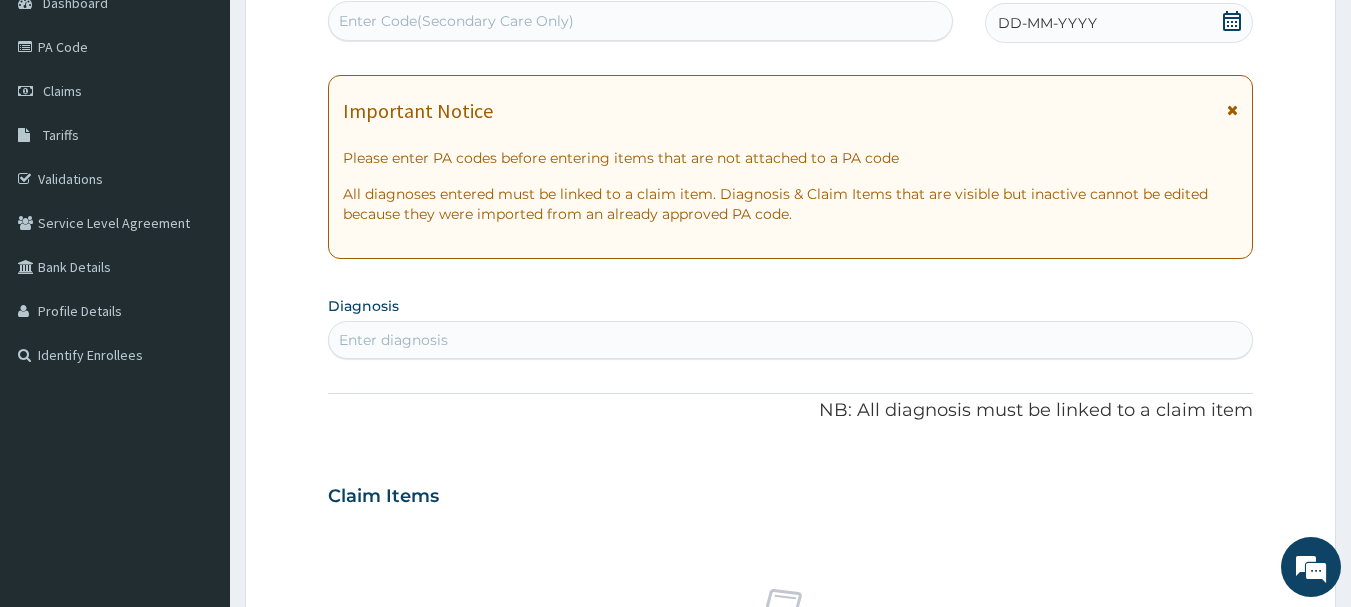click 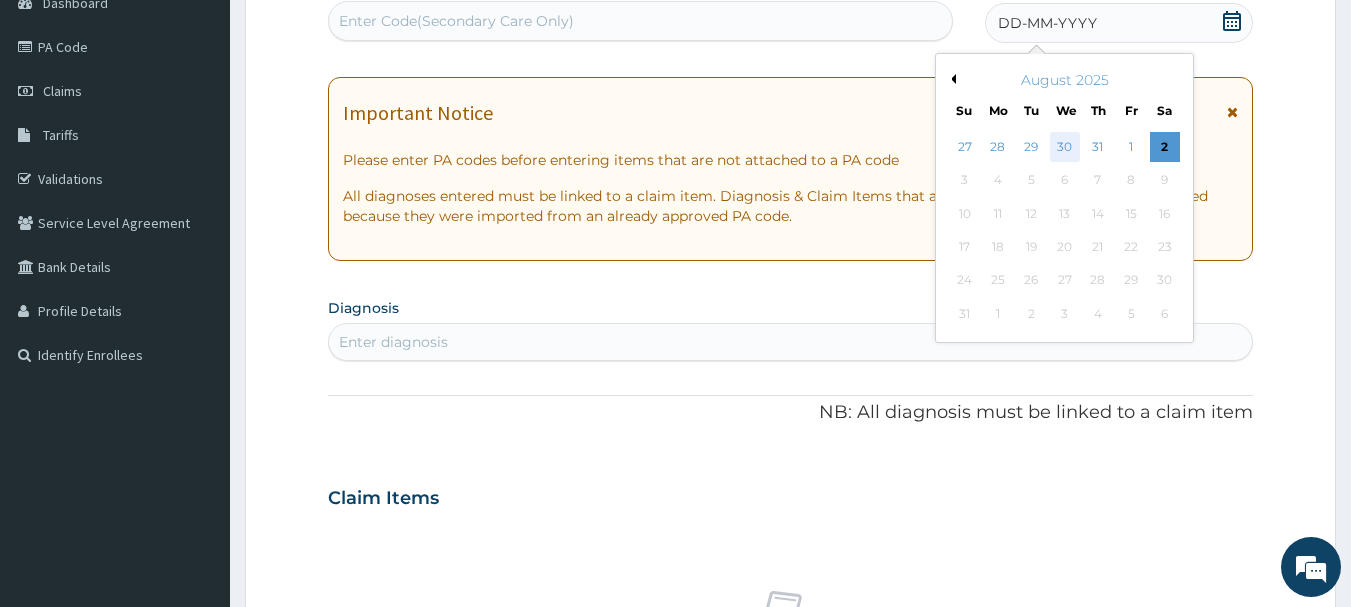 click on "30" at bounding box center [1065, 147] 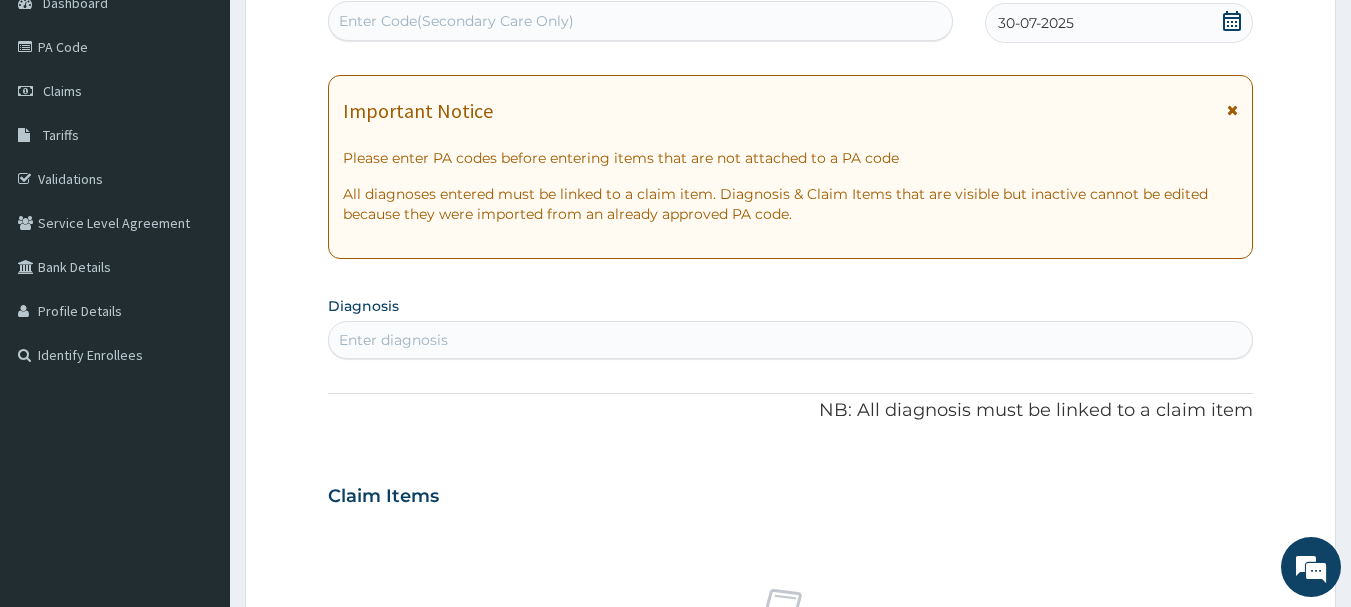 click on "Enter diagnosis" at bounding box center (791, 340) 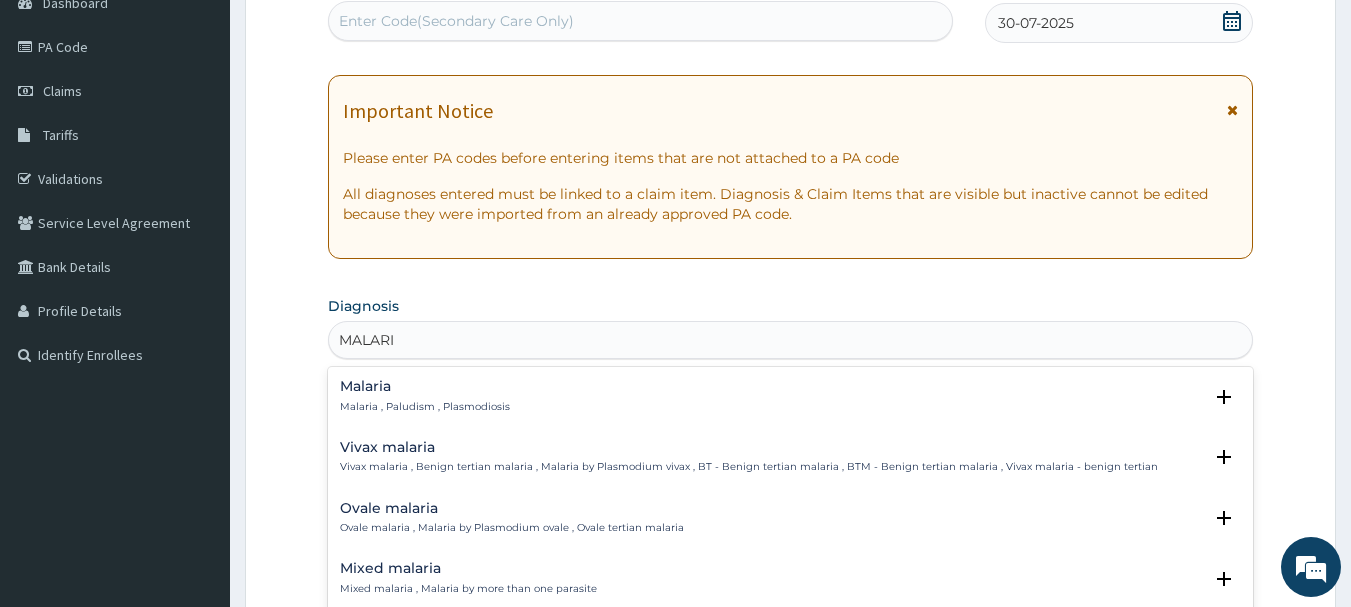 type on "MALARIA" 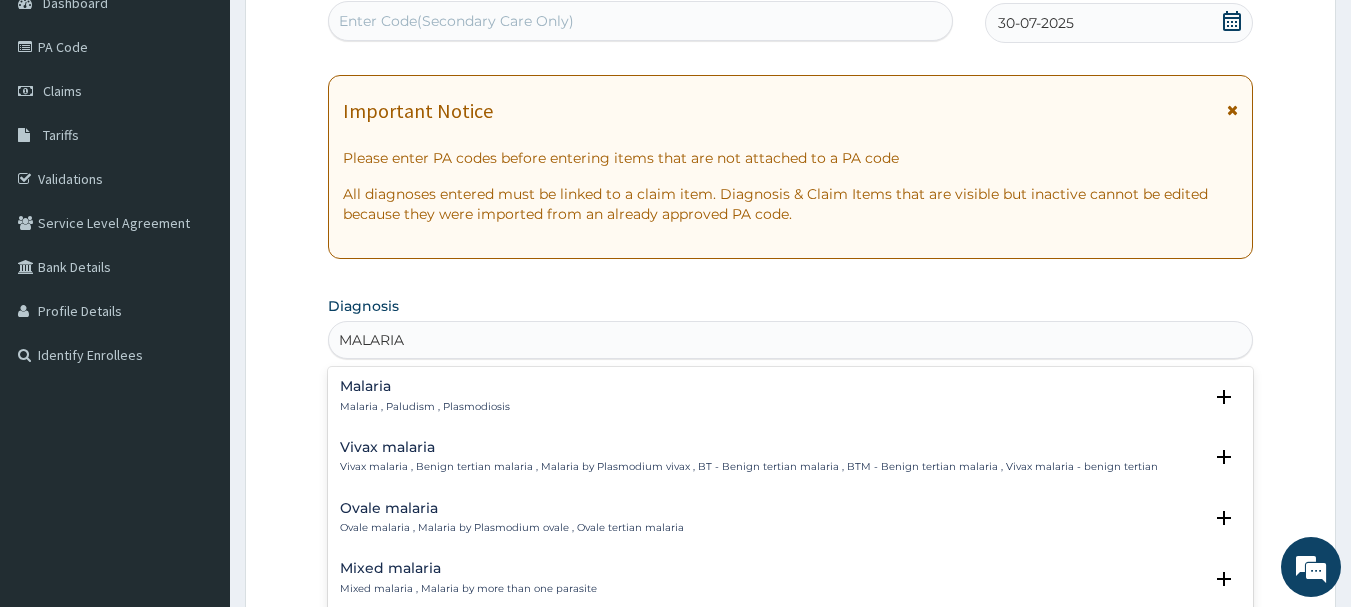 click on "Malaria" at bounding box center (425, 386) 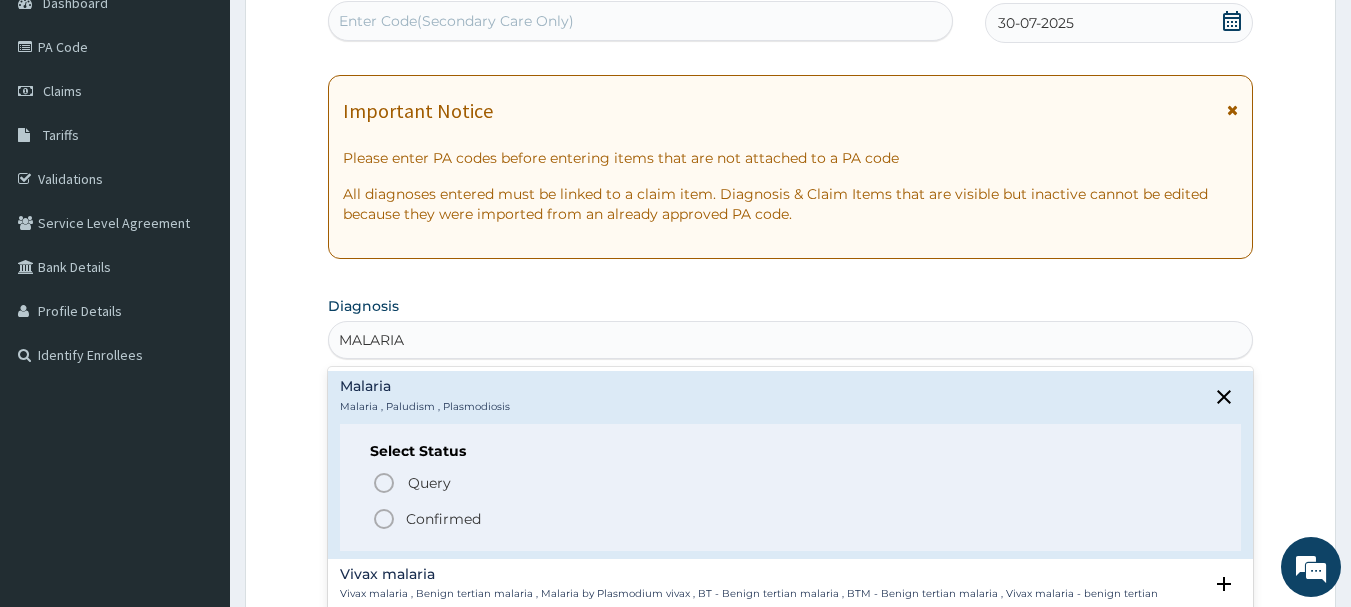 click 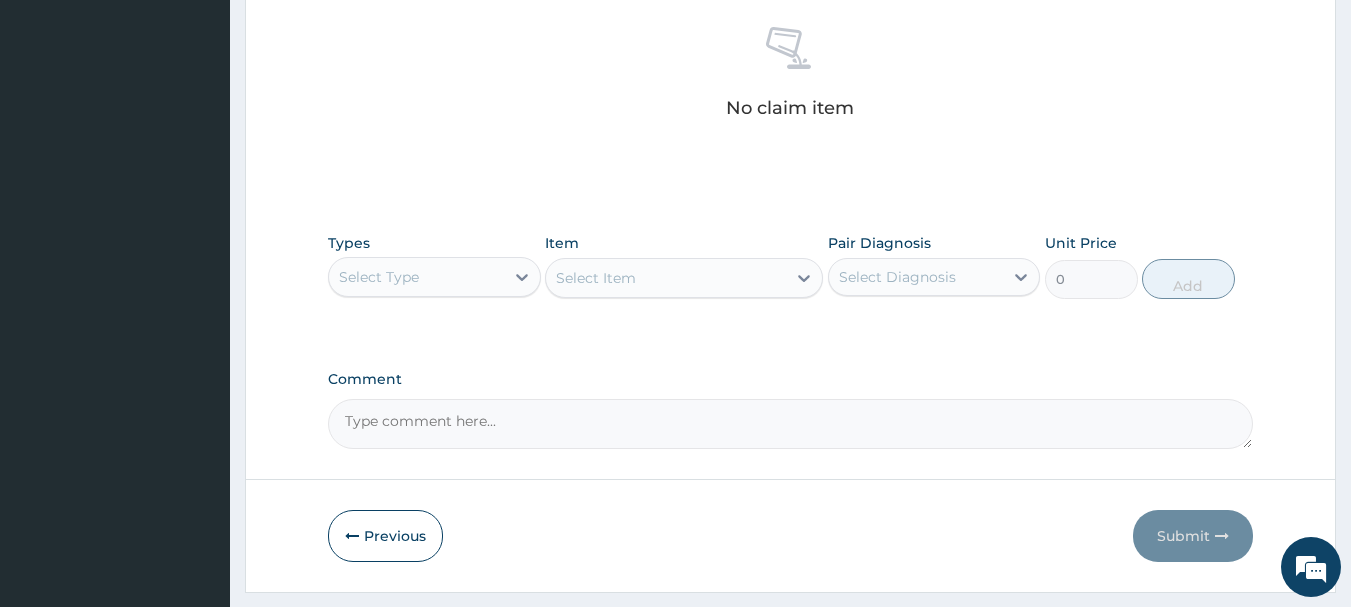 scroll, scrollTop: 833, scrollLeft: 0, axis: vertical 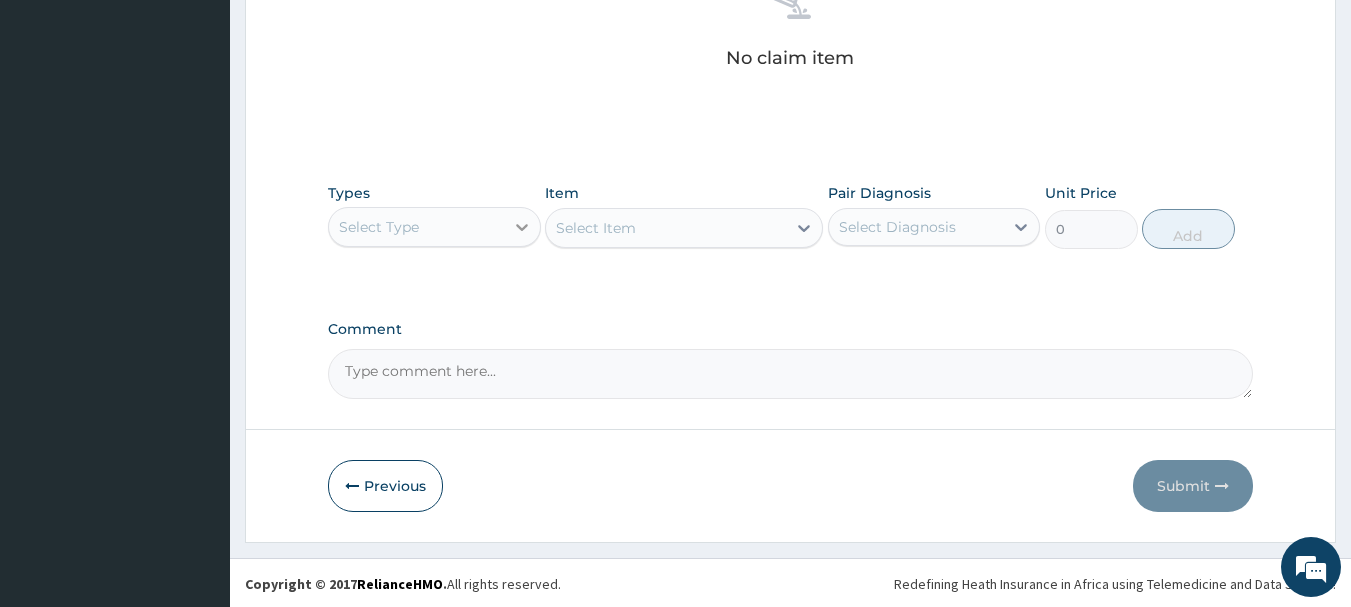 click at bounding box center [522, 227] 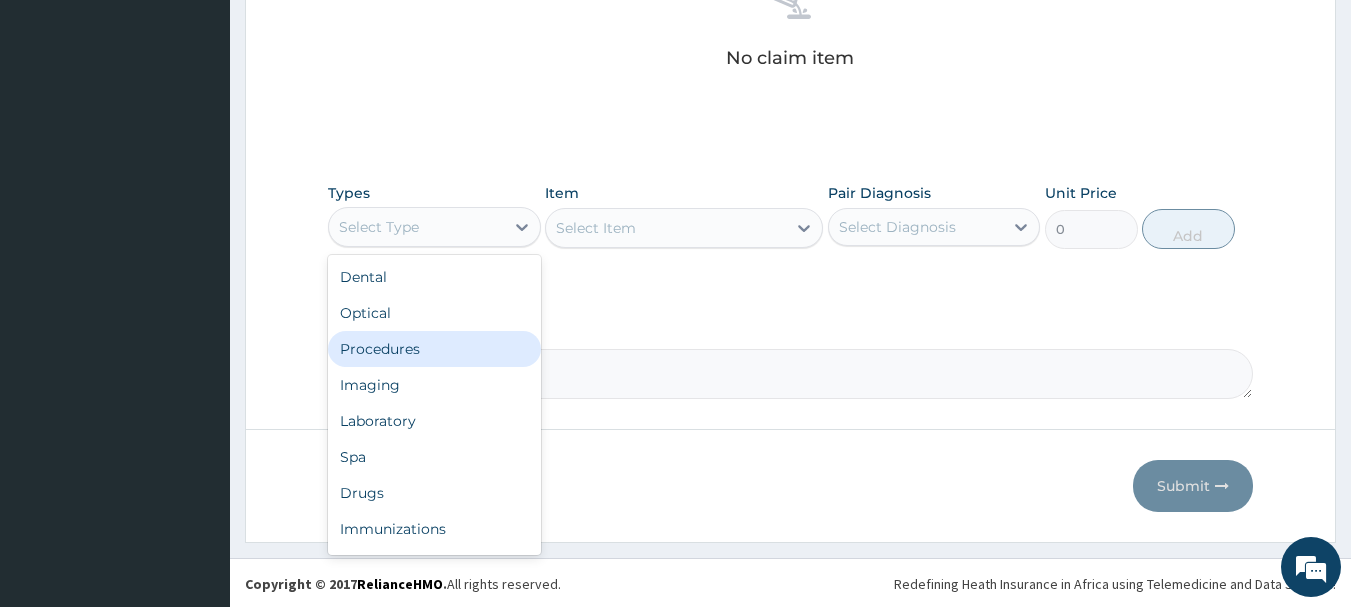 click on "Procedures" at bounding box center (434, 349) 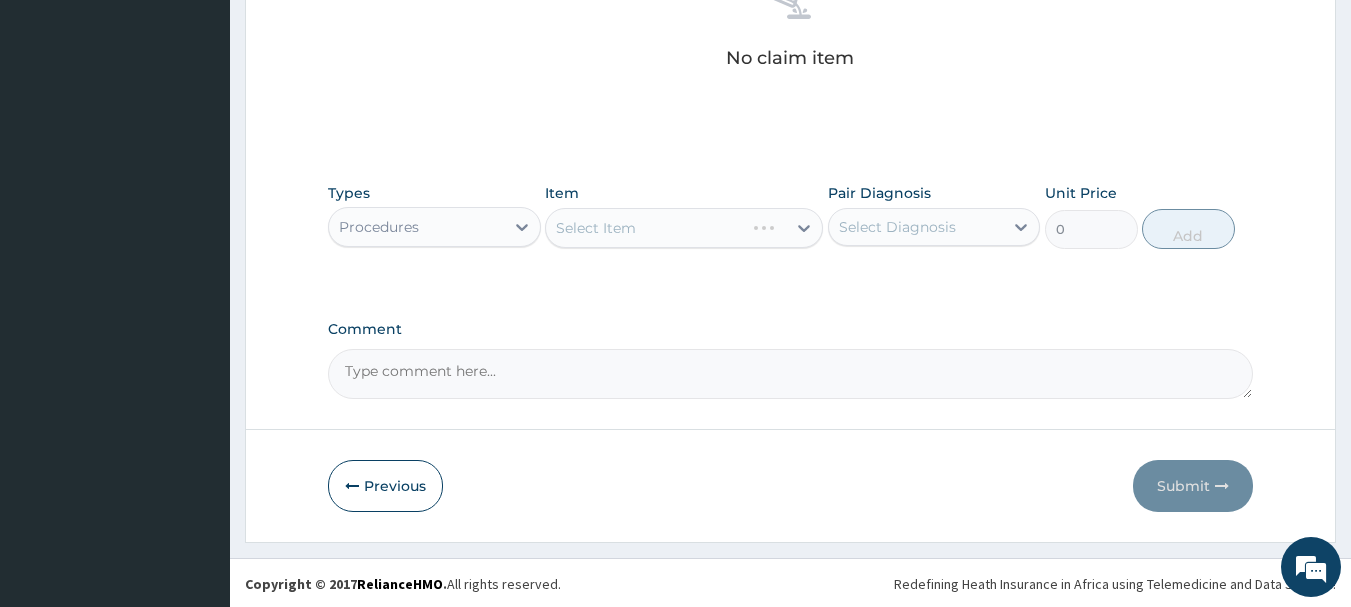click on "Select Item" at bounding box center [684, 228] 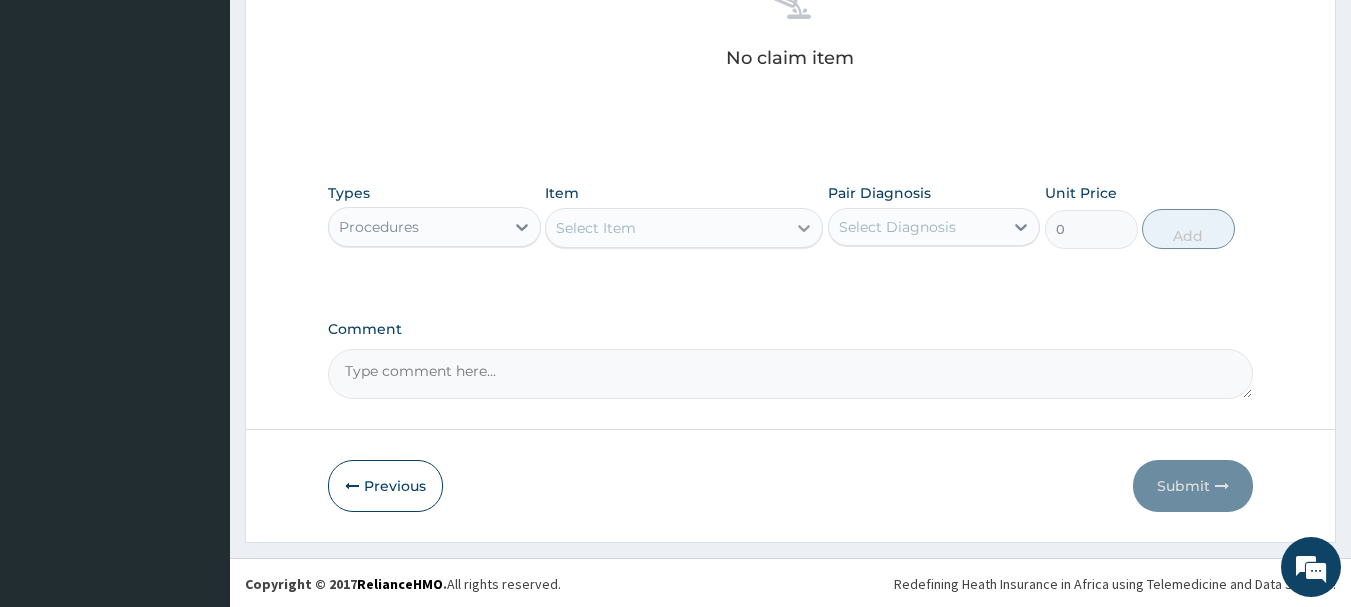 click 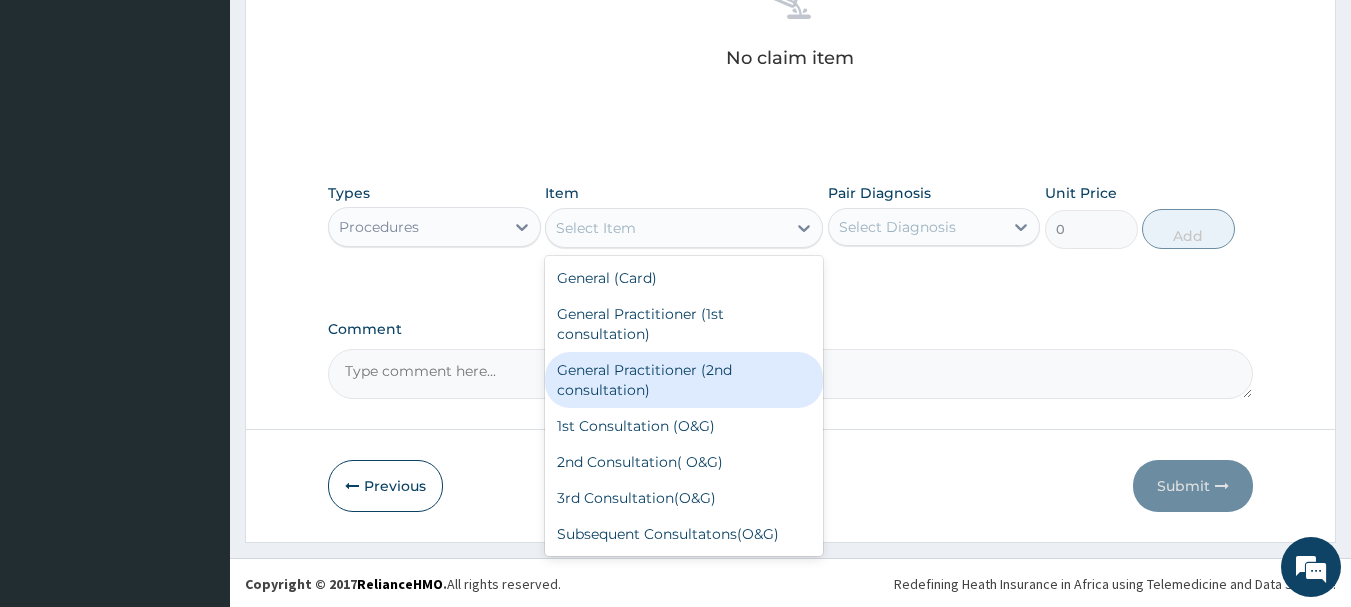 click on "General Practitioner (2nd consultation)" at bounding box center (684, 380) 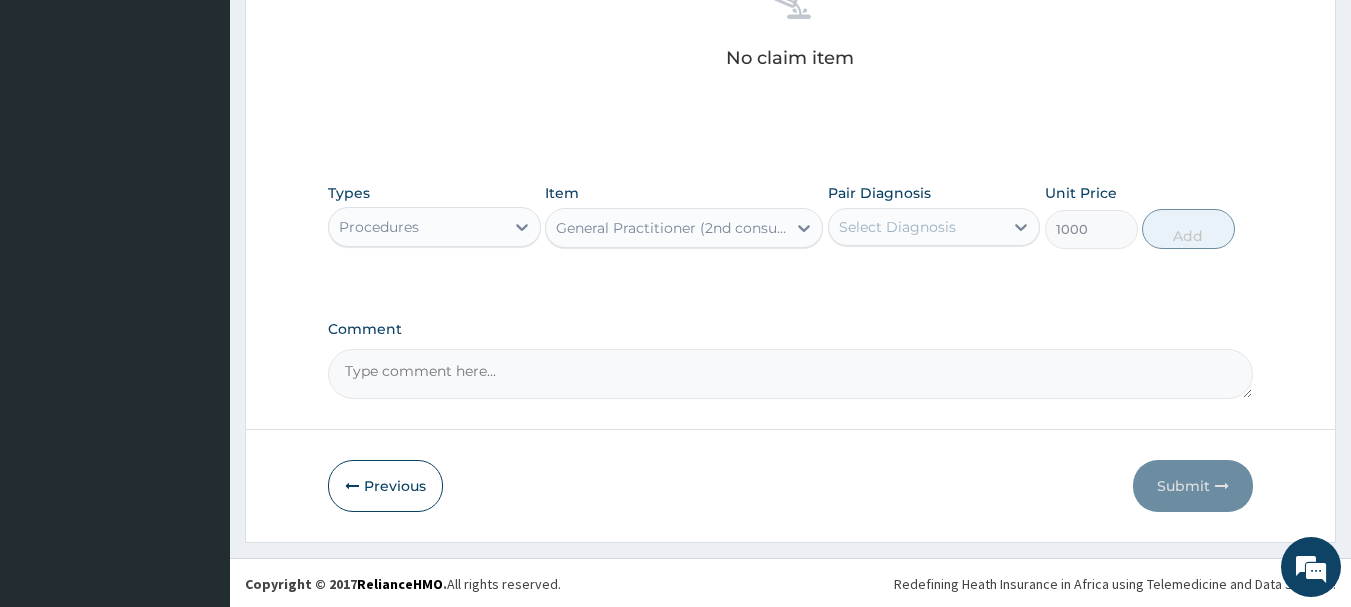 click on "Pair Diagnosis Select Diagnosis" at bounding box center (934, 216) 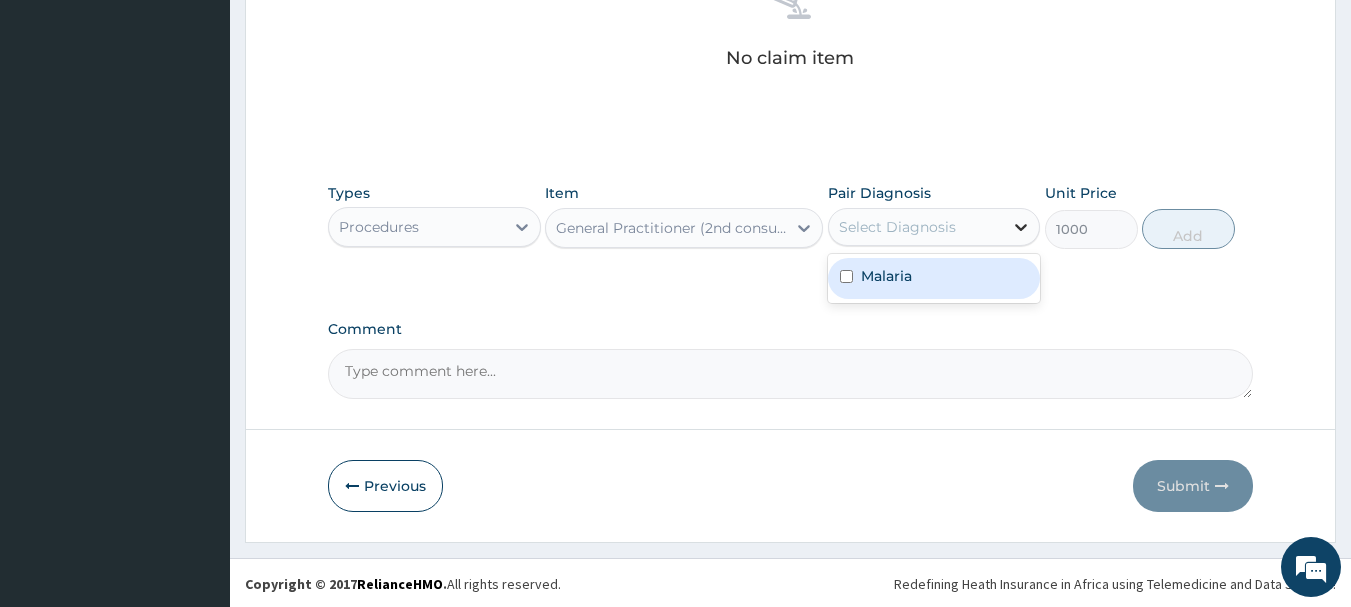 click 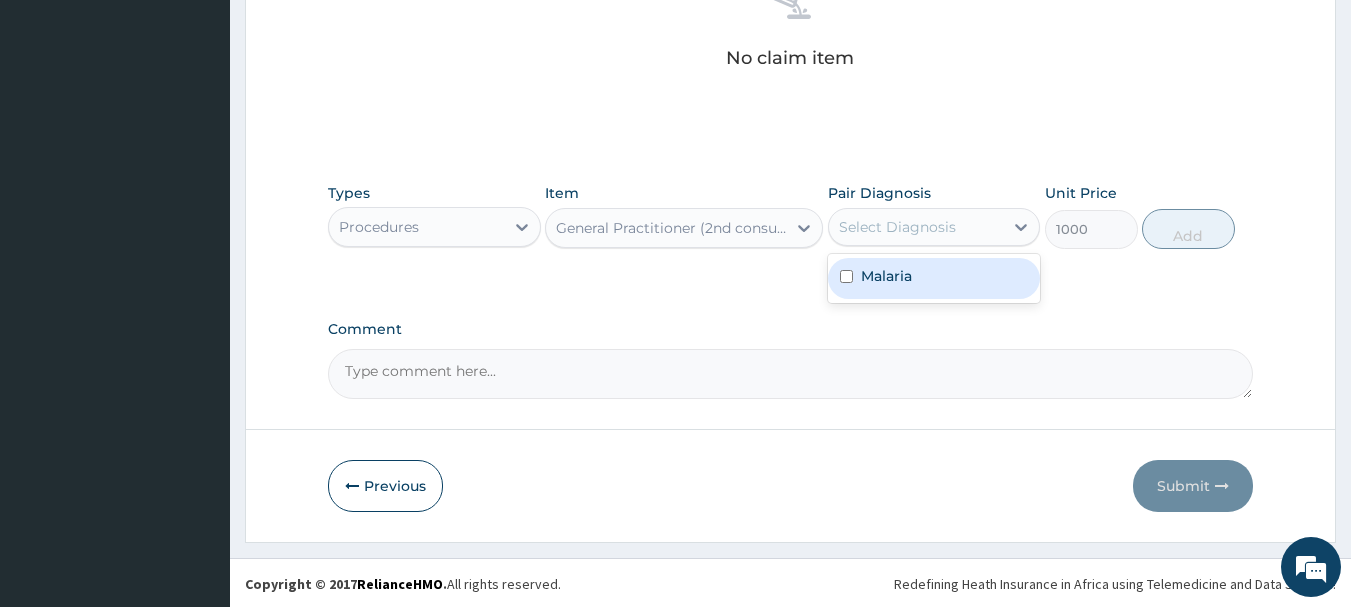 click on "Malaria" at bounding box center [934, 278] 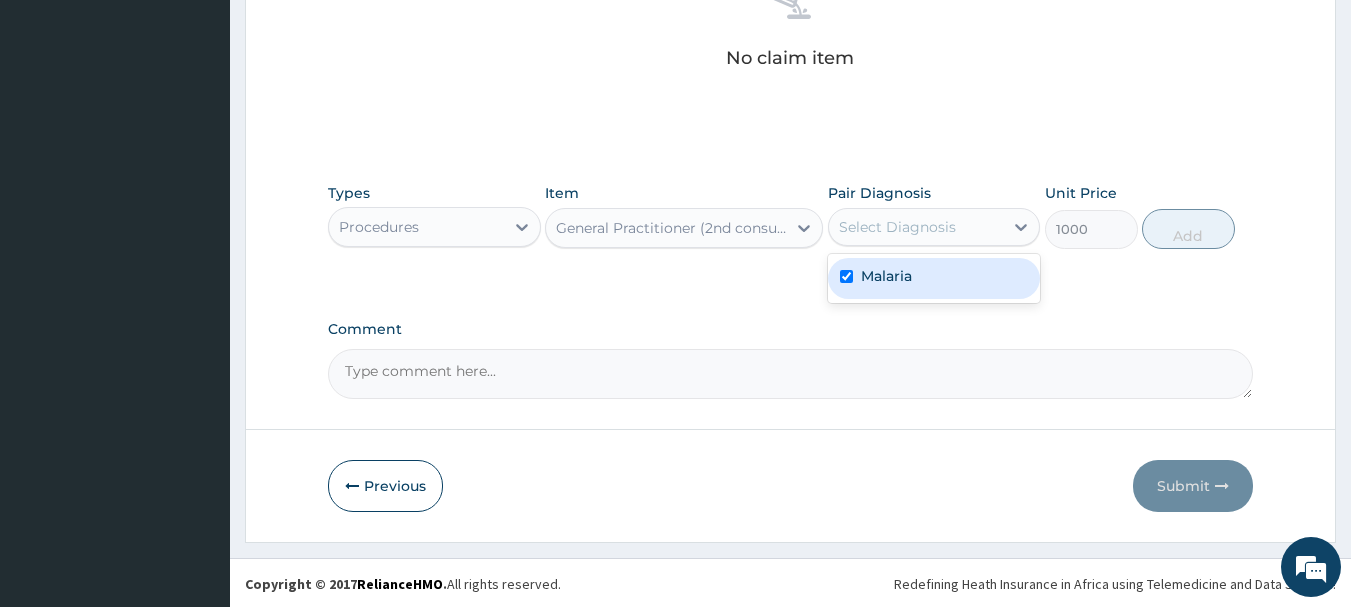 checkbox on "true" 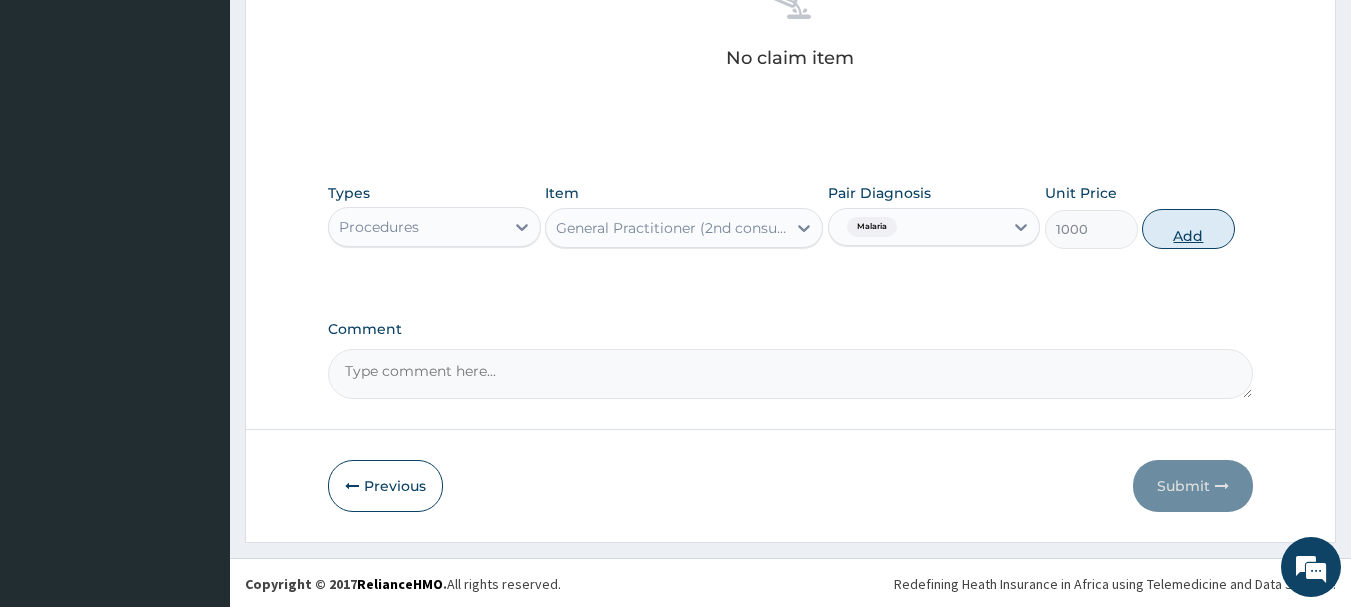 click on "Add" at bounding box center (1188, 229) 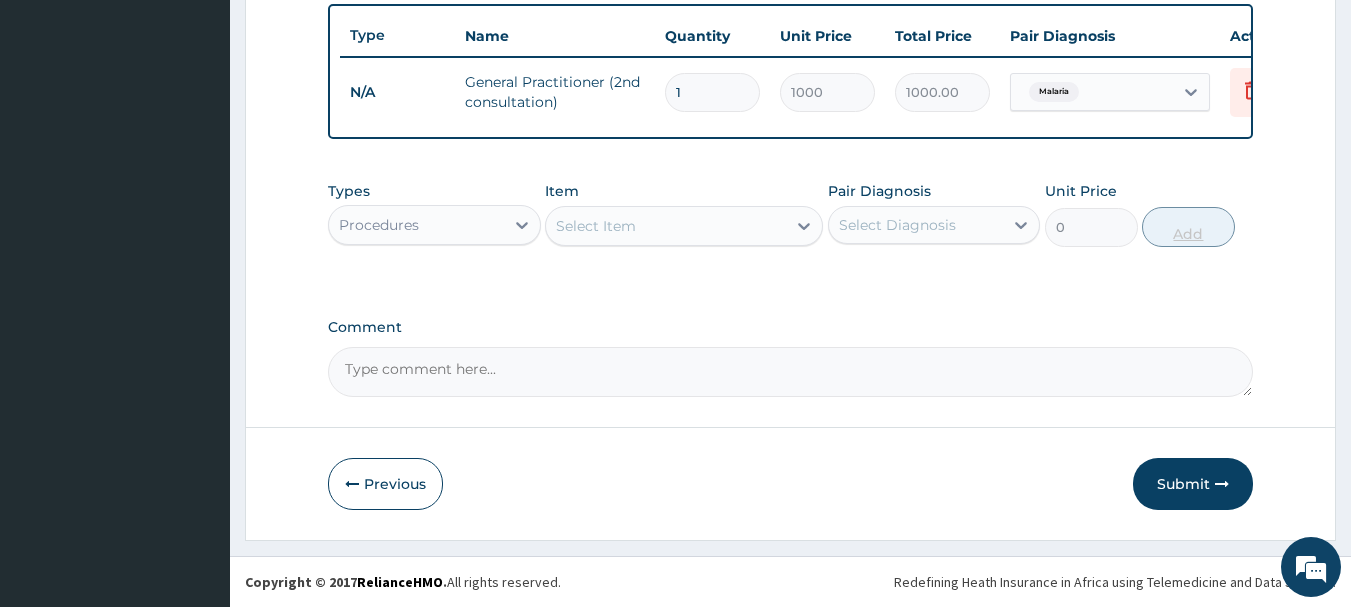 scroll, scrollTop: 755, scrollLeft: 0, axis: vertical 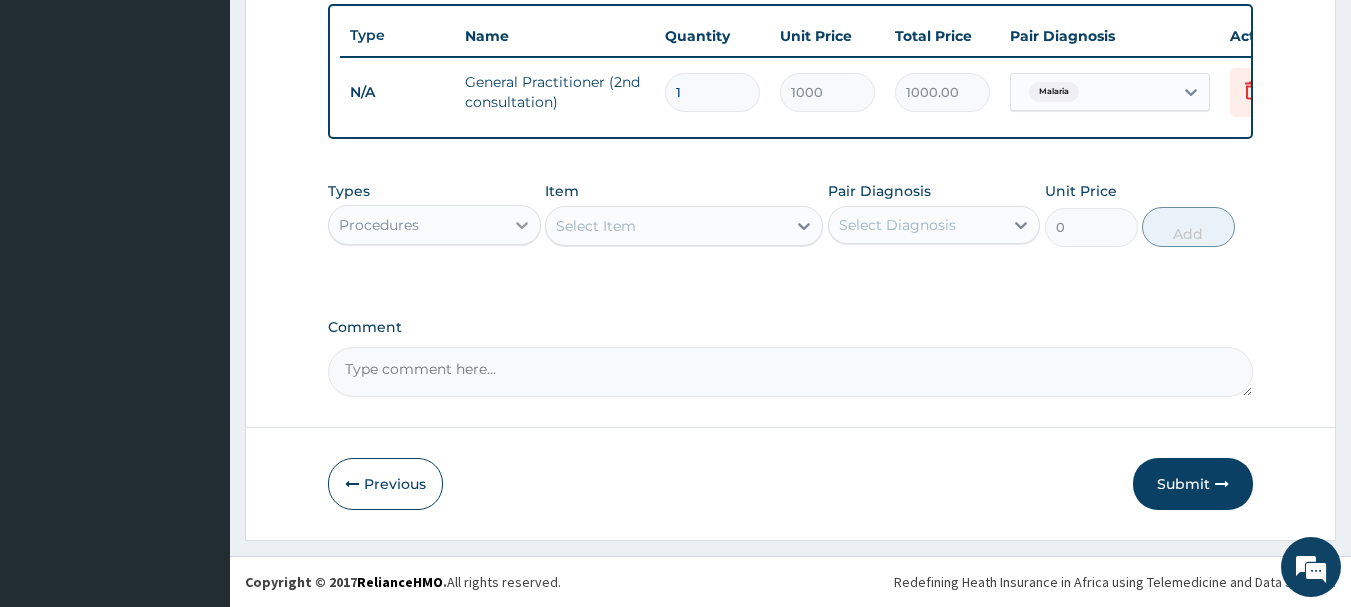 click 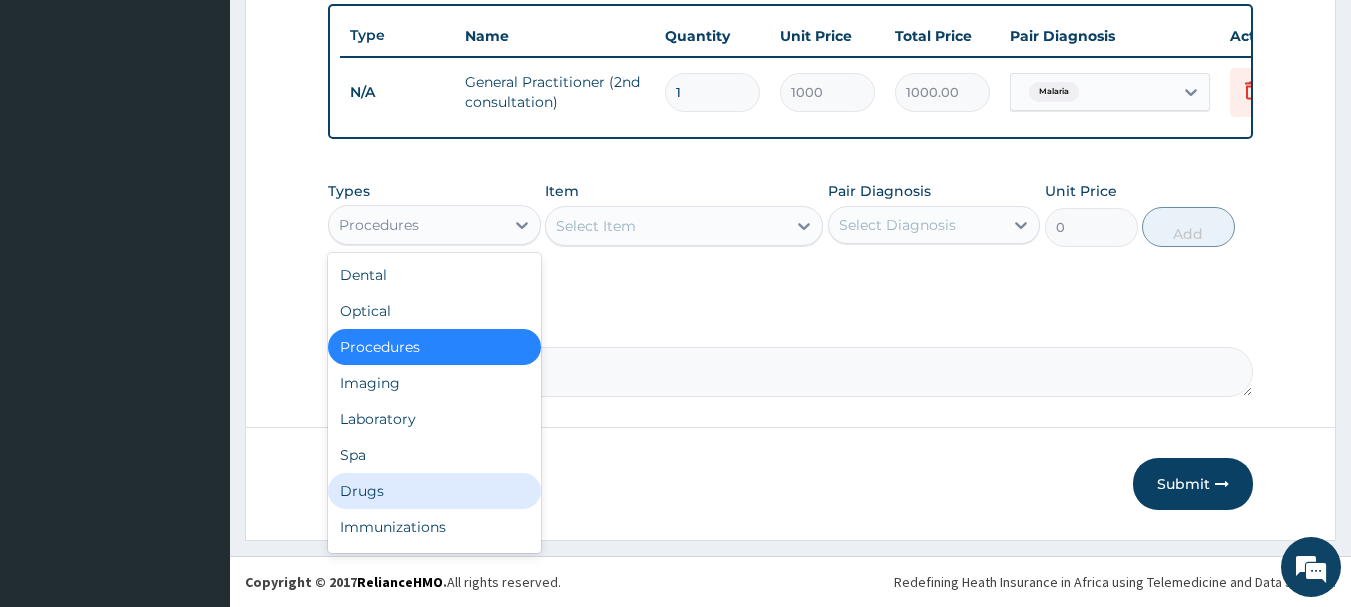 click on "Drugs" at bounding box center [434, 491] 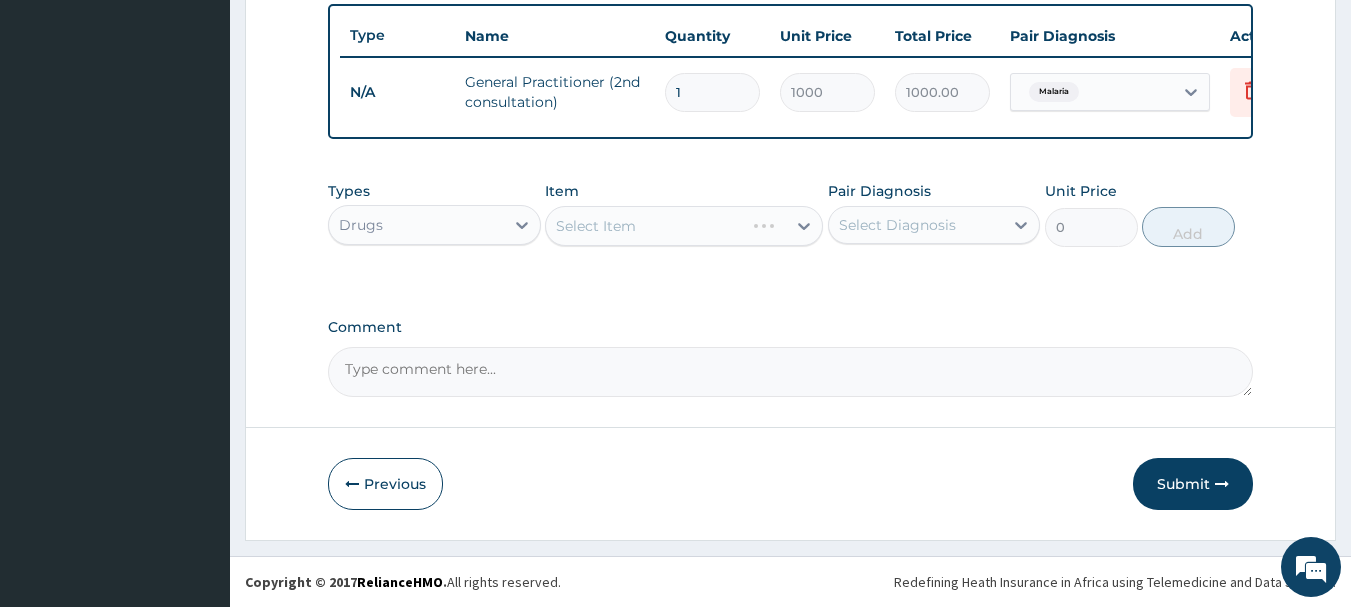 click on "Select Item" at bounding box center [684, 226] 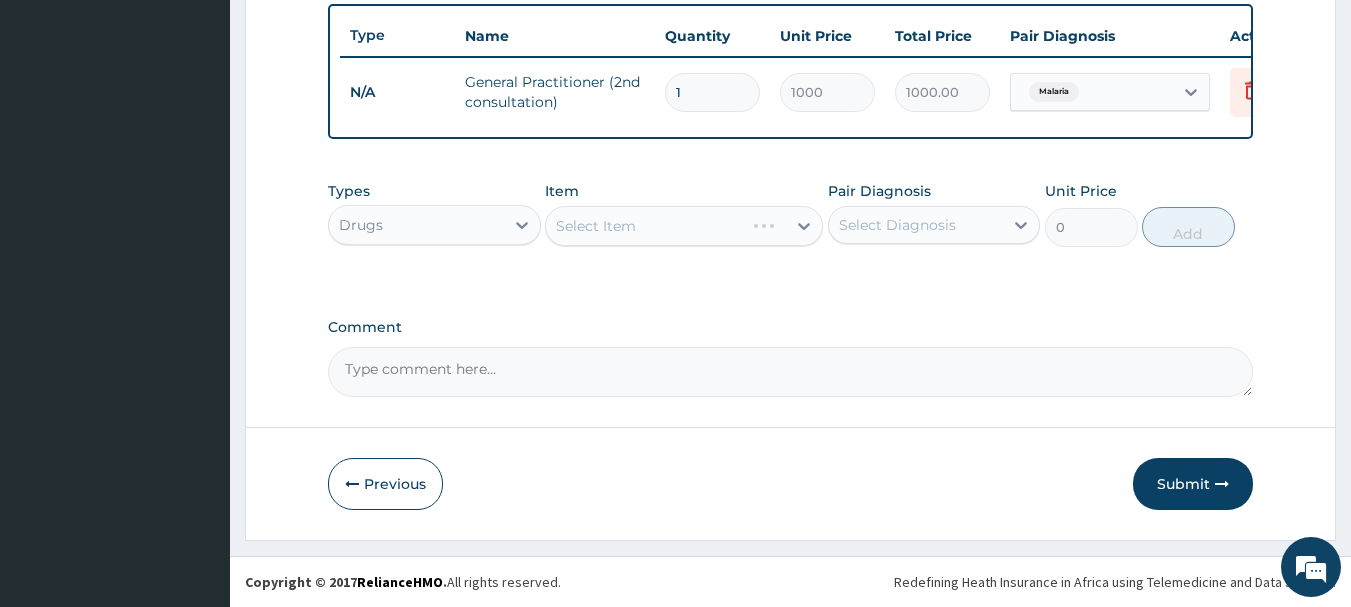 click on "Select Item" at bounding box center (684, 226) 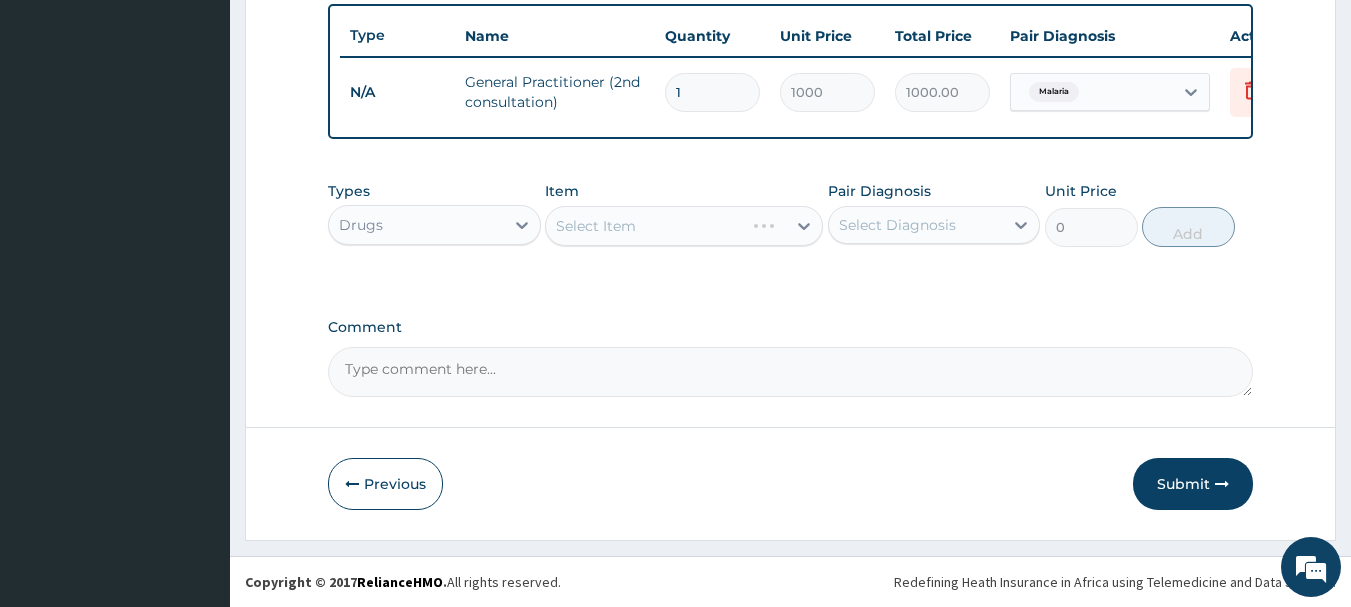 click on "Select Item" at bounding box center (684, 226) 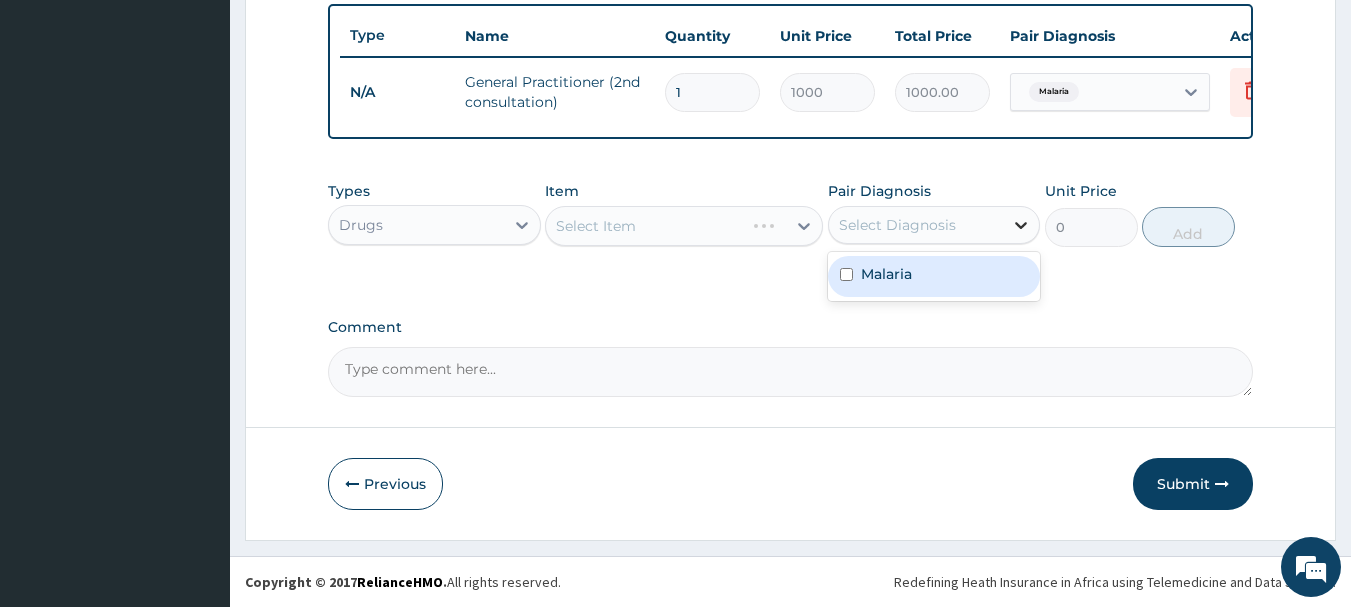 click 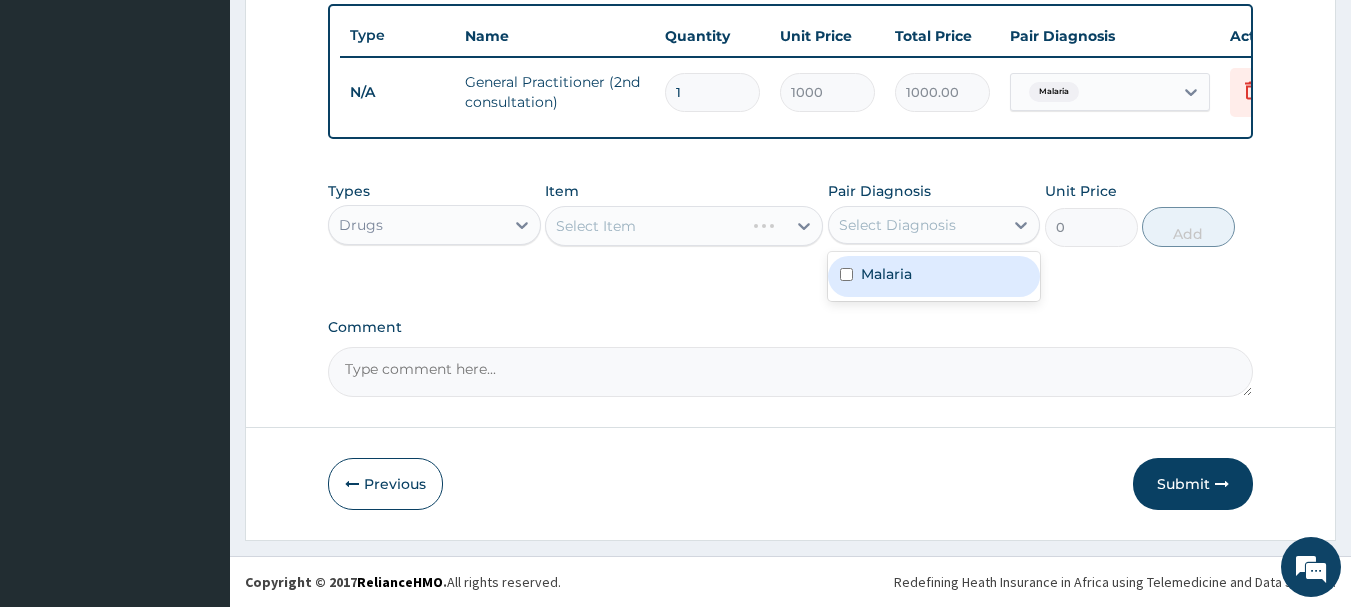 click on "Malaria" at bounding box center [934, 276] 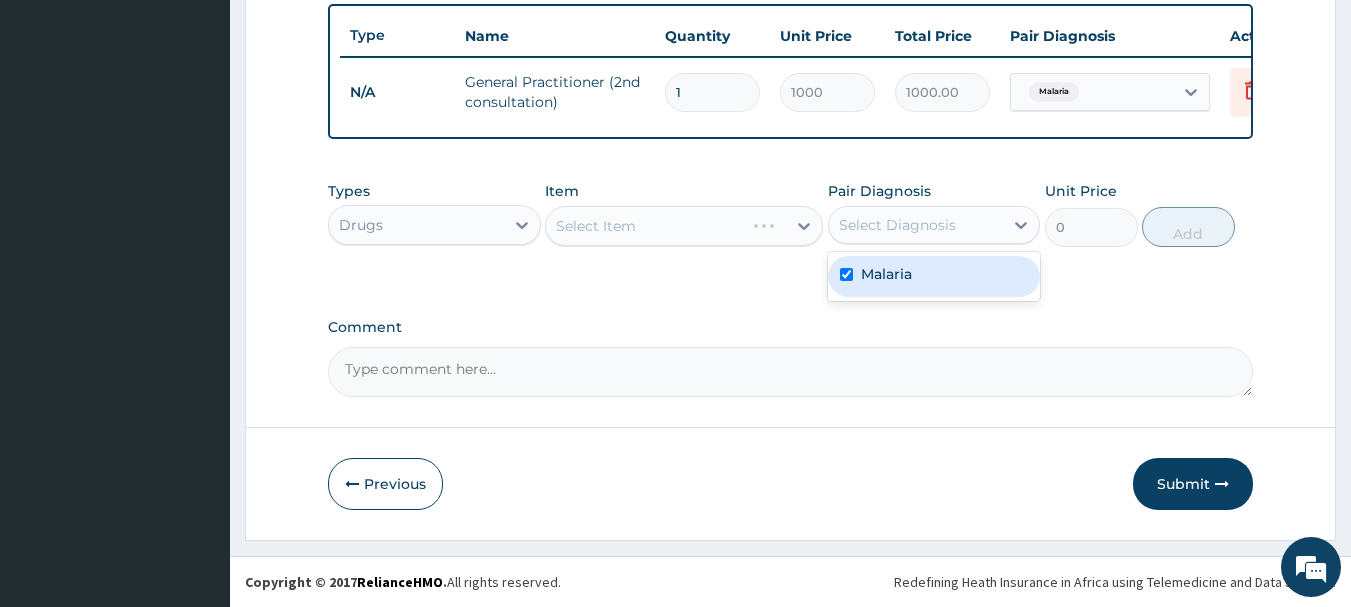 checkbox on "true" 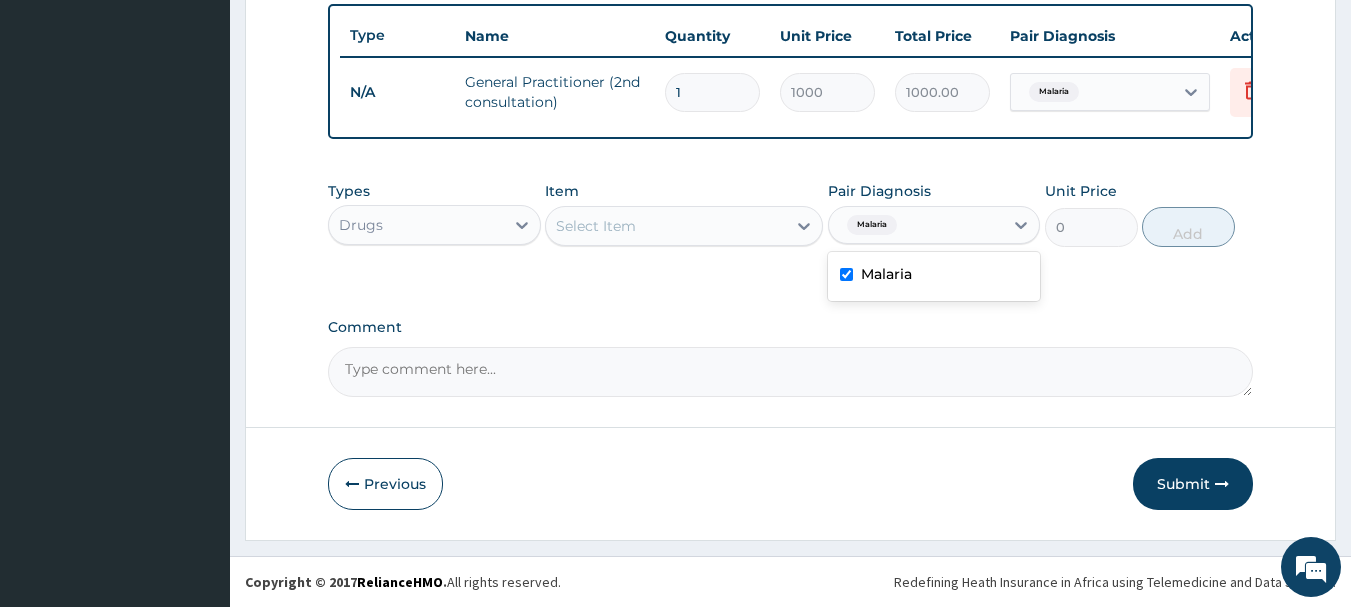 click on "Types Drugs Item Select Item Pair Diagnosis option Malaria, selected. option Malaria selected, 1 of 1. 1 result available. Use Up and Down to choose options, press Enter to select the currently focused option, press Escape to exit the menu, press Tab to select the option and exit the menu. Malaria Malaria Unit Price 0 Add" at bounding box center [791, 214] 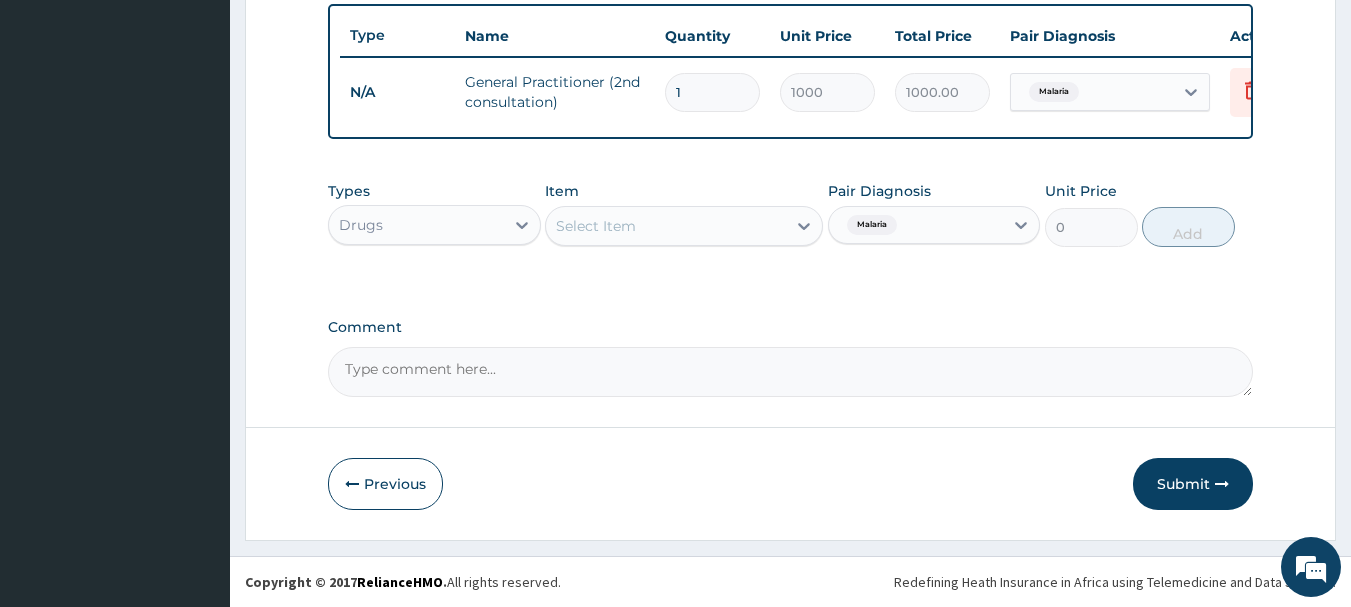 click on "Select Item" at bounding box center [666, 226] 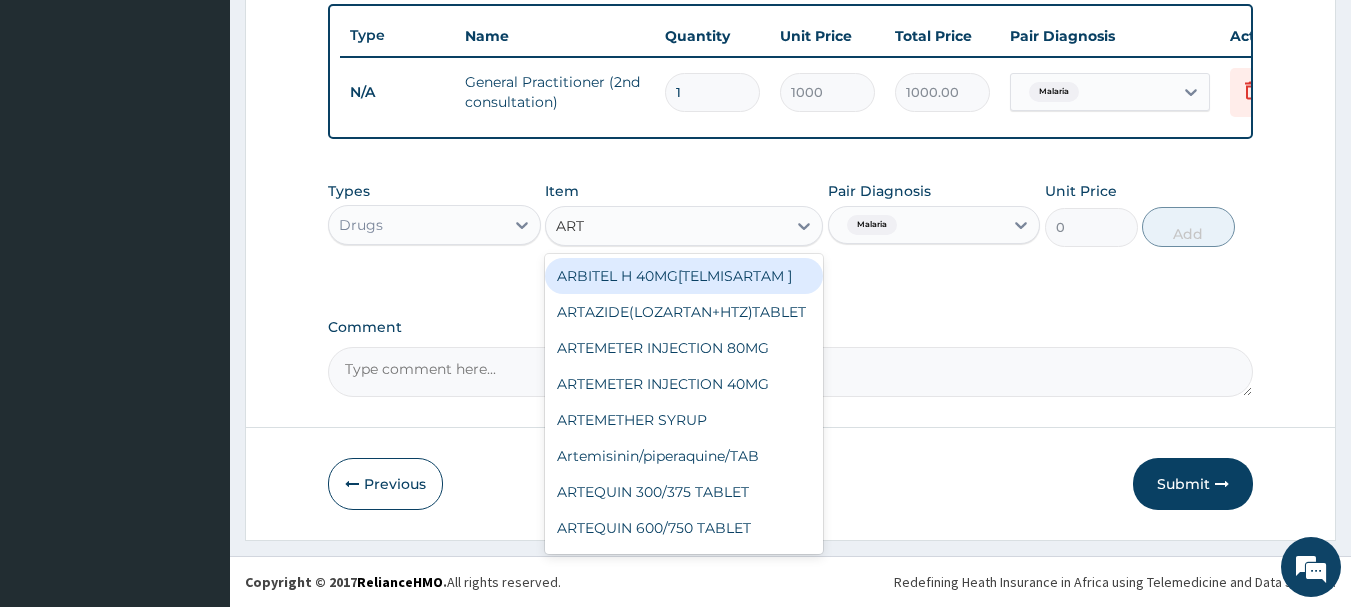 type on "ARTE" 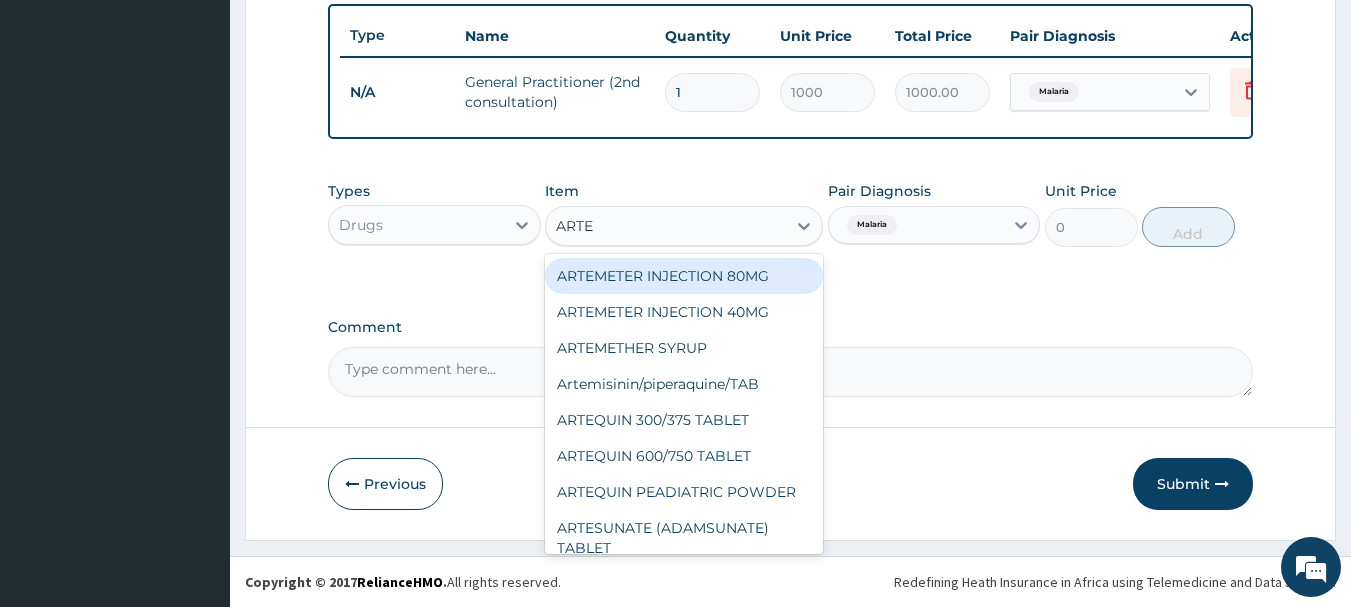 click on "ARTEMETER INJECTION  80MG" at bounding box center [684, 276] 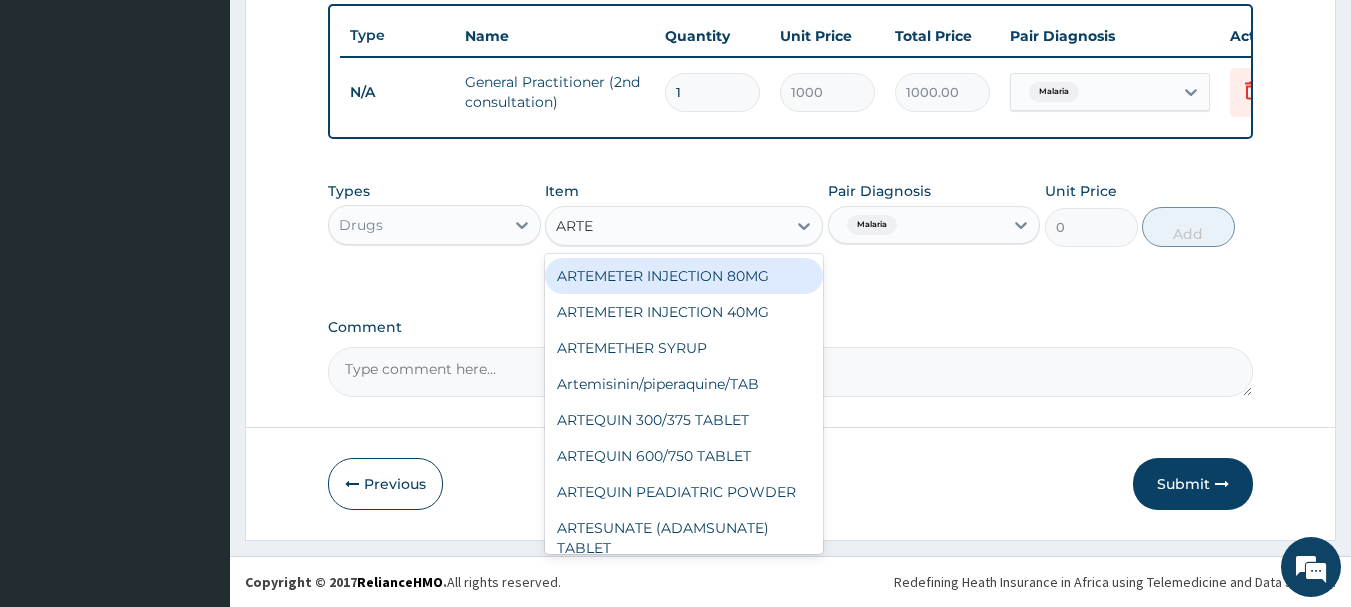 type 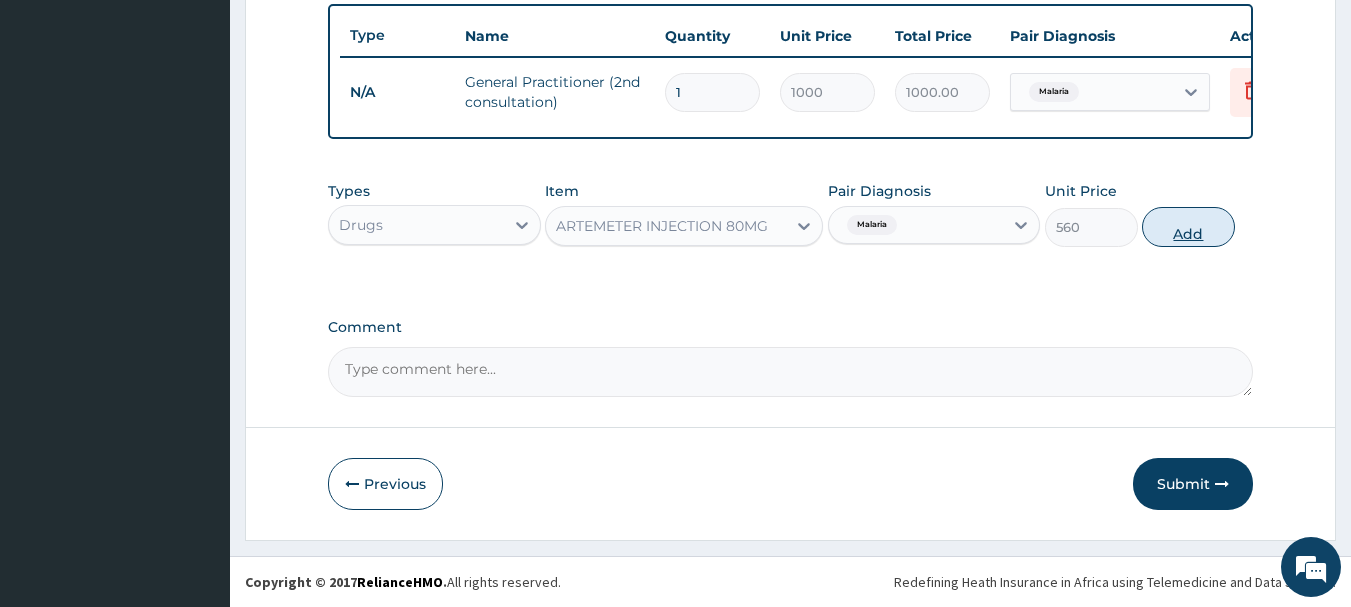 click on "Add" at bounding box center [1188, 227] 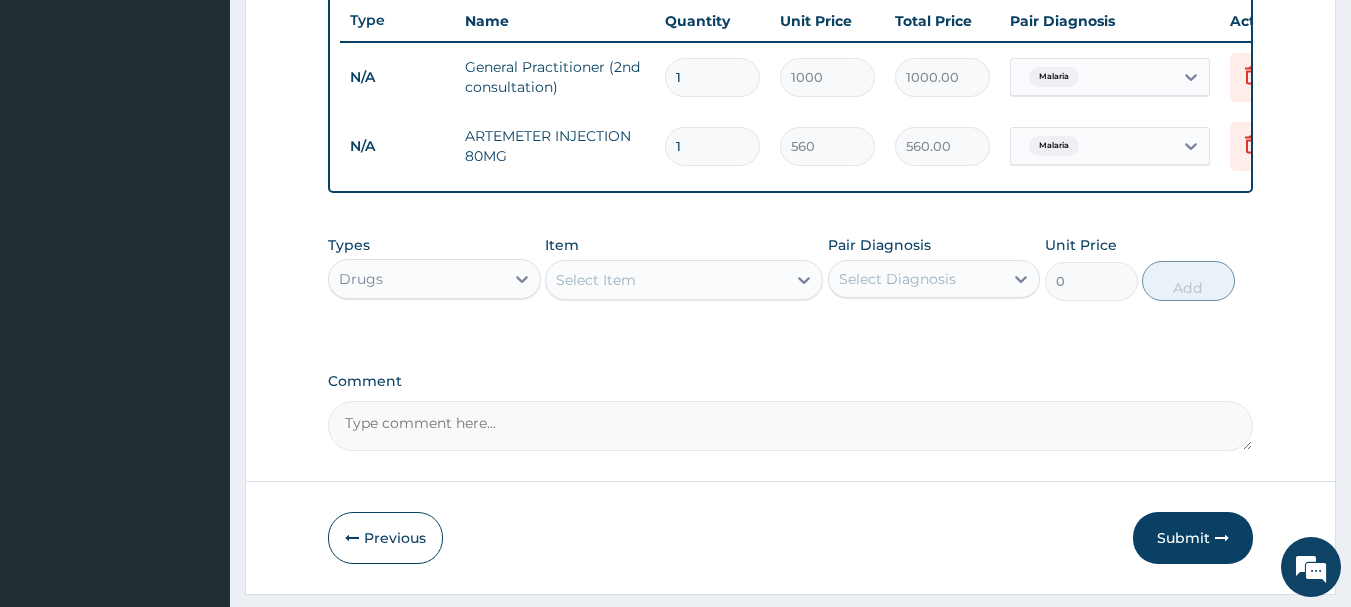 type 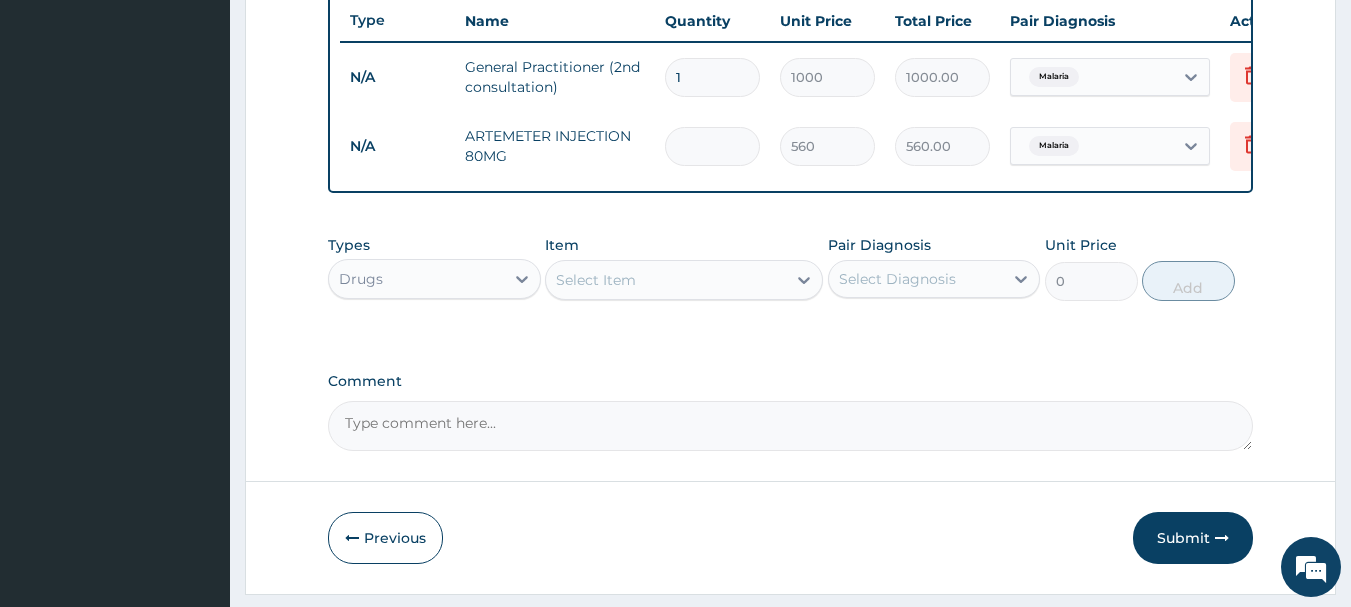 type on "0.00" 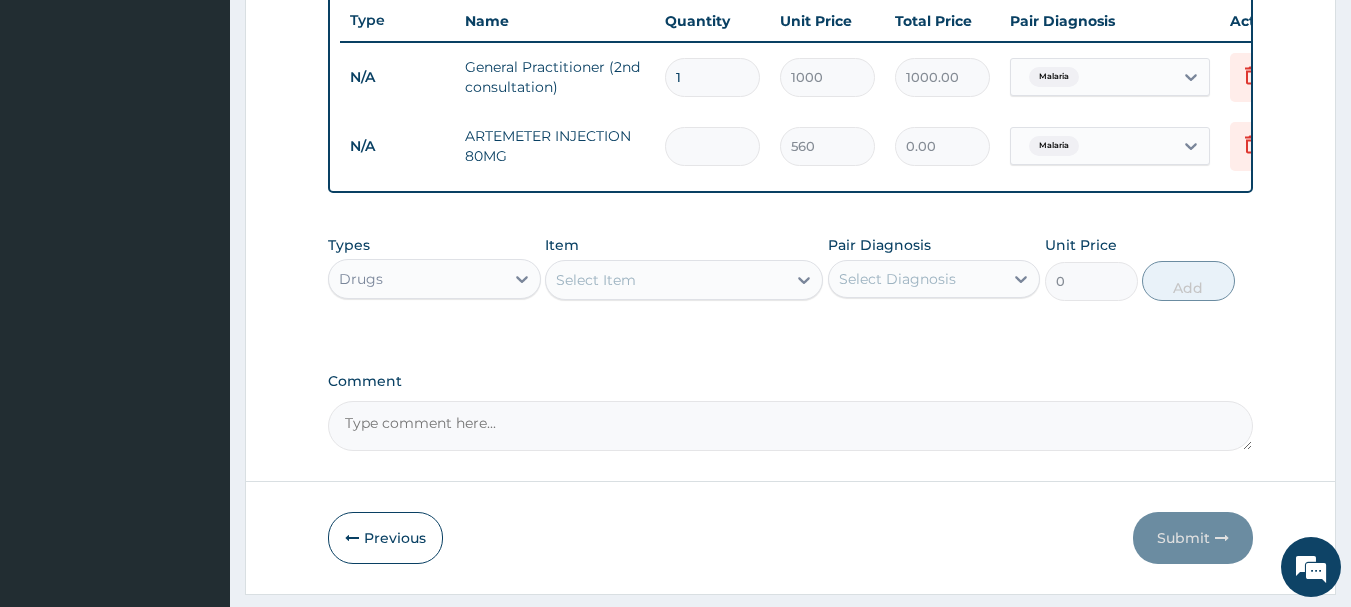 type on "6" 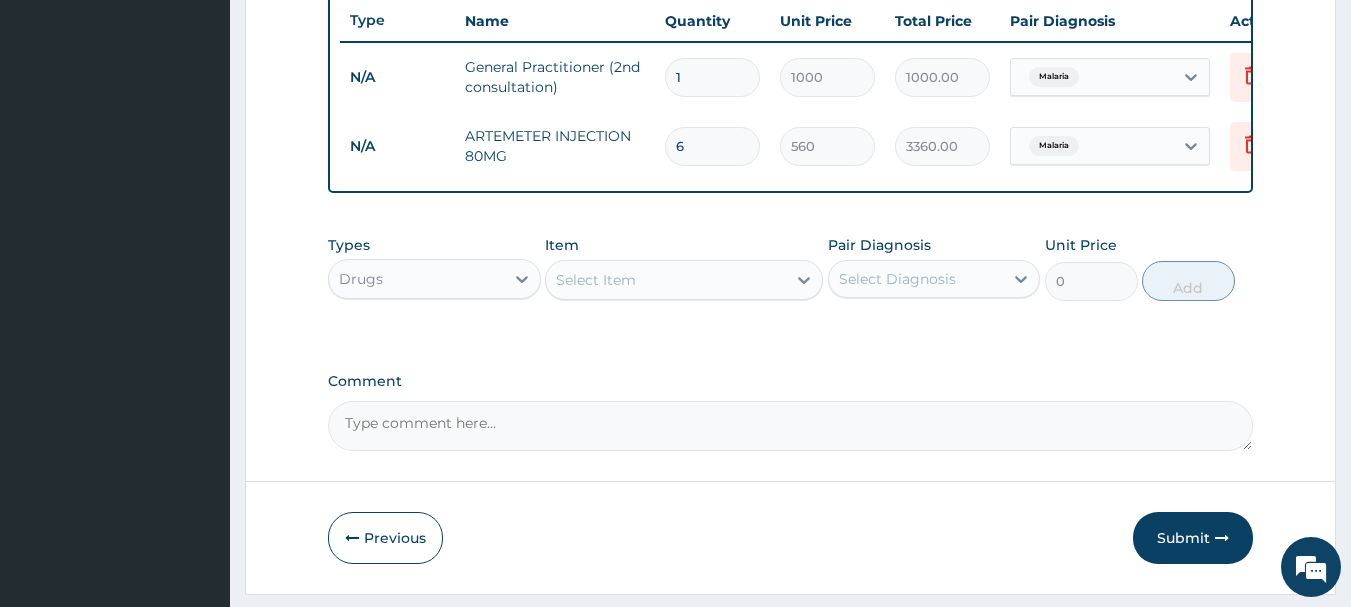 type on "6" 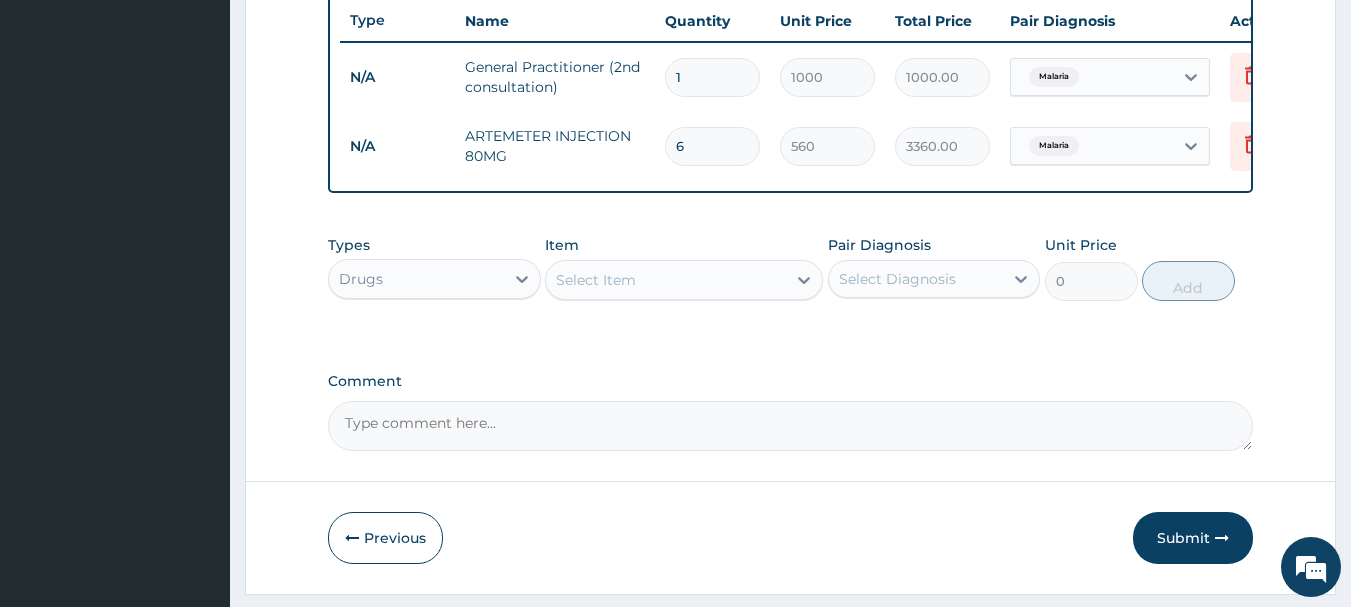 click on "Select Item" at bounding box center [666, 280] 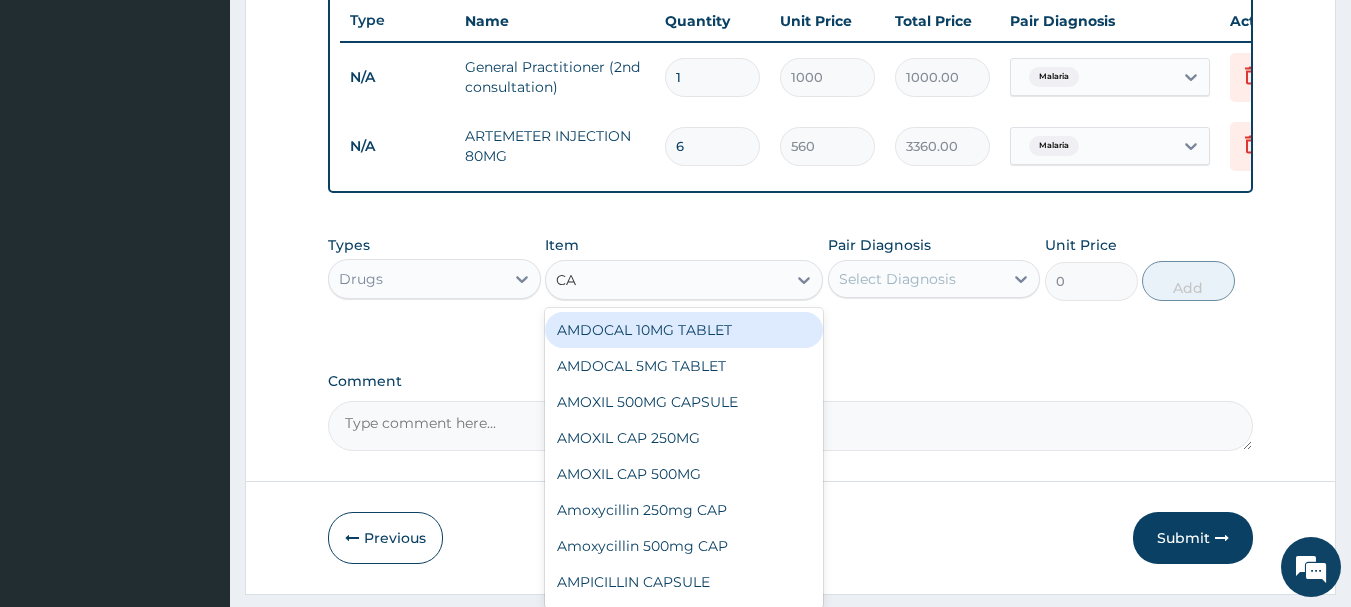 type on "CAT" 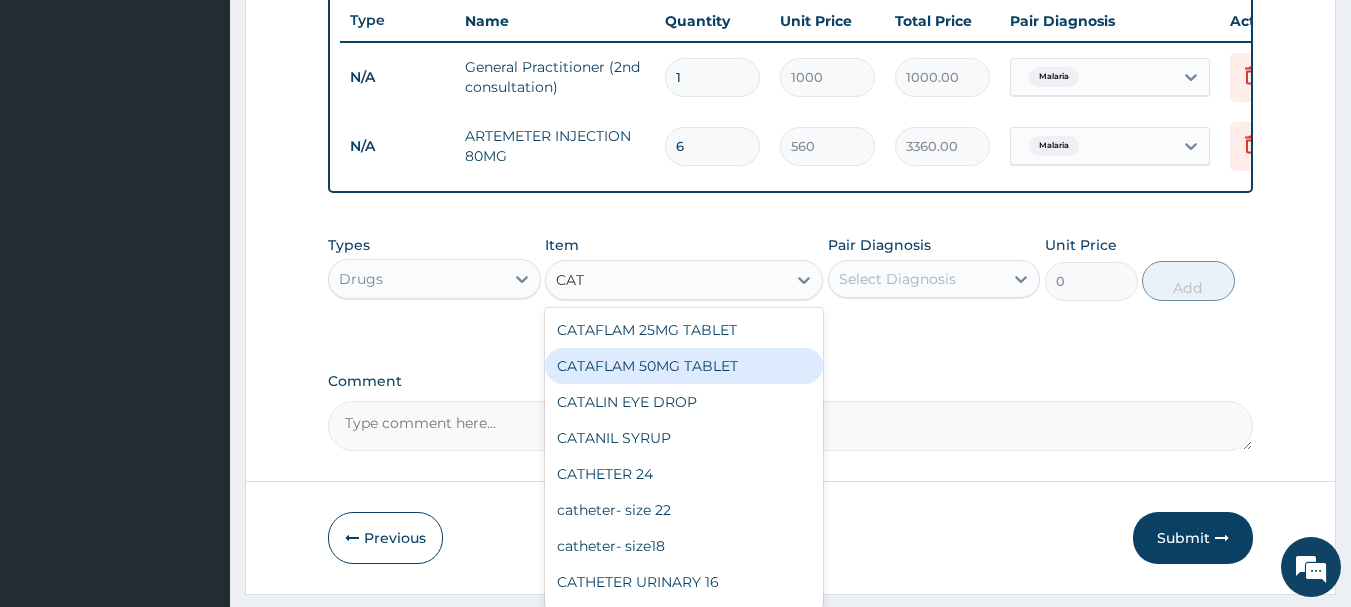 click on "CATAFLAM 50MG TABLET" at bounding box center [684, 366] 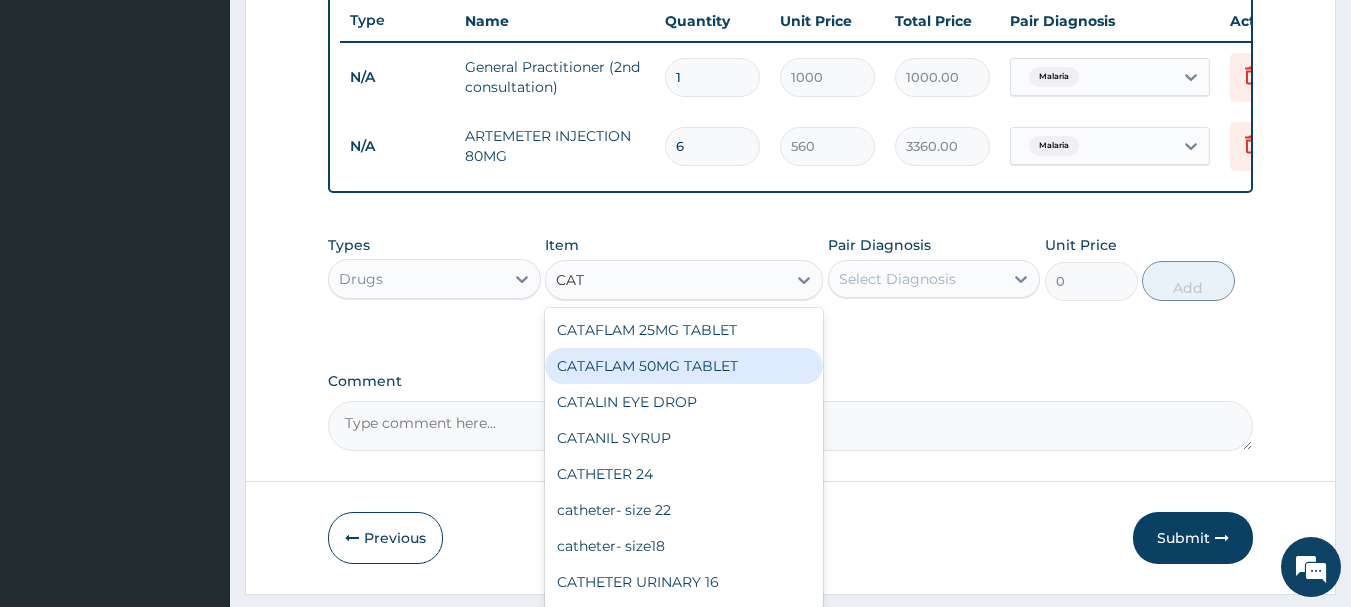 type 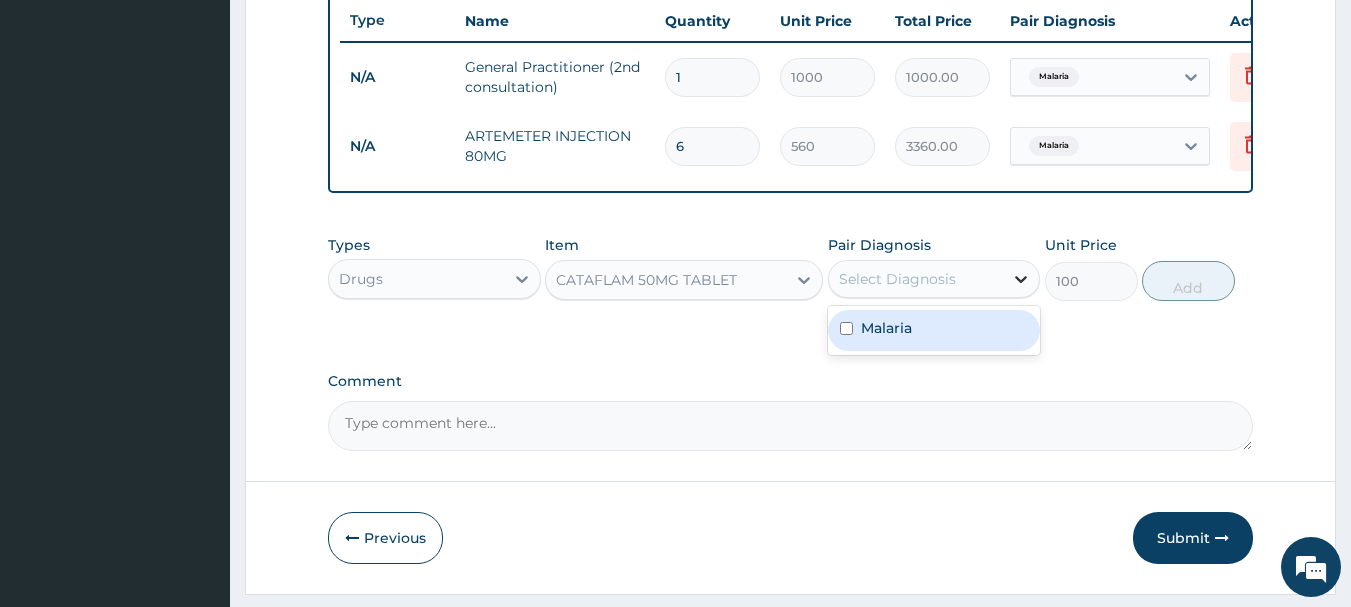 click 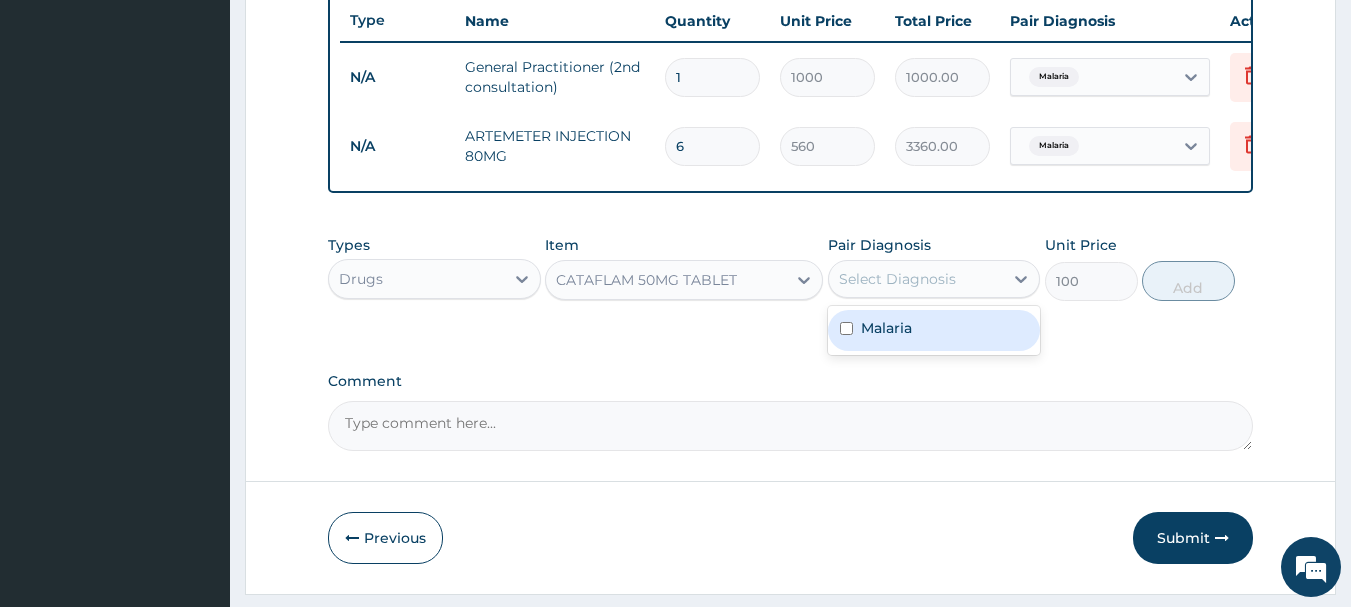 click on "Malaria" at bounding box center (934, 330) 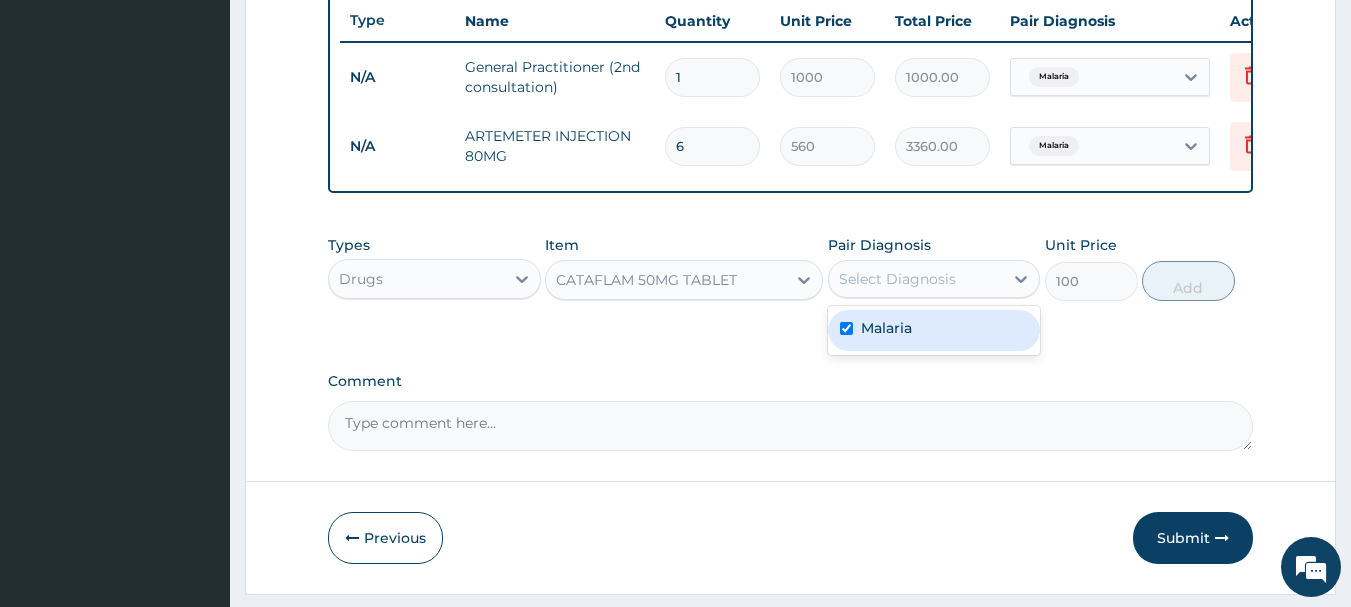 checkbox on "true" 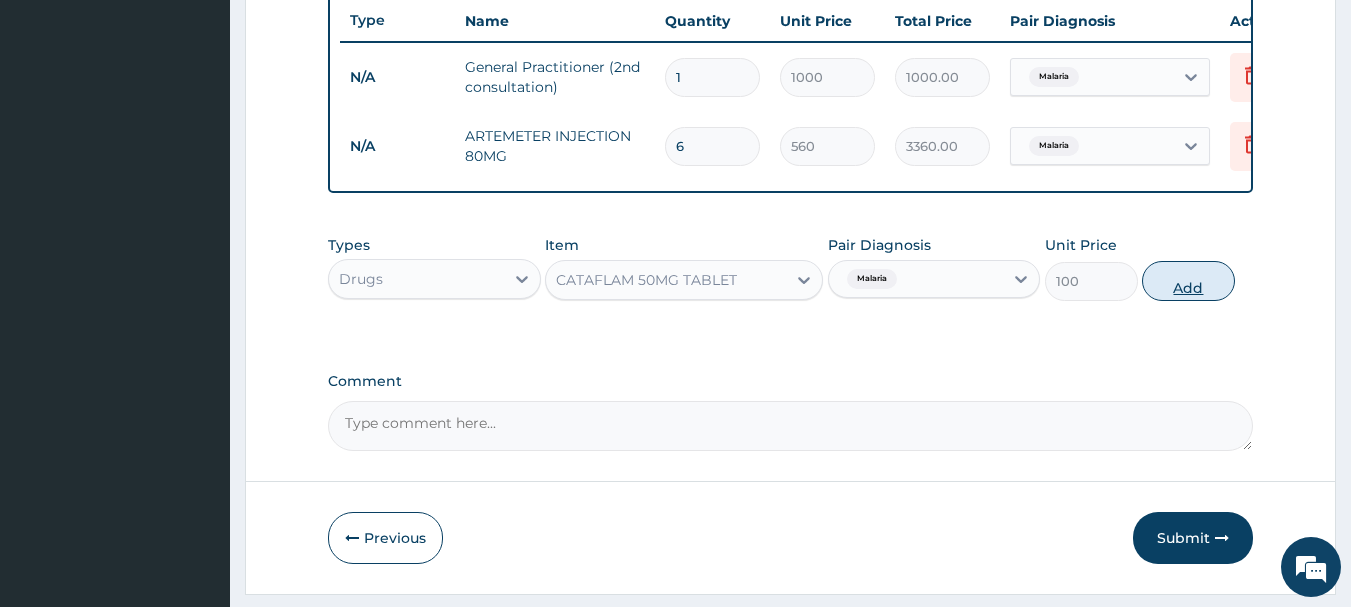 click on "Add" at bounding box center [1188, 281] 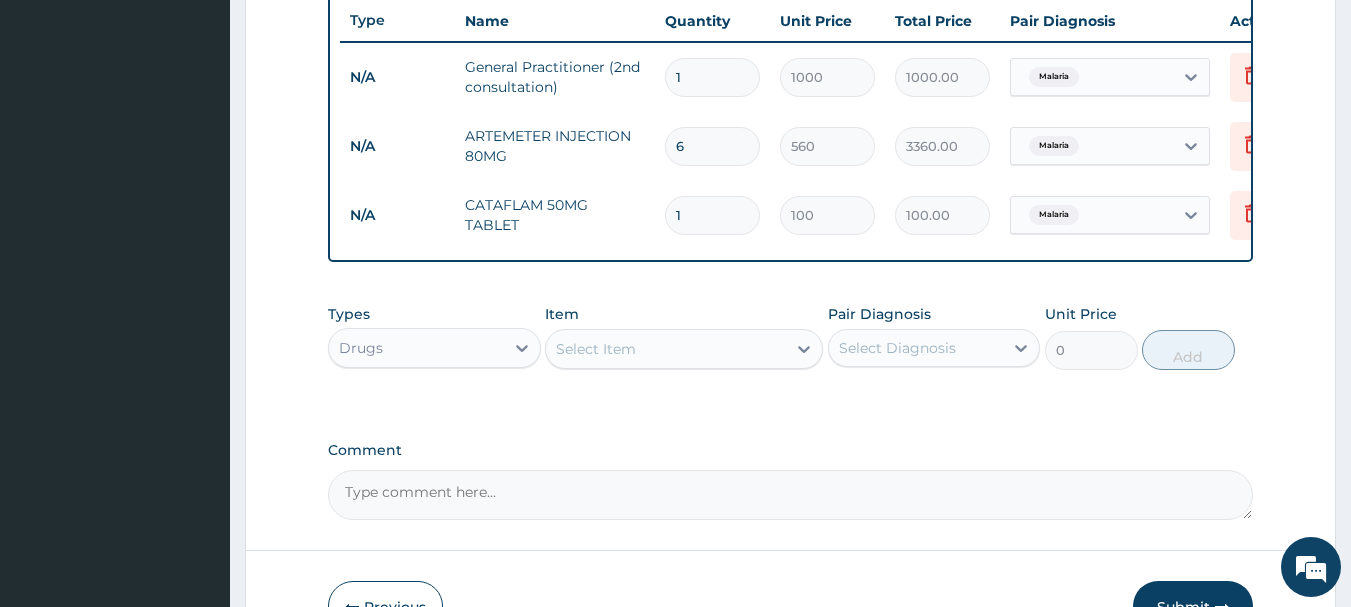 type 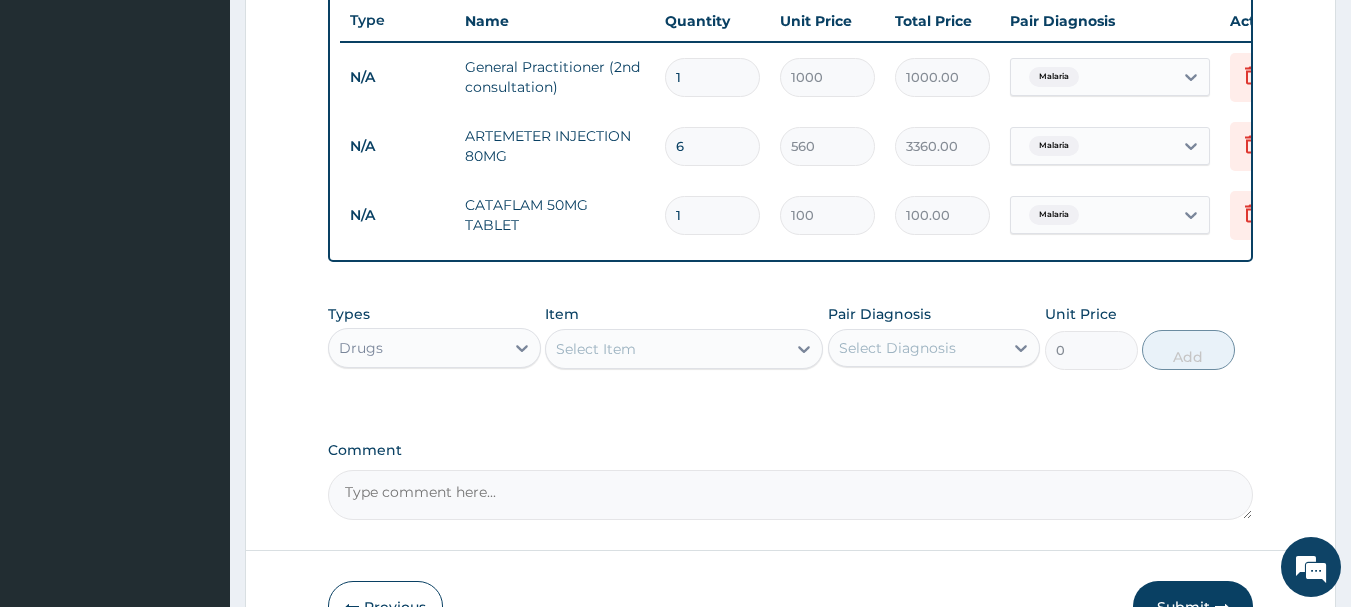 type on "0.00" 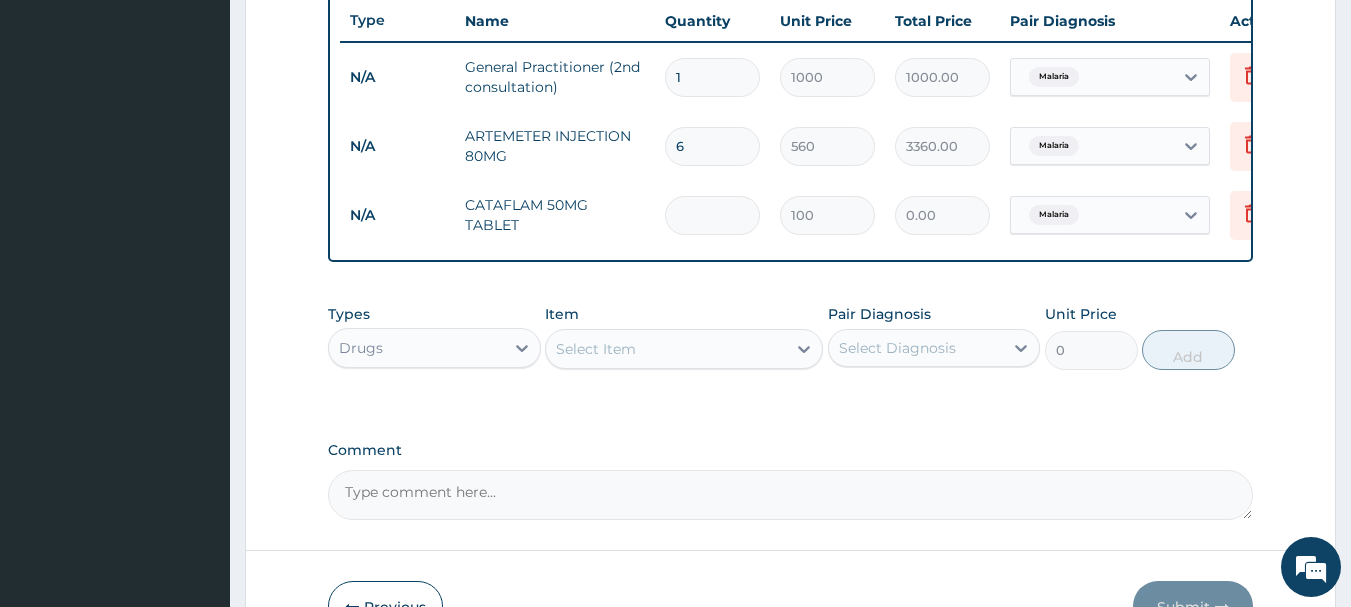 type on "9" 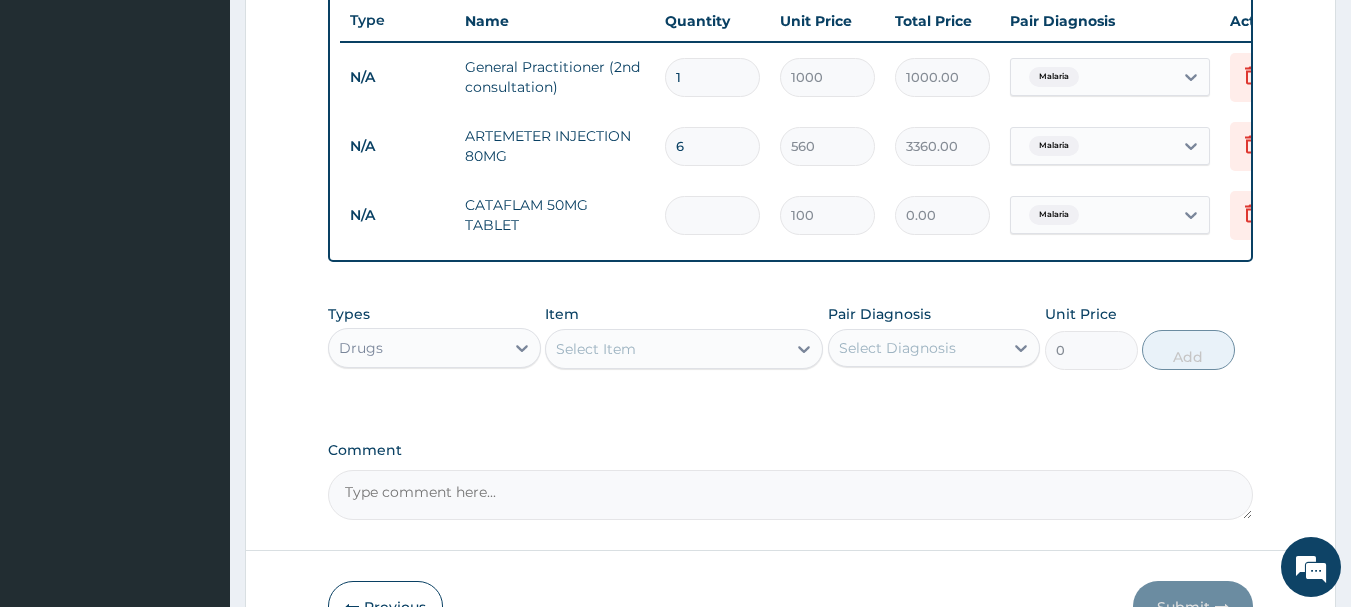 type on "900.00" 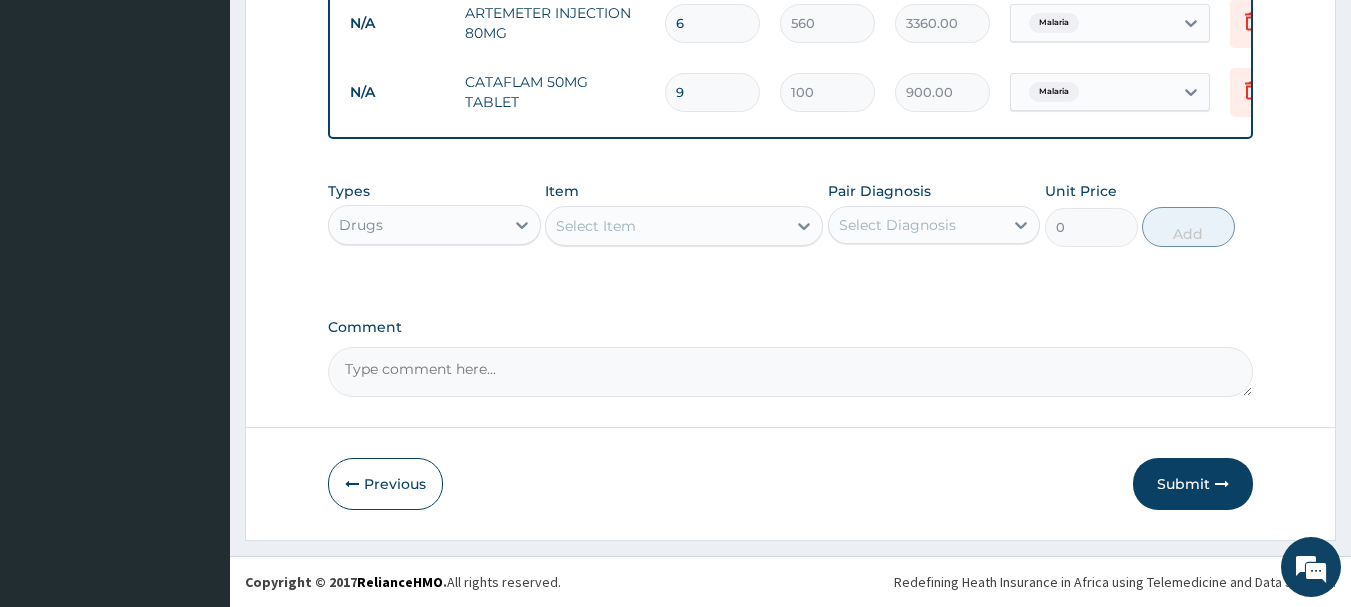 scroll, scrollTop: 893, scrollLeft: 0, axis: vertical 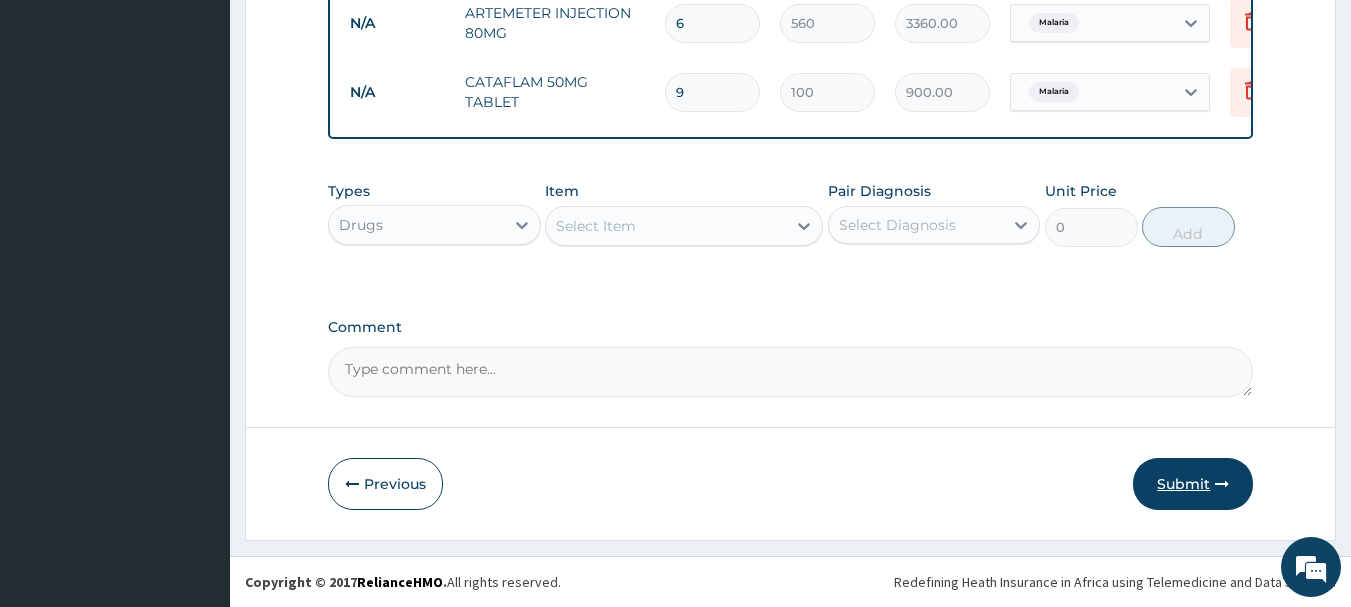 type on "9" 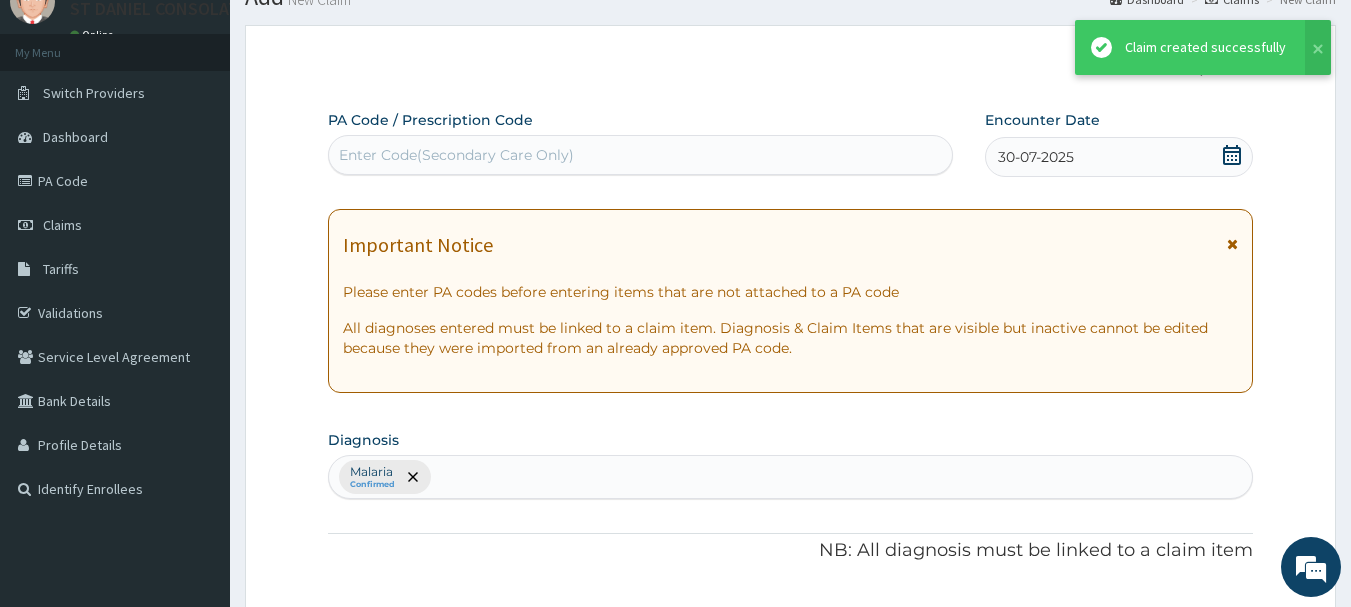 scroll, scrollTop: 893, scrollLeft: 0, axis: vertical 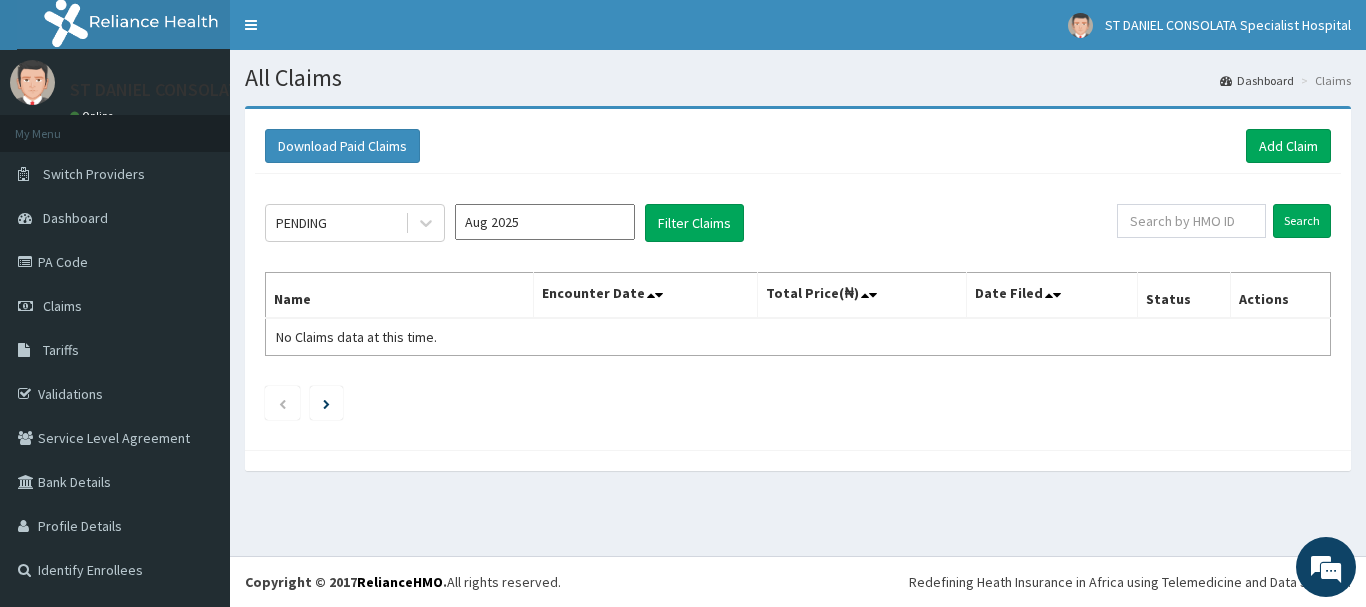 click on "Download Paid Claims Add Claim" at bounding box center [798, 146] 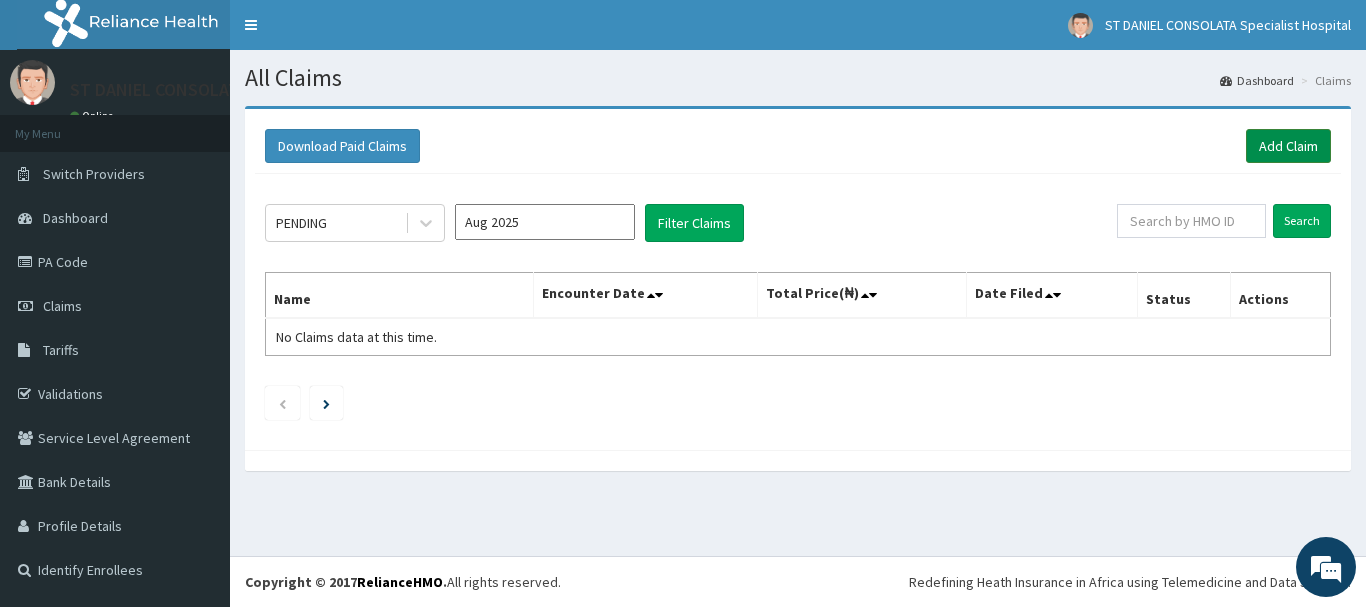 click on "Add Claim" at bounding box center (1288, 146) 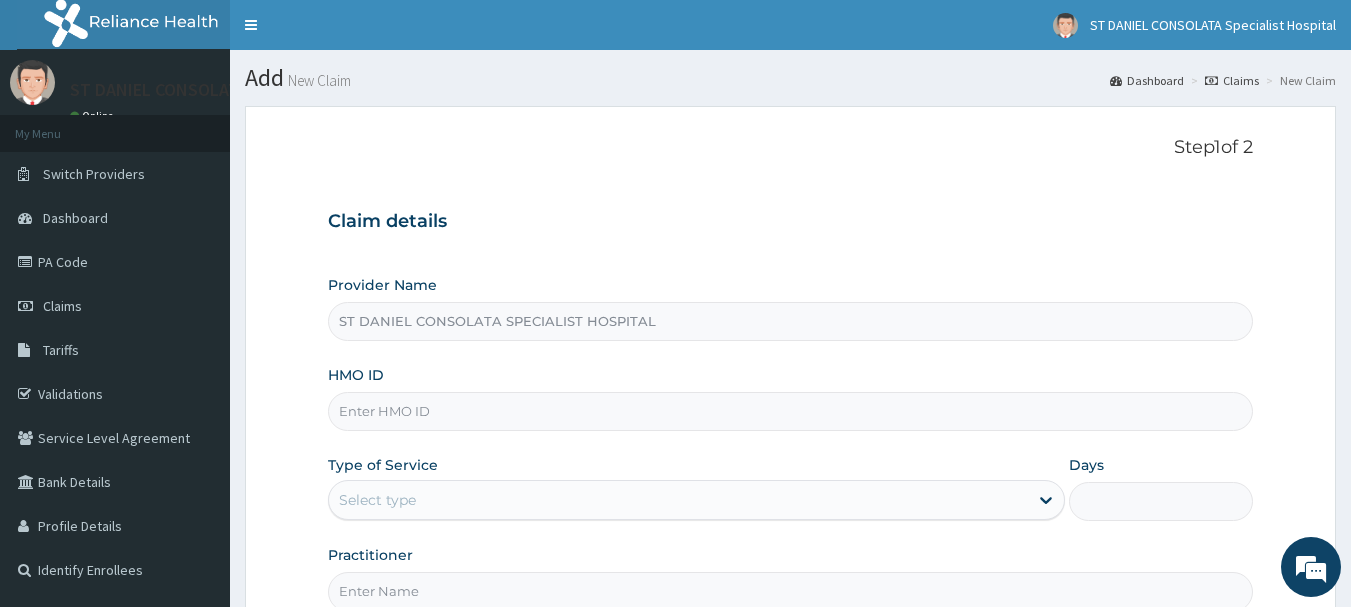 scroll, scrollTop: 0, scrollLeft: 0, axis: both 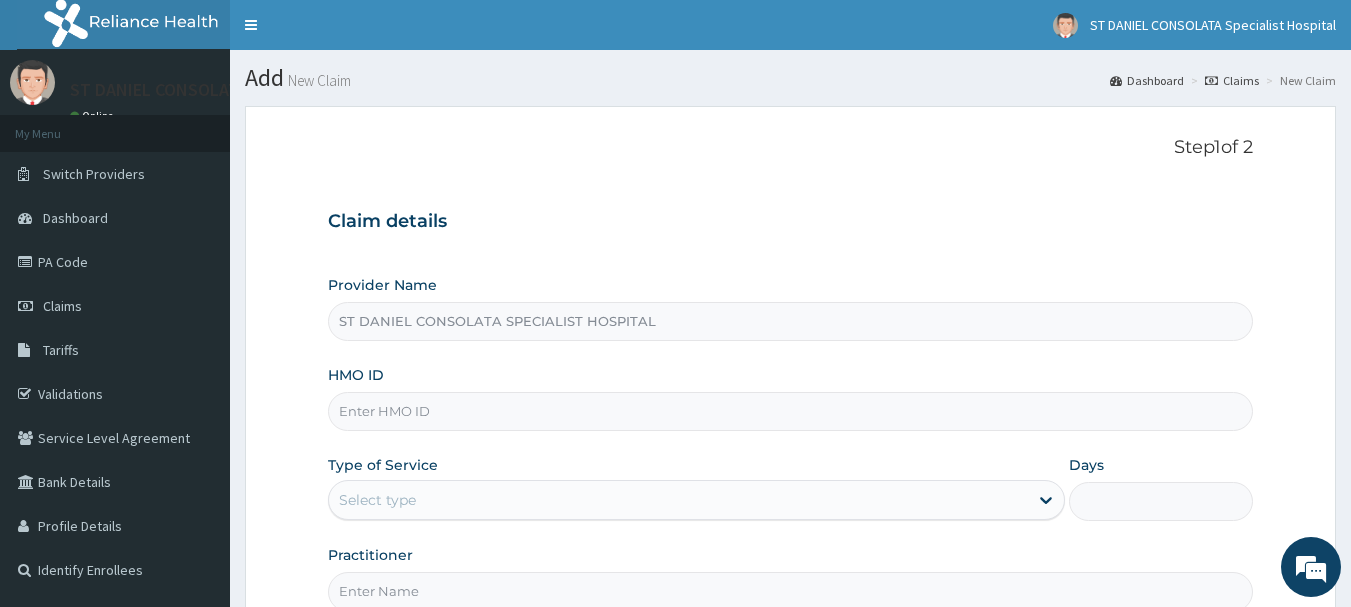 click on "HMO ID" at bounding box center (791, 411) 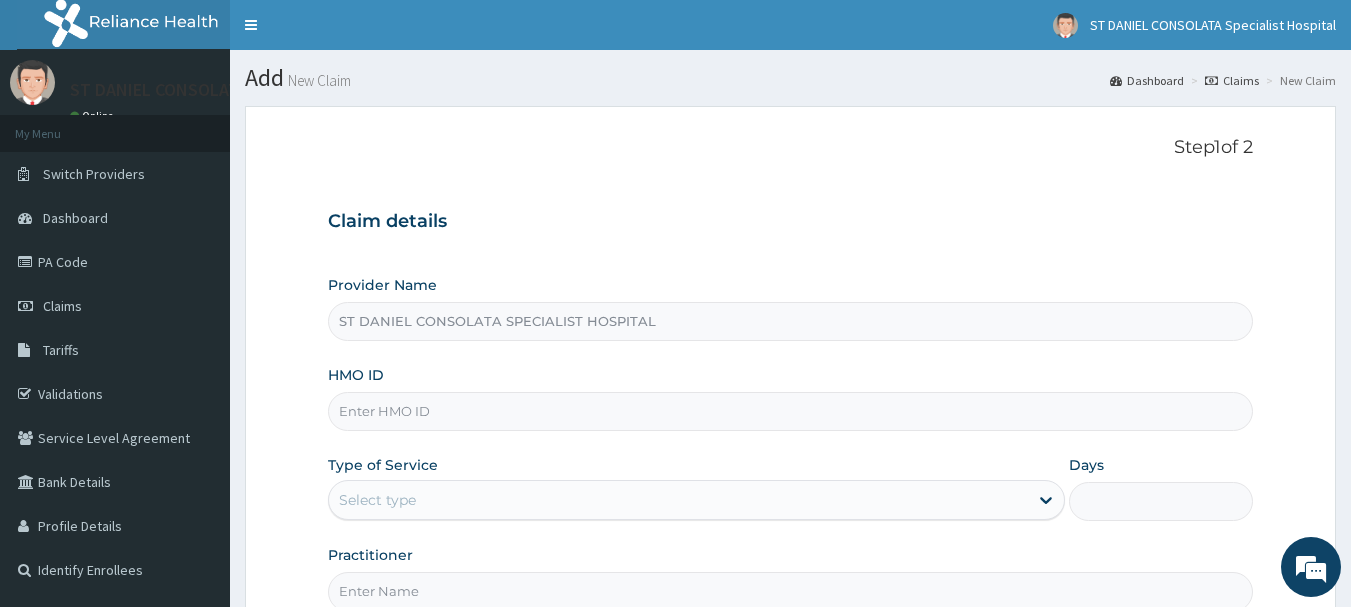 paste on "SBG/[NUMBER]/A" 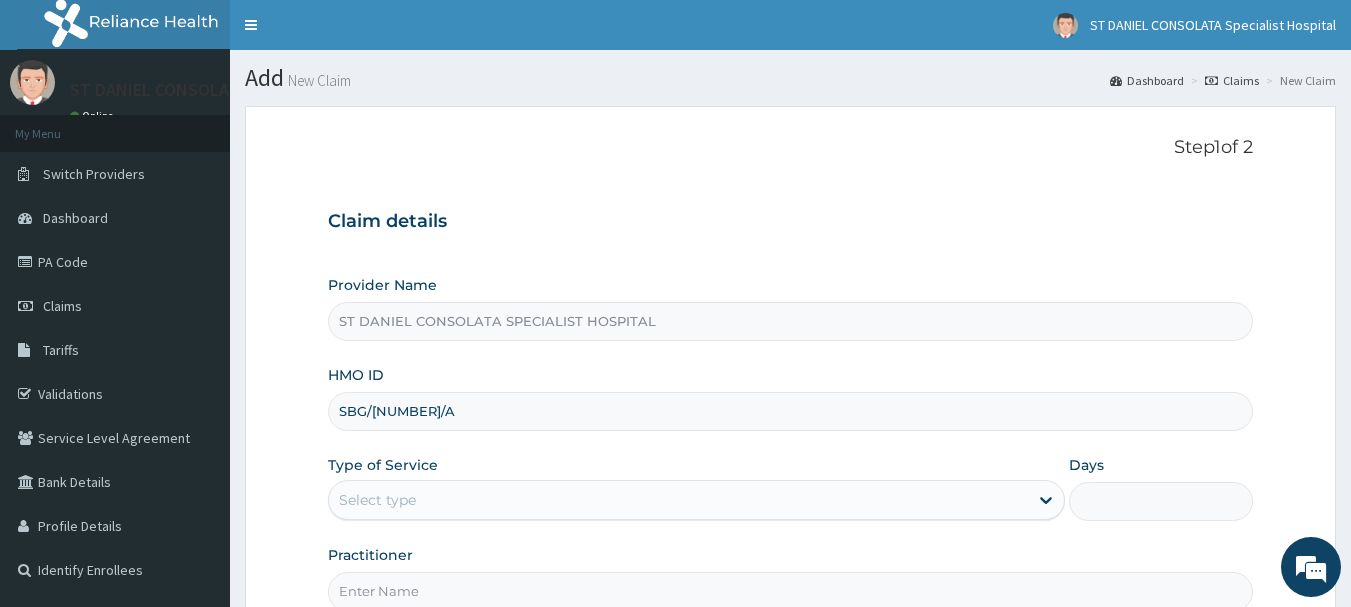type on "SBG/[NUMBER]/A" 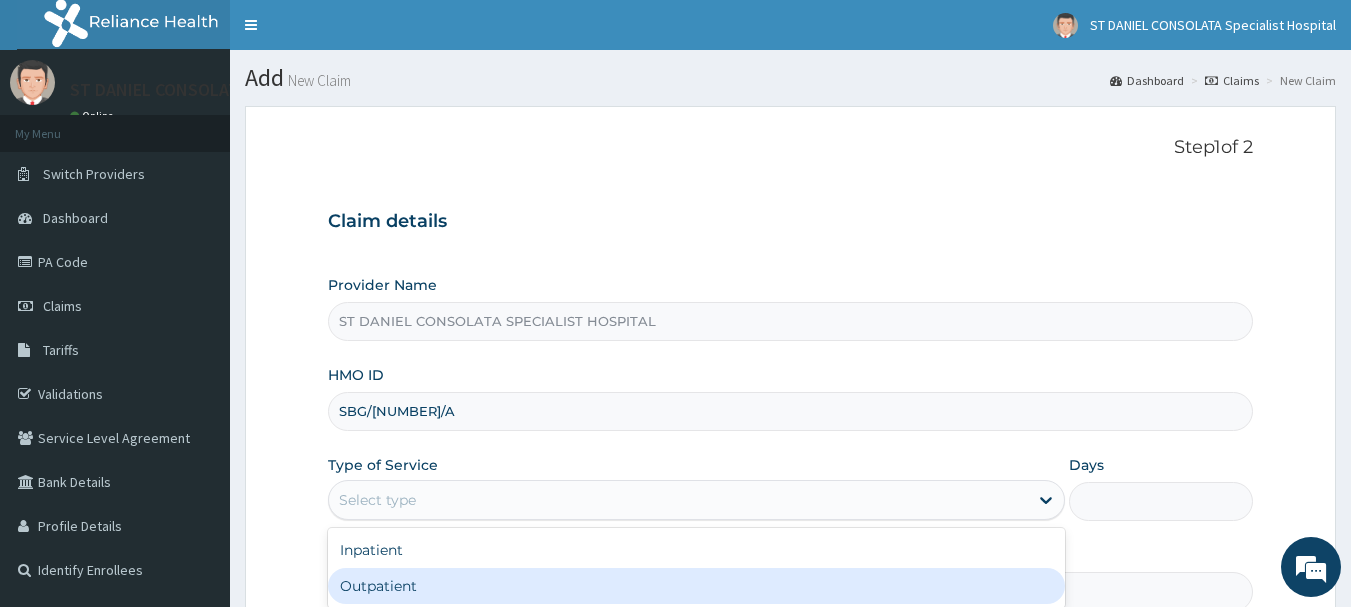 click on "Outpatient" at bounding box center [696, 586] 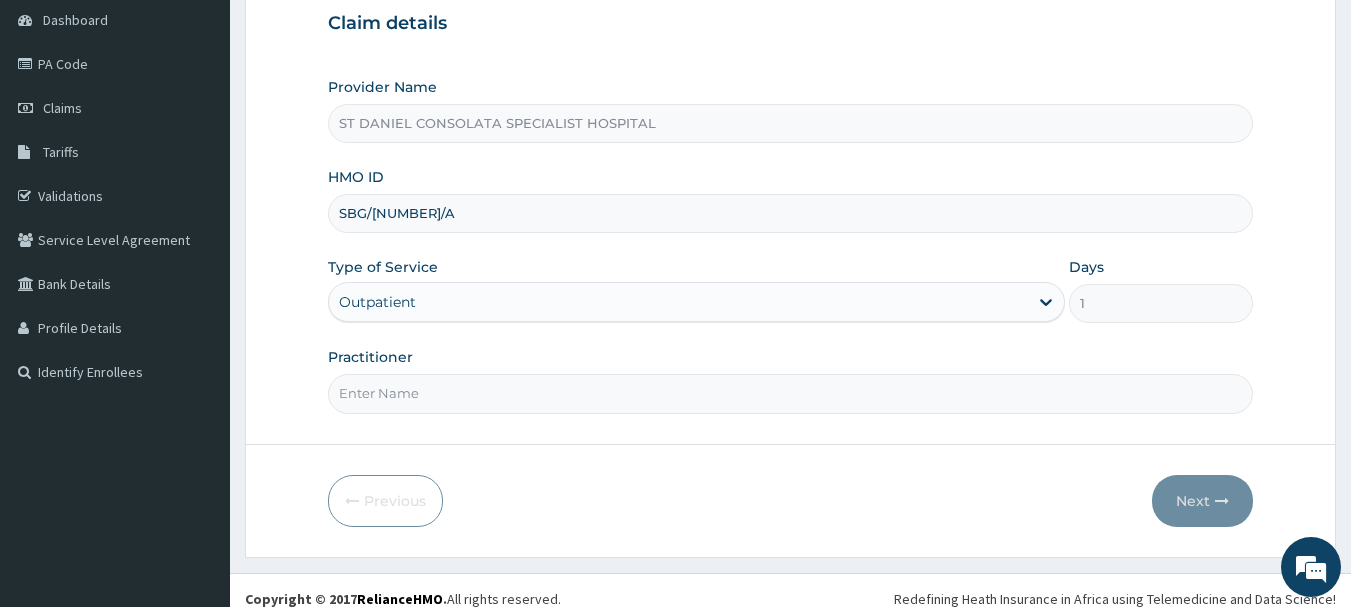 scroll, scrollTop: 215, scrollLeft: 0, axis: vertical 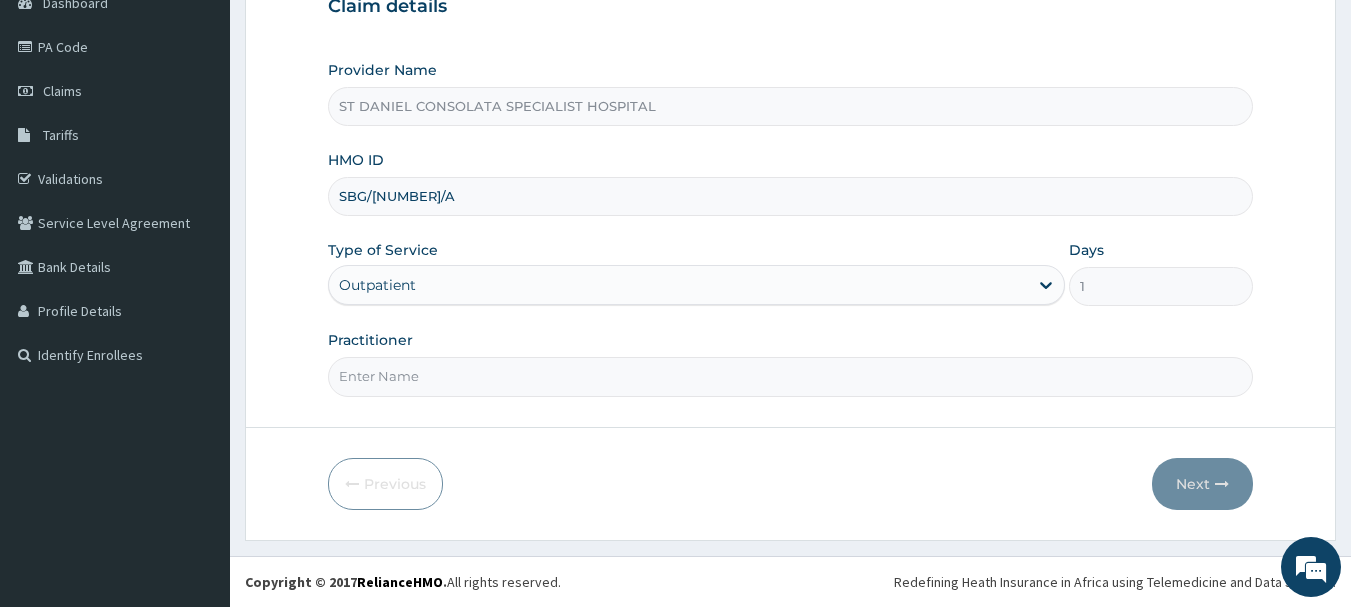 click on "Practitioner" at bounding box center [791, 376] 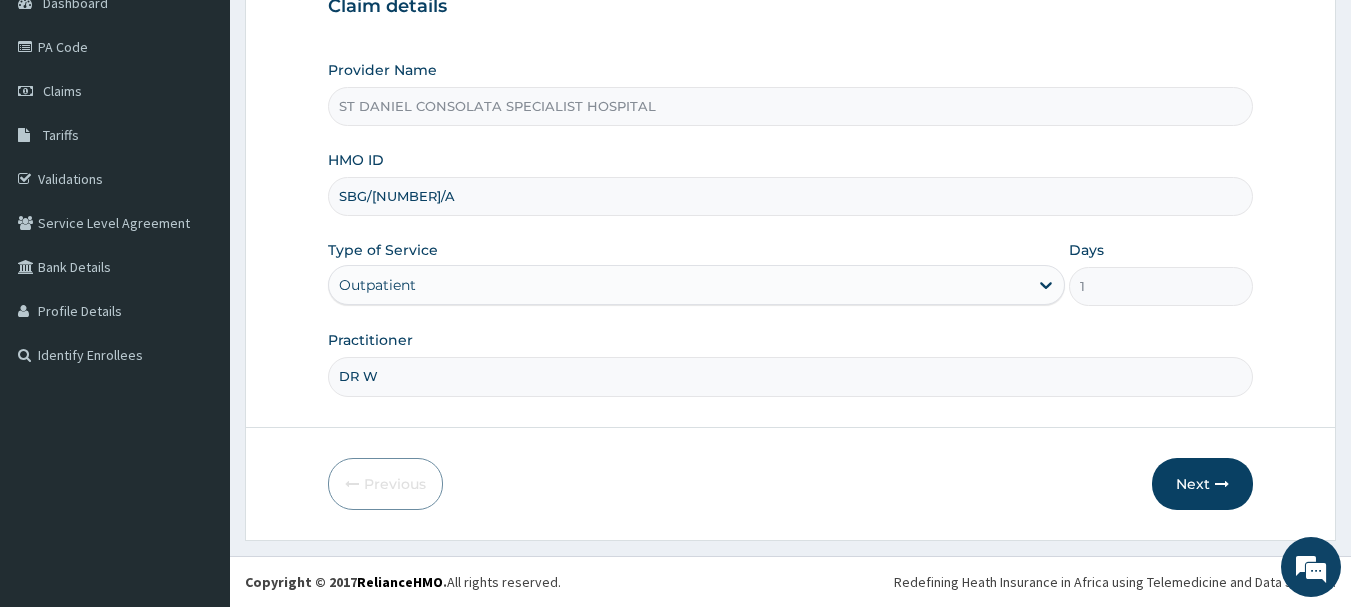 type on "[FIRST] [LAST]" 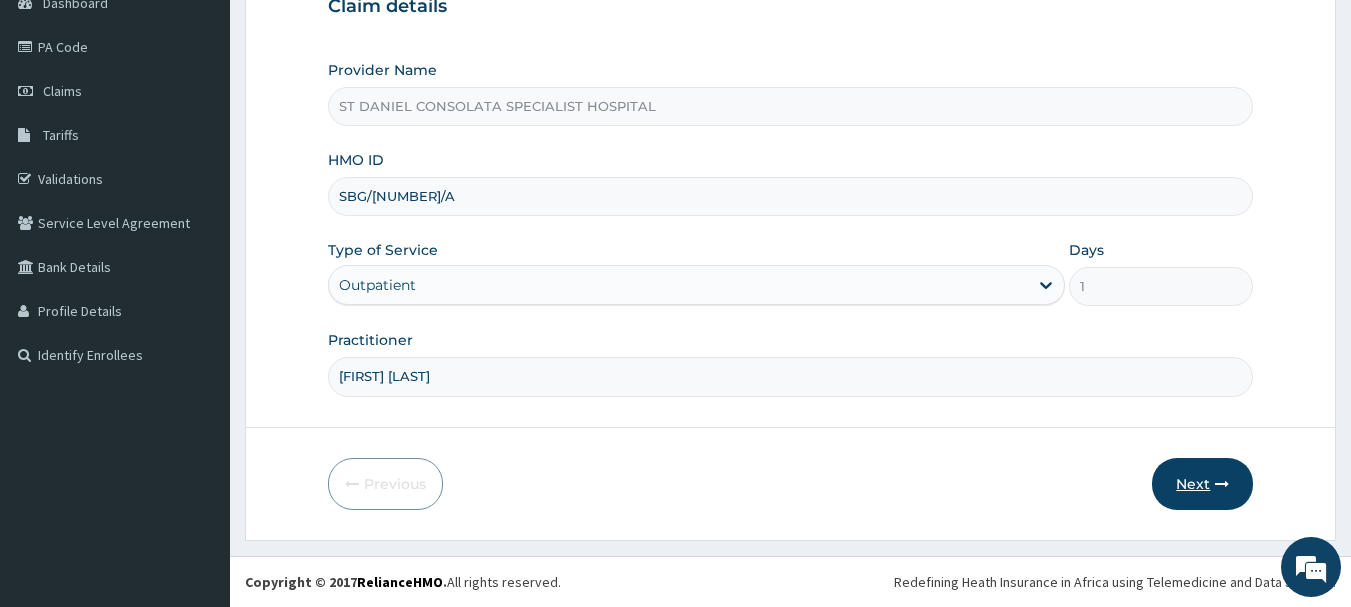 click on "Next" at bounding box center (1202, 484) 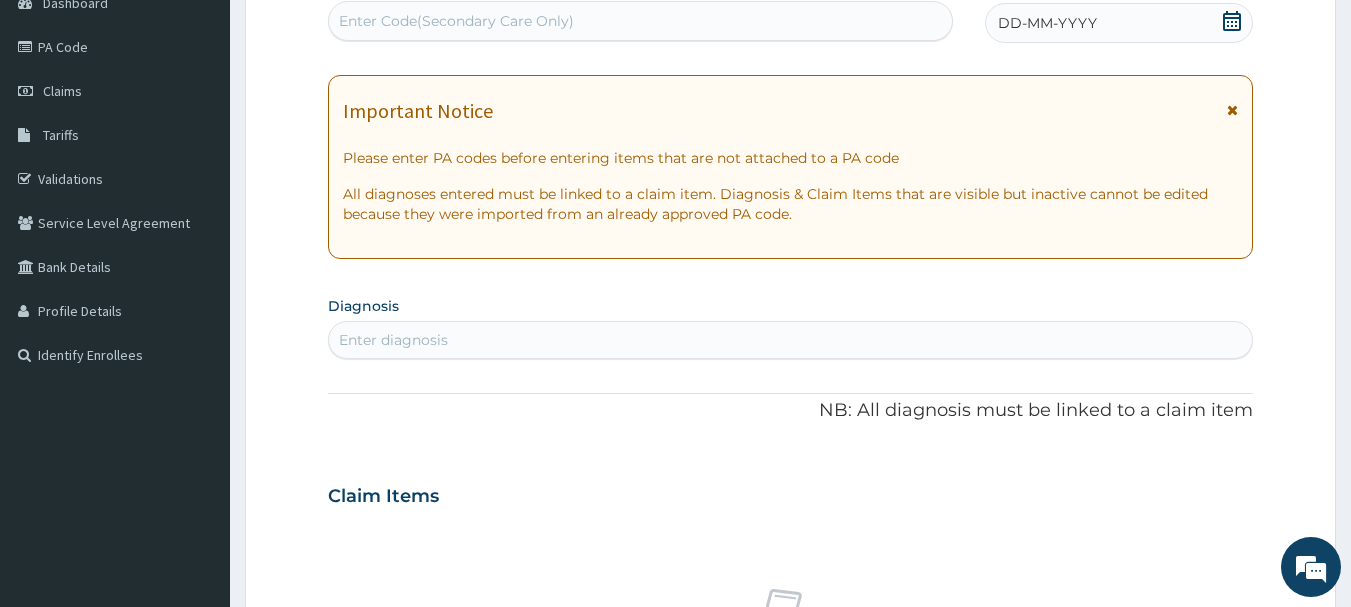click 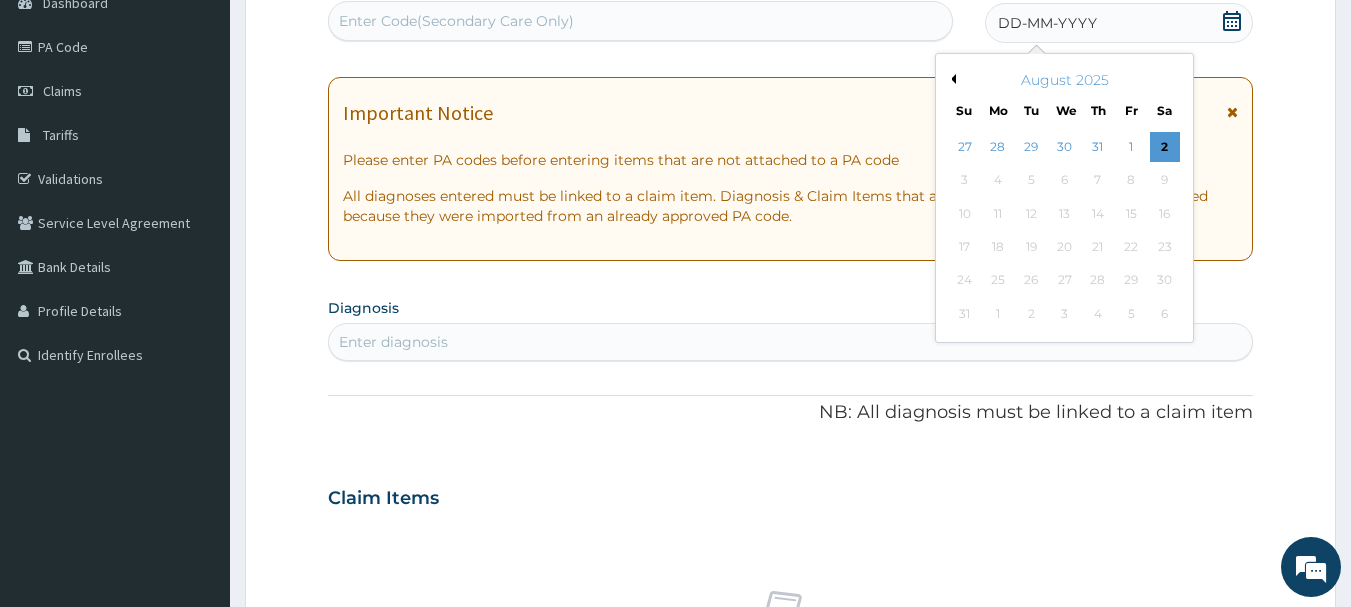 click on "Previous Month" at bounding box center [951, 79] 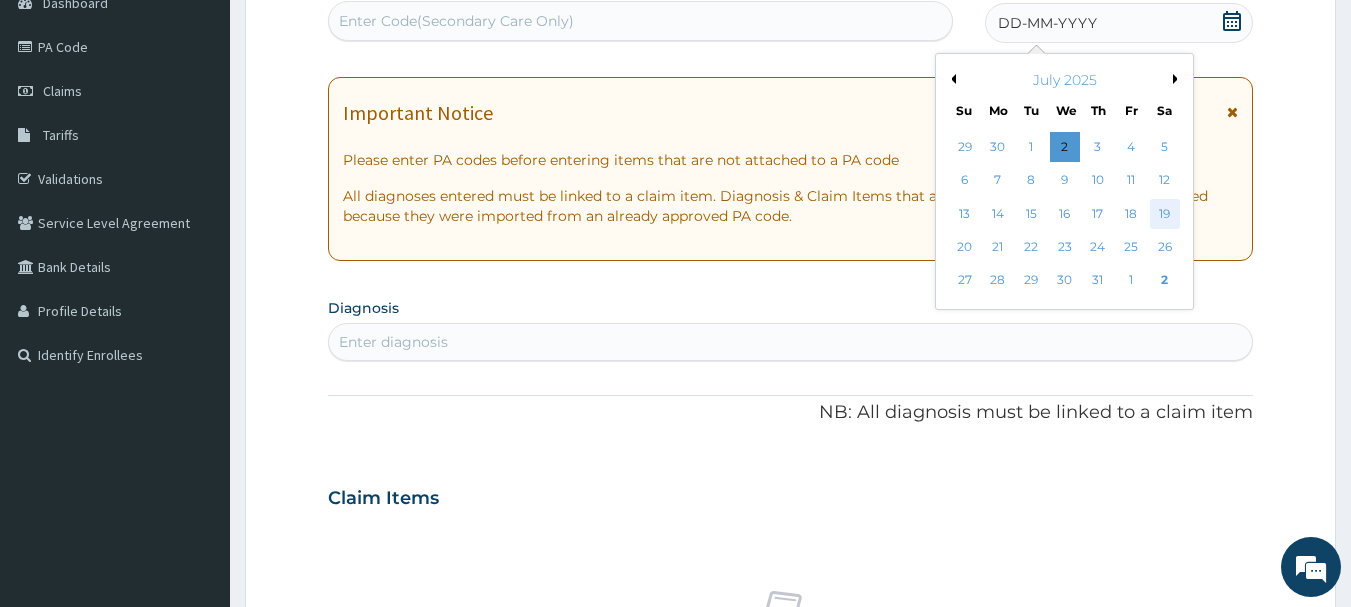 click on "19" at bounding box center (1165, 214) 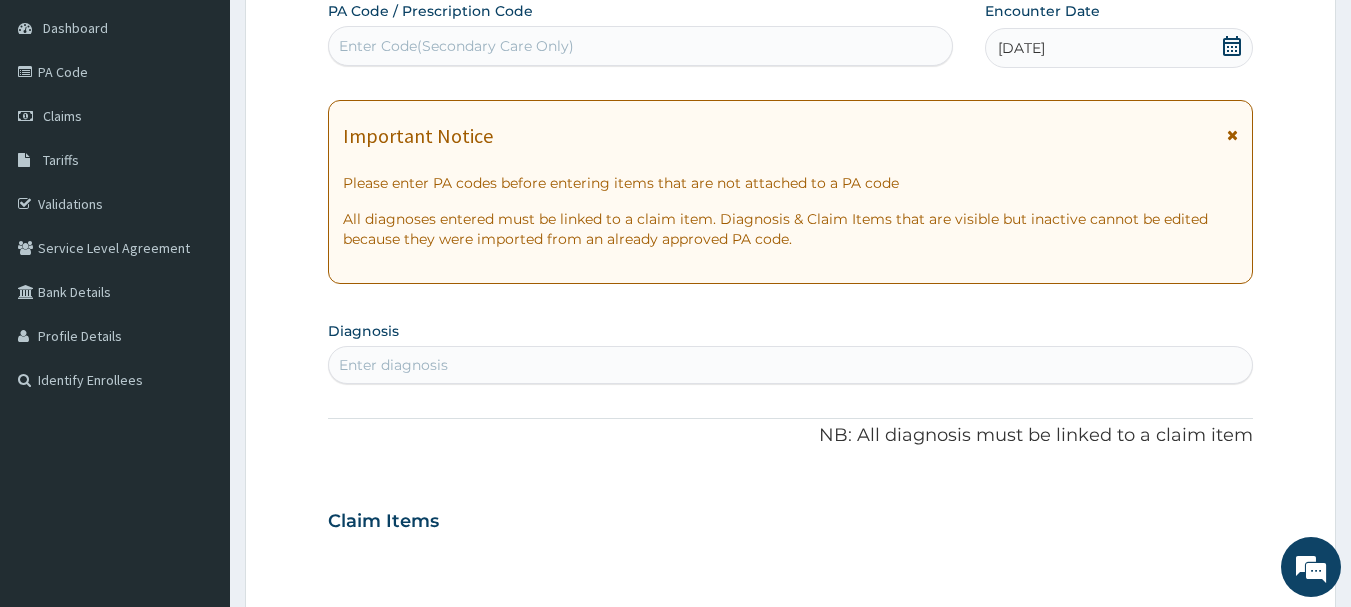scroll, scrollTop: 170, scrollLeft: 0, axis: vertical 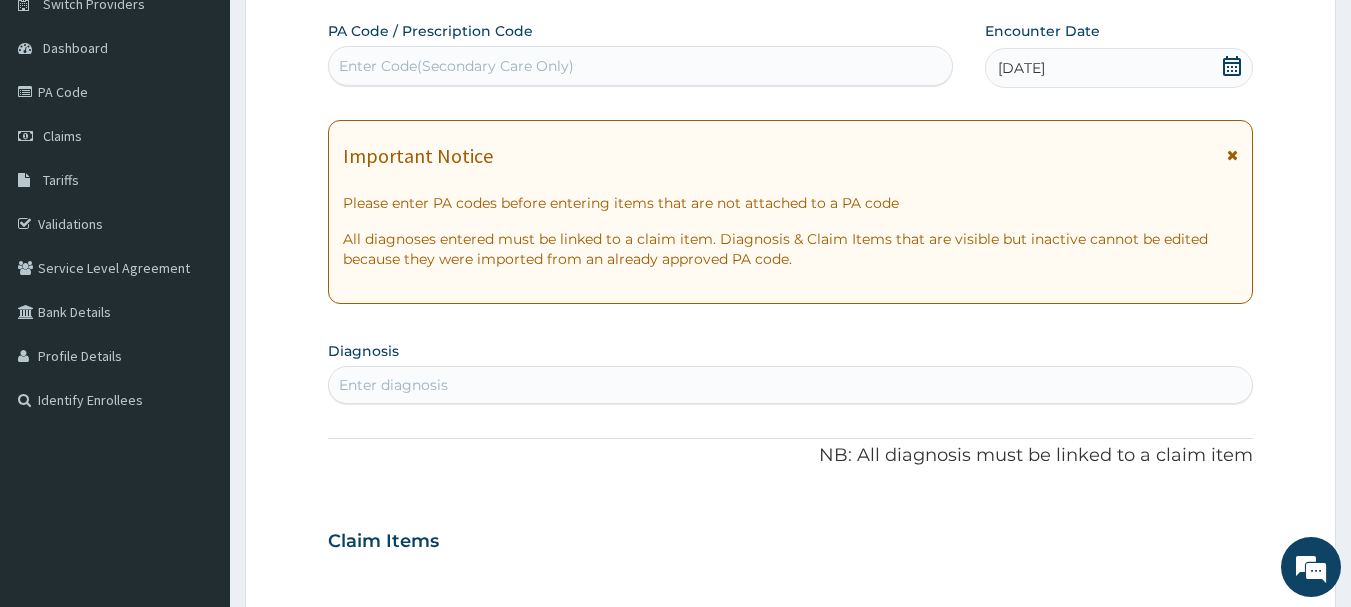click on "Enter Code(Secondary Care Only)" at bounding box center (456, 66) 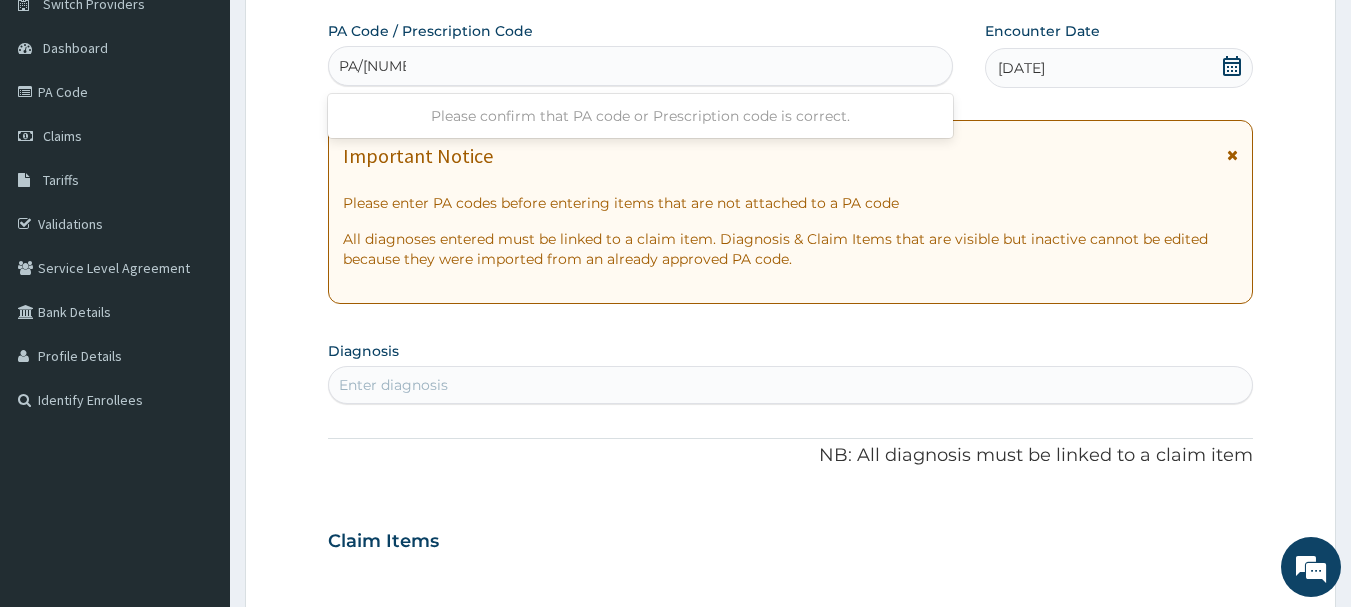 type on "PA/572282" 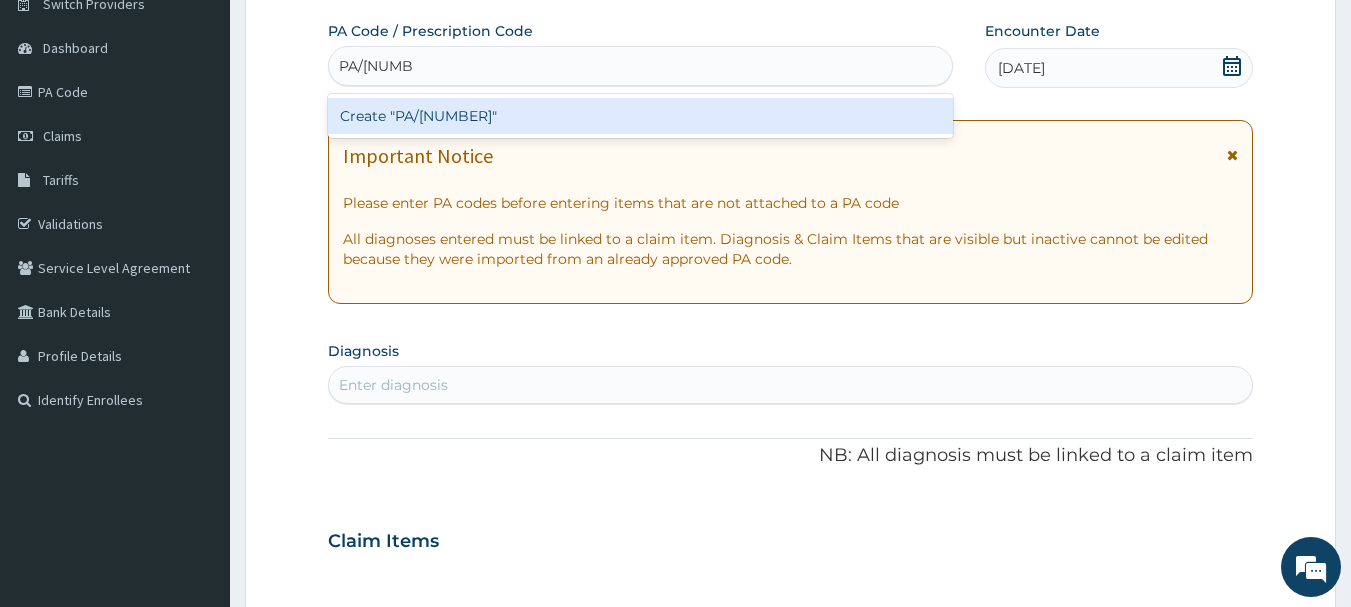 click on "Create "PA/572282"" at bounding box center [641, 116] 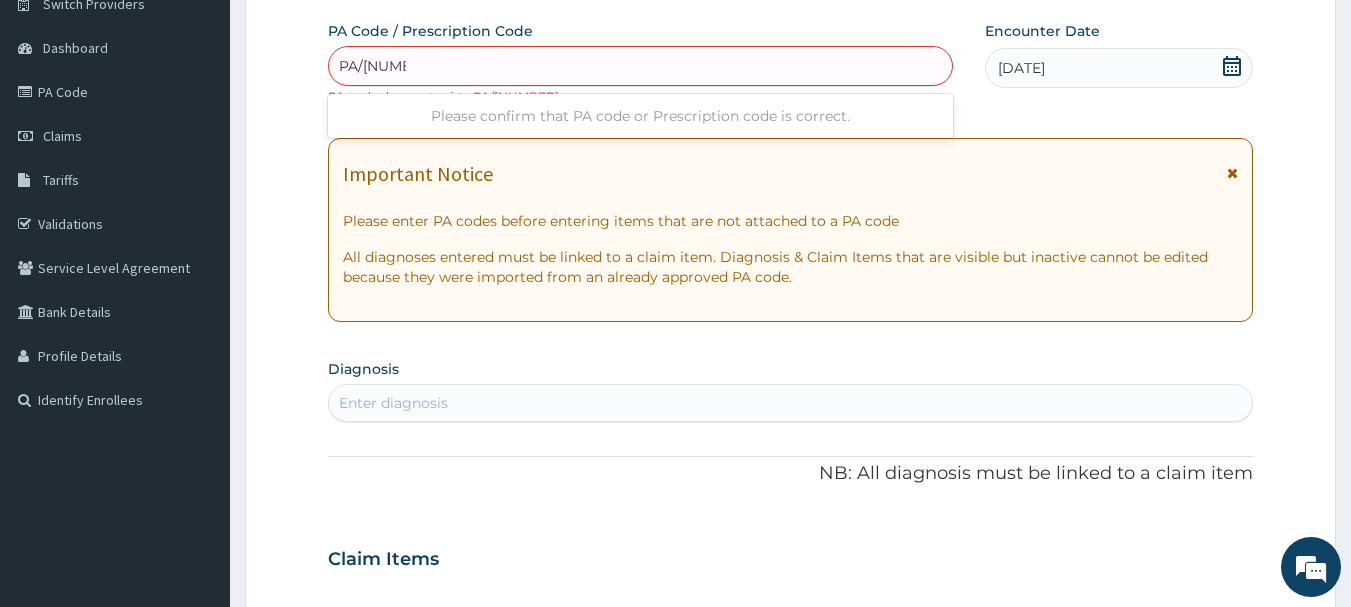 type on "PA/573382" 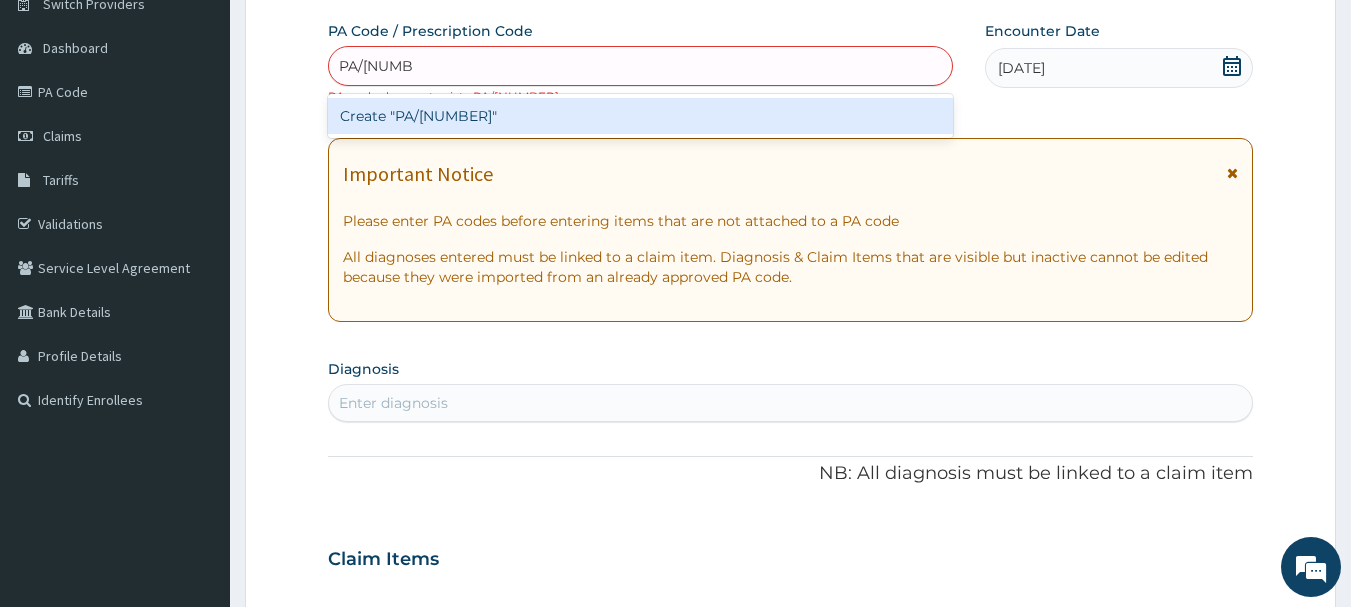 click on "Create "PA/573382"" at bounding box center [641, 116] 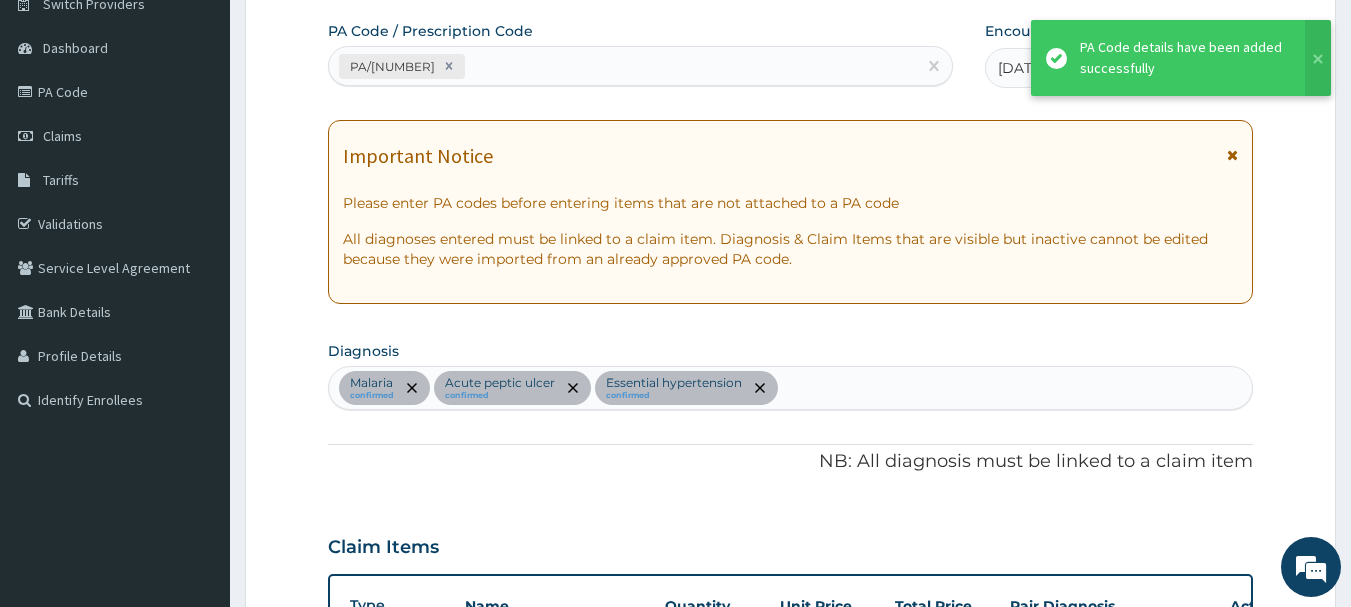 scroll, scrollTop: 1641, scrollLeft: 0, axis: vertical 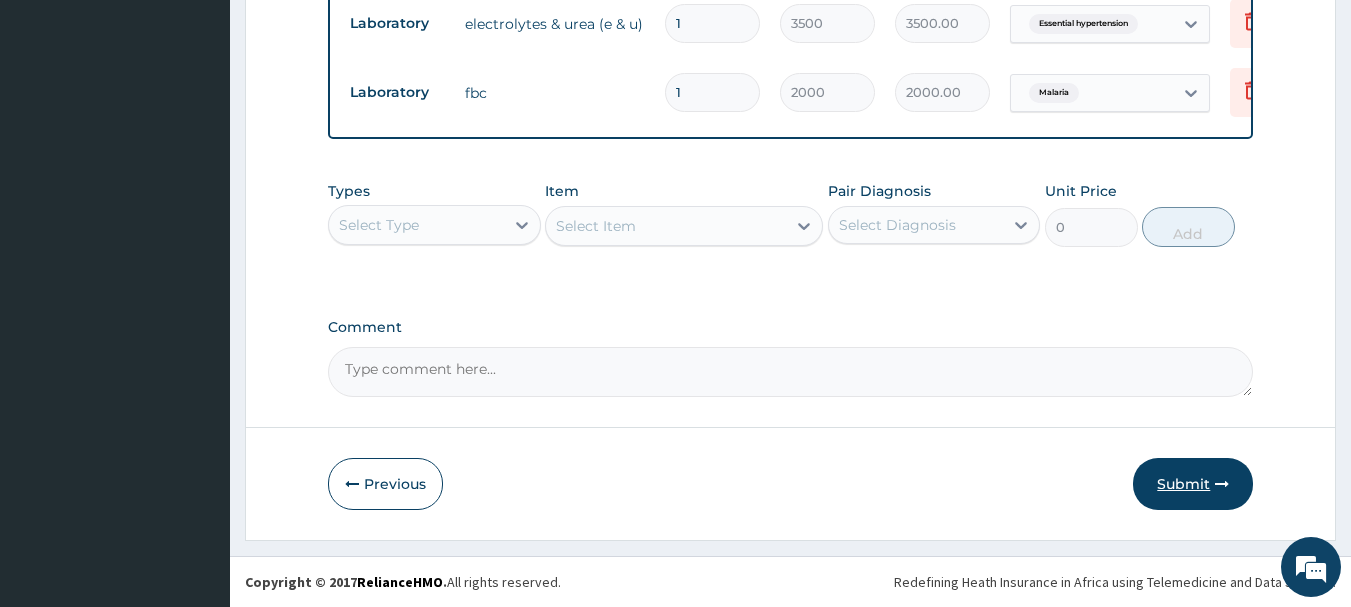click on "Submit" at bounding box center (1193, 484) 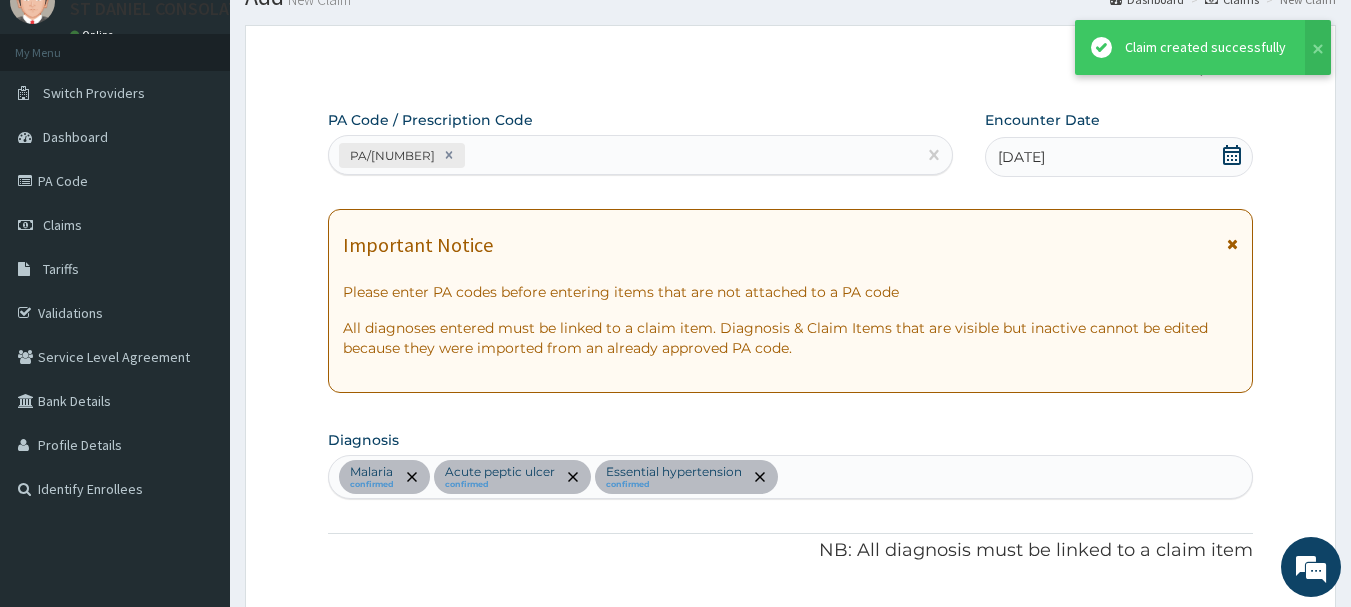 scroll, scrollTop: 1867, scrollLeft: 0, axis: vertical 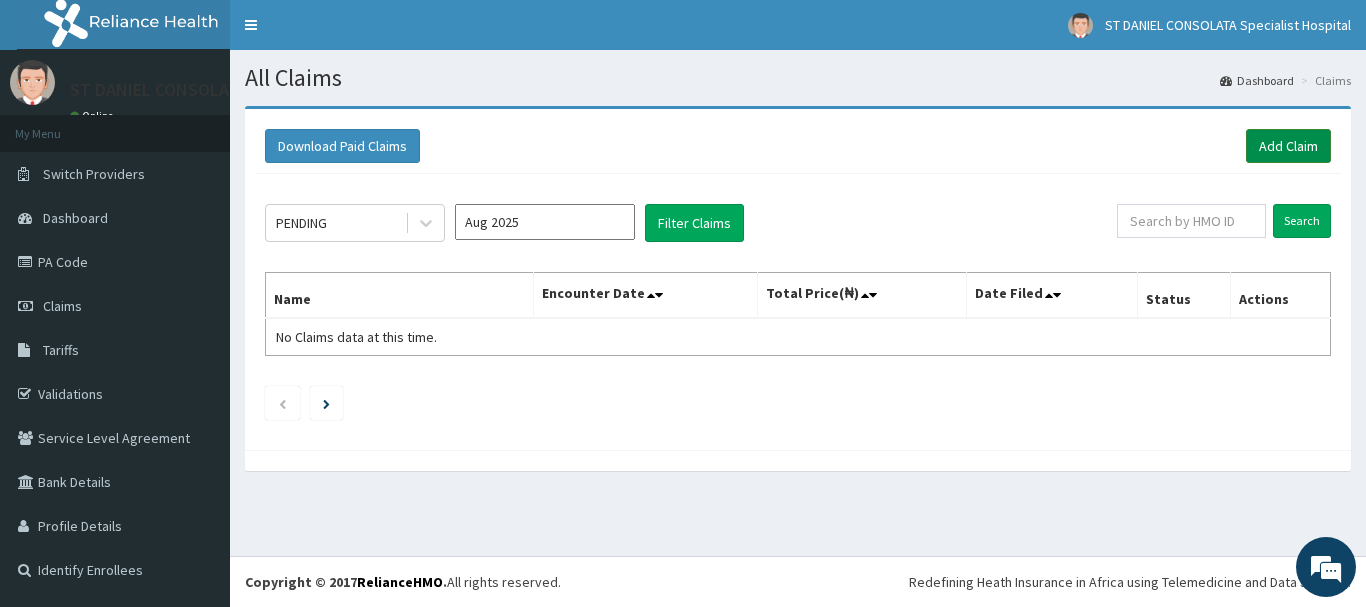 click on "Add Claim" at bounding box center (1288, 146) 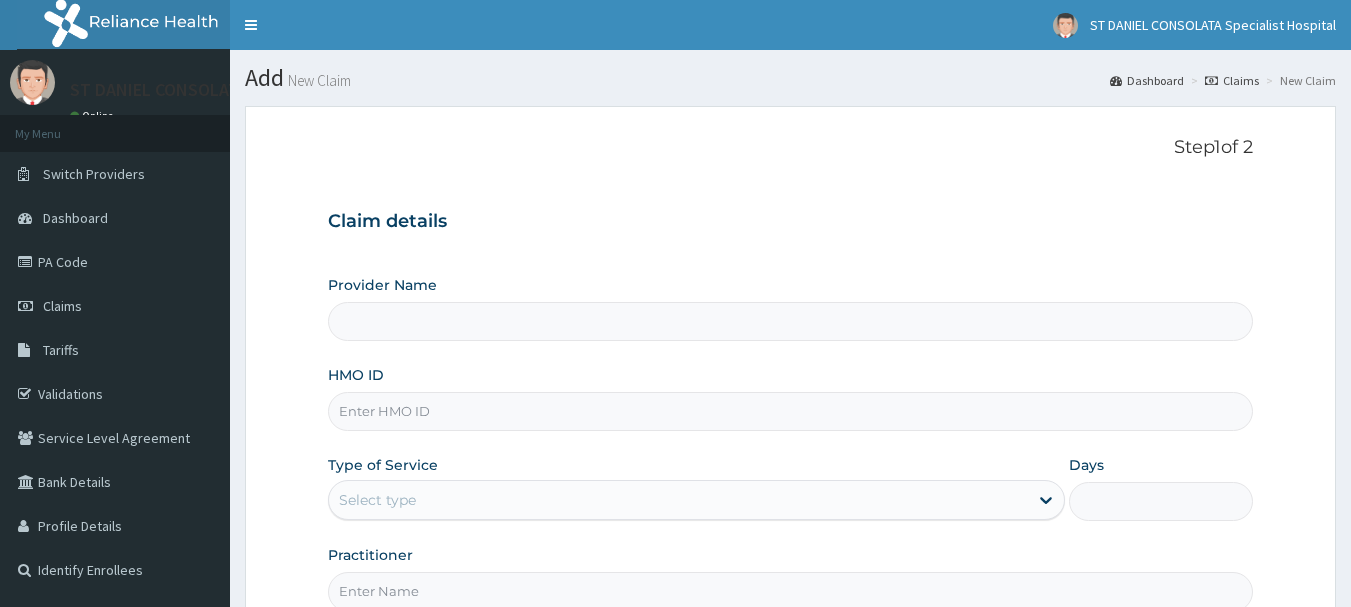 scroll, scrollTop: 0, scrollLeft: 0, axis: both 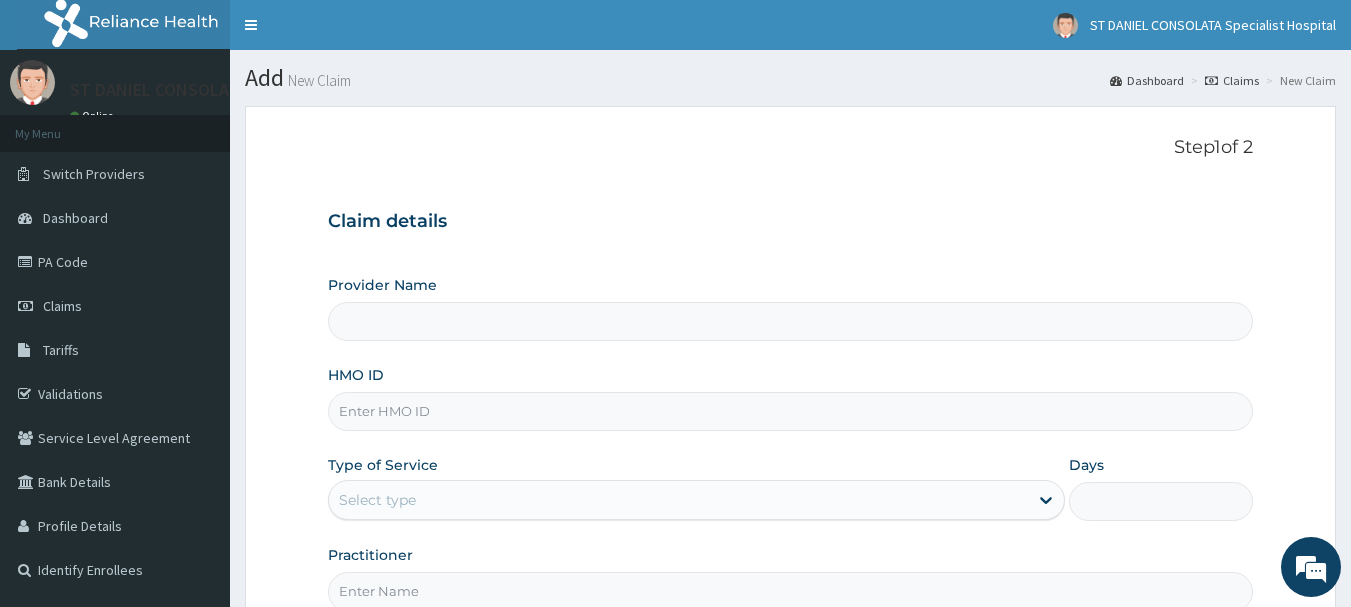 type on "ST DANIEL CONSOLATA SPECIALIST HOSPITAL" 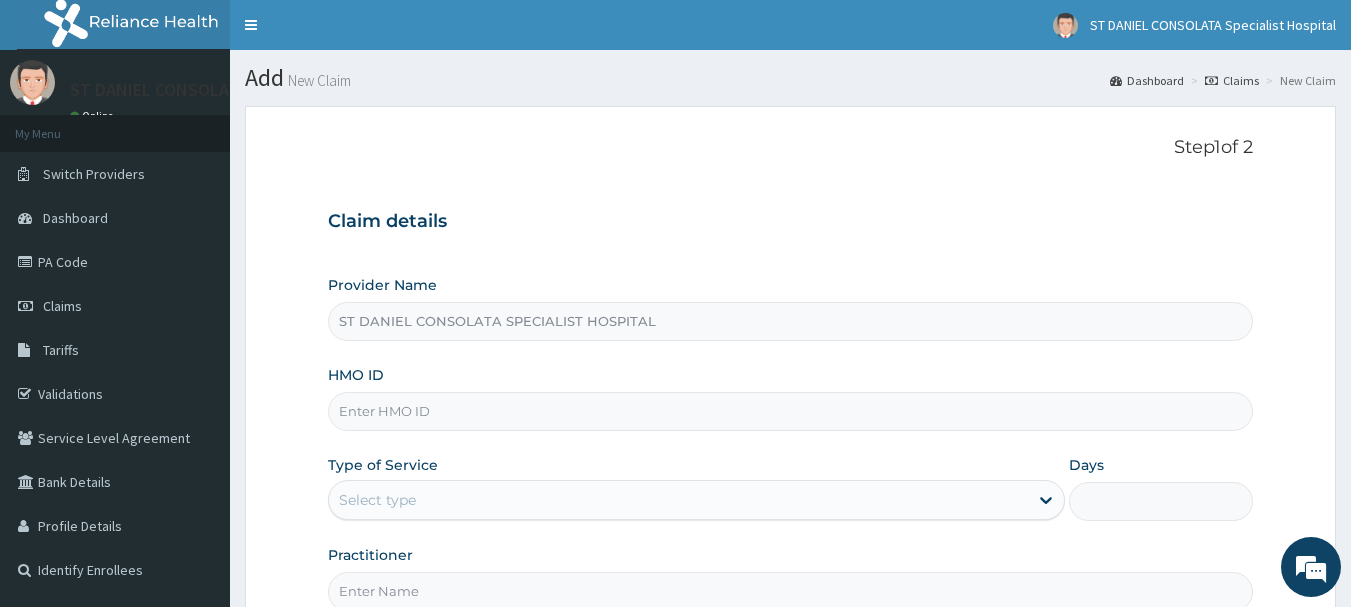 scroll, scrollTop: 0, scrollLeft: 0, axis: both 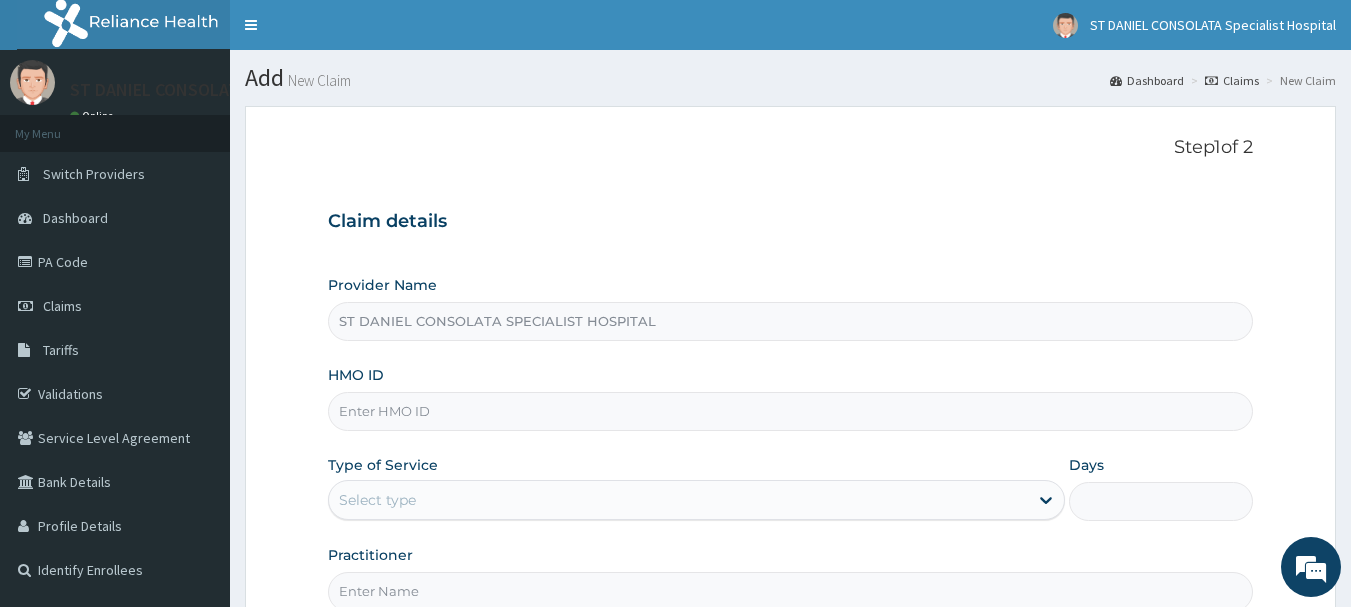 click on "HMO ID" at bounding box center [791, 411] 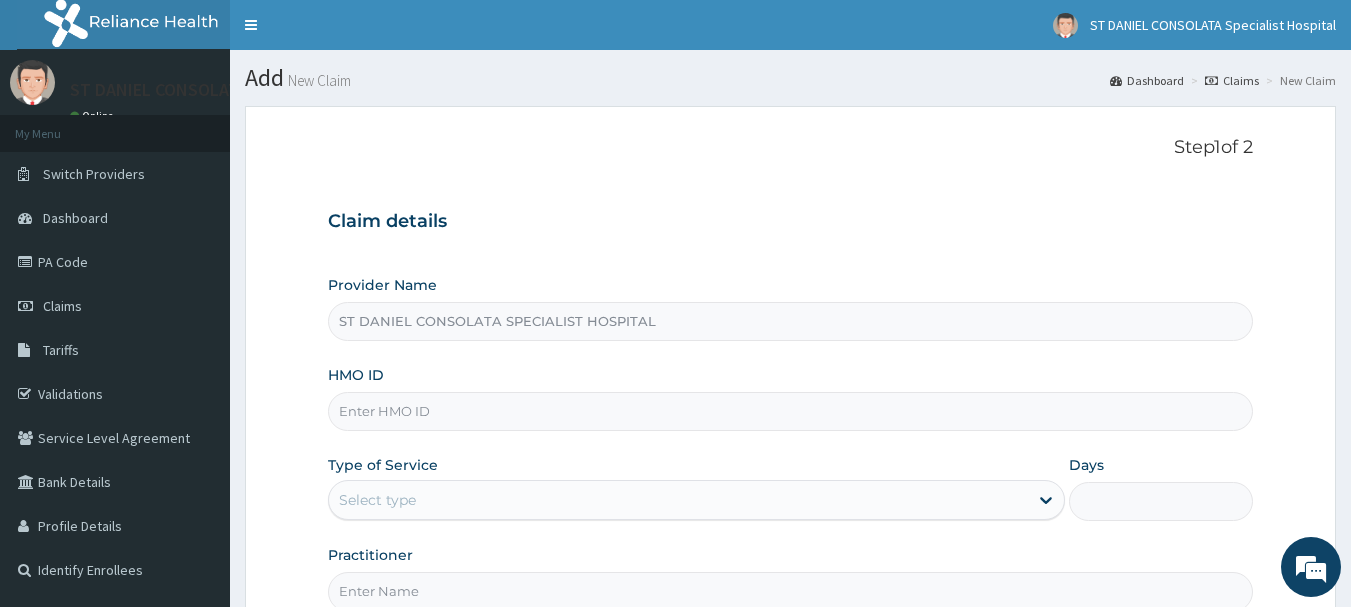 paste on "GUP/10008/C" 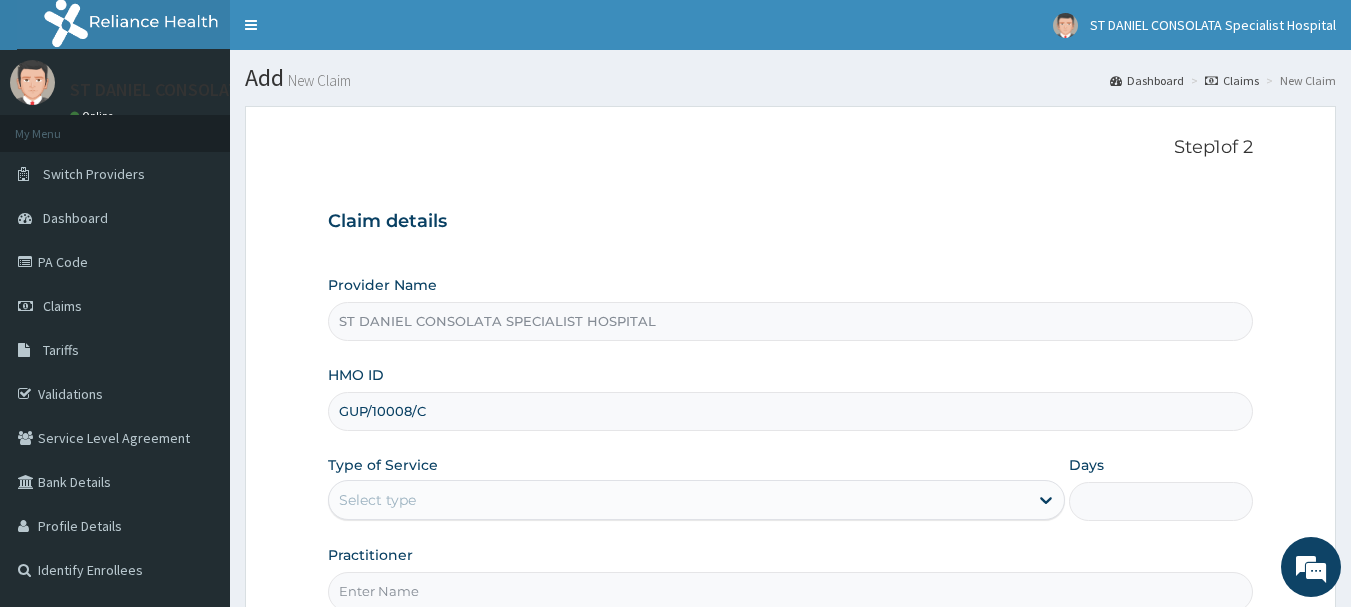 type on "GUP/10008/C" 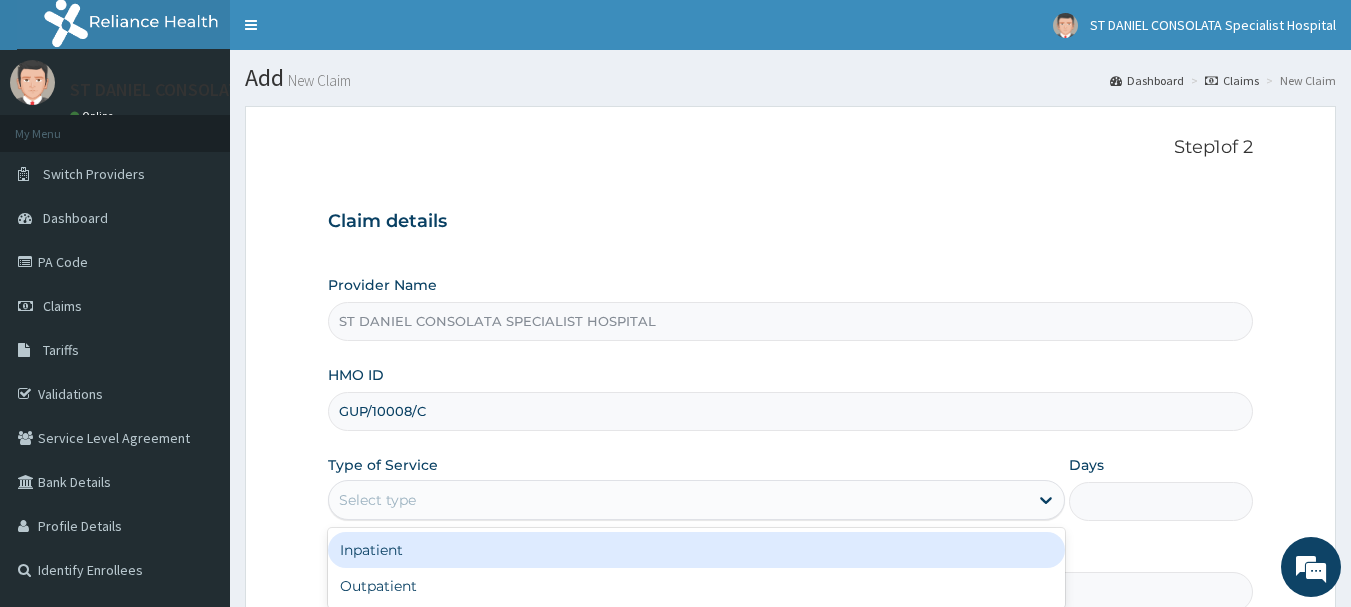 click on "Inpatient" at bounding box center (696, 550) 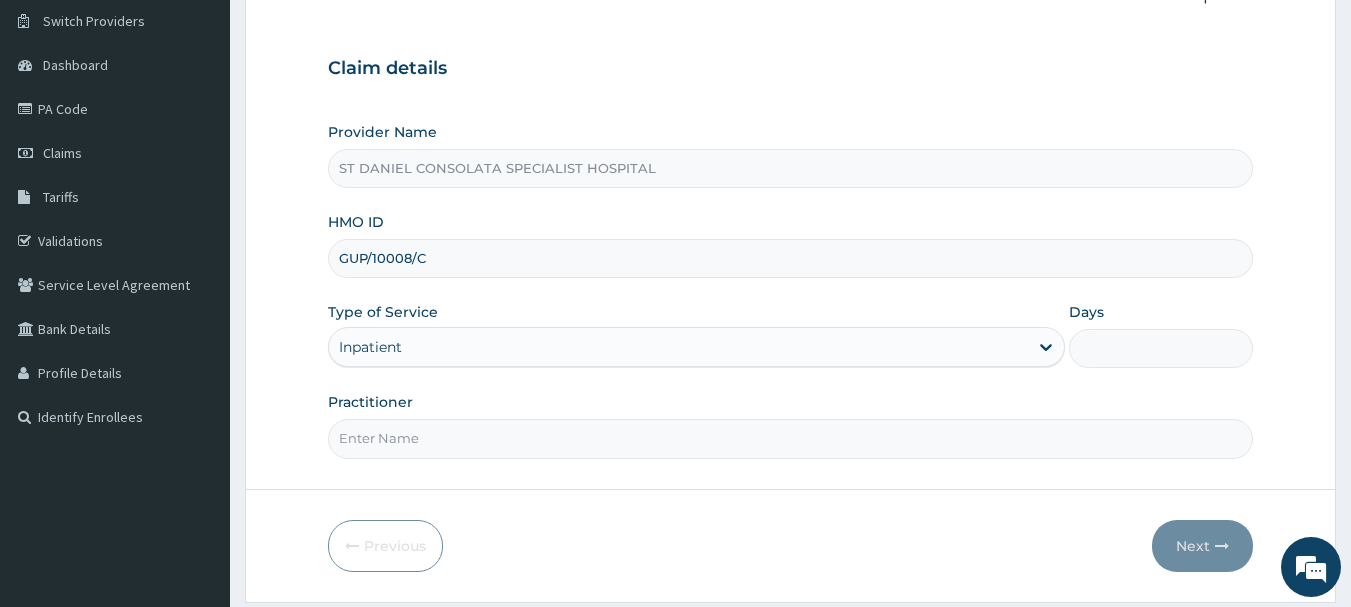 scroll, scrollTop: 215, scrollLeft: 0, axis: vertical 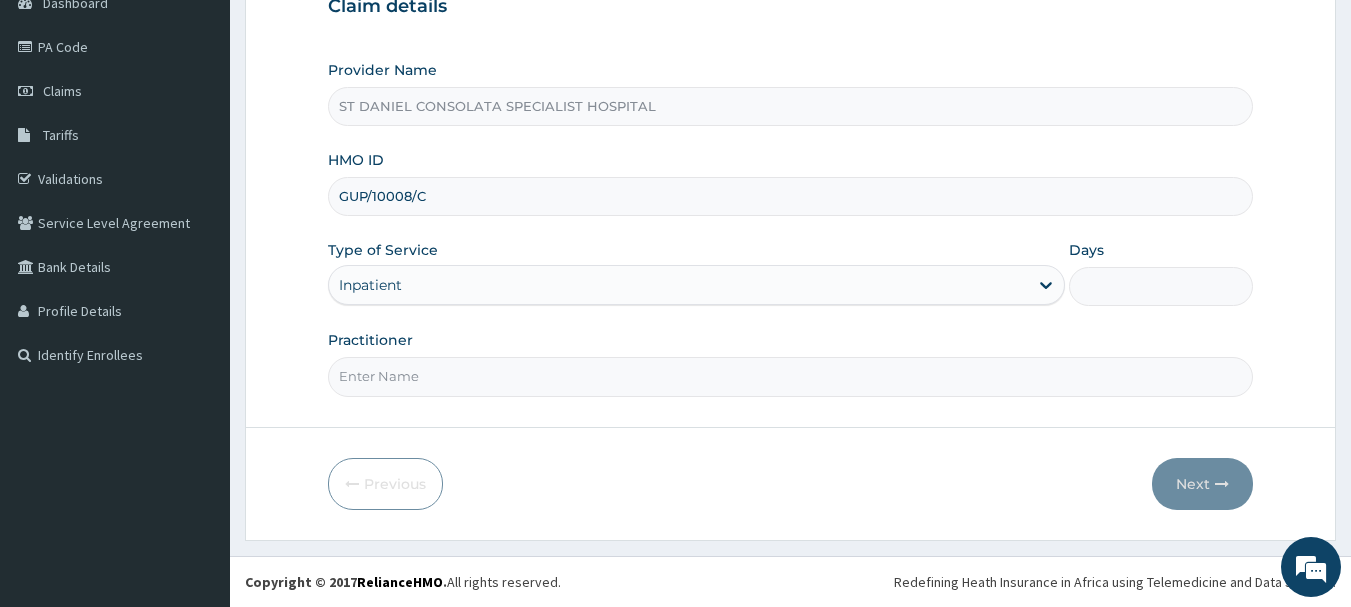 click on "Practitioner" at bounding box center (791, 376) 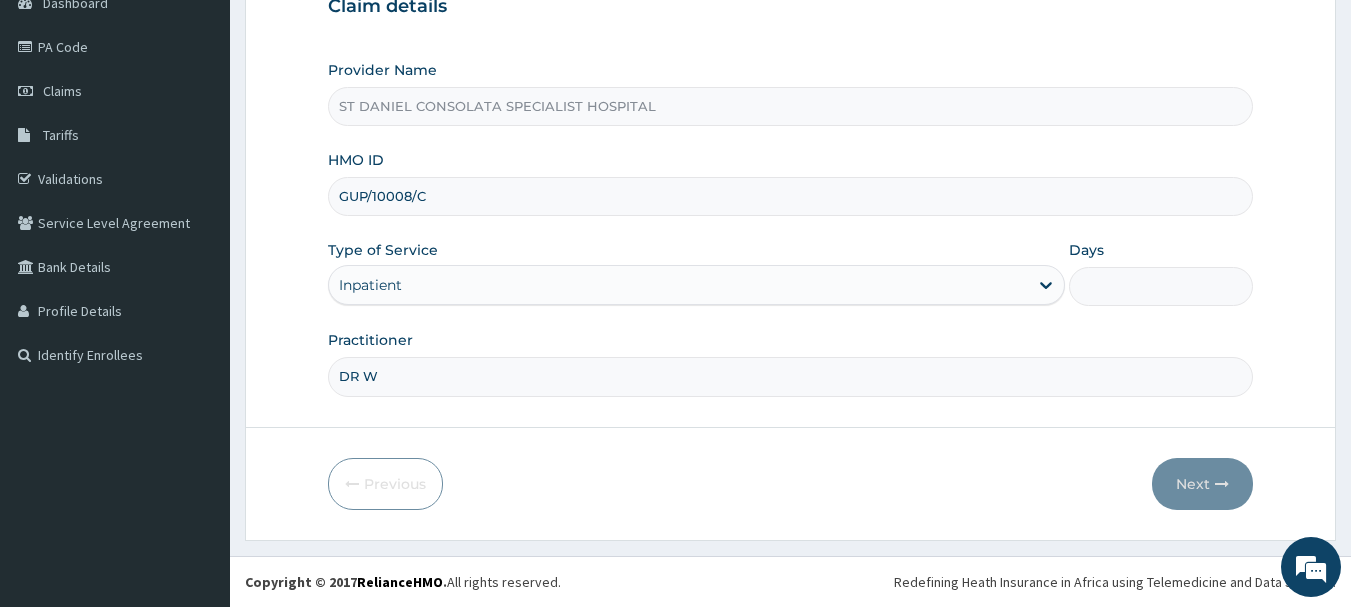 type on "[DR] [LAST] [LAST]" 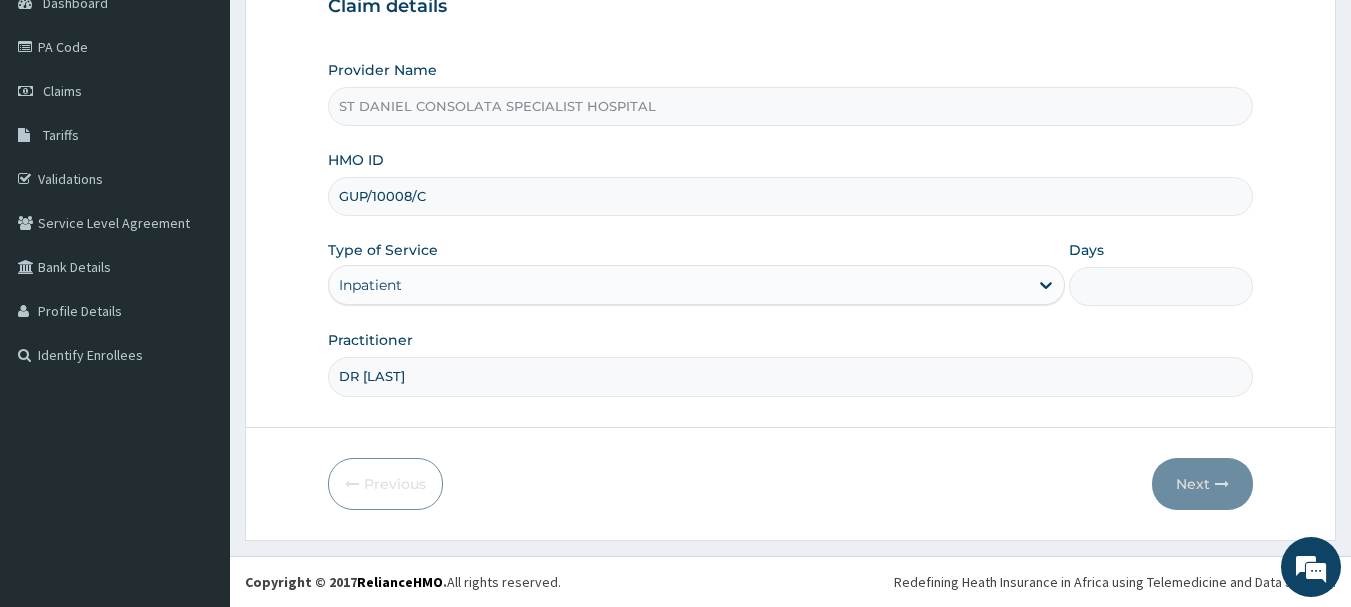 click on "Days" at bounding box center (1161, 273) 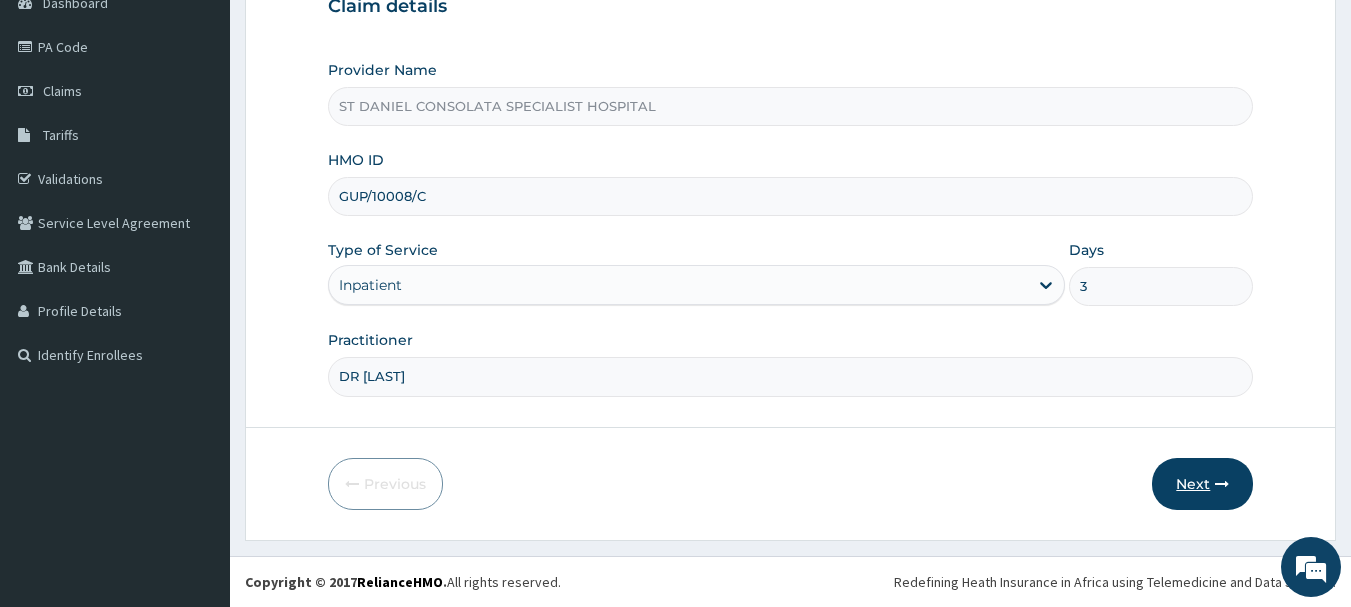 type on "3" 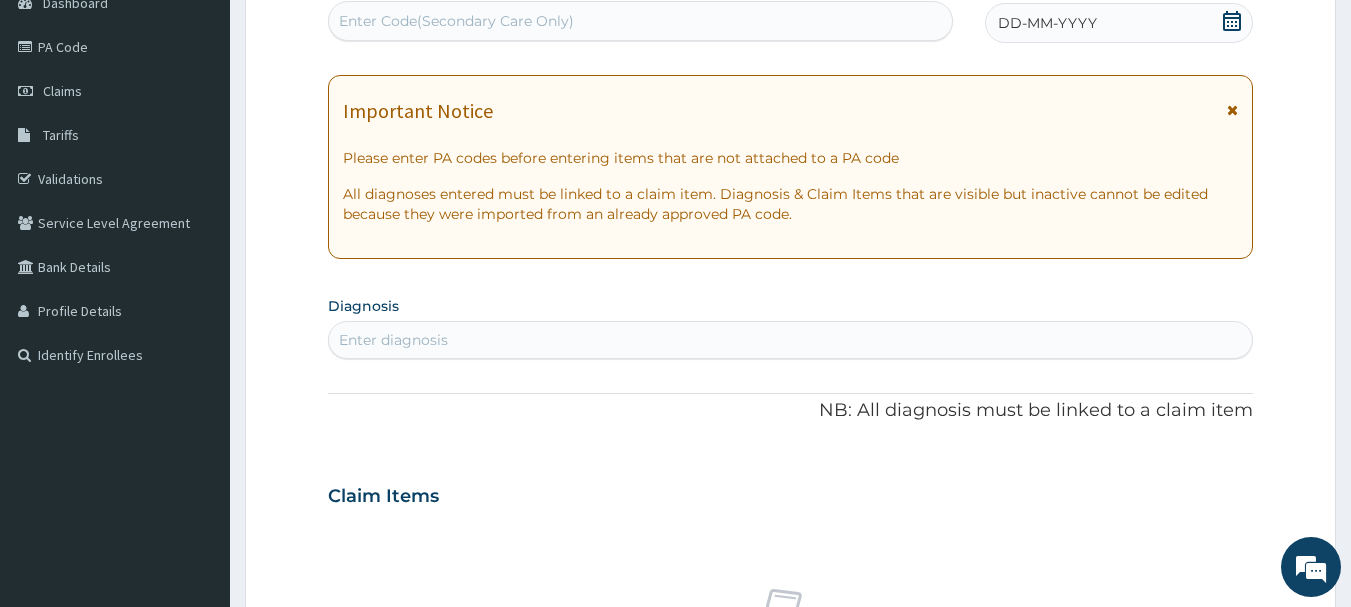 click on "Enter Code(Secondary Care Only)" at bounding box center (456, 21) 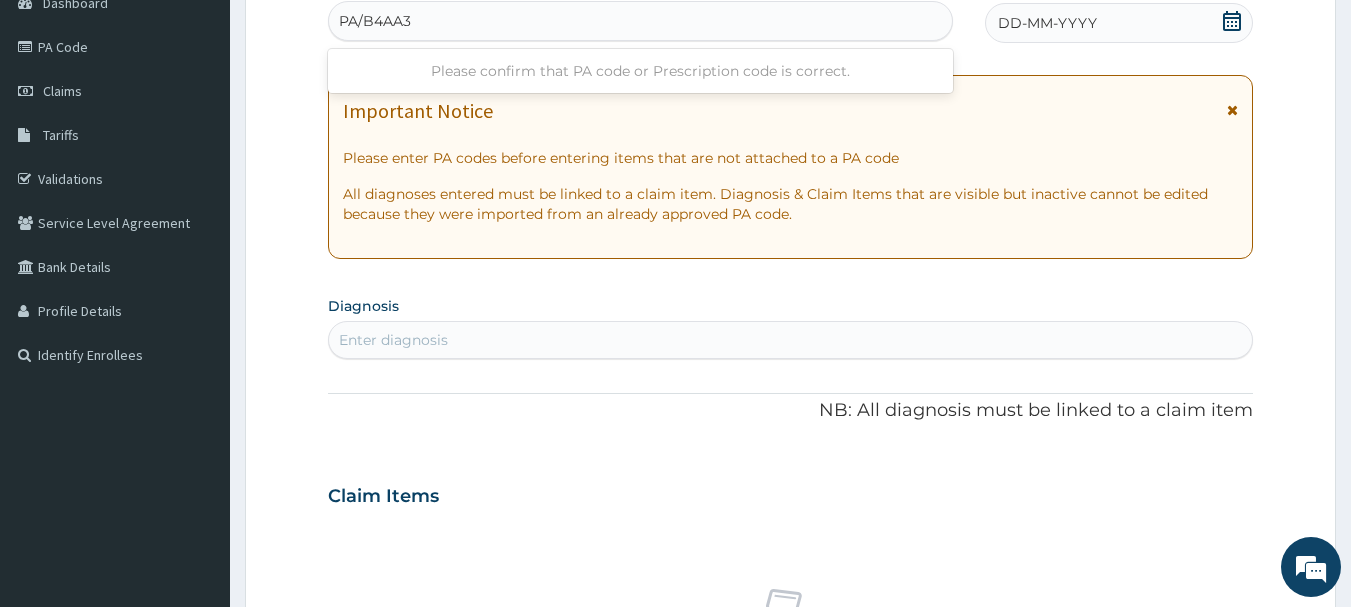 type on "PA/B4AA3A" 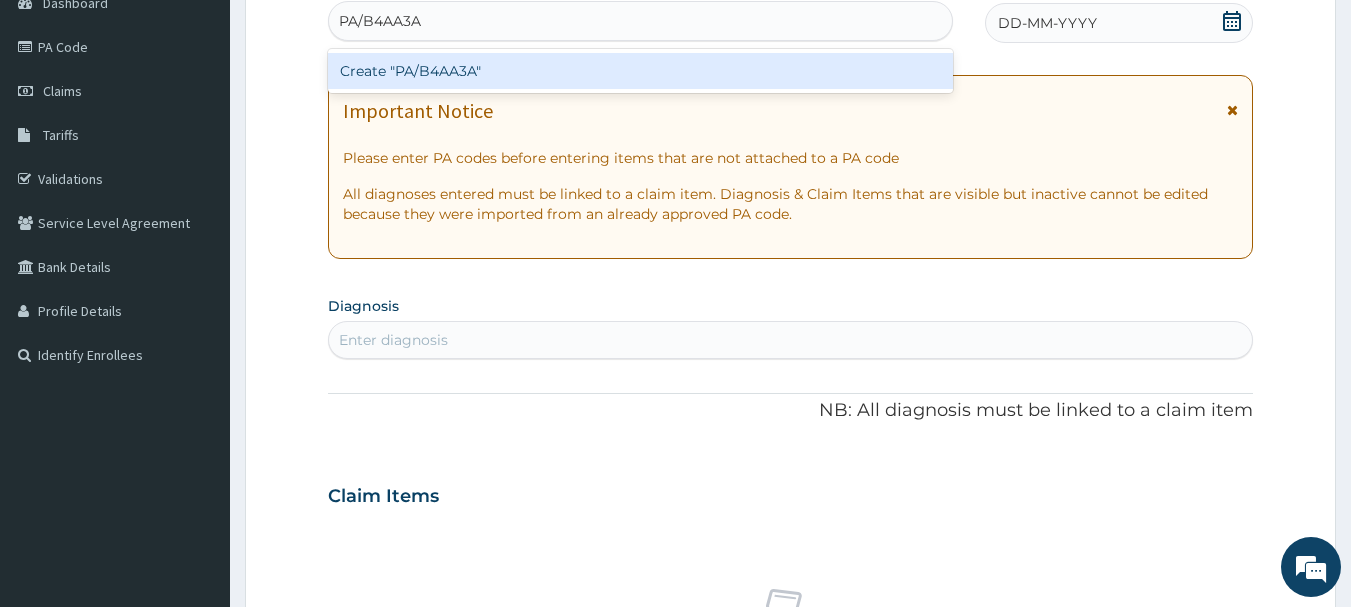 click on "Create "PA/B4AA3A"" at bounding box center (641, 71) 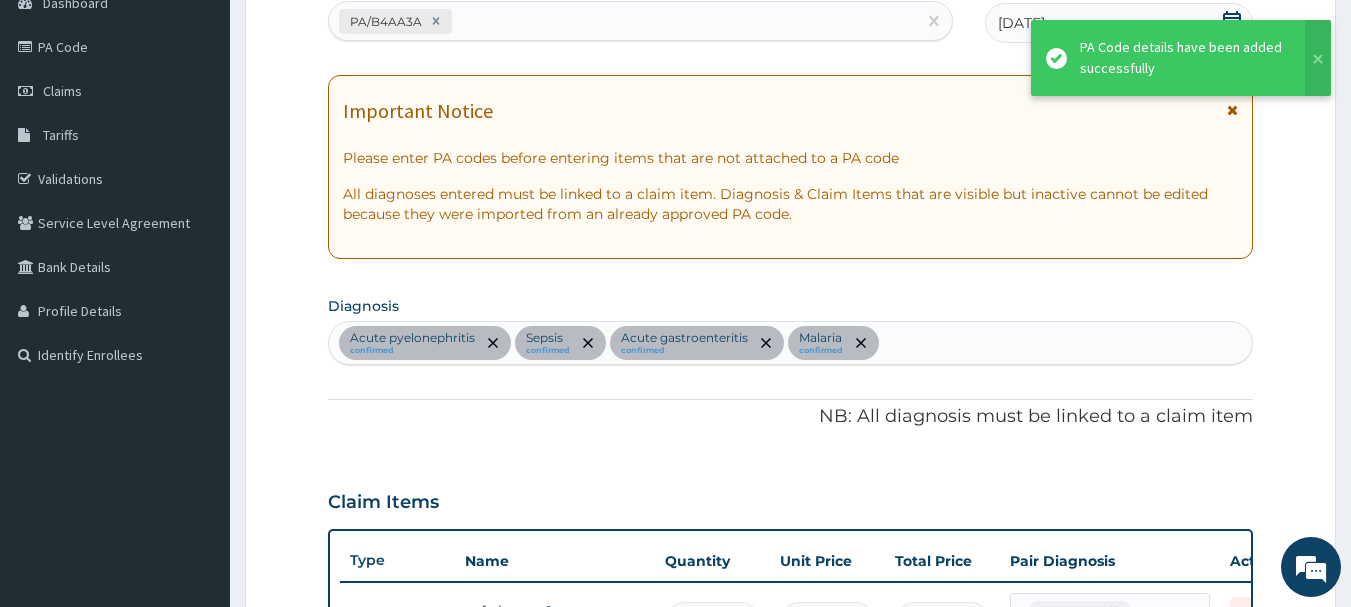 scroll, scrollTop: 1951, scrollLeft: 0, axis: vertical 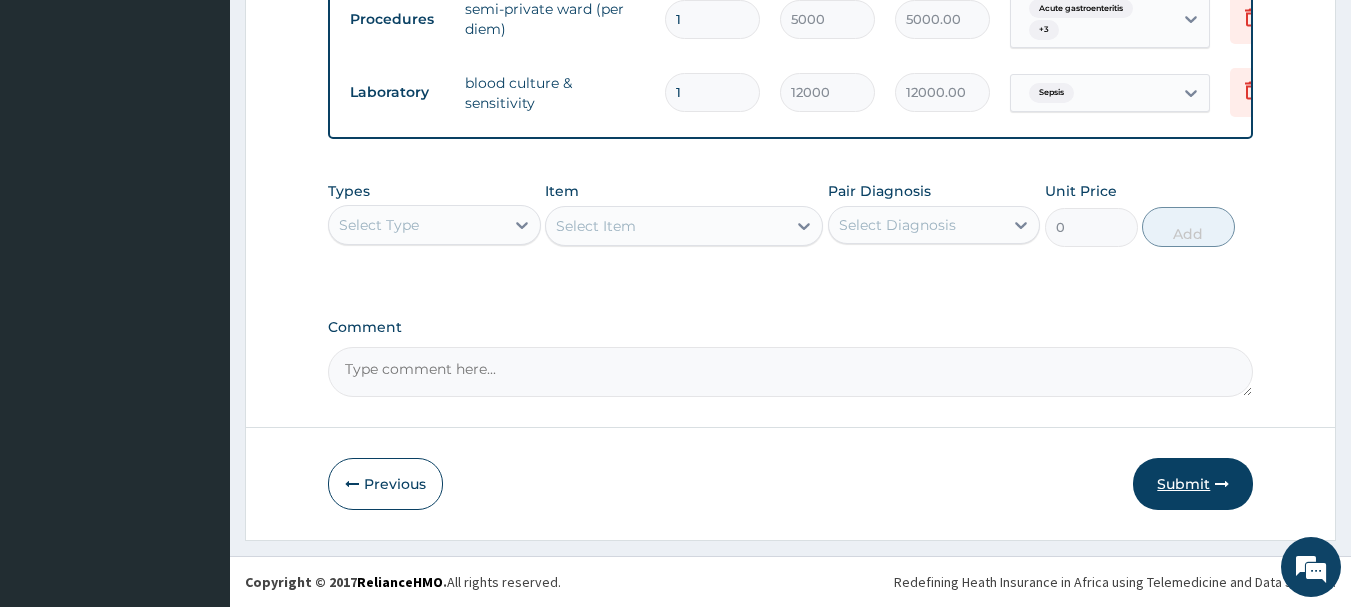 click on "Submit" at bounding box center [1193, 484] 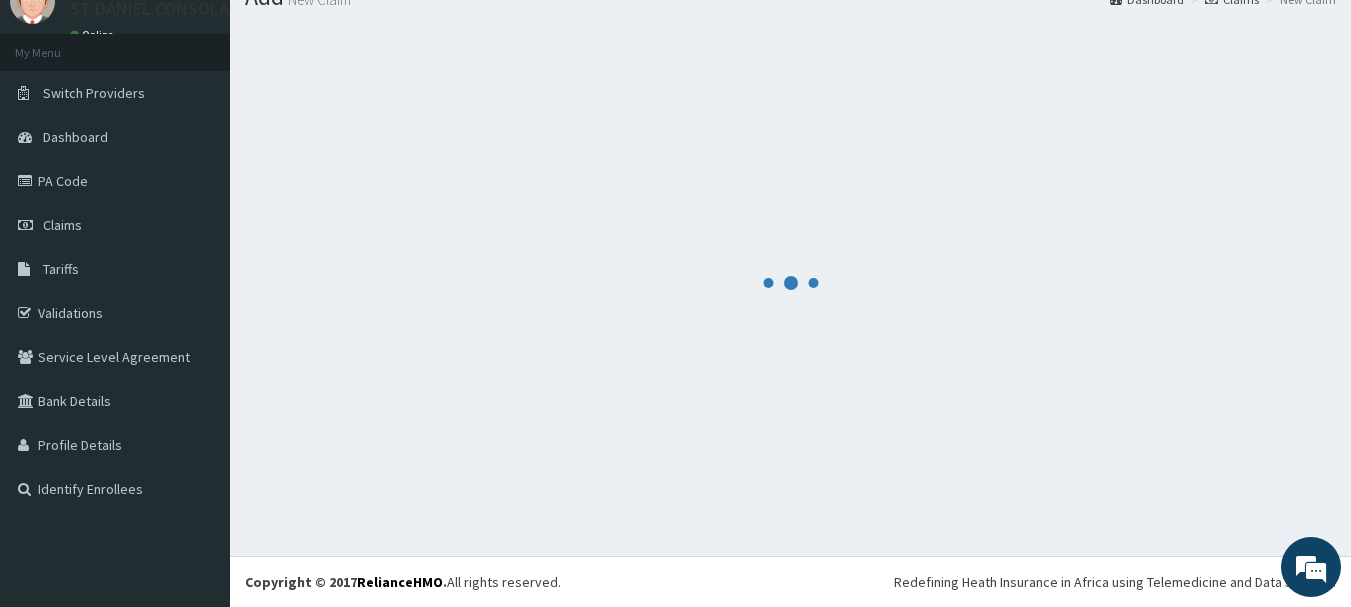 scroll, scrollTop: 2177, scrollLeft: 0, axis: vertical 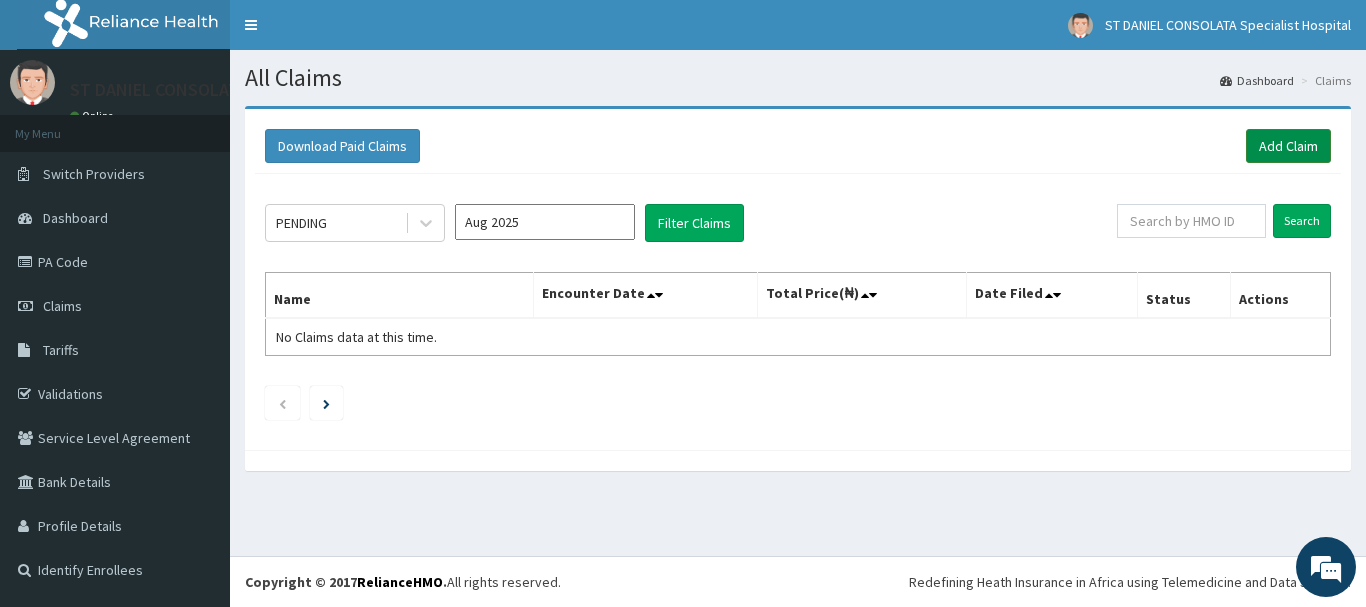 click on "Add Claim" at bounding box center (1288, 146) 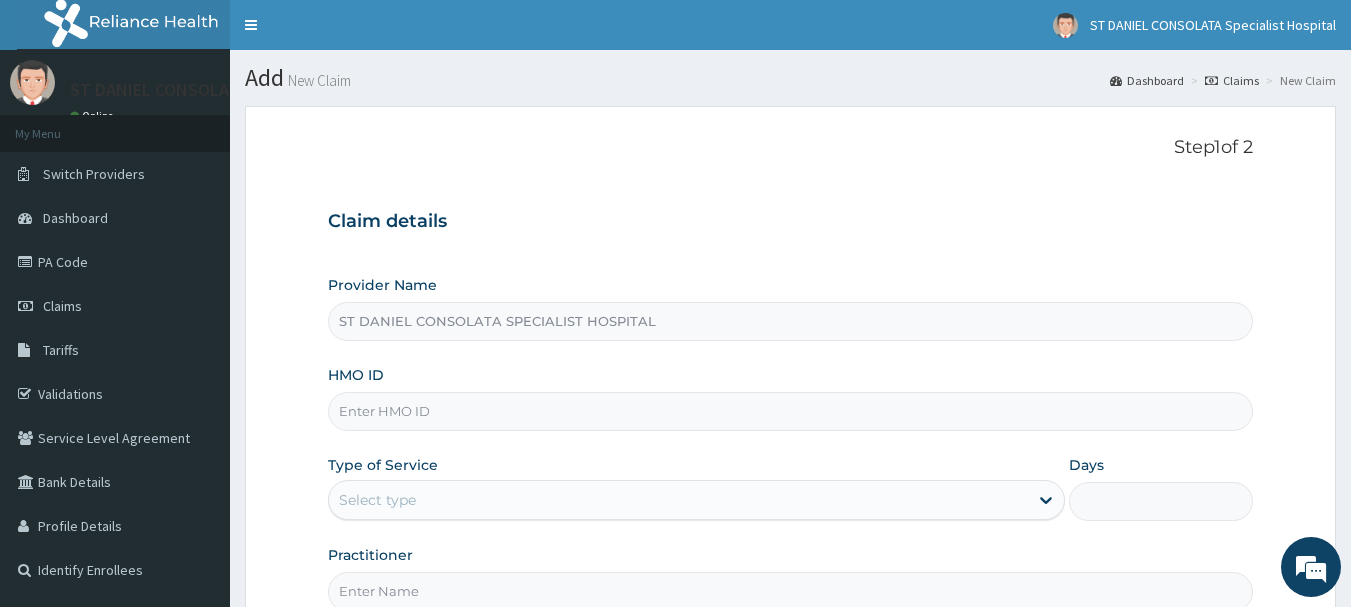 type on "ST DANIEL CONSOLATA SPECIALIST HOSPITAL" 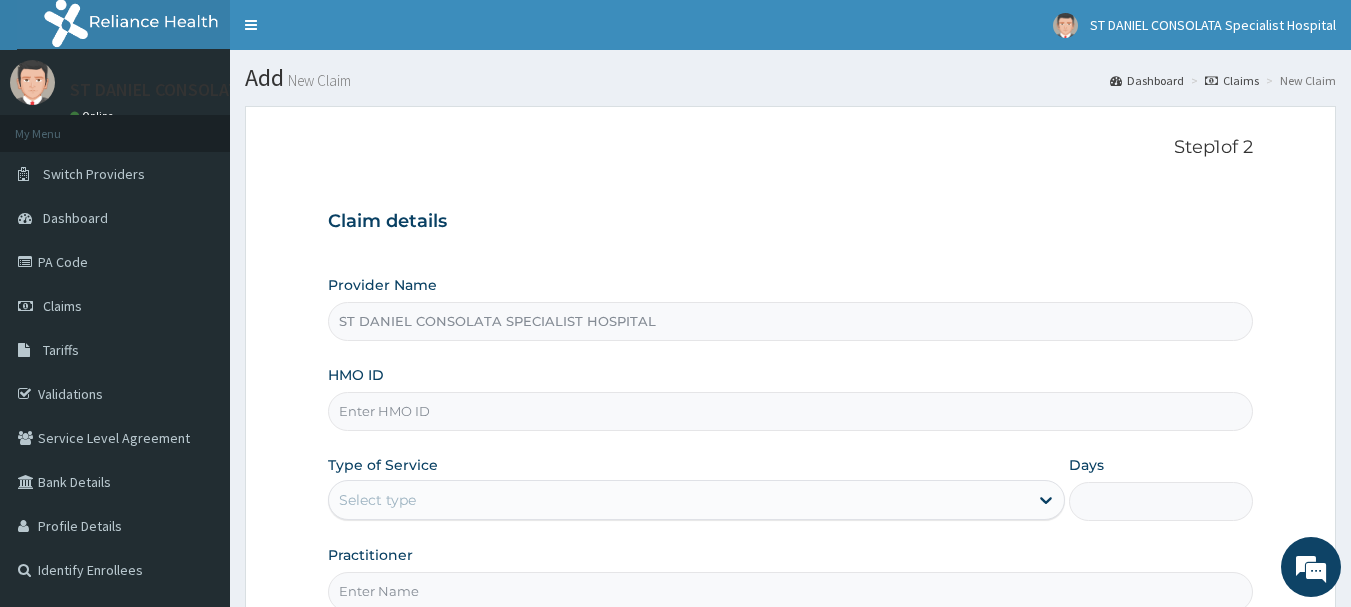 scroll, scrollTop: 0, scrollLeft: 0, axis: both 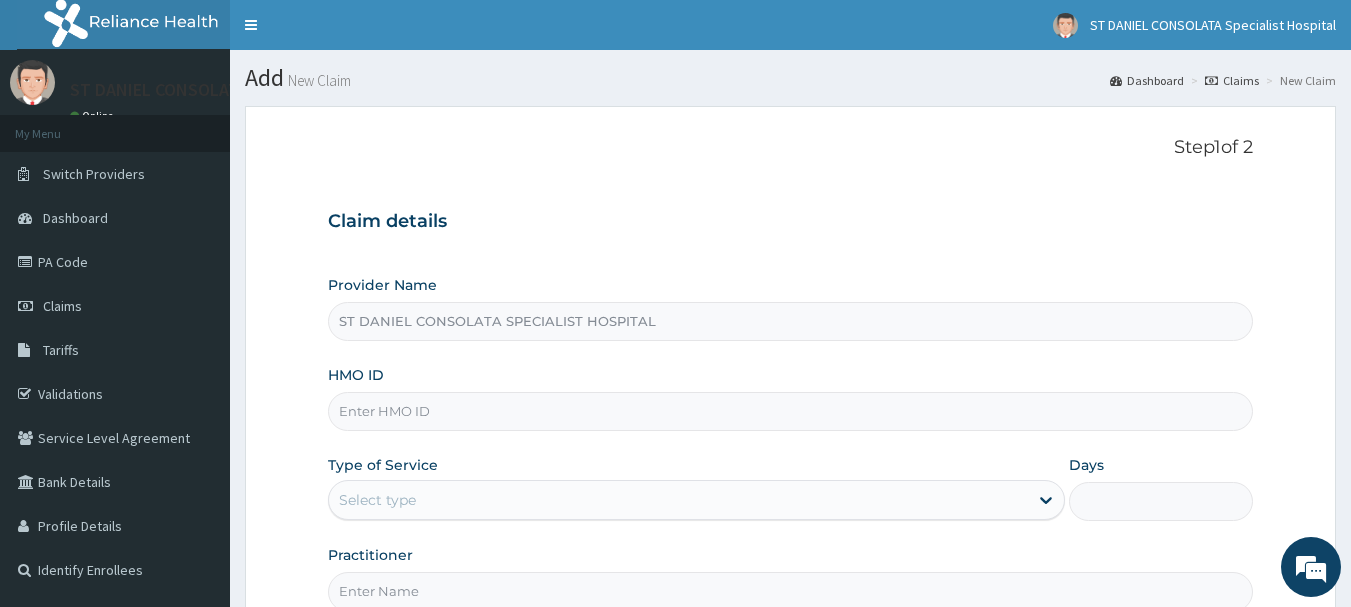 paste on "MCE/10023/A" 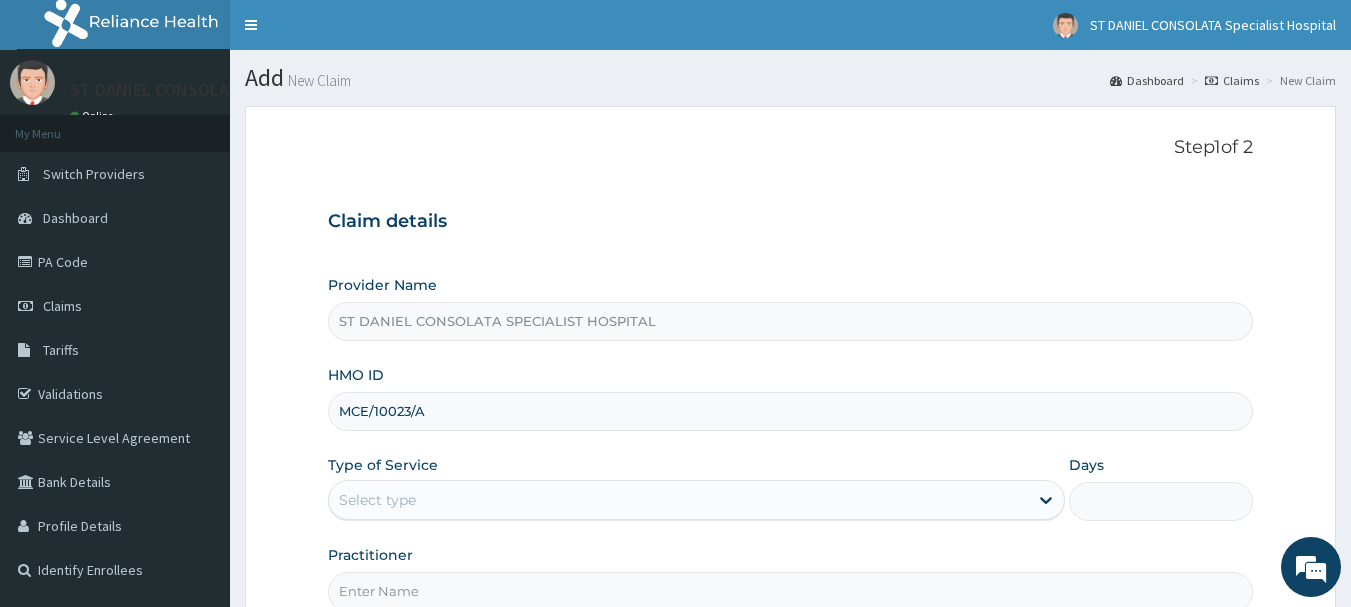 type on "MCE/10023/A" 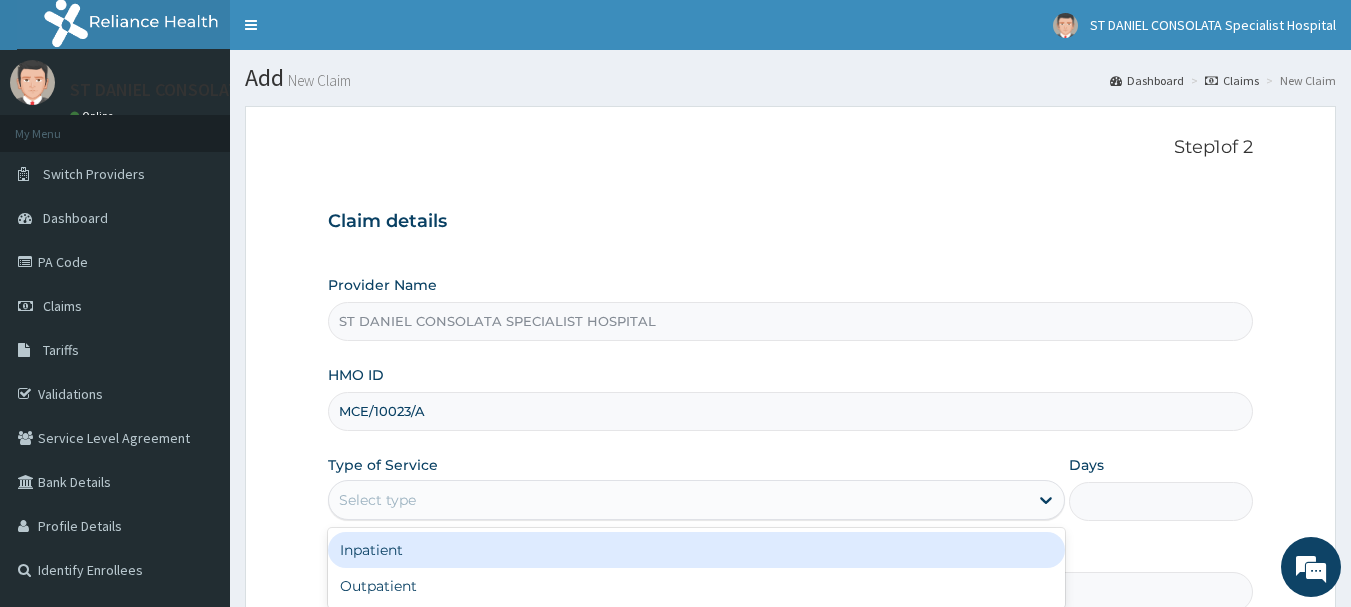 click on "Select type" at bounding box center (678, 500) 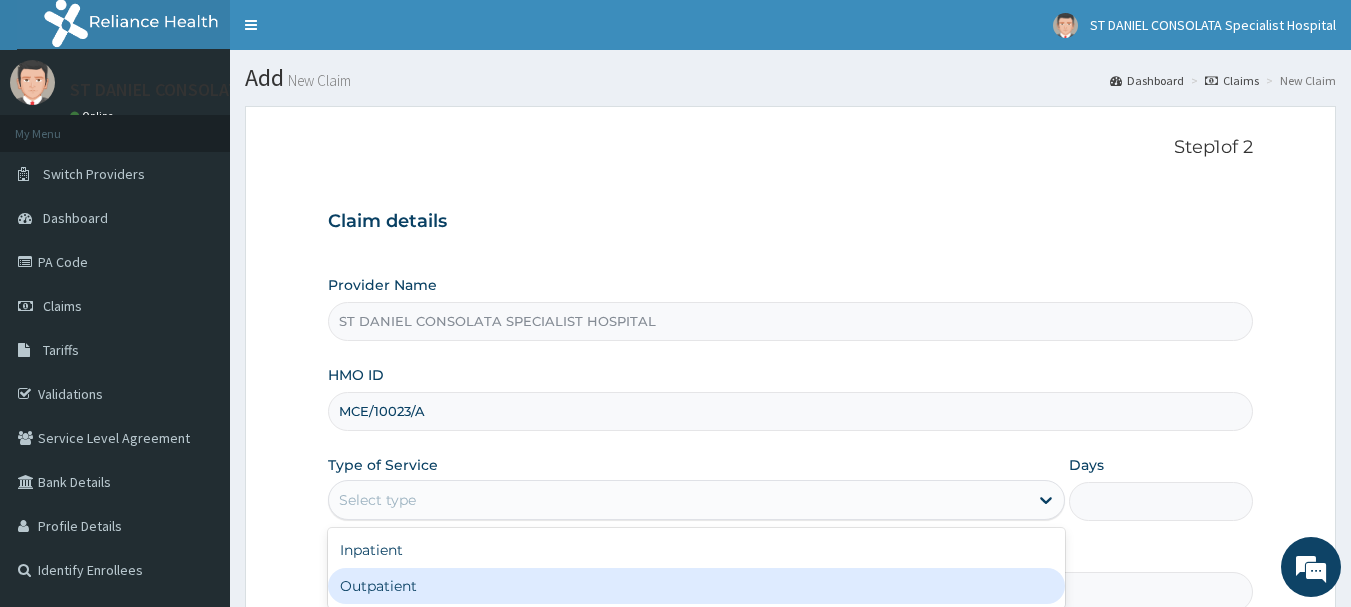 click on "Outpatient" at bounding box center [696, 586] 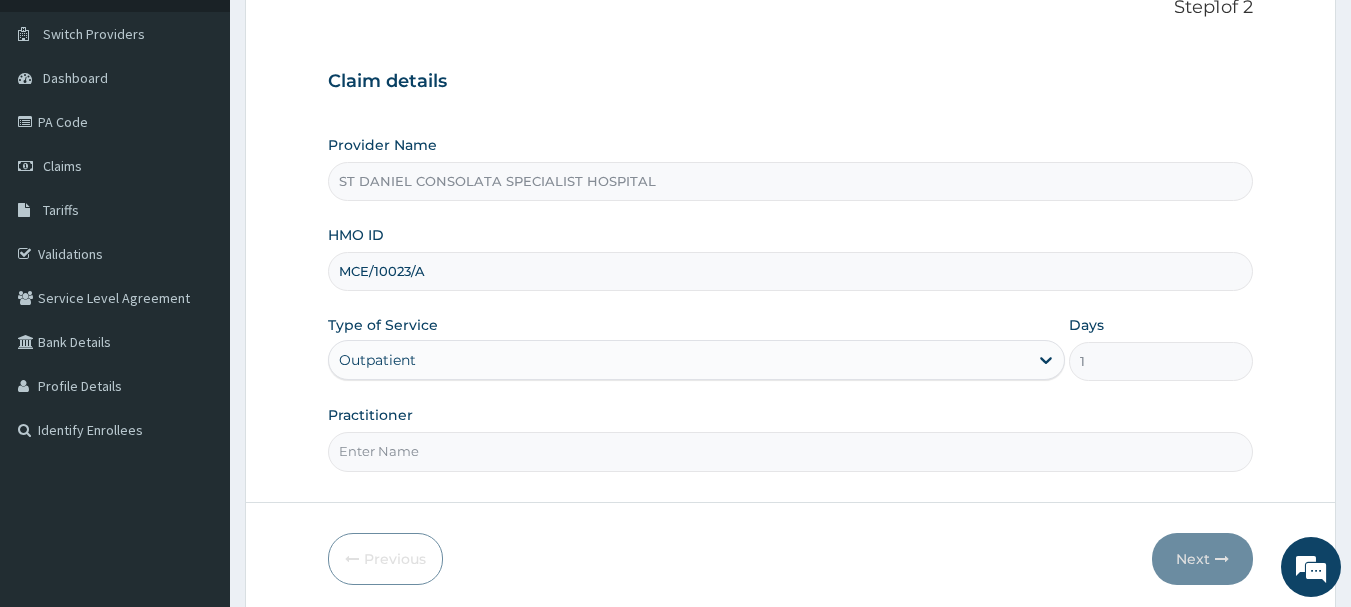 scroll, scrollTop: 153, scrollLeft: 0, axis: vertical 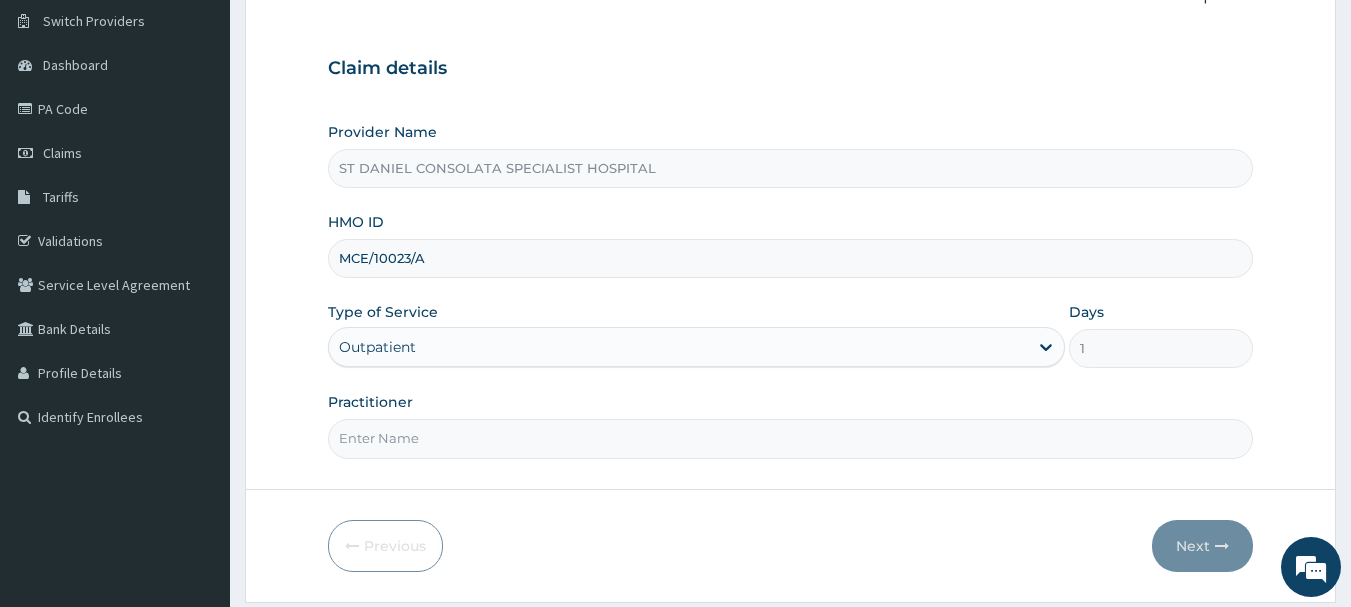 click on "Practitioner" at bounding box center (791, 438) 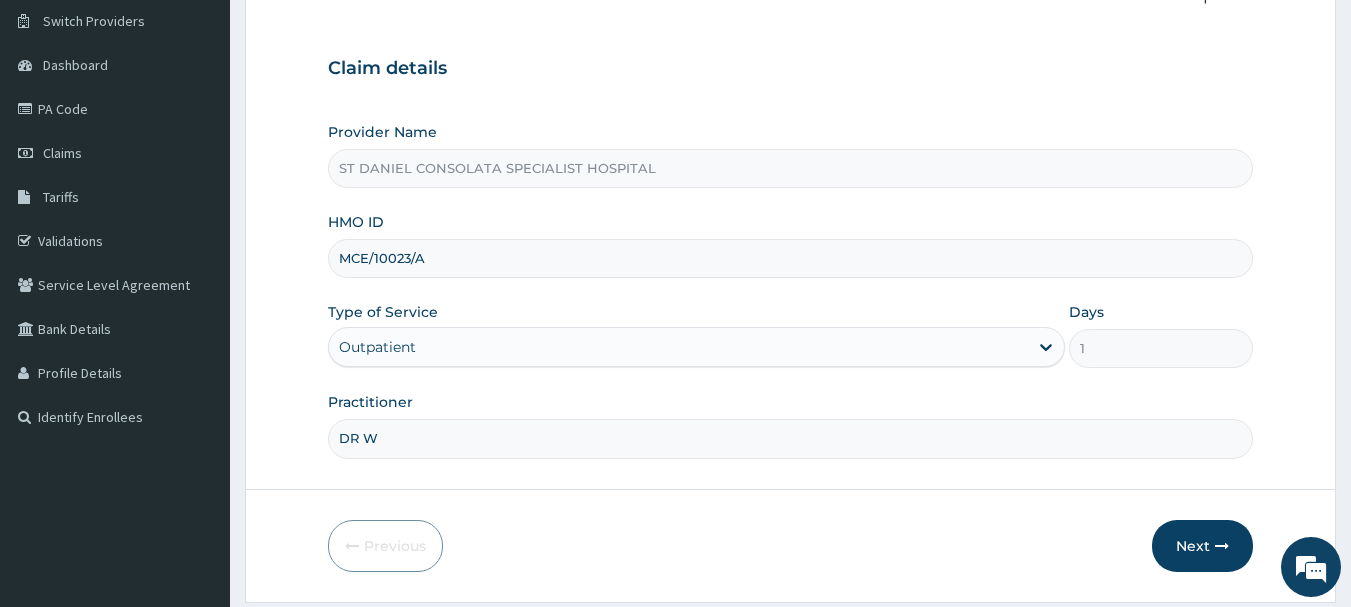 type on "[DR] [LAST] [LAST]" 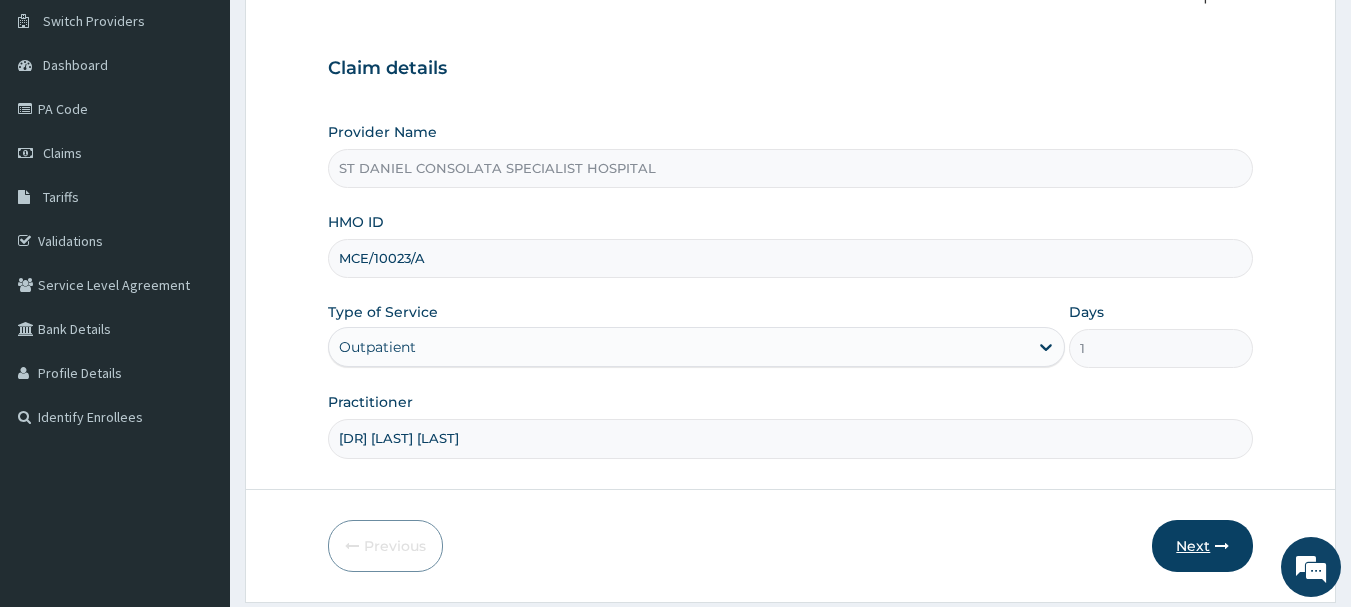 click on "Next" at bounding box center [1202, 546] 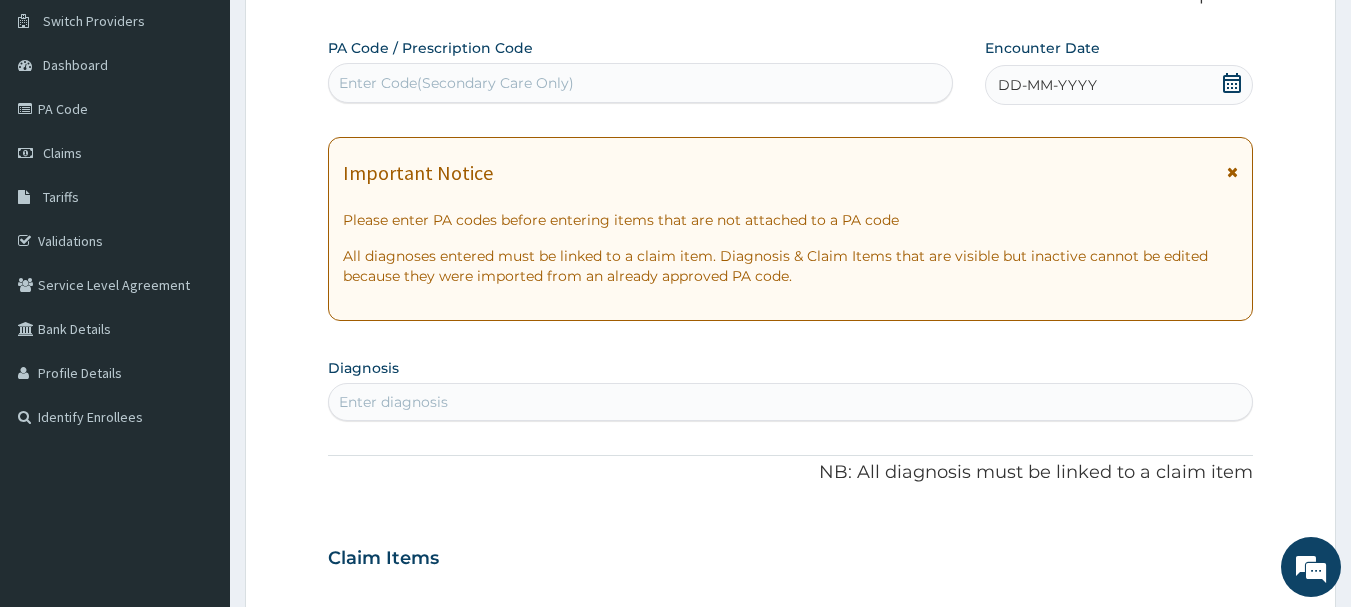 click on "Enter Code(Secondary Care Only)" at bounding box center (456, 83) 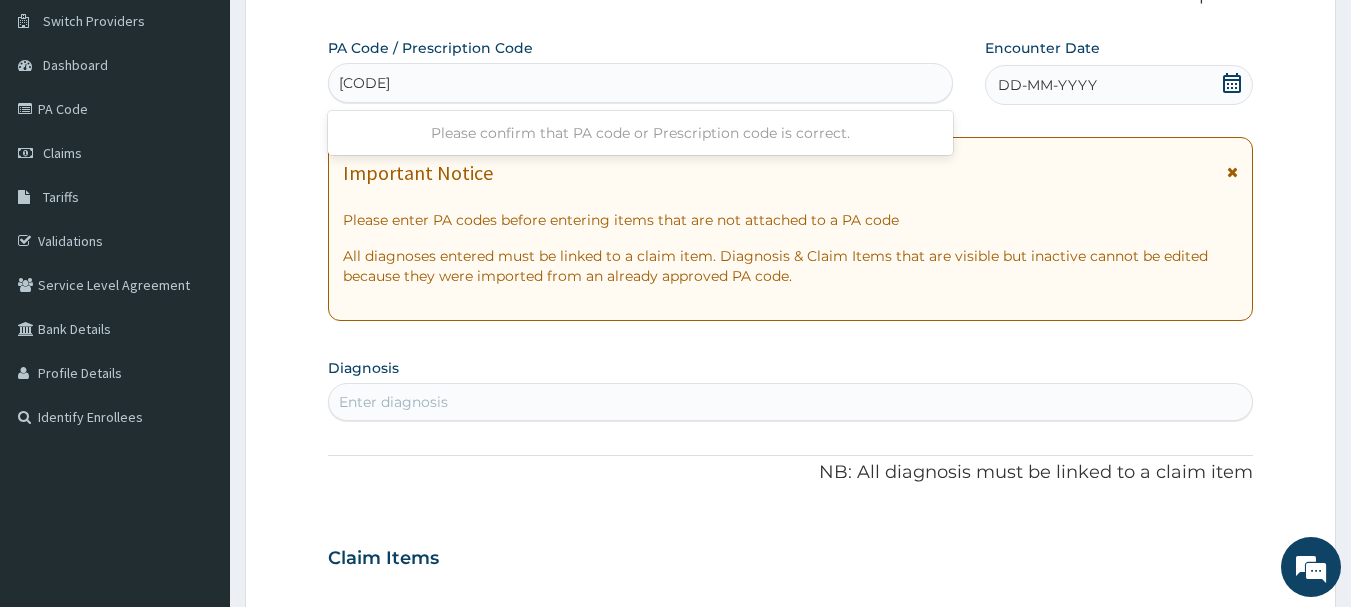 type on "[CODE]" 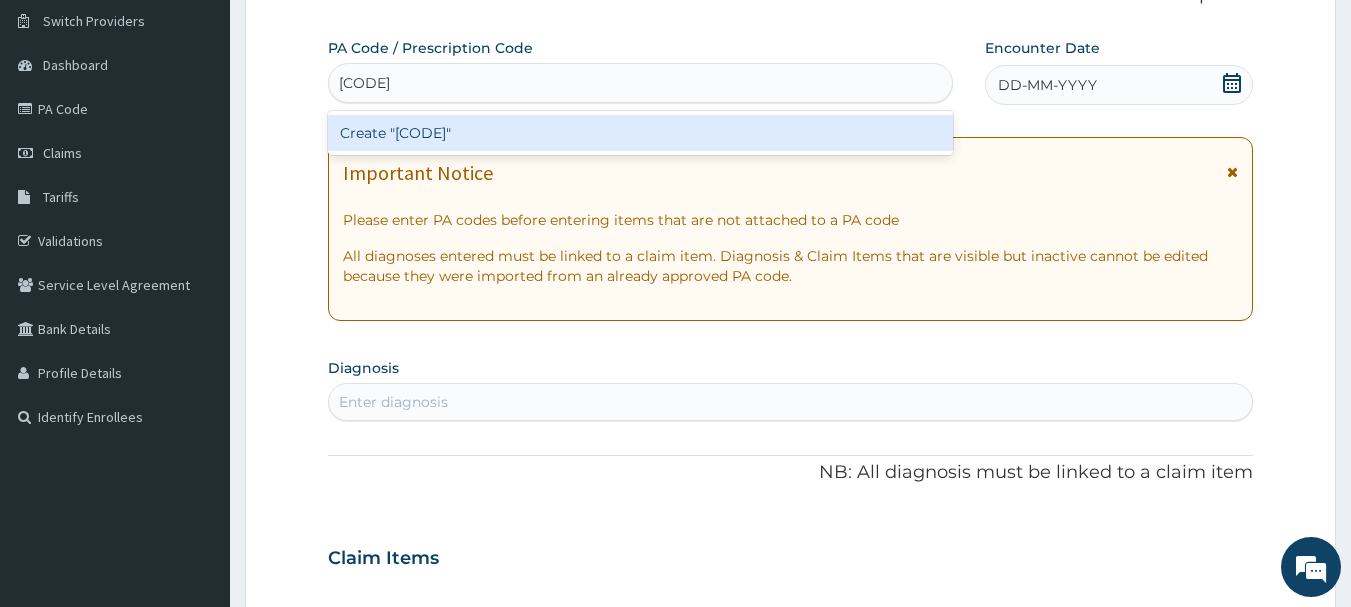 click on "Create "[CODE]"" at bounding box center (641, 133) 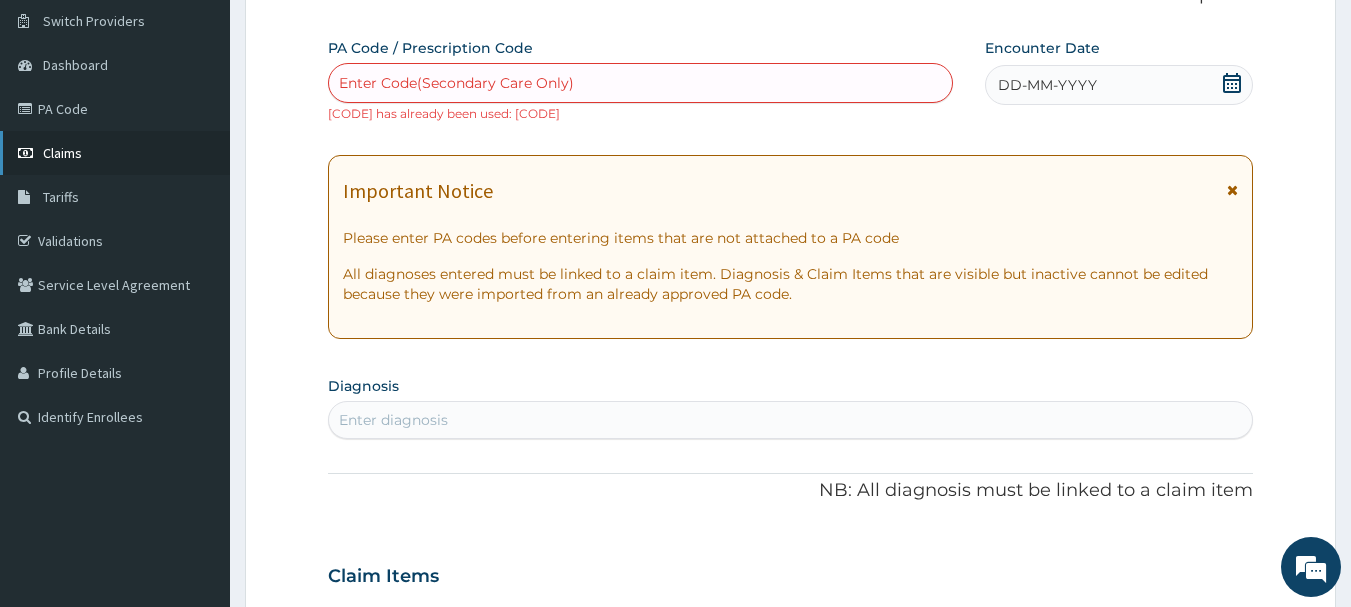click on "Claims" at bounding box center [115, 153] 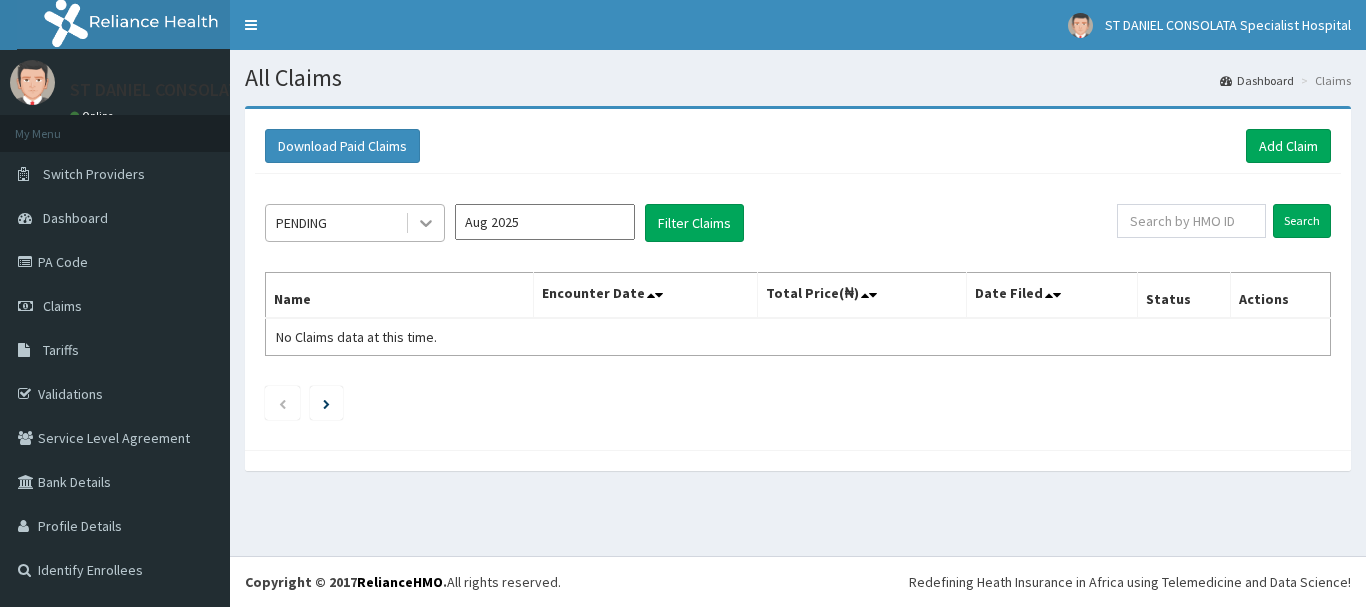 scroll, scrollTop: 0, scrollLeft: 0, axis: both 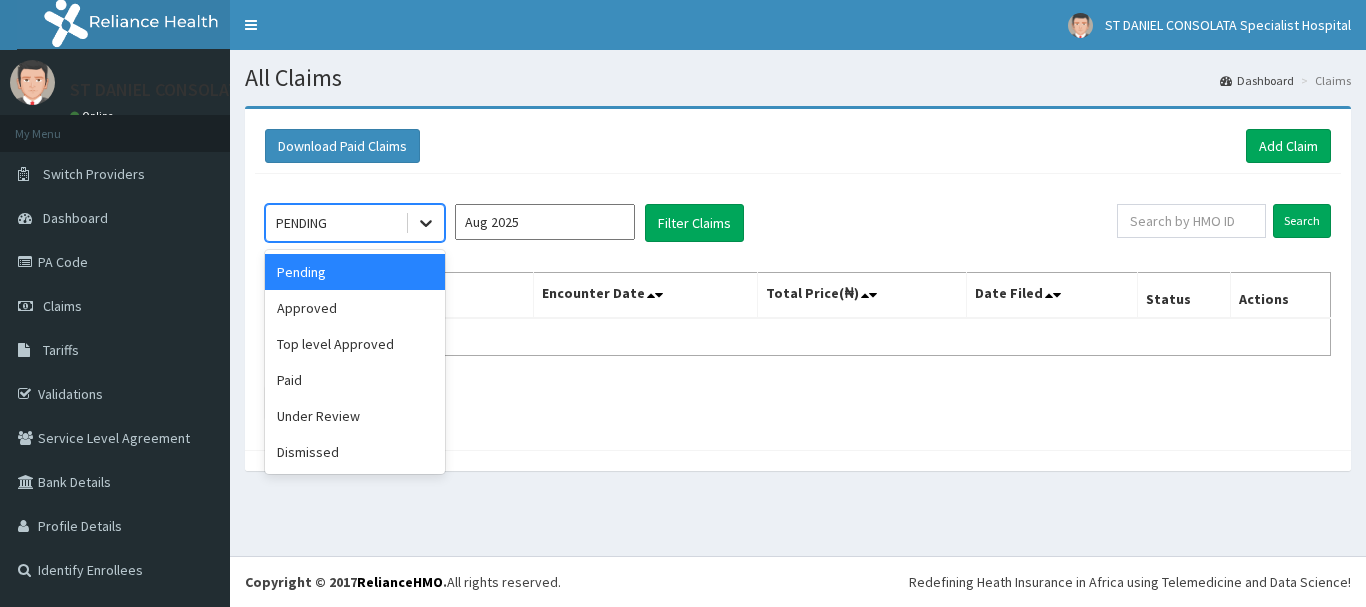 click 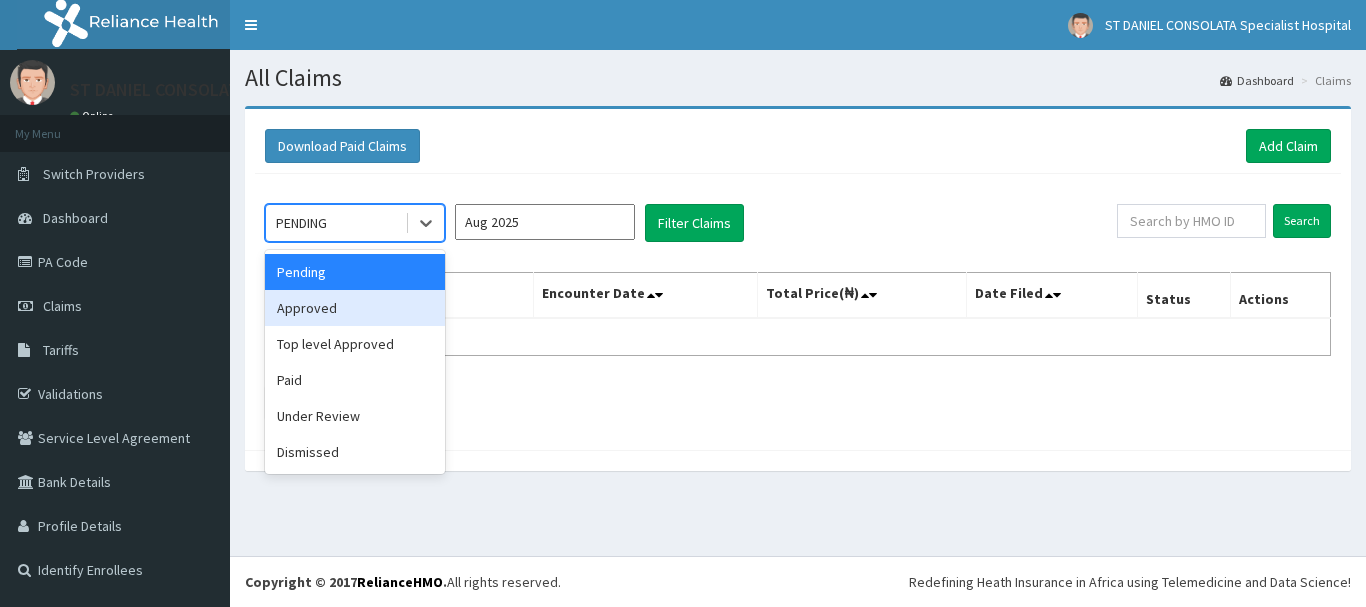 click on "Aug 2025" at bounding box center [545, 222] 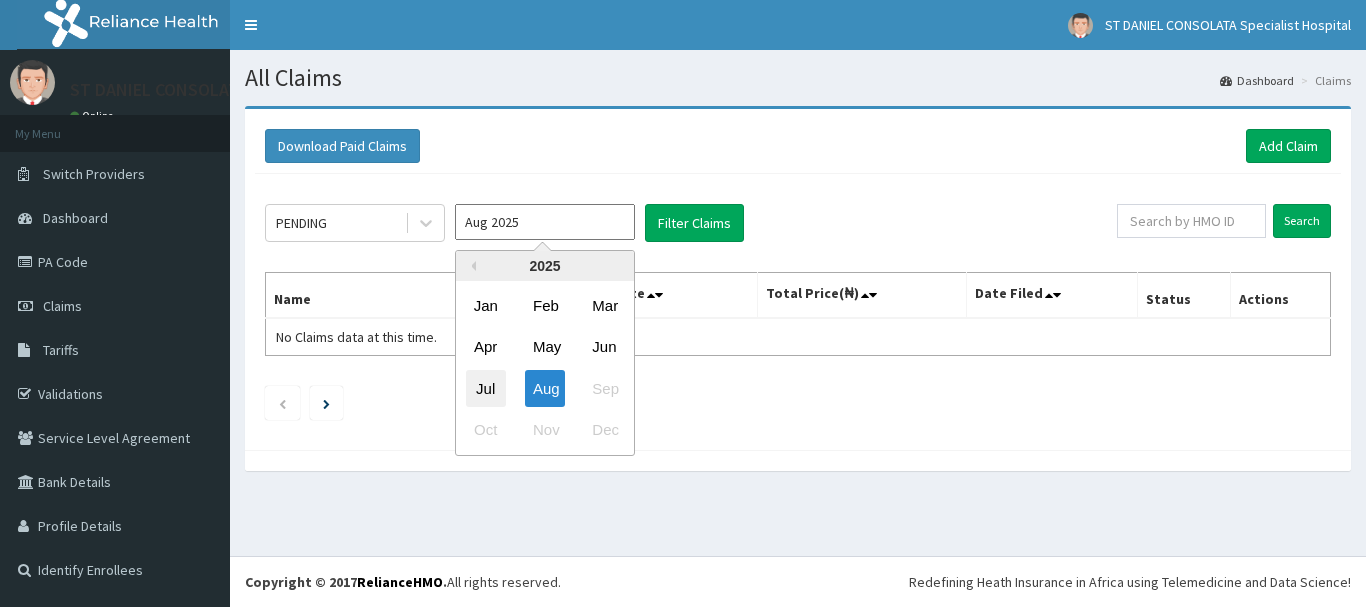 click on "Jul" at bounding box center (486, 388) 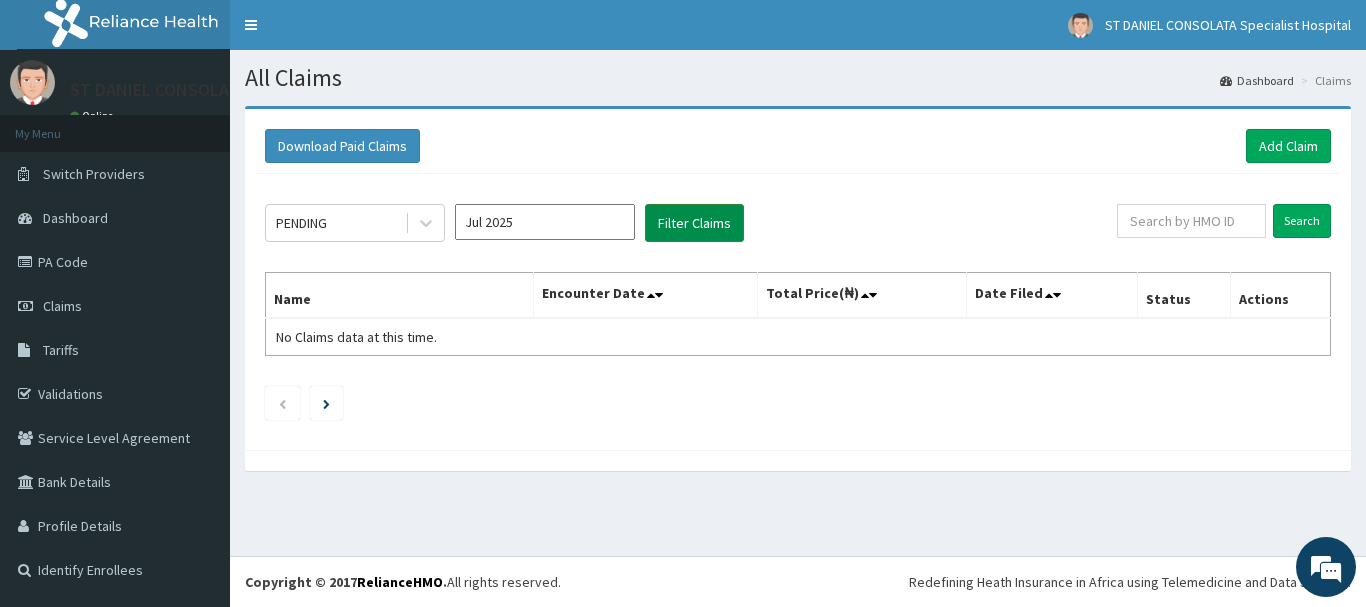 click on "Filter Claims" at bounding box center [694, 223] 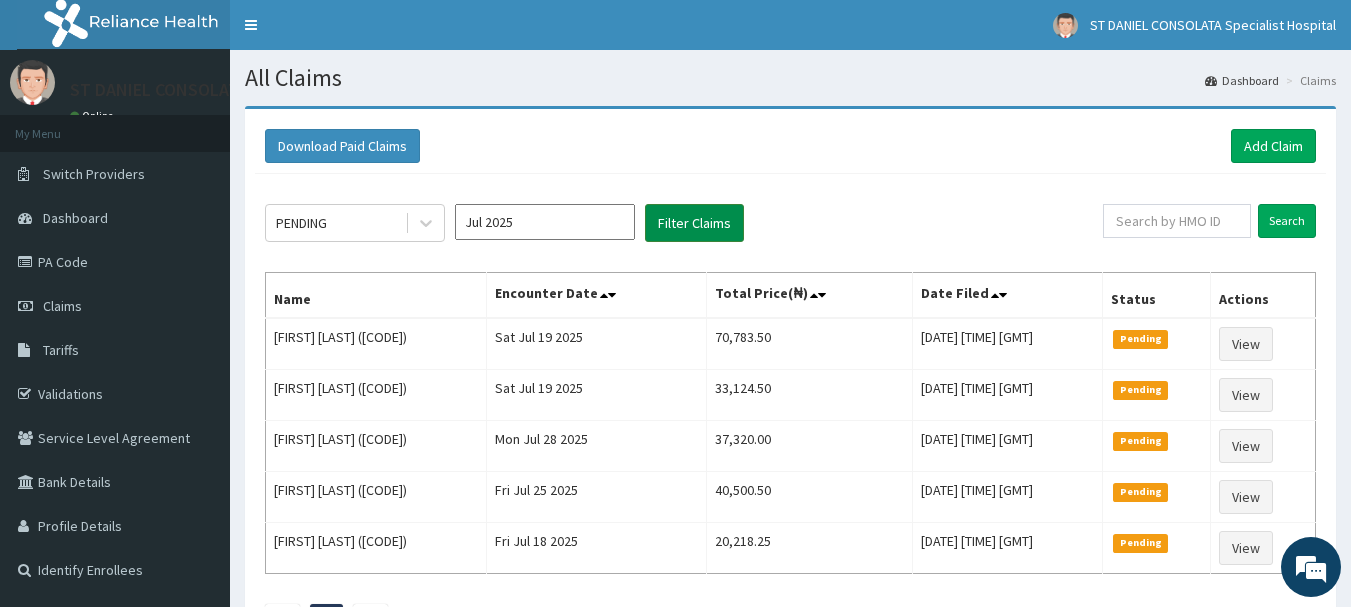 click on "Filter Claims" at bounding box center [694, 223] 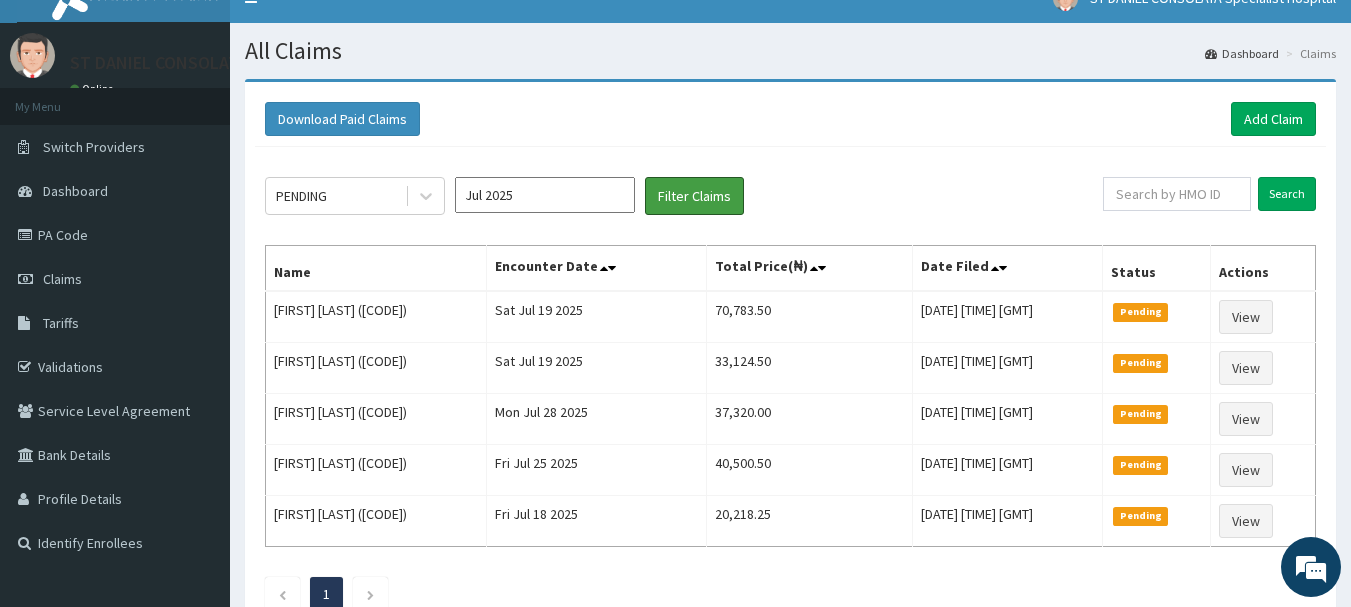 scroll, scrollTop: 0, scrollLeft: 0, axis: both 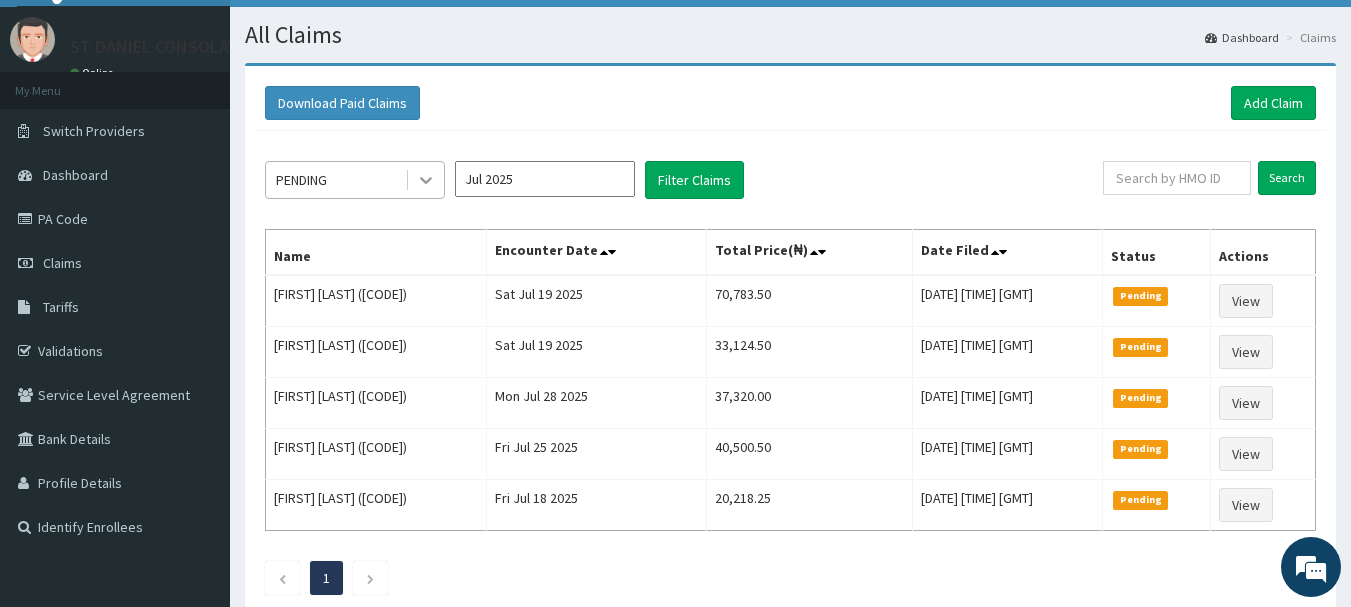 click at bounding box center [426, 180] 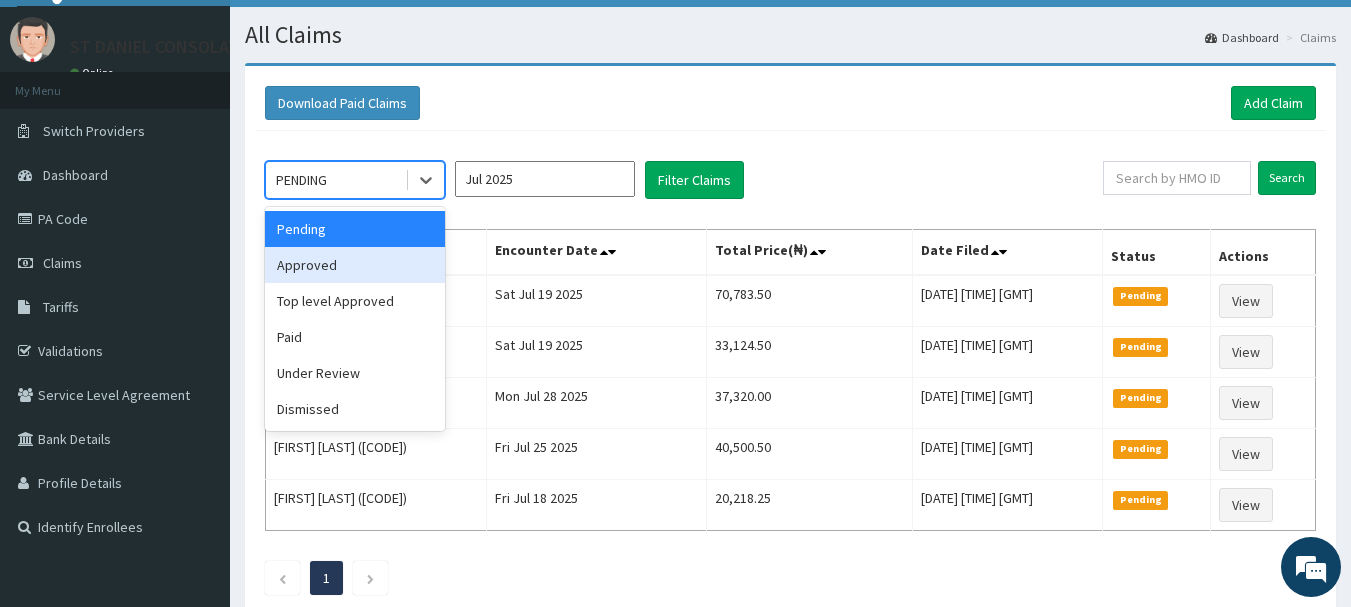 click on "Approved" at bounding box center [355, 265] 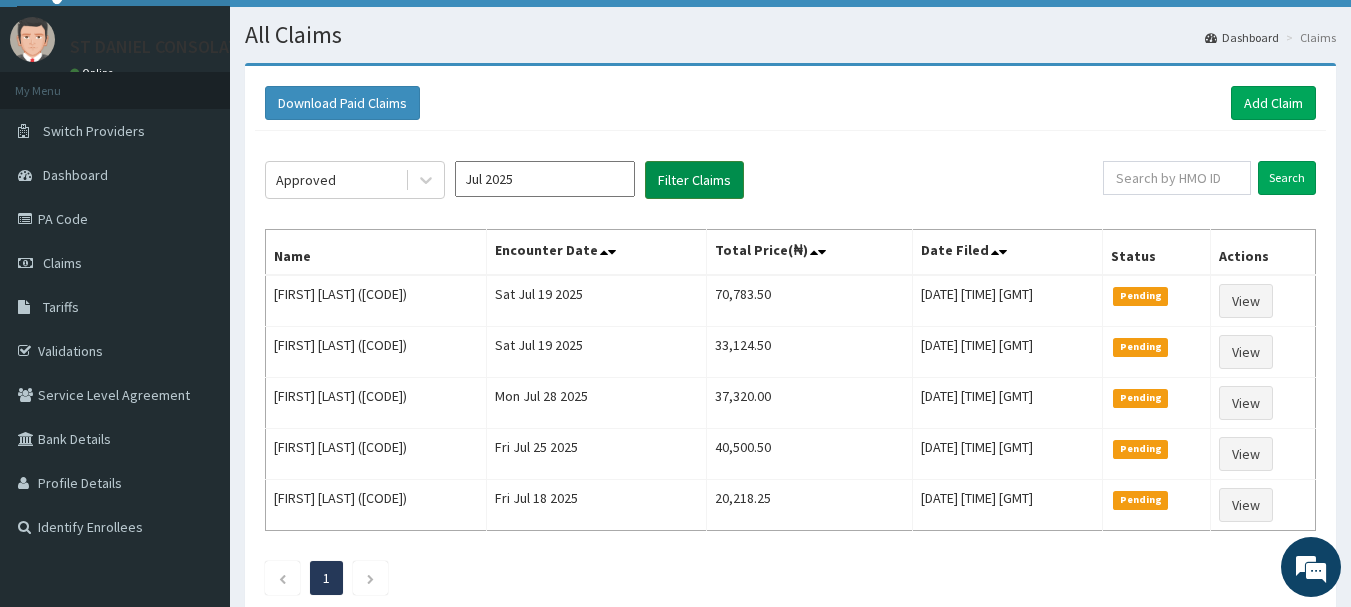 click on "Filter Claims" at bounding box center [694, 180] 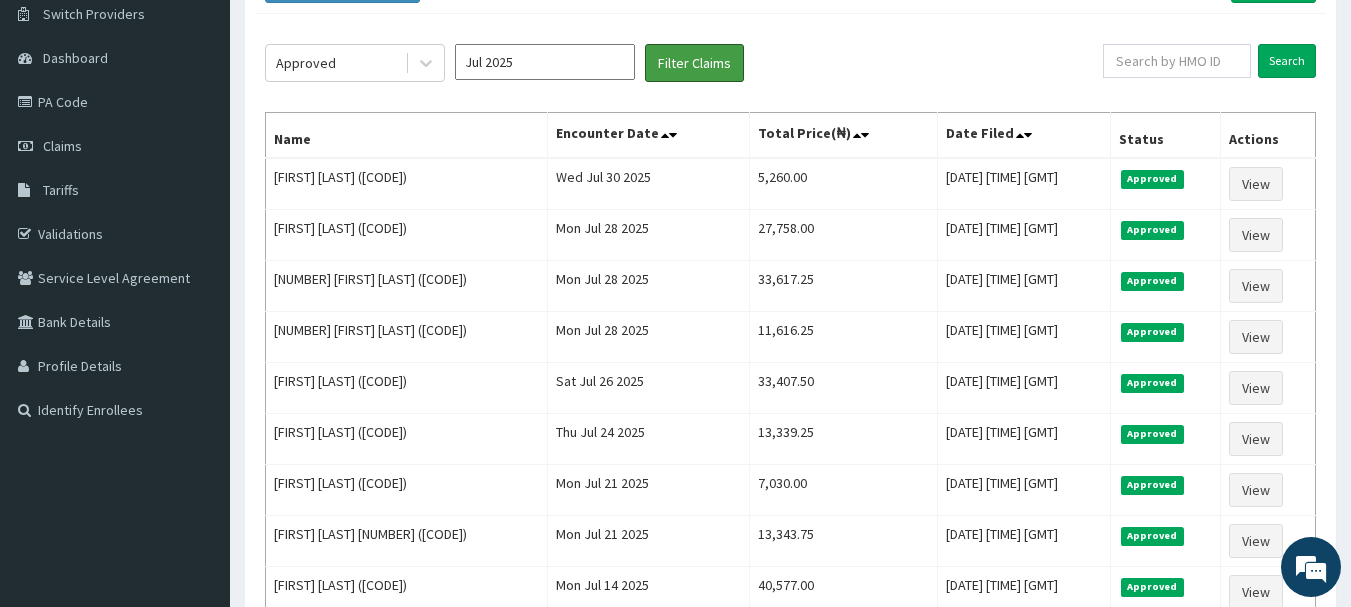 scroll, scrollTop: 170, scrollLeft: 0, axis: vertical 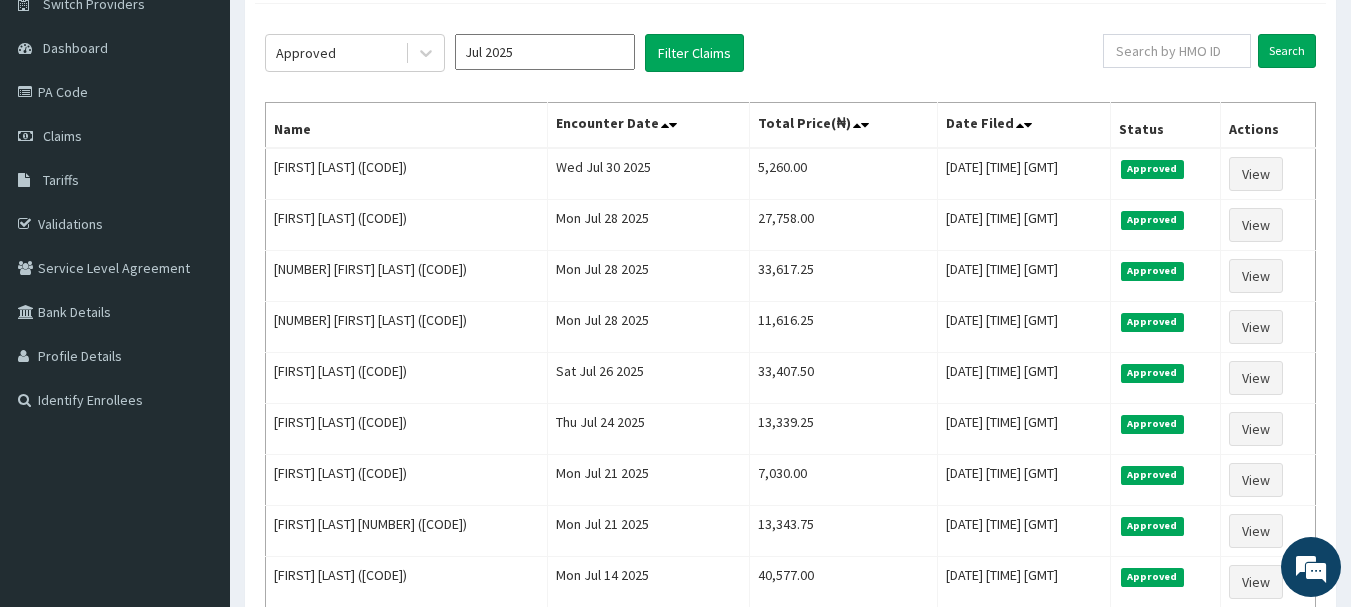 drag, startPoint x: 1344, startPoint y: 355, endPoint x: 1341, endPoint y: 382, distance: 27.166155 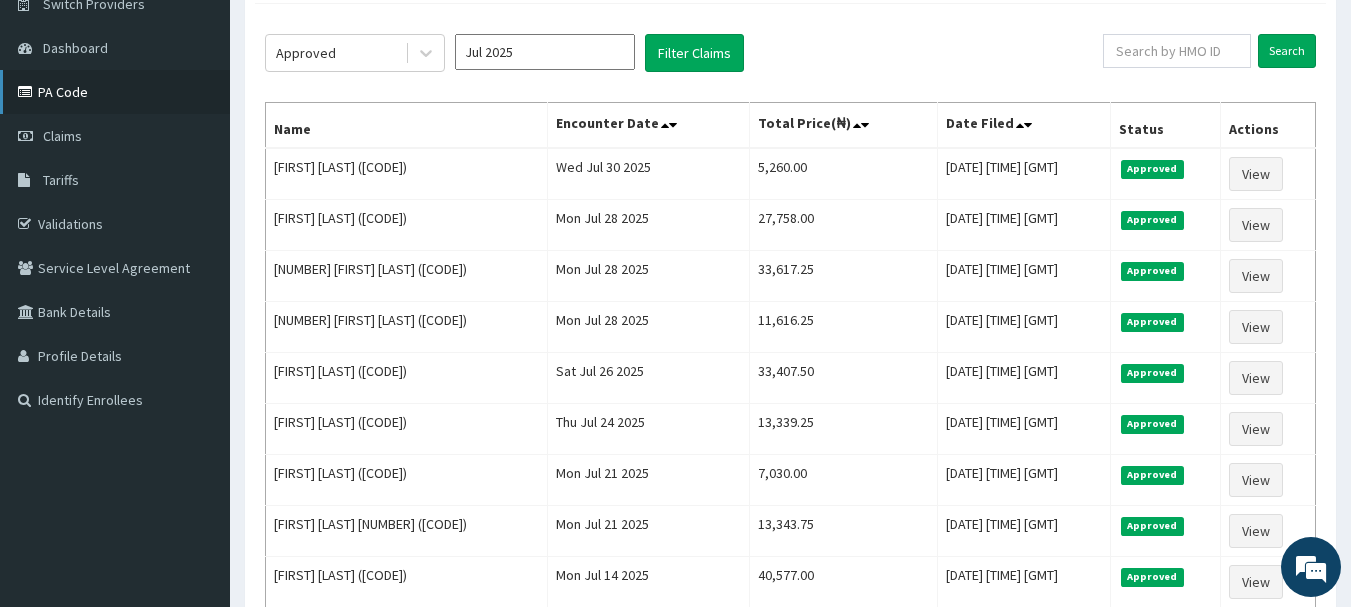 click on "PA Code" at bounding box center (115, 92) 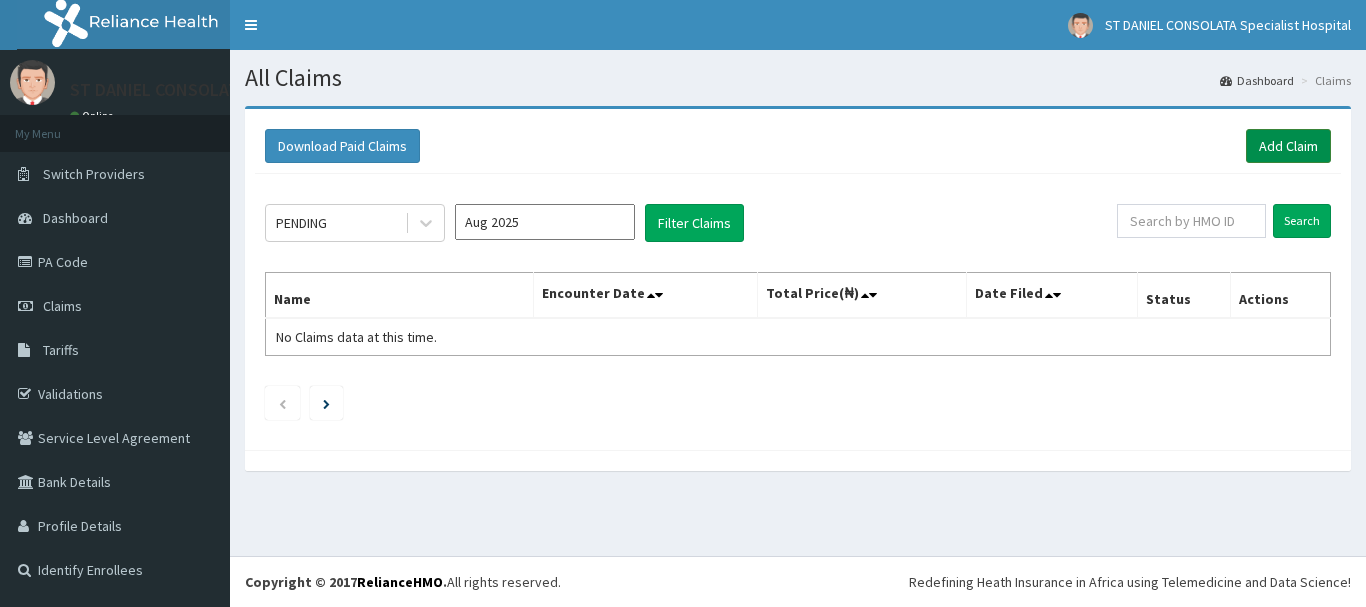 scroll, scrollTop: 0, scrollLeft: 0, axis: both 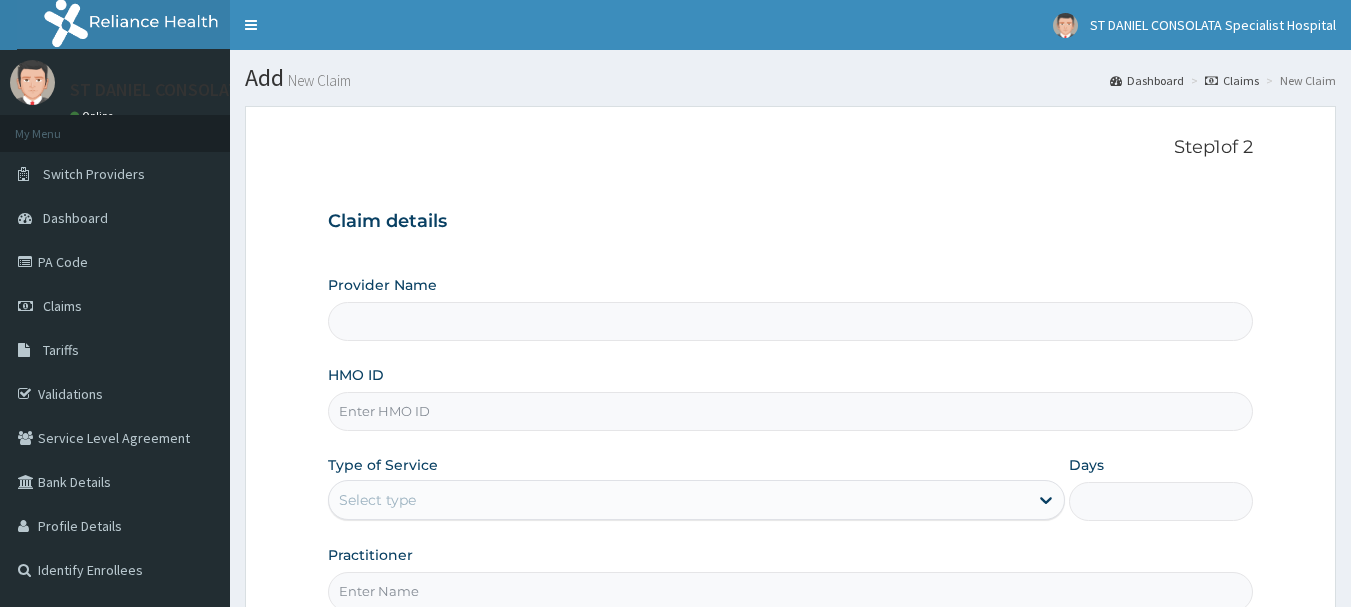 type on "ST DANIEL CONSOLATA SPECIALIST HOSPITAL" 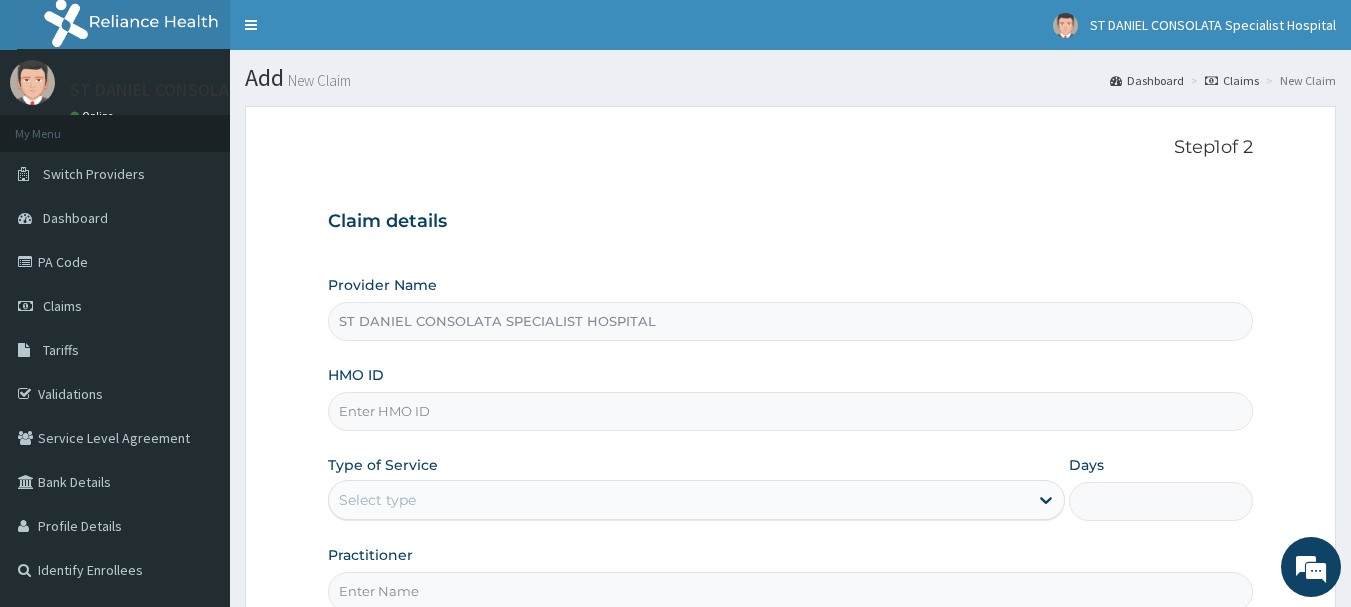 scroll, scrollTop: 0, scrollLeft: 0, axis: both 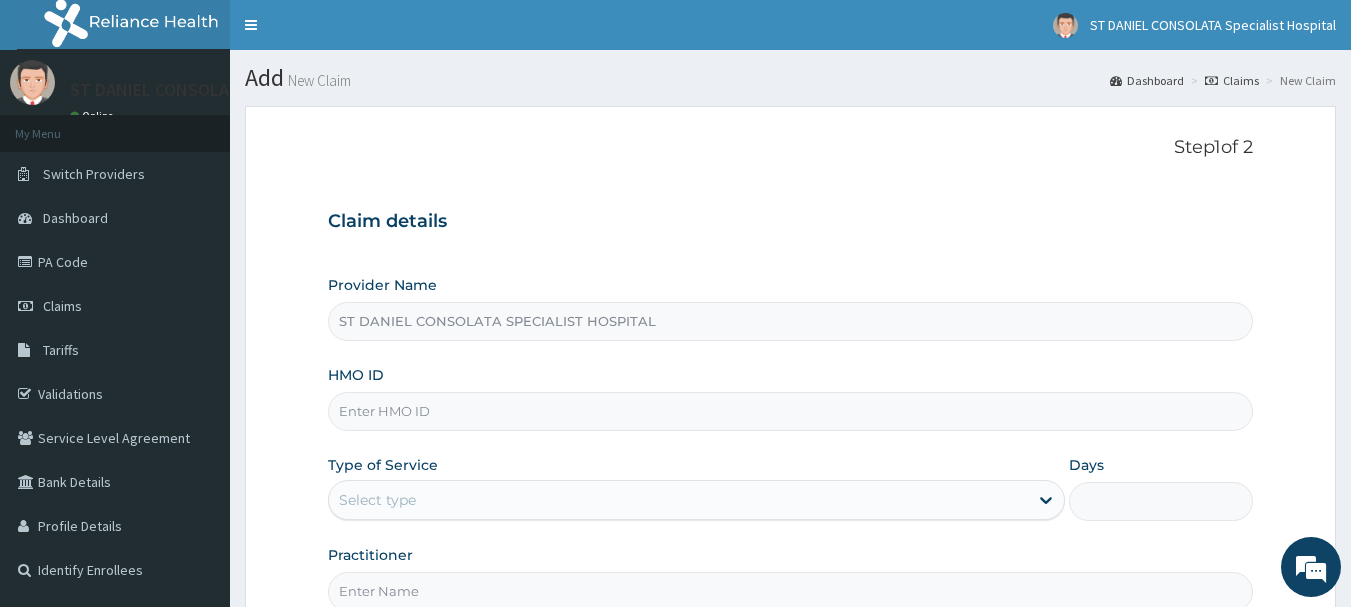 drag, startPoint x: 0, startPoint y: 0, endPoint x: 900, endPoint y: -96, distance: 905.1055 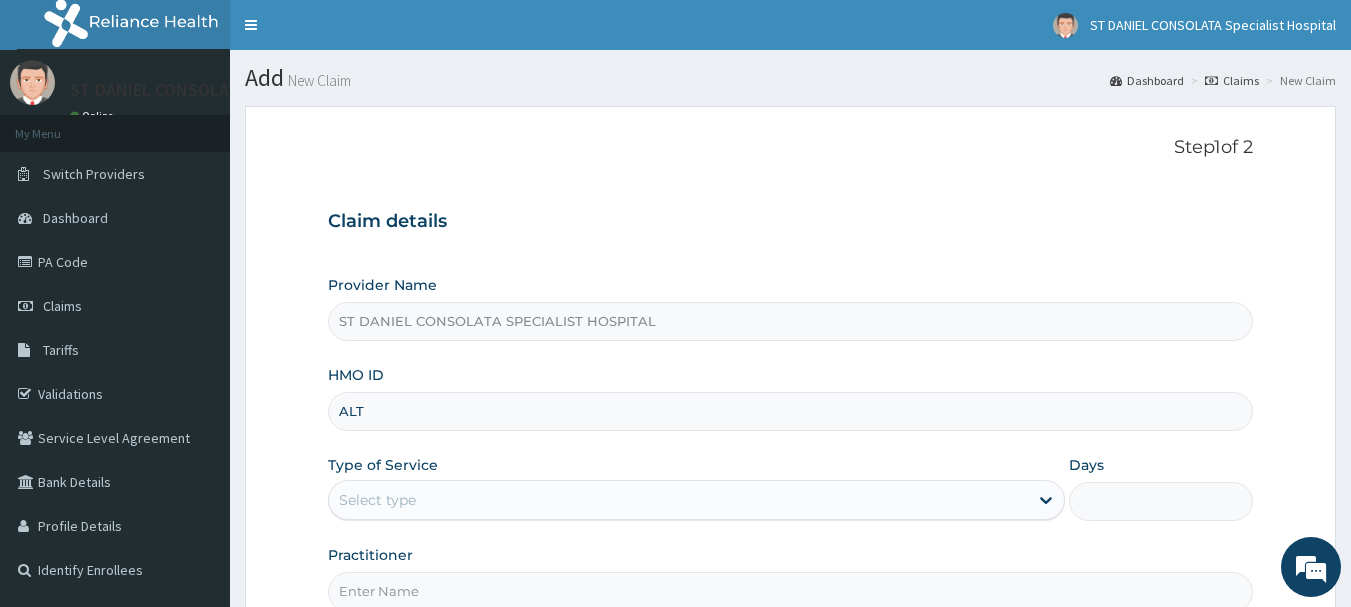 type on "ALT/10209/B" 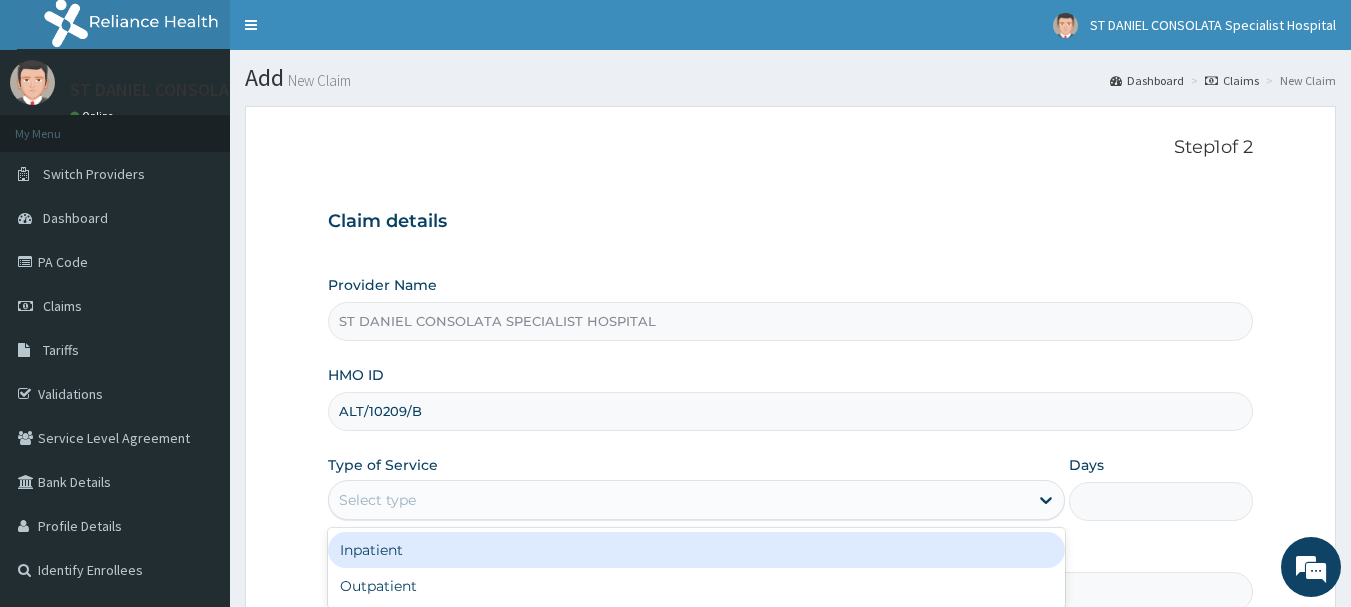 click on "Select type" at bounding box center (678, 500) 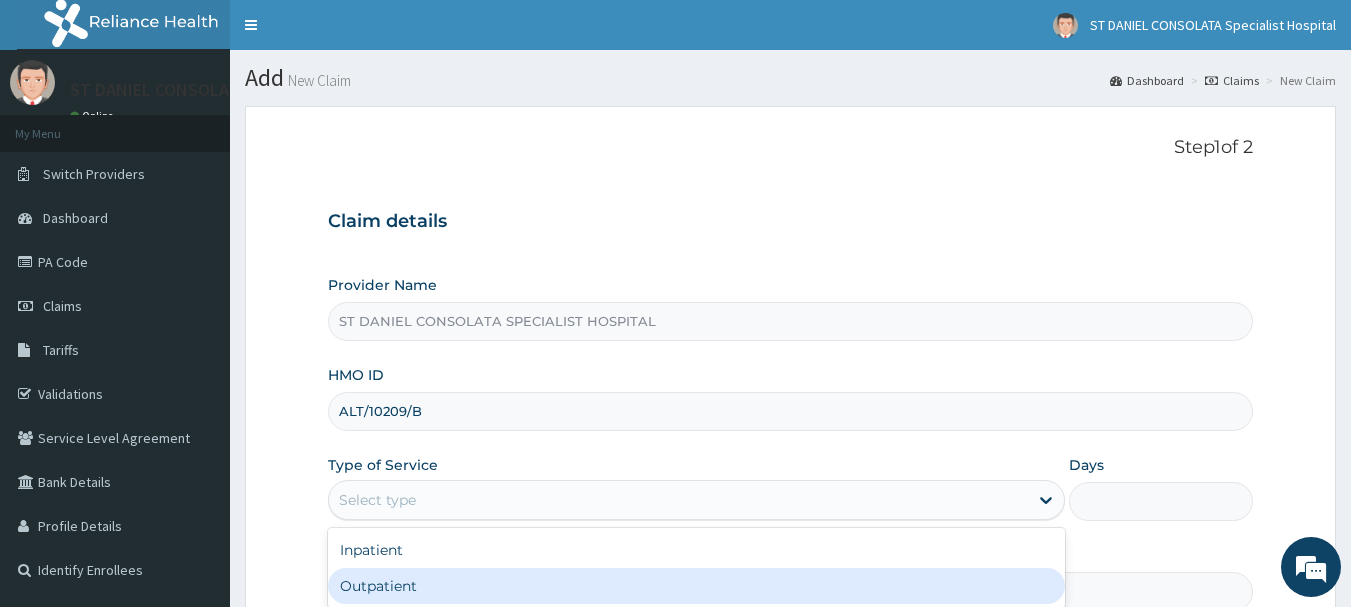click on "Outpatient" at bounding box center [696, 586] 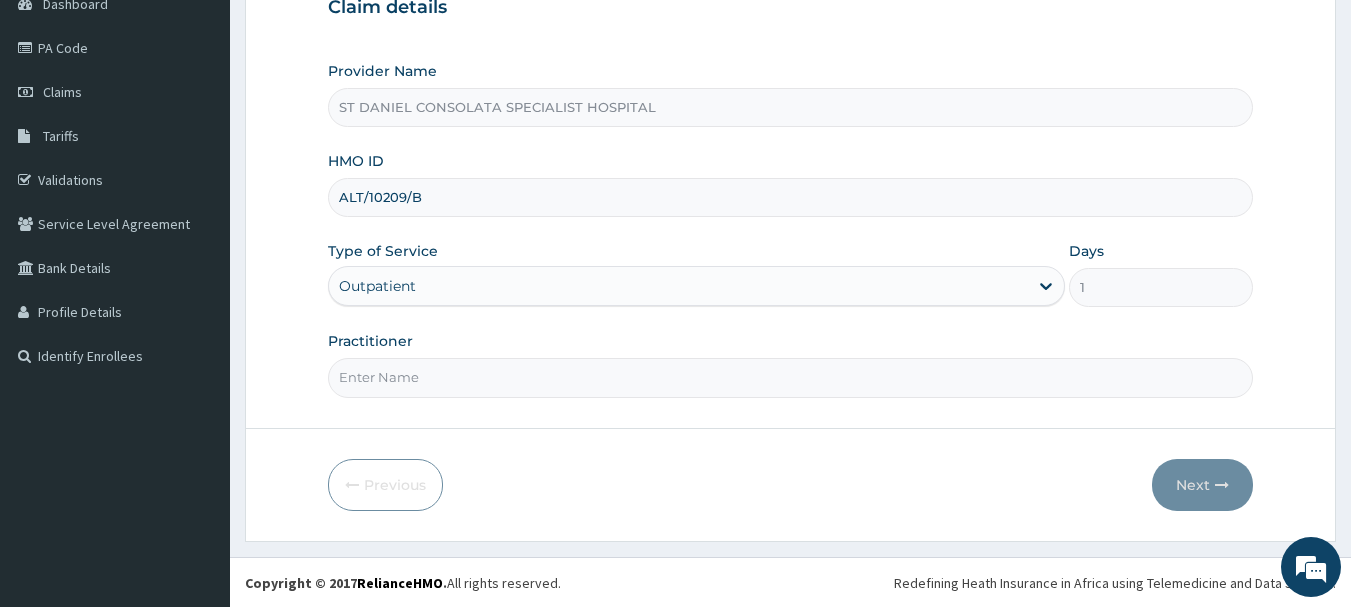 scroll, scrollTop: 215, scrollLeft: 0, axis: vertical 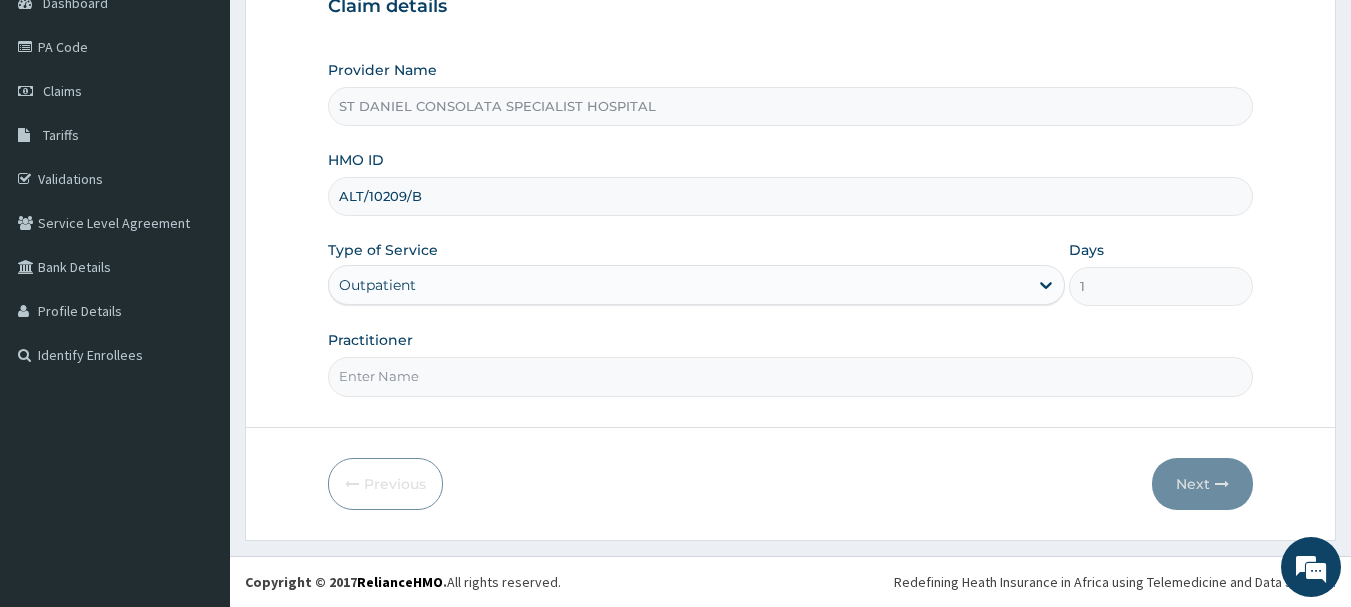 click on "Practitioner" at bounding box center [791, 376] 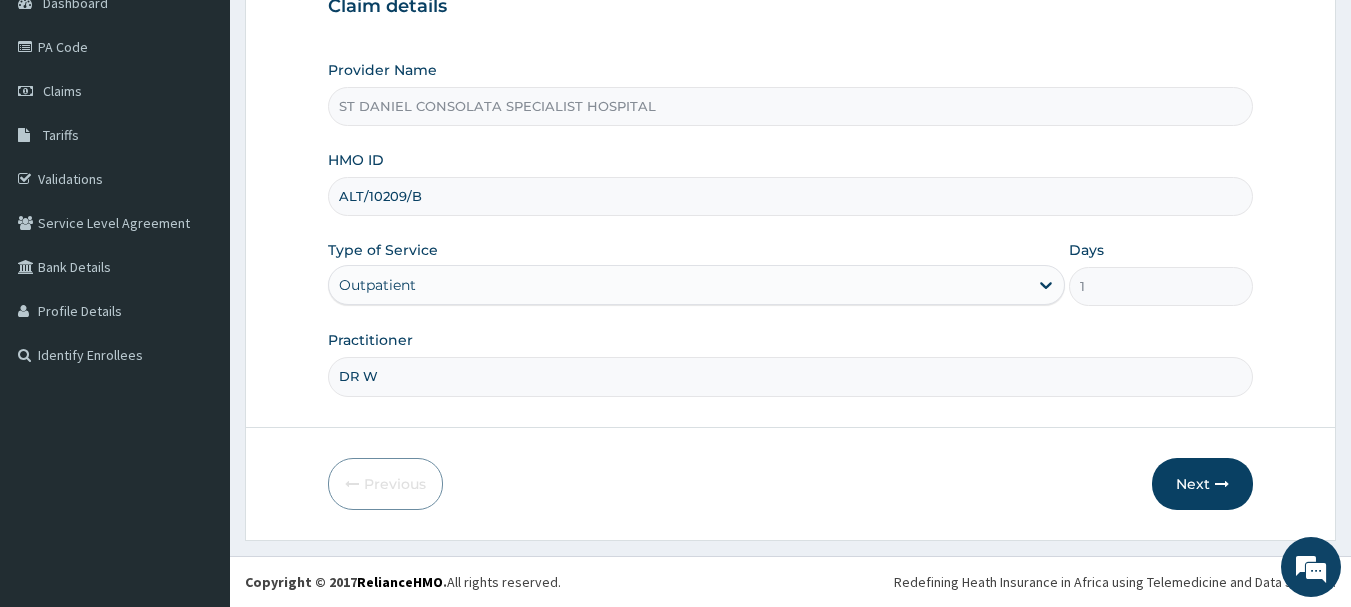 type on "DR WILSON OKORIE" 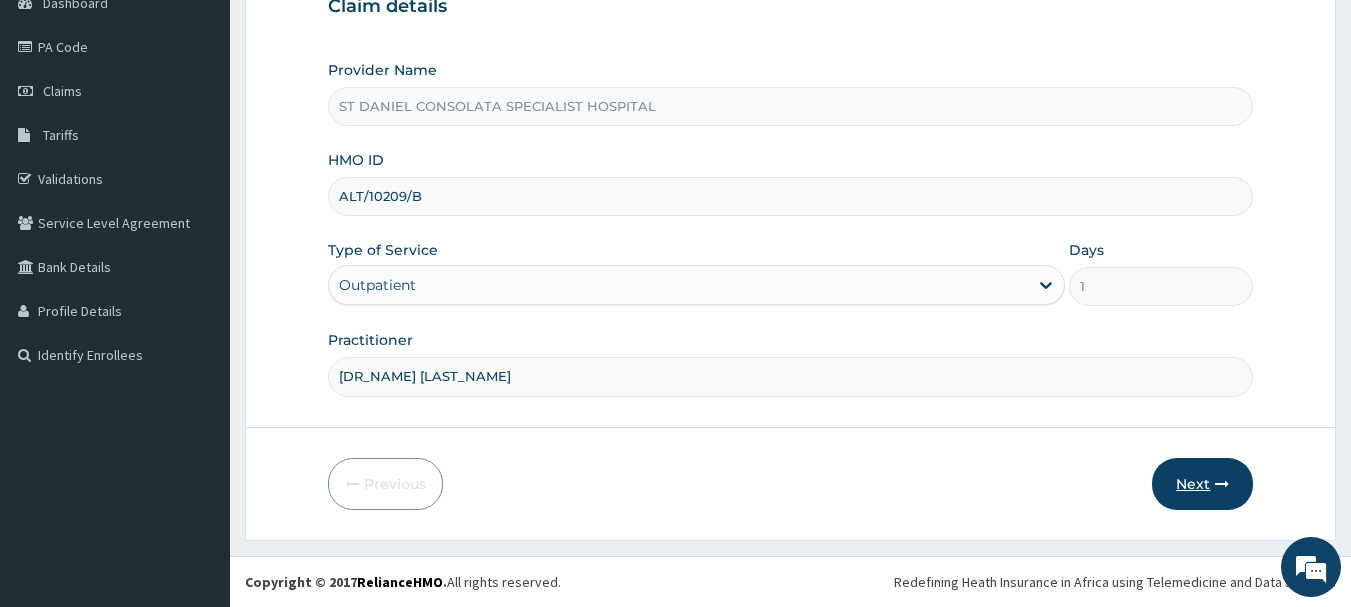 click on "Next" at bounding box center (1202, 484) 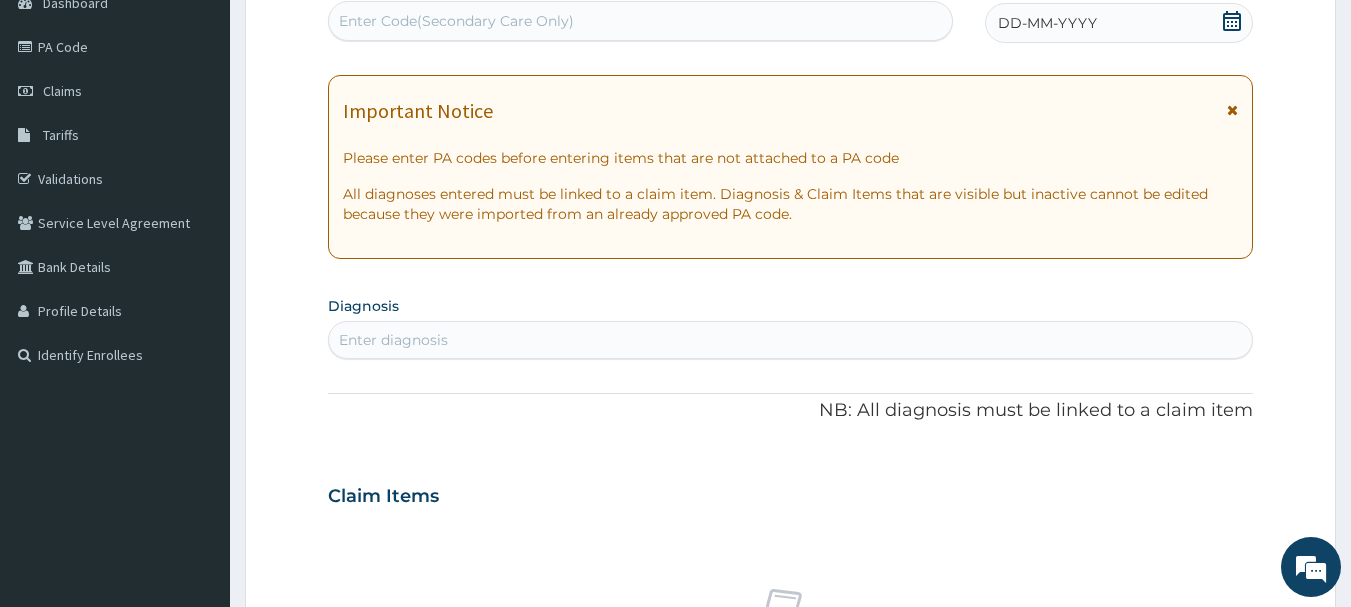 click on "DD-MM-YYYY" at bounding box center (1047, 23) 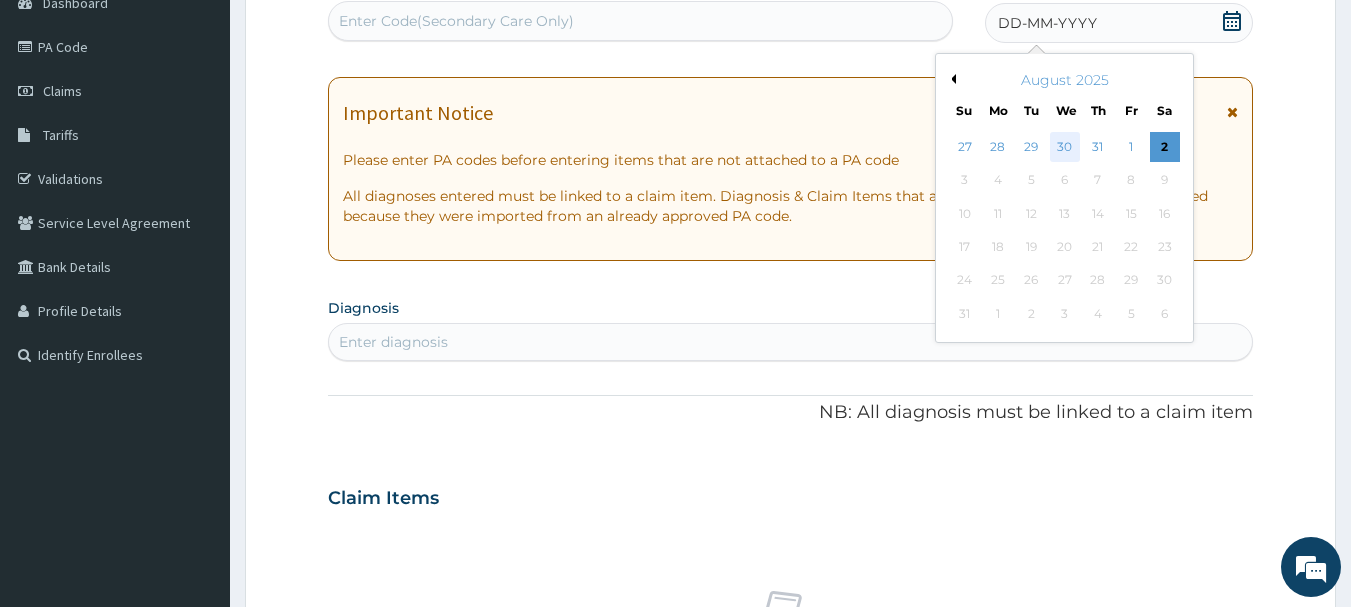 click on "30" at bounding box center (1065, 147) 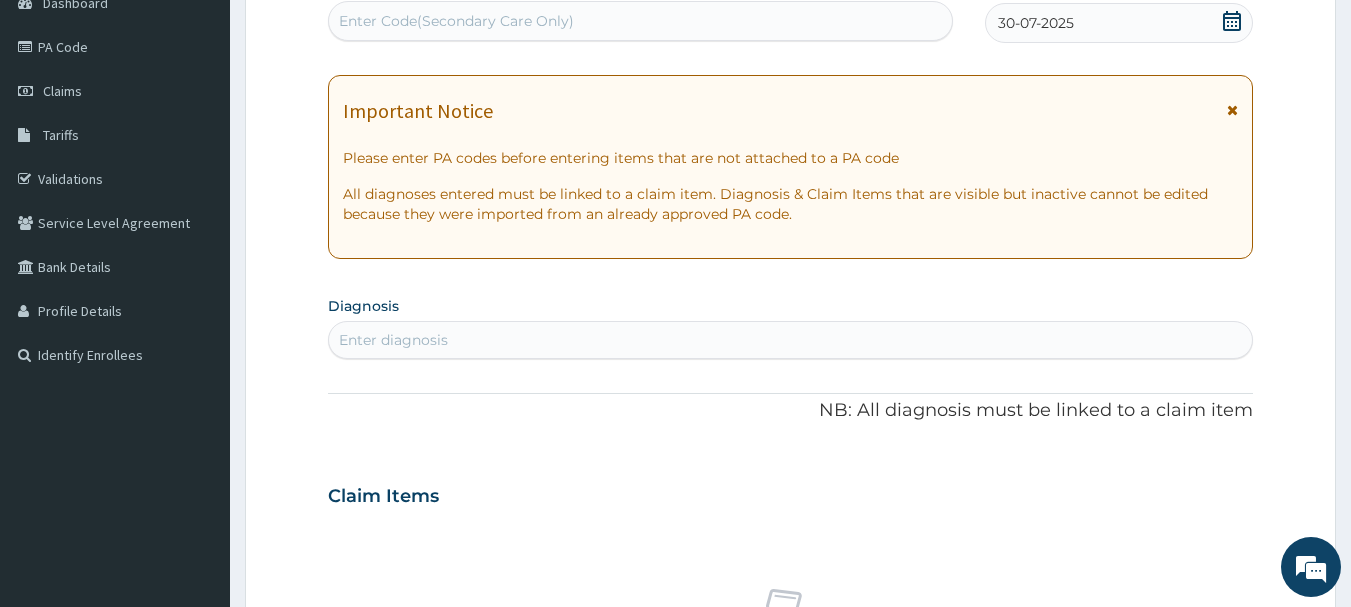 click on "Enter diagnosis" at bounding box center (791, 340) 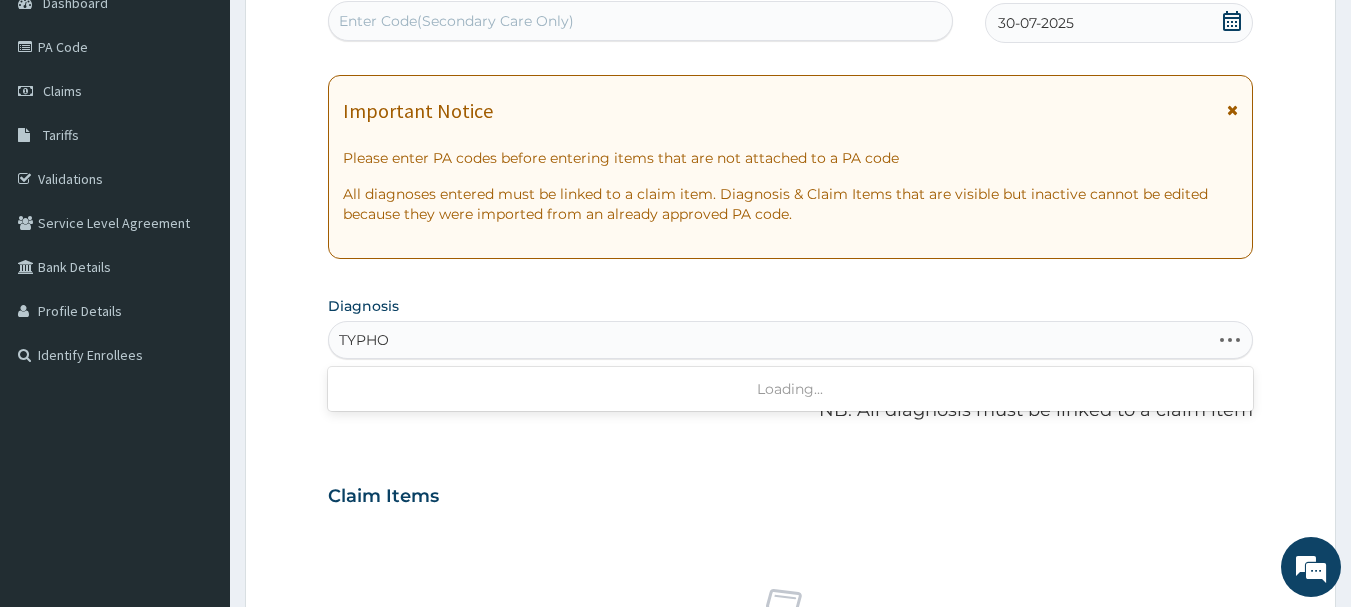 type on "TYPHOI" 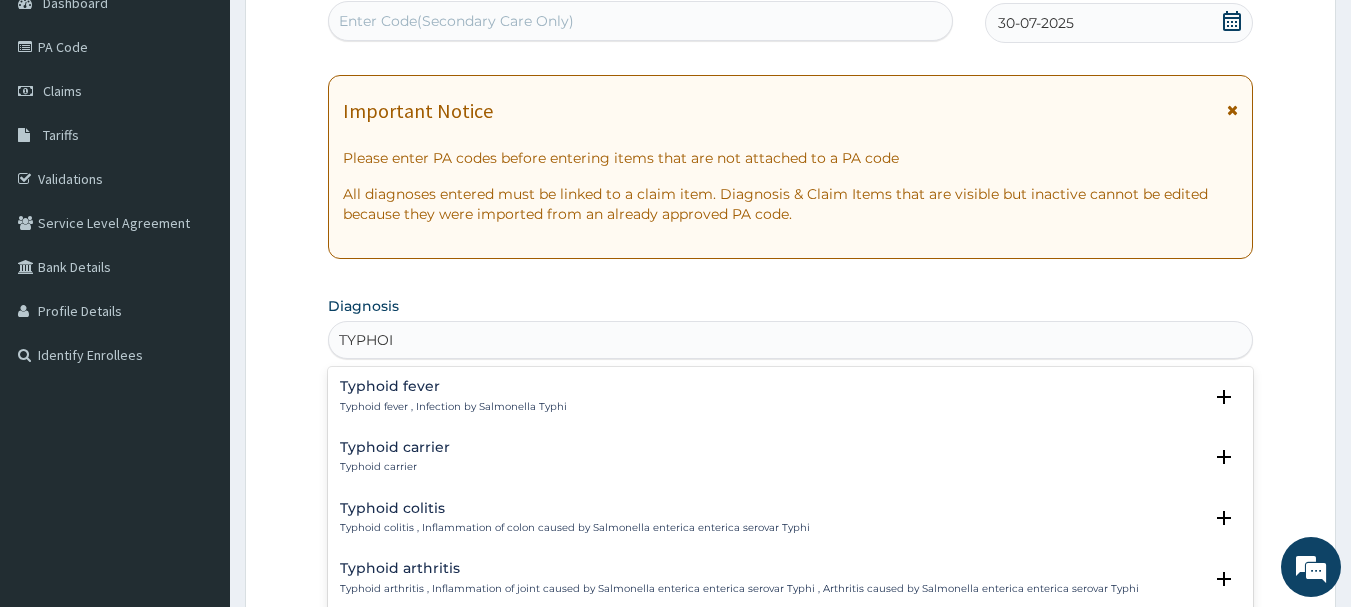 click on "Typhoid fever , Infection by Salmonella Typhi" at bounding box center [453, 407] 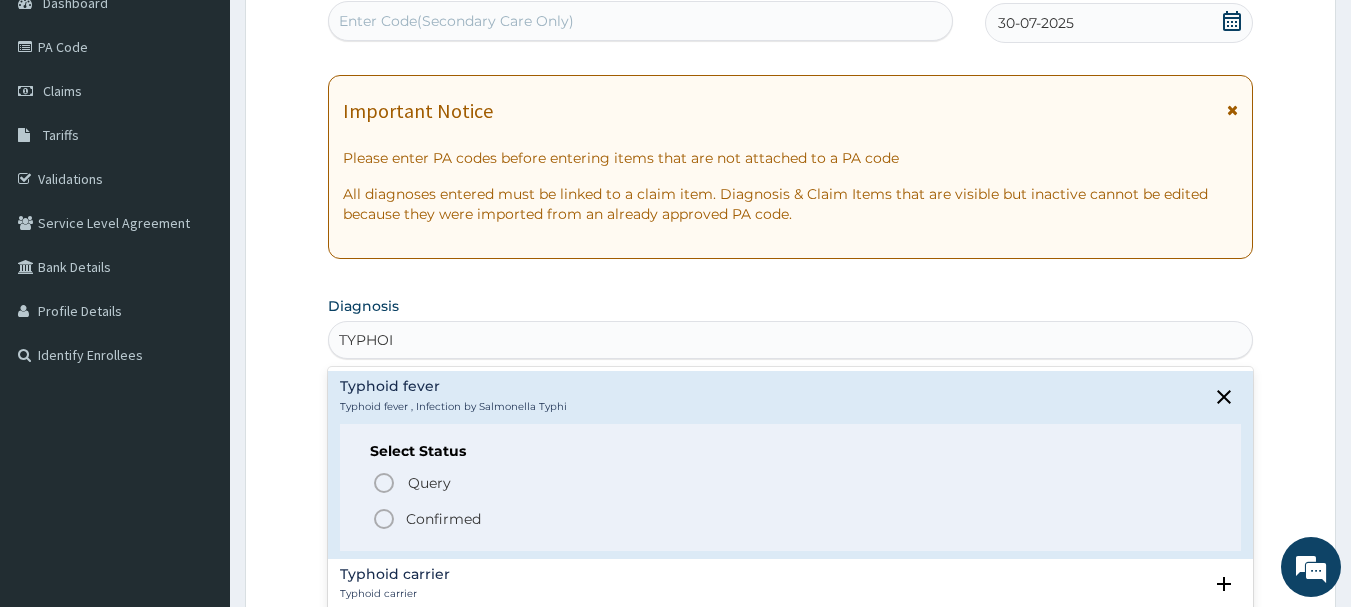 click 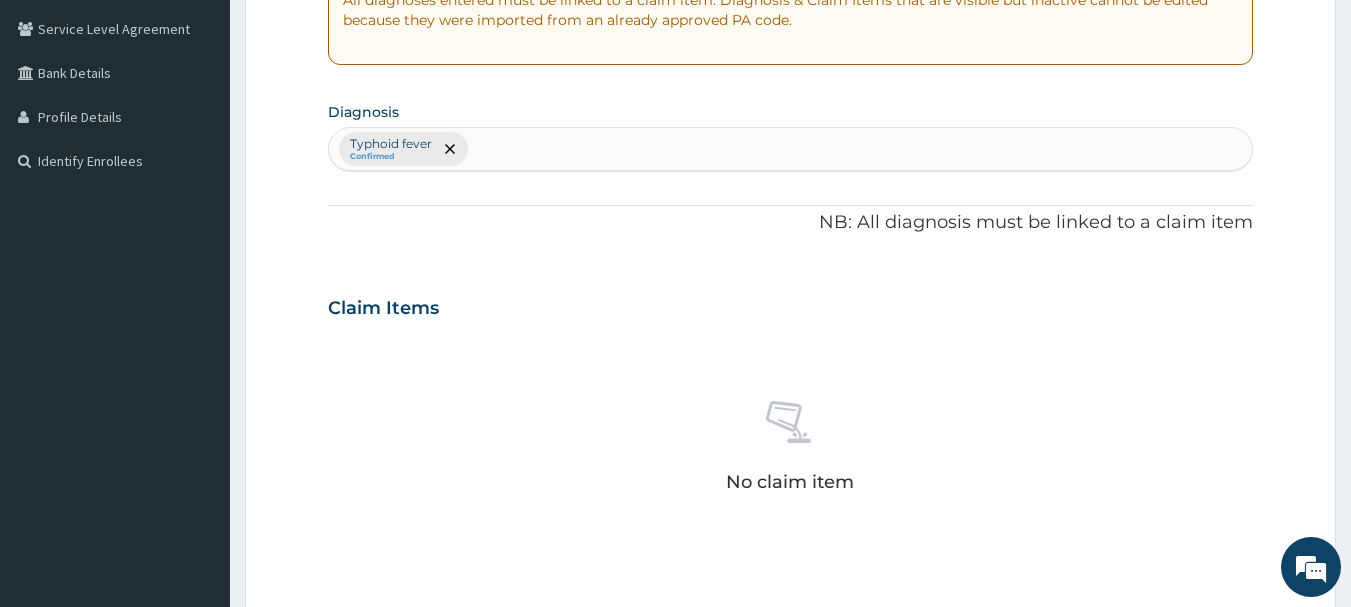 scroll, scrollTop: 434, scrollLeft: 0, axis: vertical 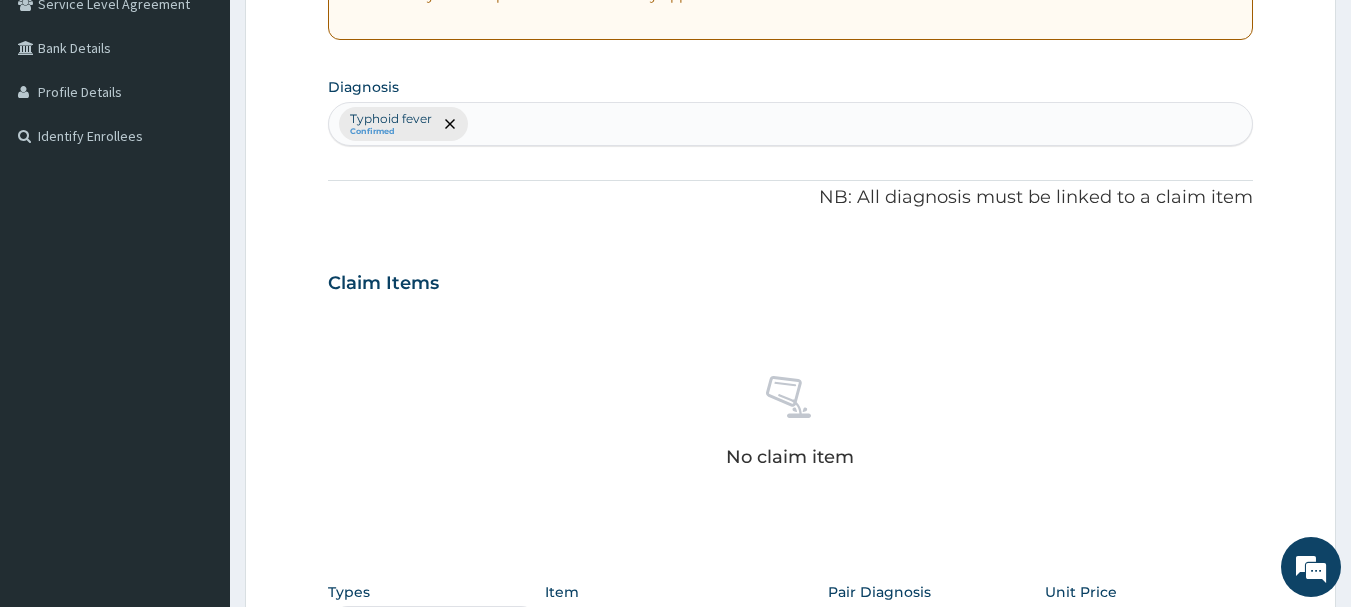 click on "R EL
Toggle navigation
ST DANIEL CONSOLATA Specialist Hospital ST DANIEL CONSOLATA Specialist Hospital - sdcshospital1@gmail.com Member since  October 24, 2021 at 2:12:28 AM   Profile Sign out" at bounding box center [675, 287] 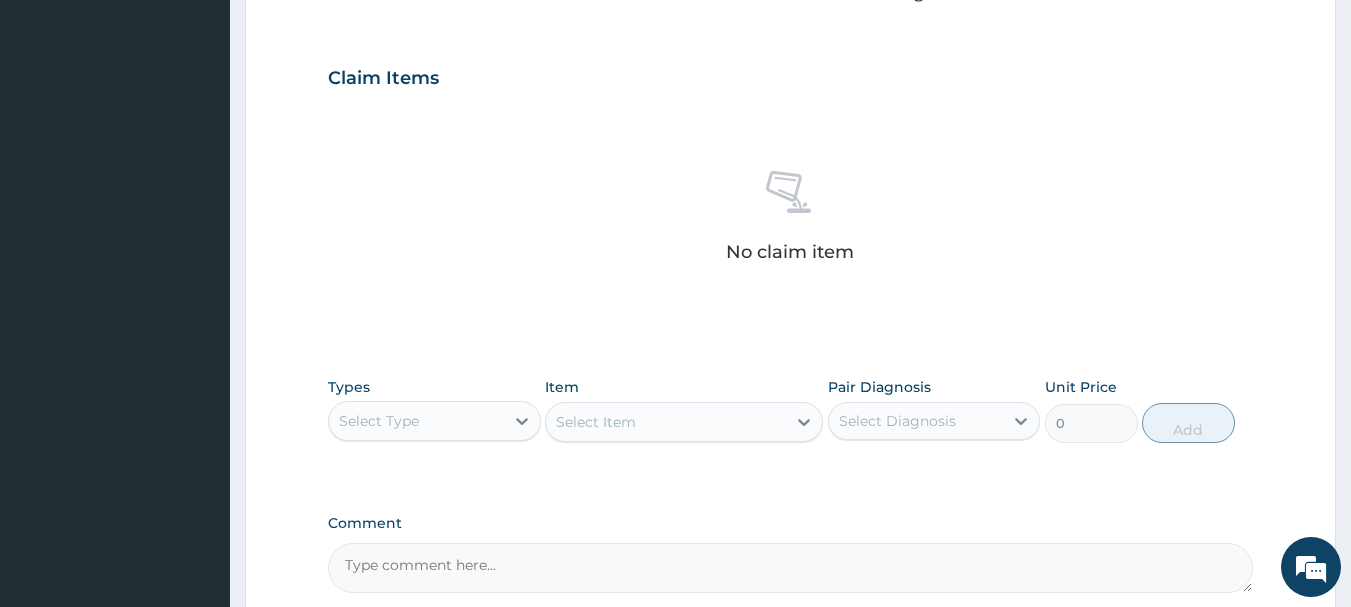 scroll, scrollTop: 709, scrollLeft: 0, axis: vertical 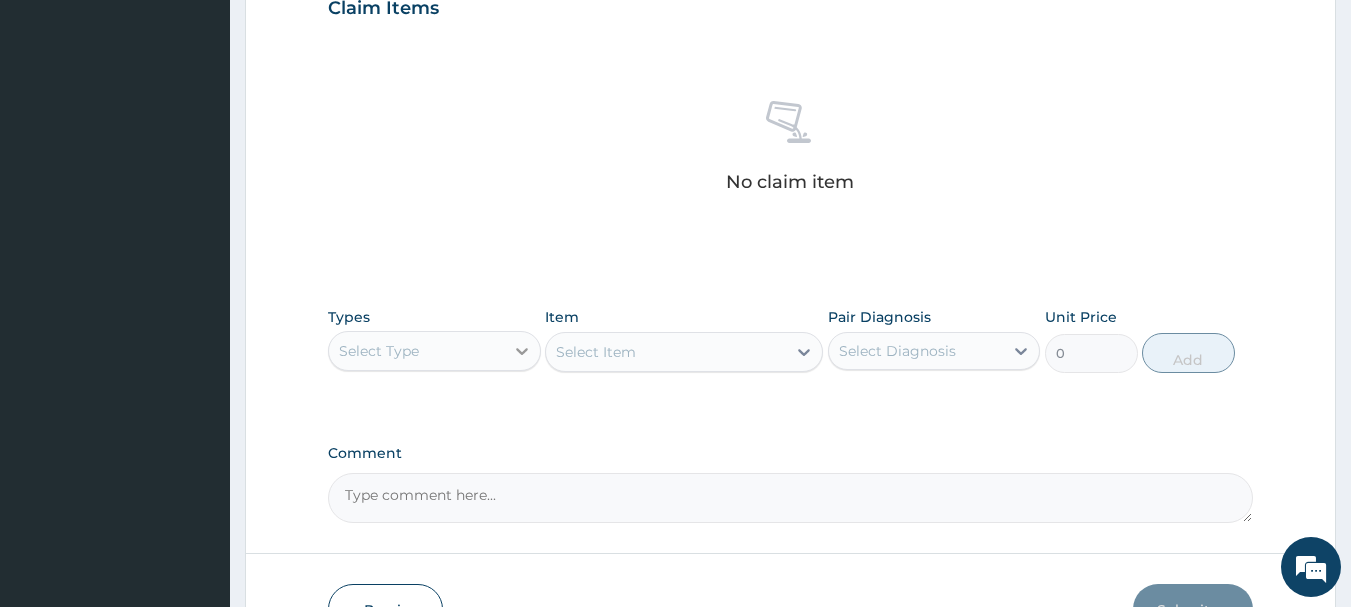 click 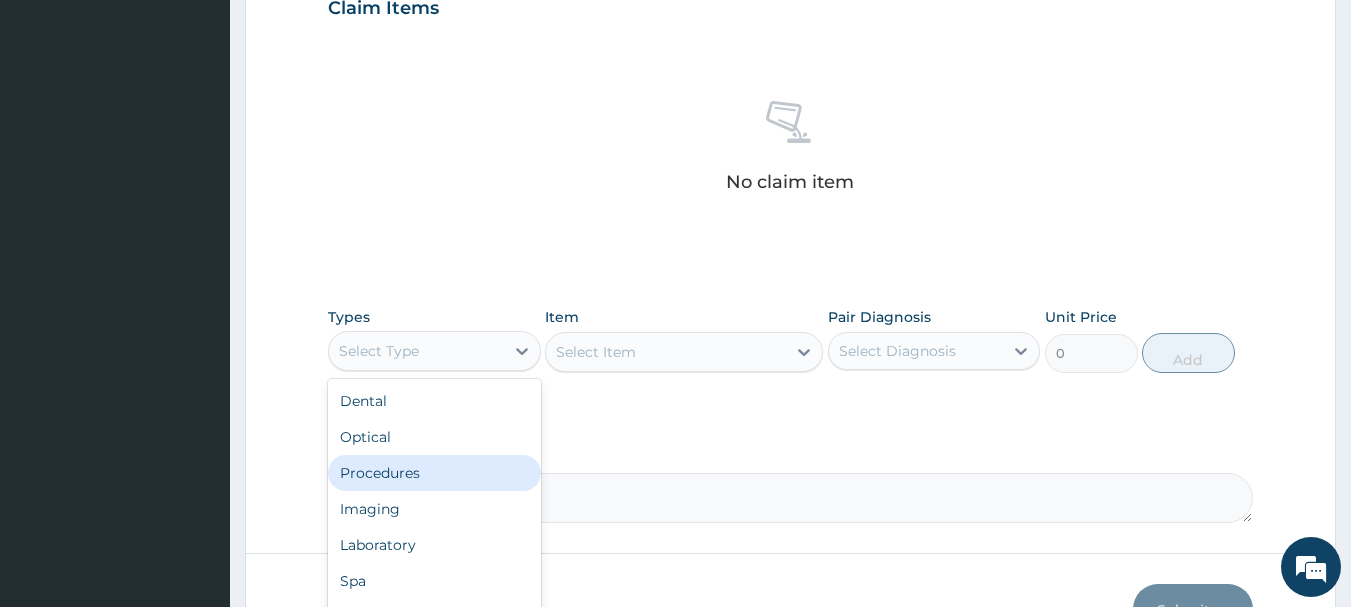 click on "Procedures" at bounding box center (434, 473) 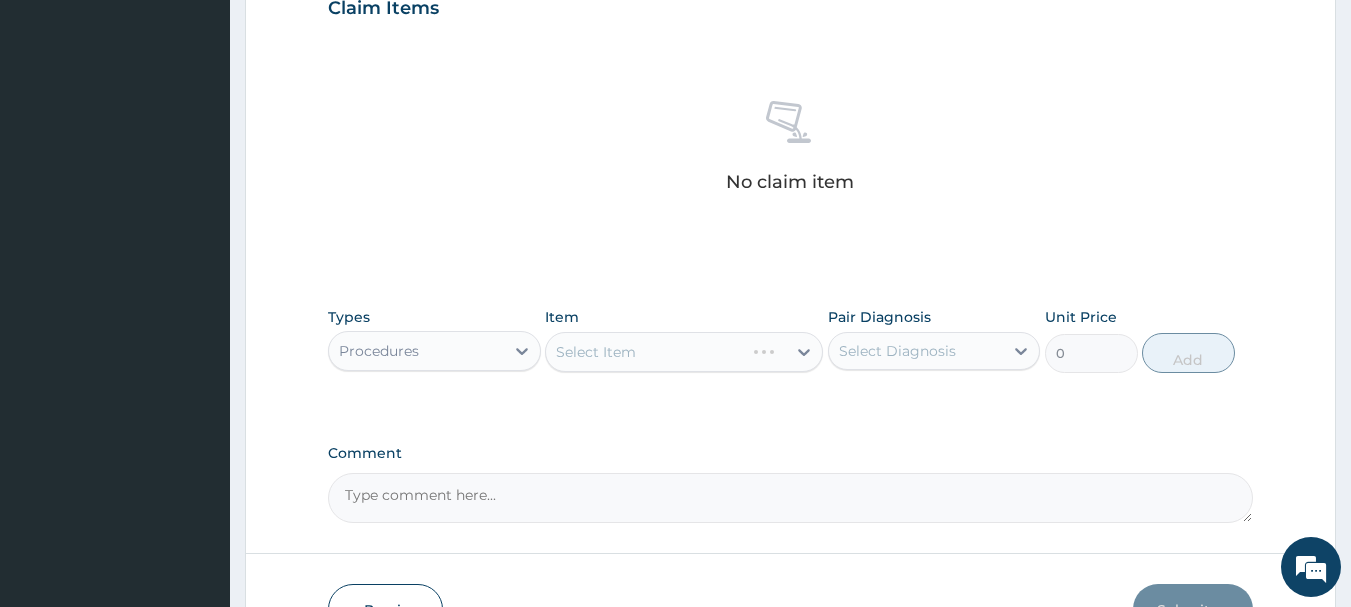 click on "Select Item" at bounding box center [684, 352] 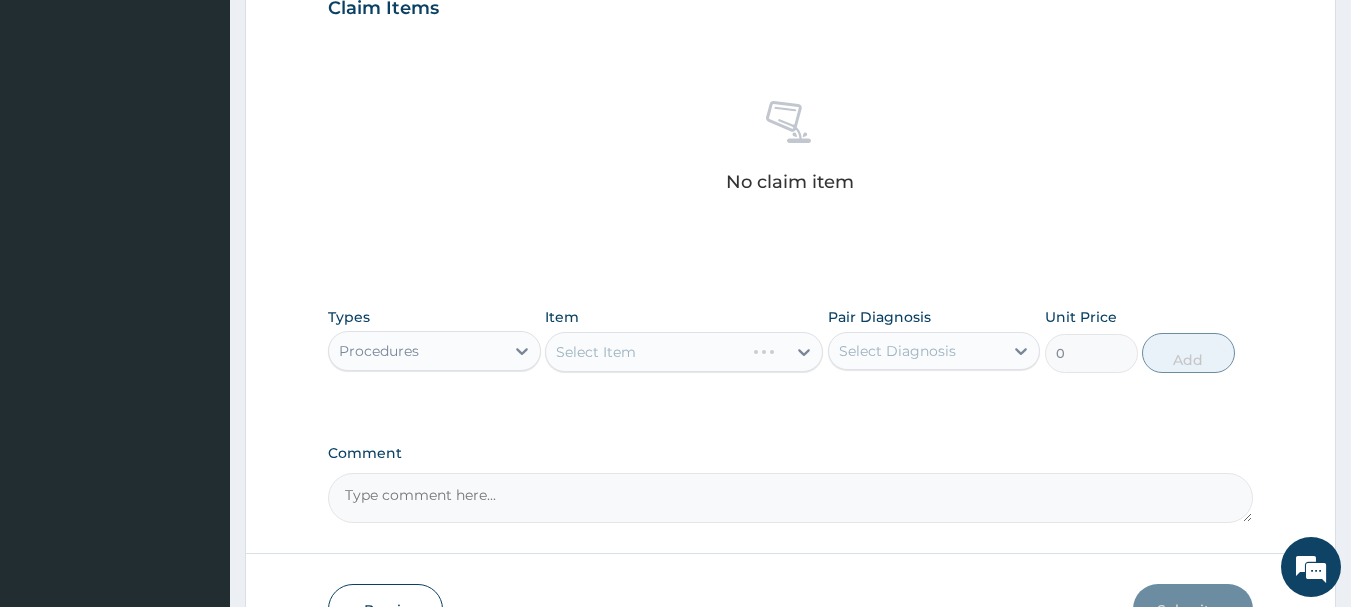 click on "Select Item" at bounding box center (684, 352) 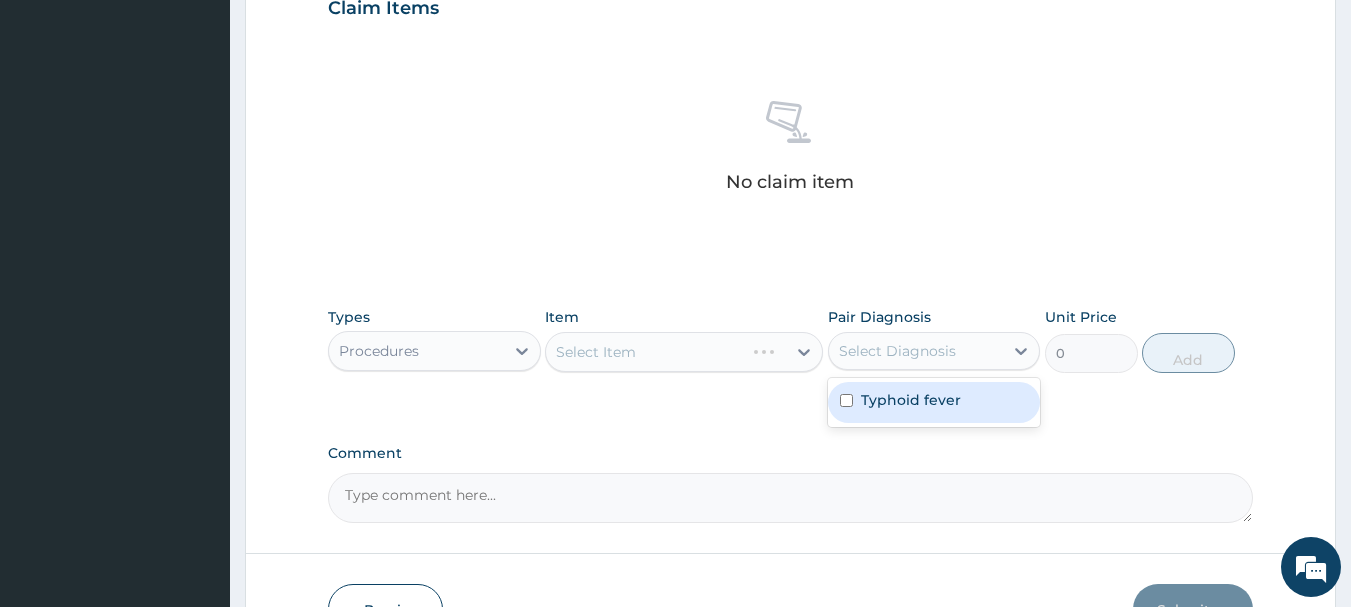 click on "Typhoid fever" at bounding box center [911, 400] 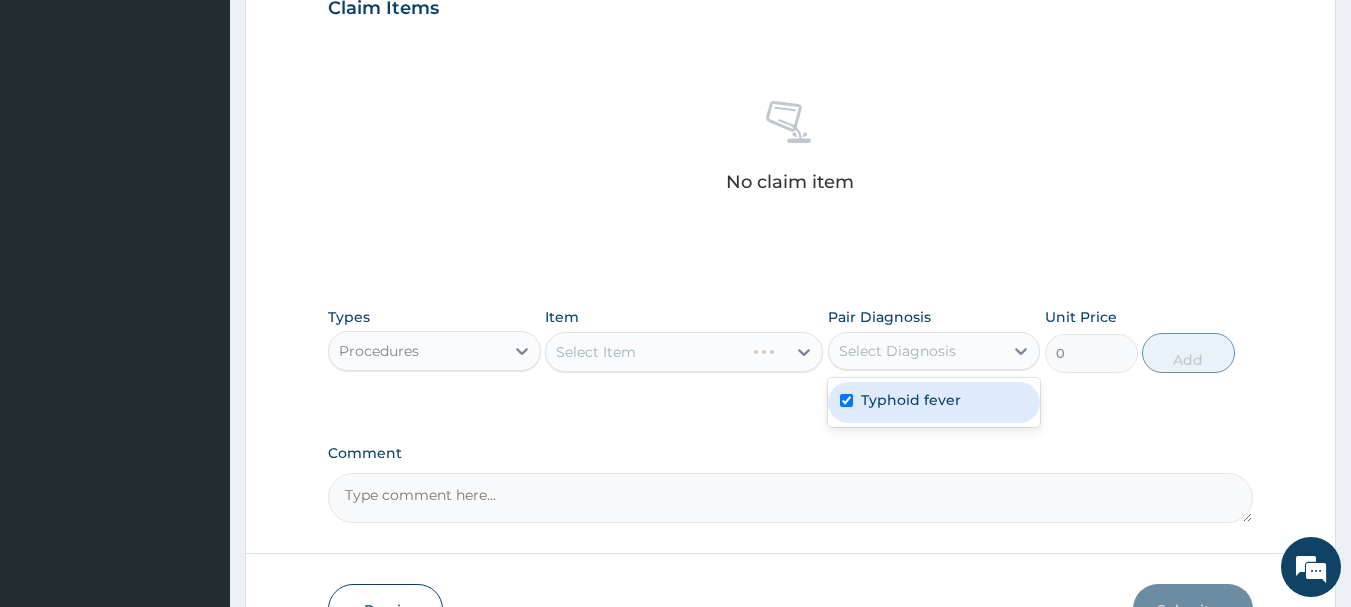 checkbox on "true" 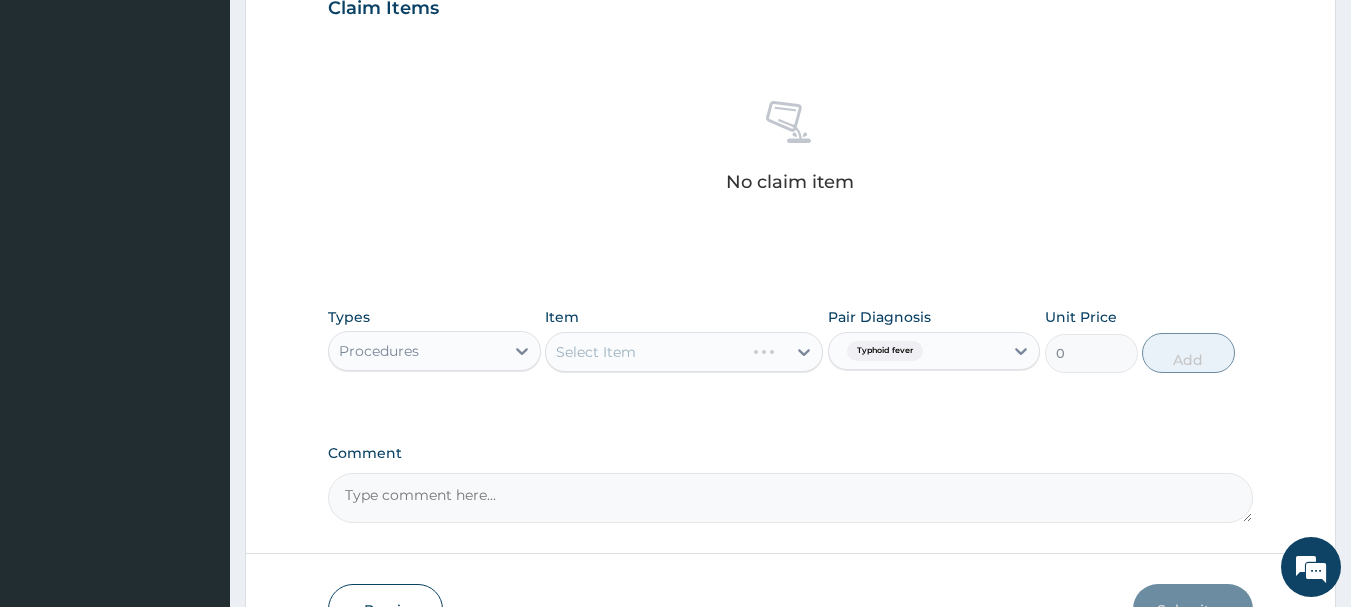 click on "Select Item" at bounding box center (684, 352) 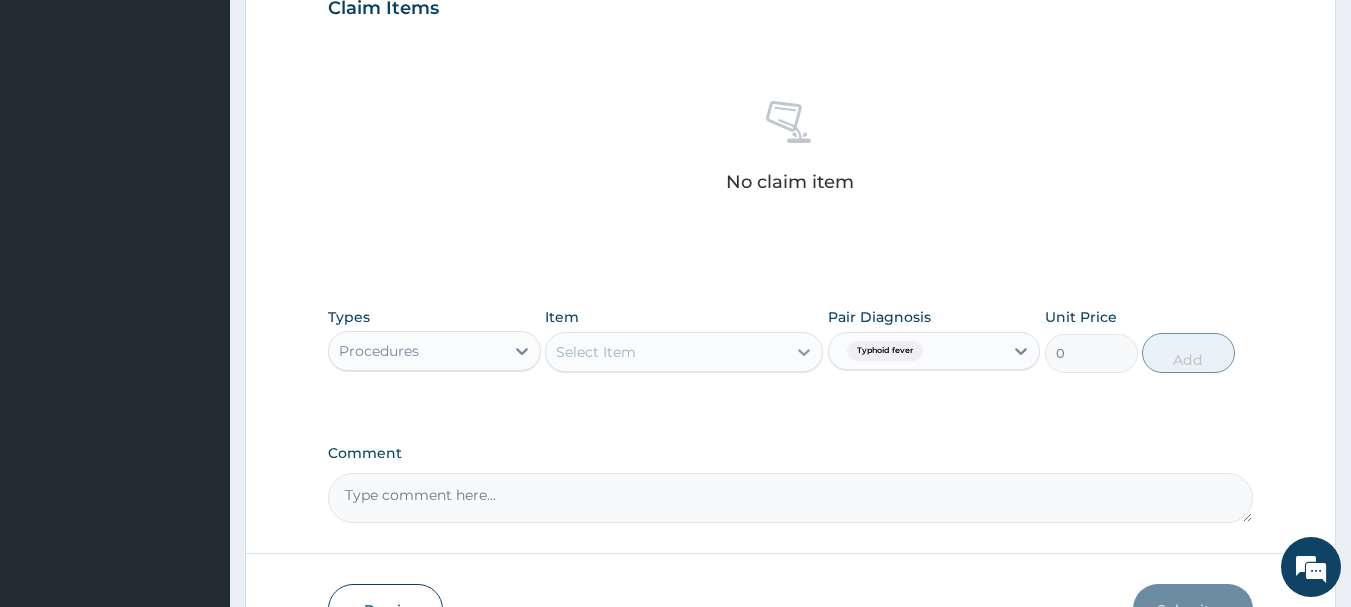 click at bounding box center [804, 352] 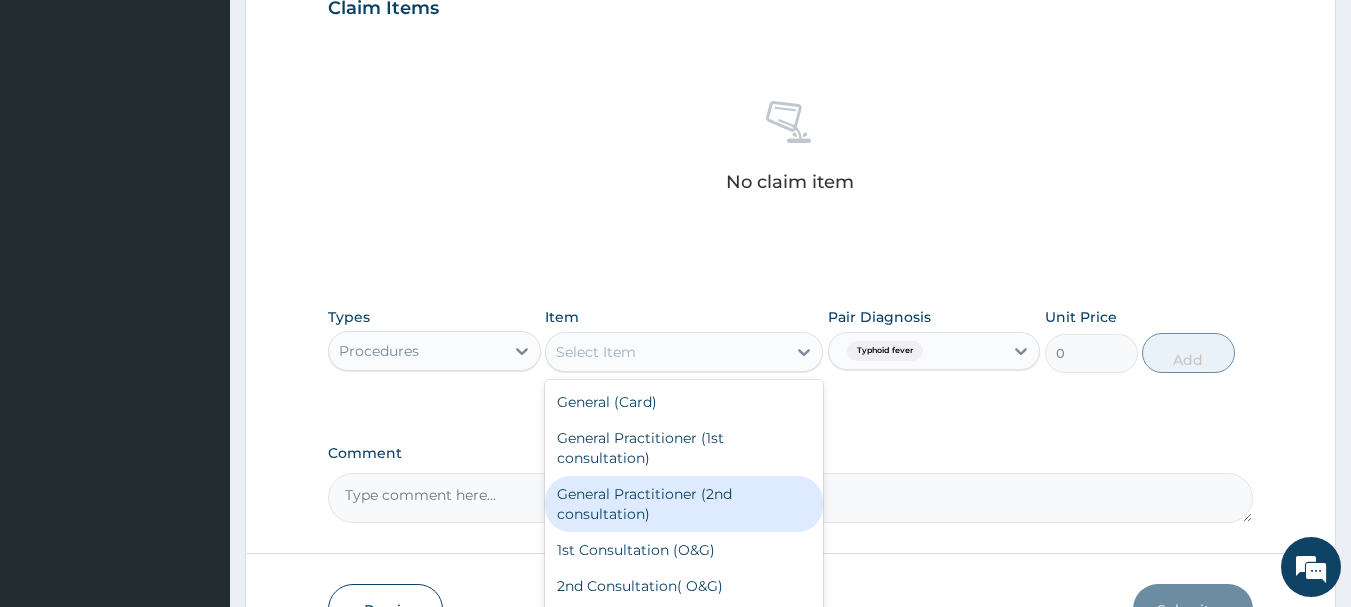 click on "General Practitioner (2nd consultation)" at bounding box center [684, 504] 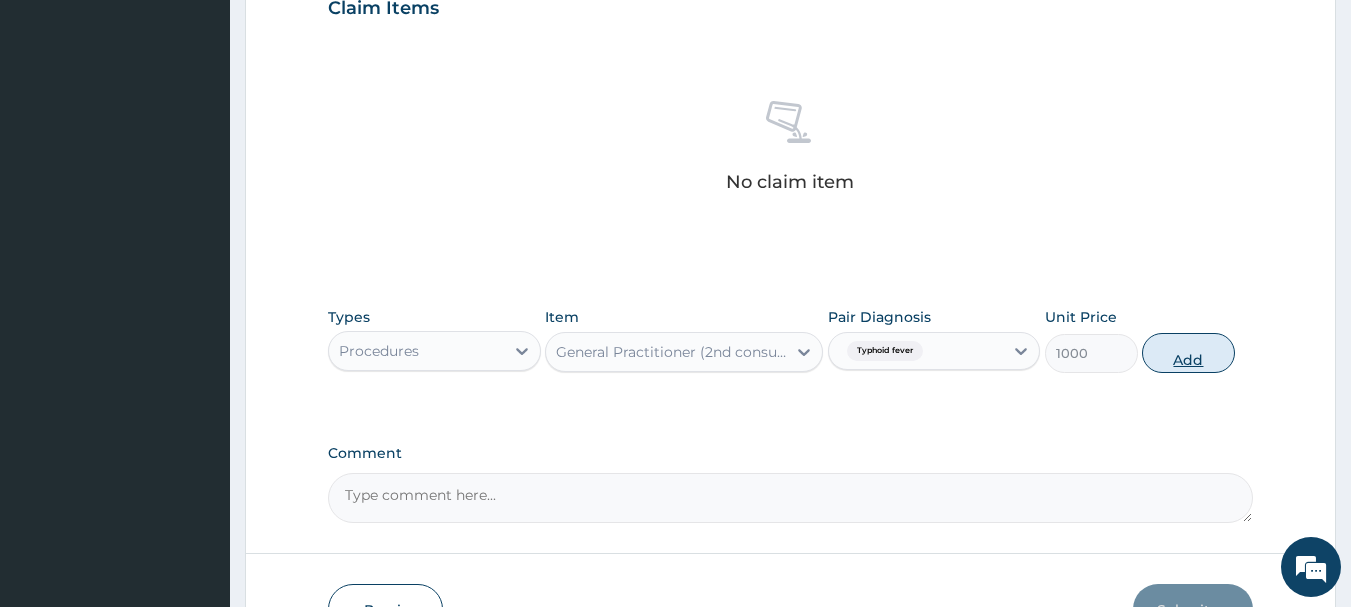 click on "Add" at bounding box center [1188, 353] 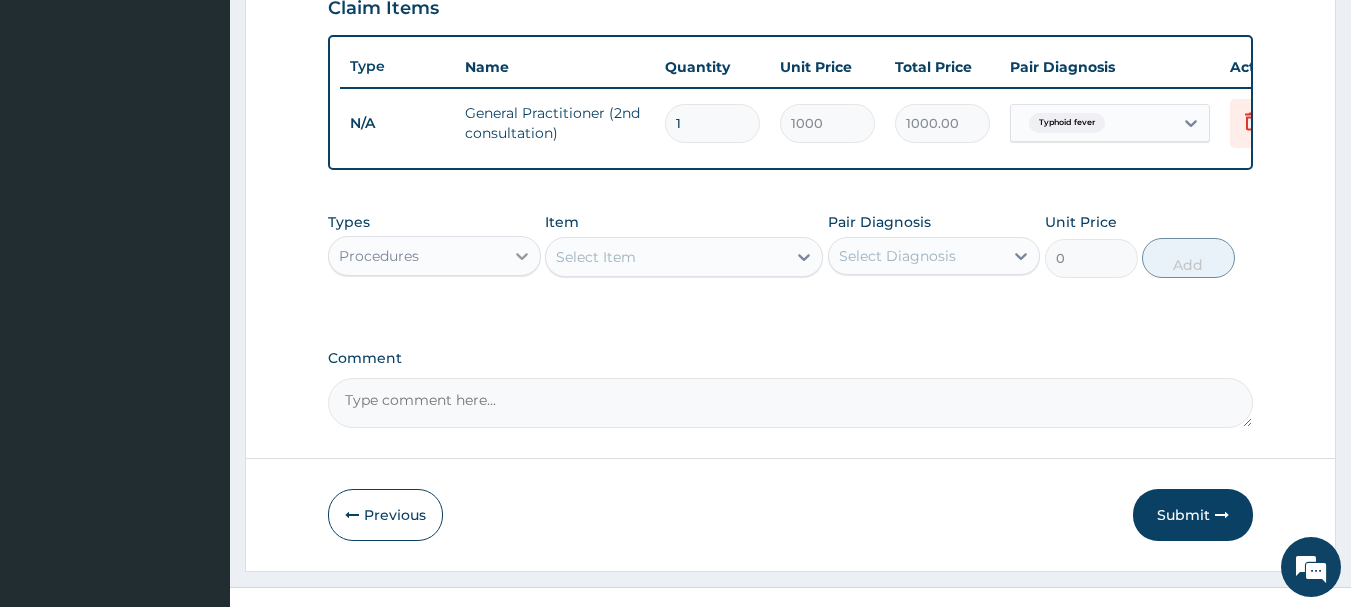 click at bounding box center (522, 256) 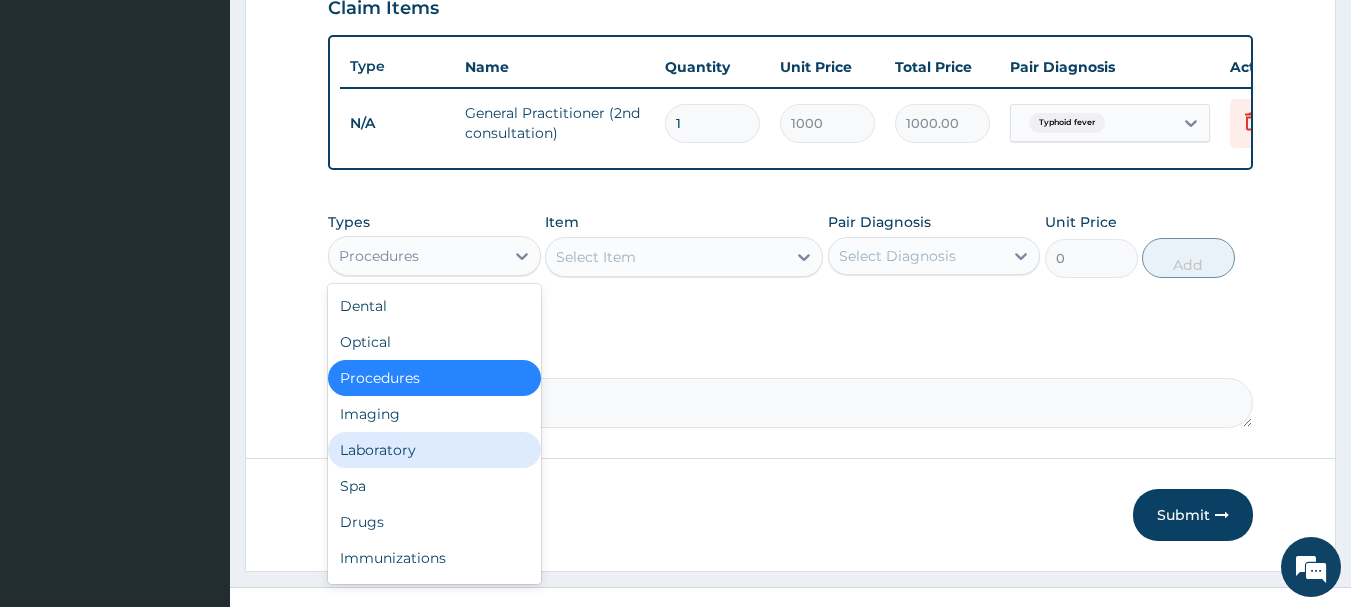 click on "Laboratory" at bounding box center (434, 450) 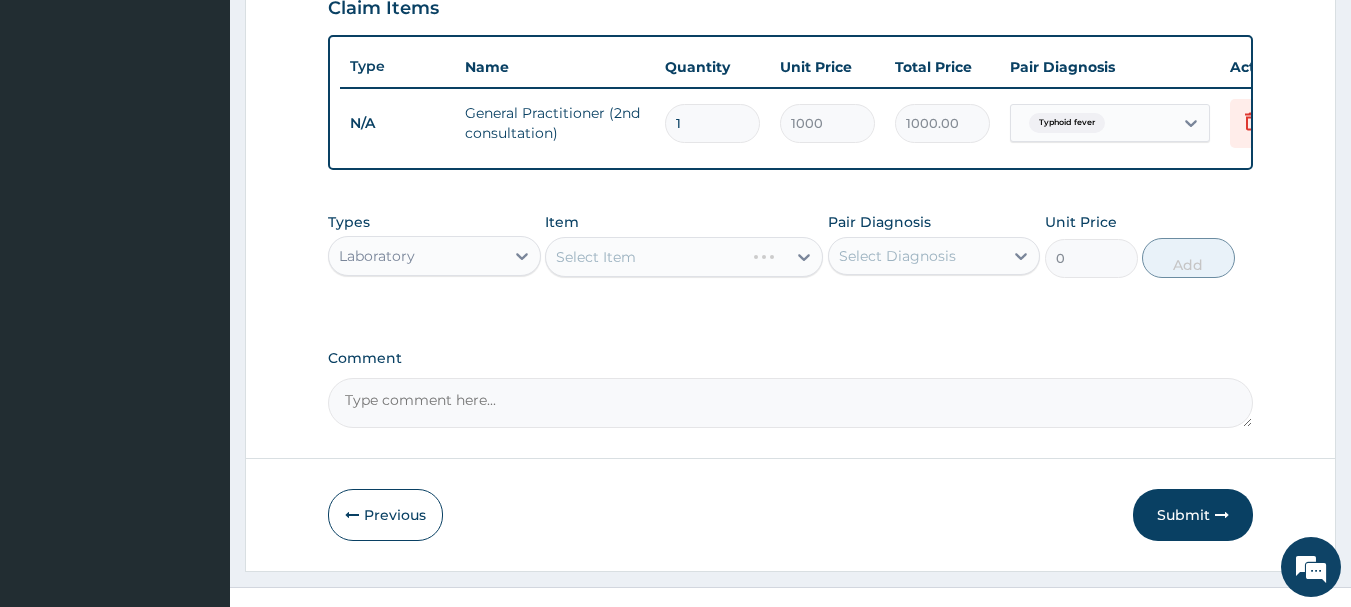 click on "Select Diagnosis" at bounding box center (897, 256) 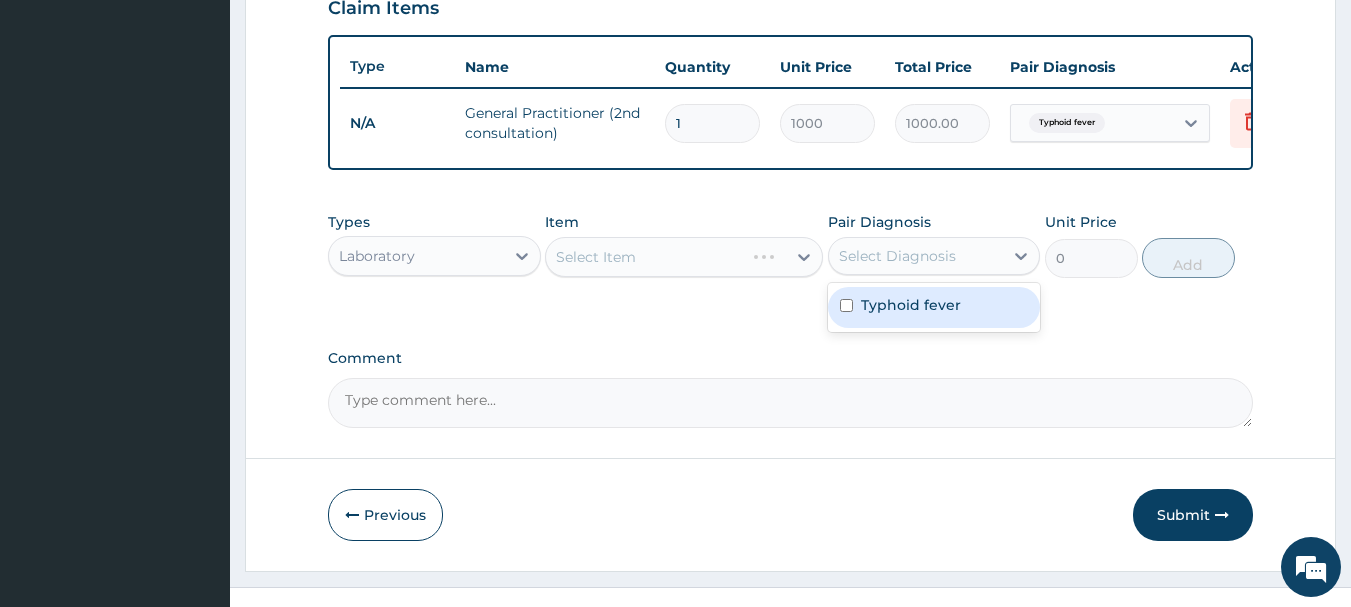 click on "Typhoid fever" at bounding box center [934, 307] 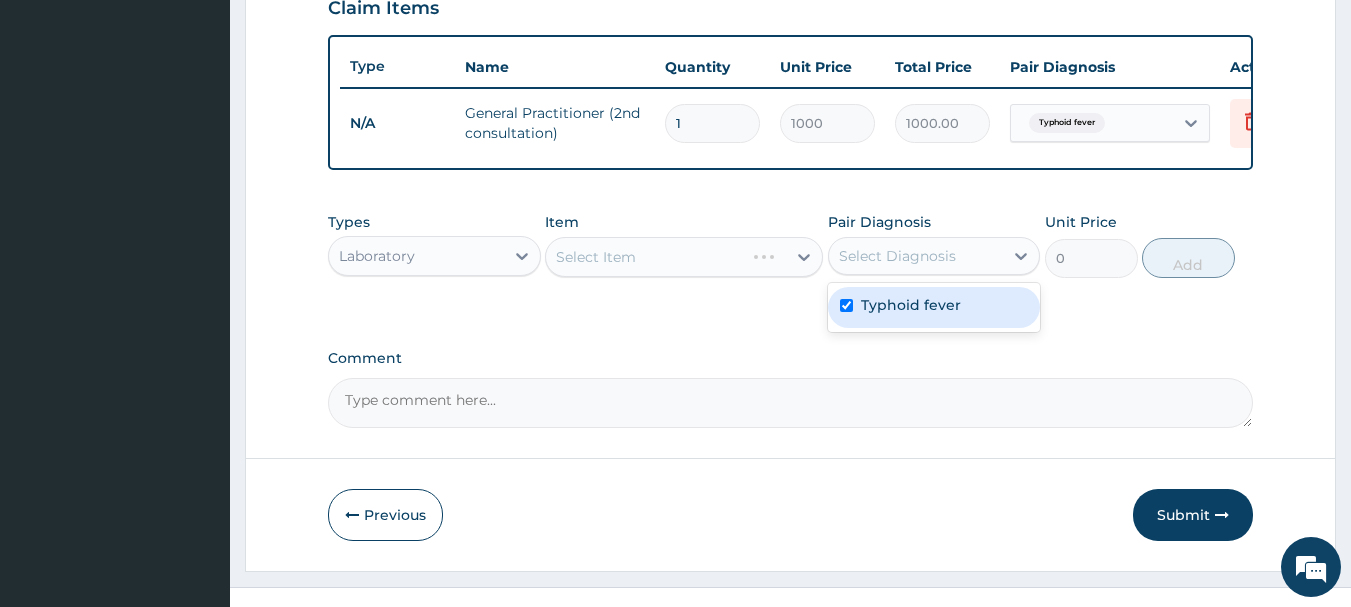 checkbox on "true" 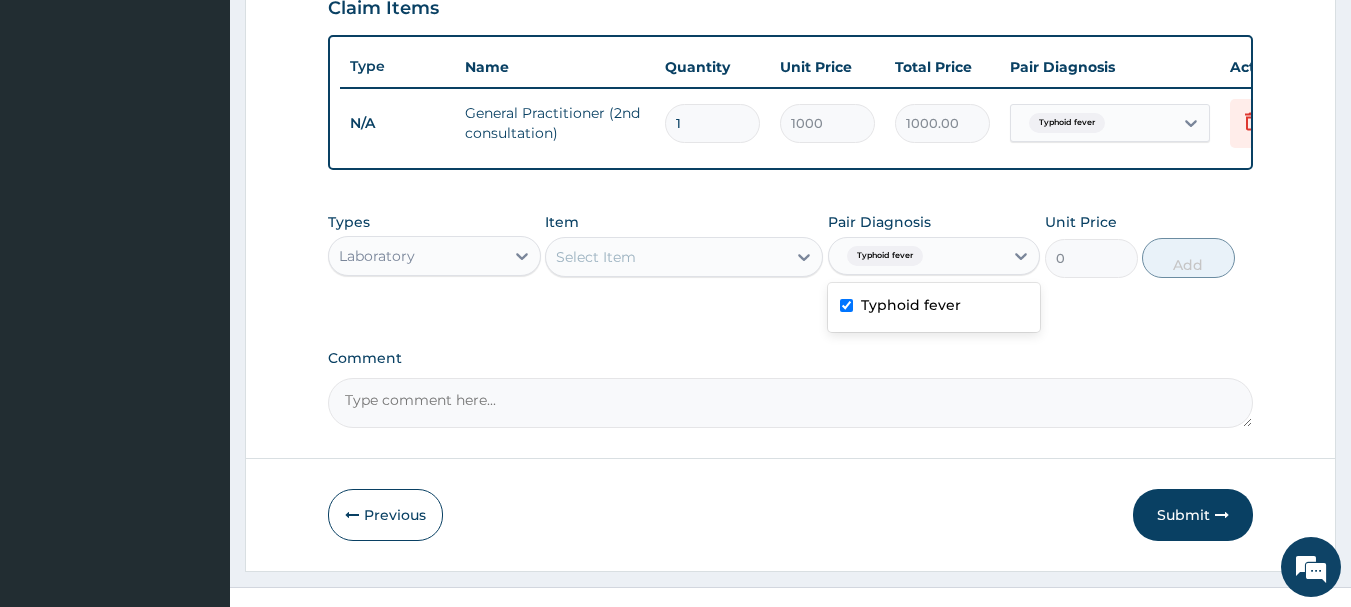 click on "Select Item" at bounding box center [666, 257] 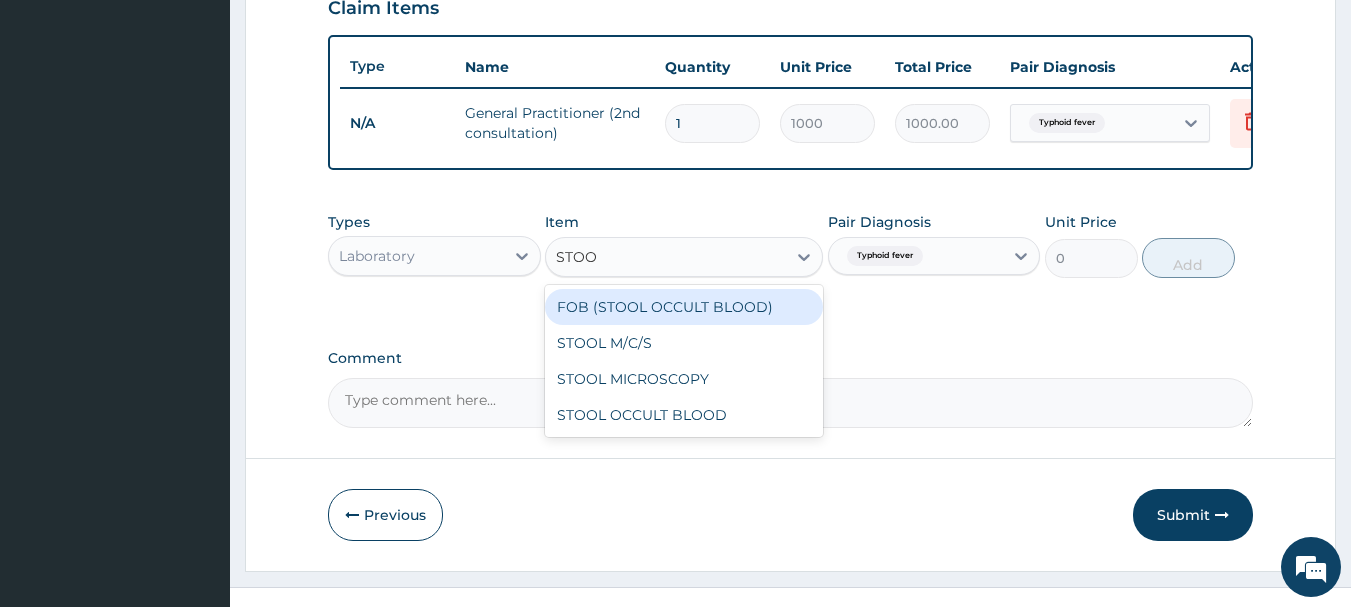 type on "STOOL" 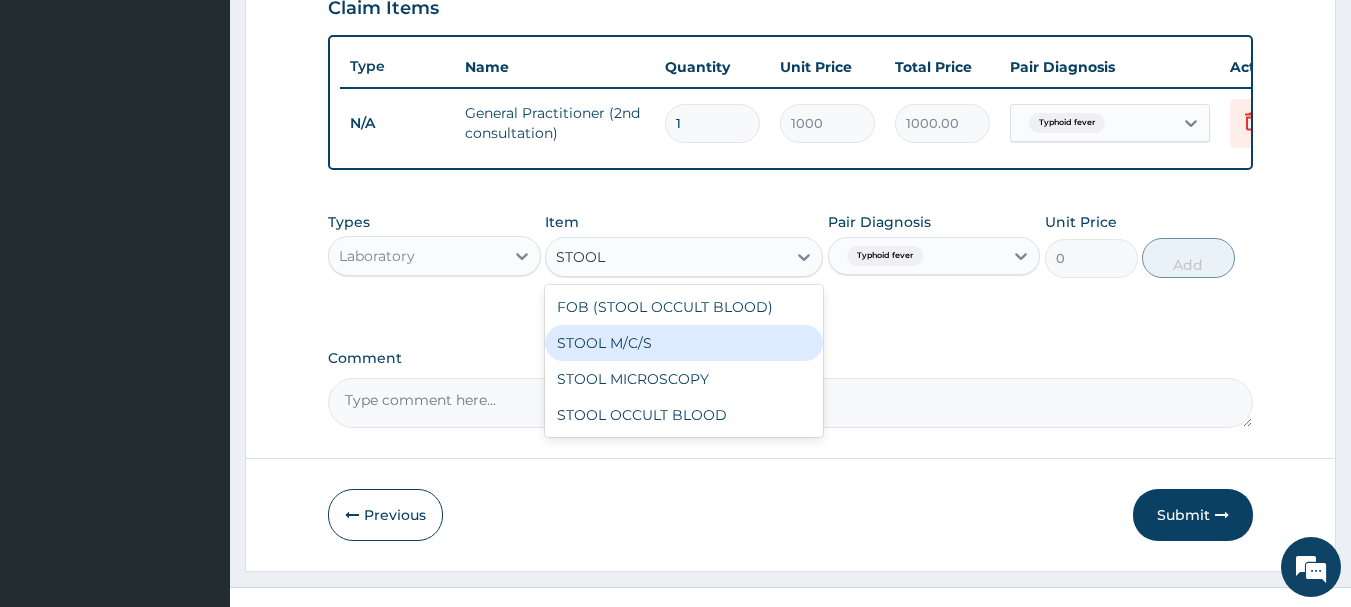 click on "STOOL M/C/S" at bounding box center [684, 343] 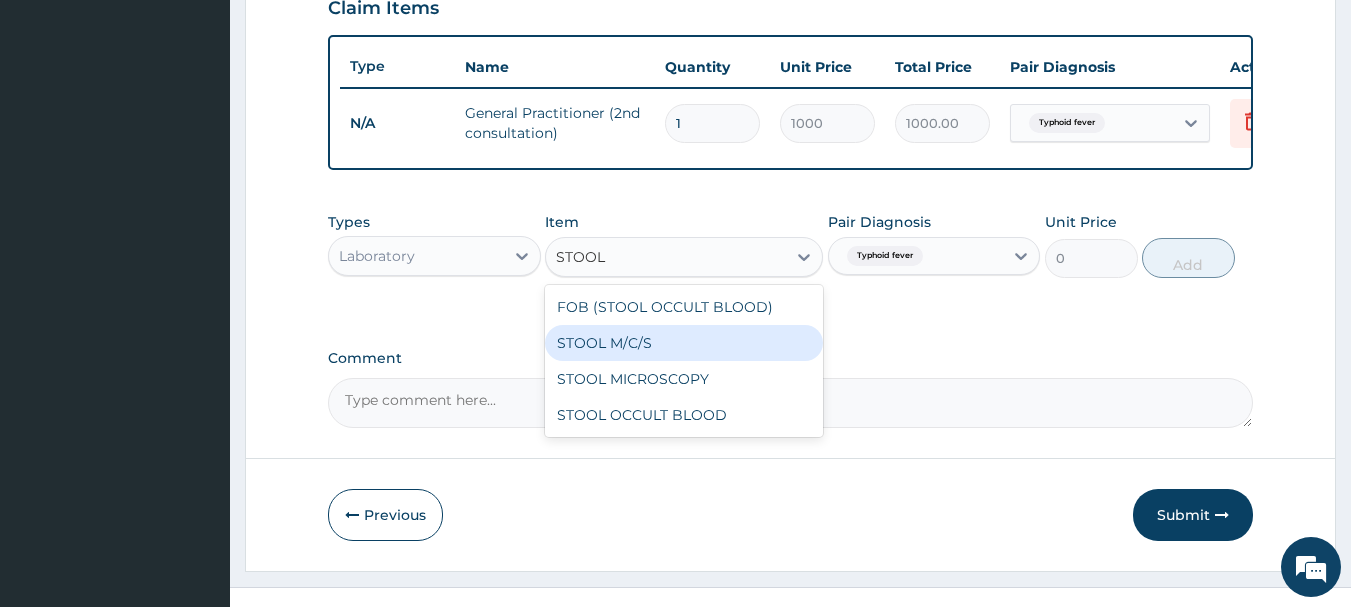 type 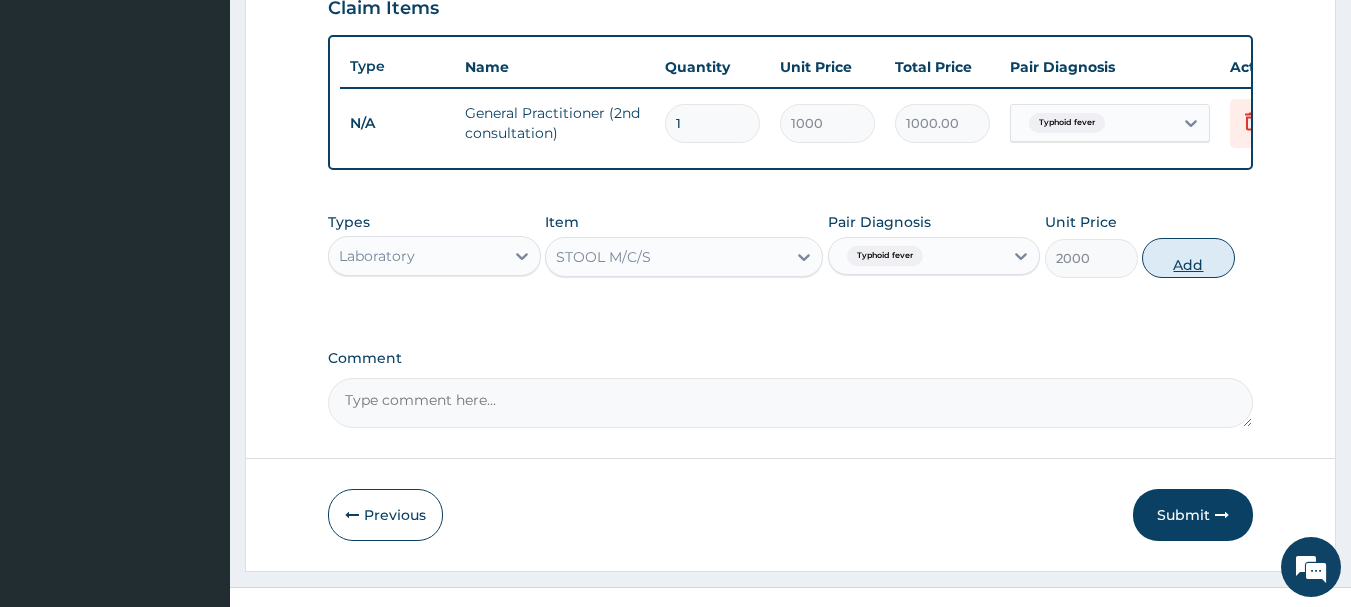 click on "Add" at bounding box center (1188, 258) 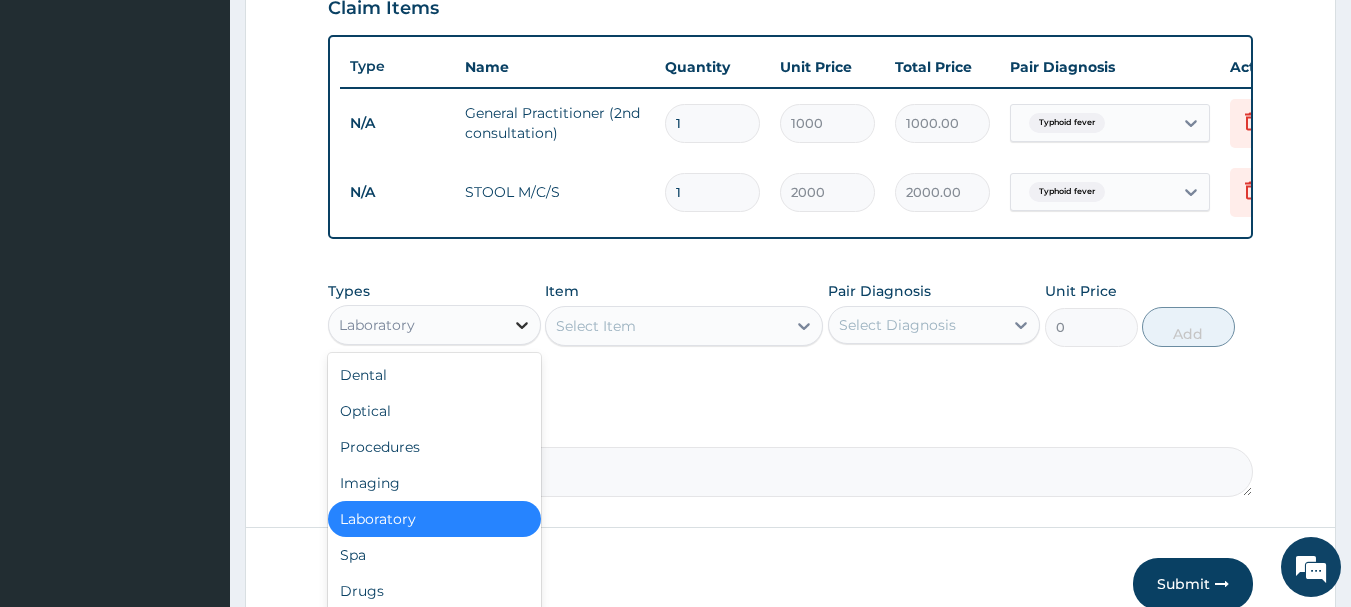 click 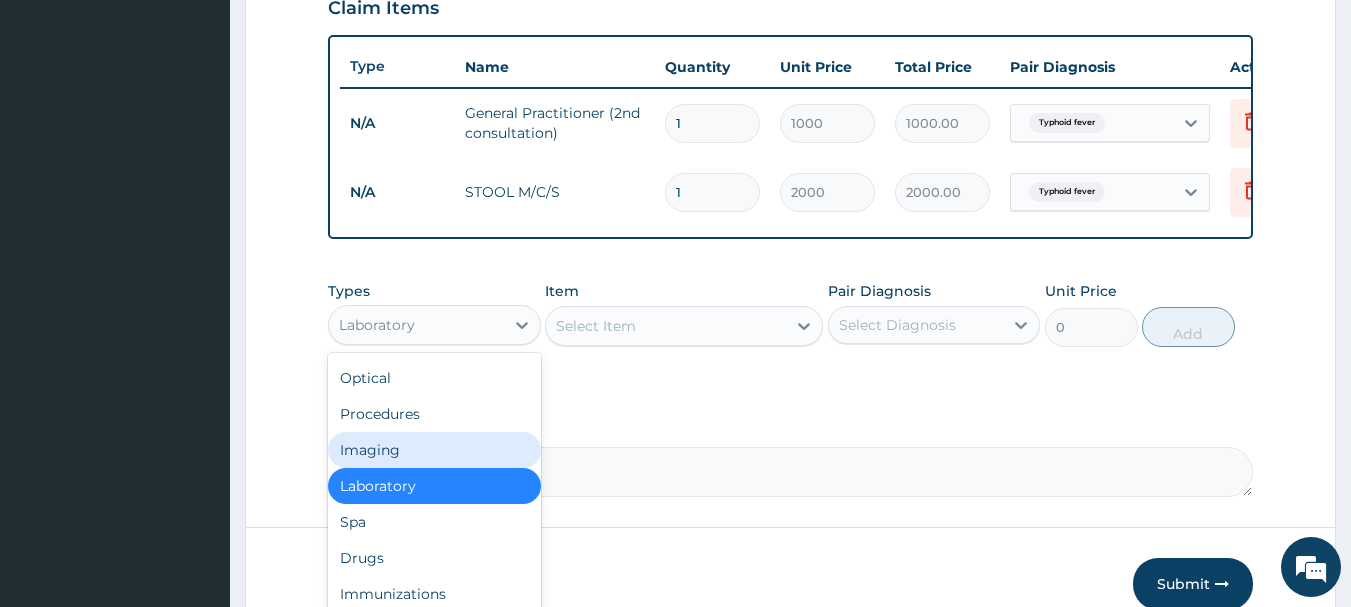 scroll, scrollTop: 68, scrollLeft: 0, axis: vertical 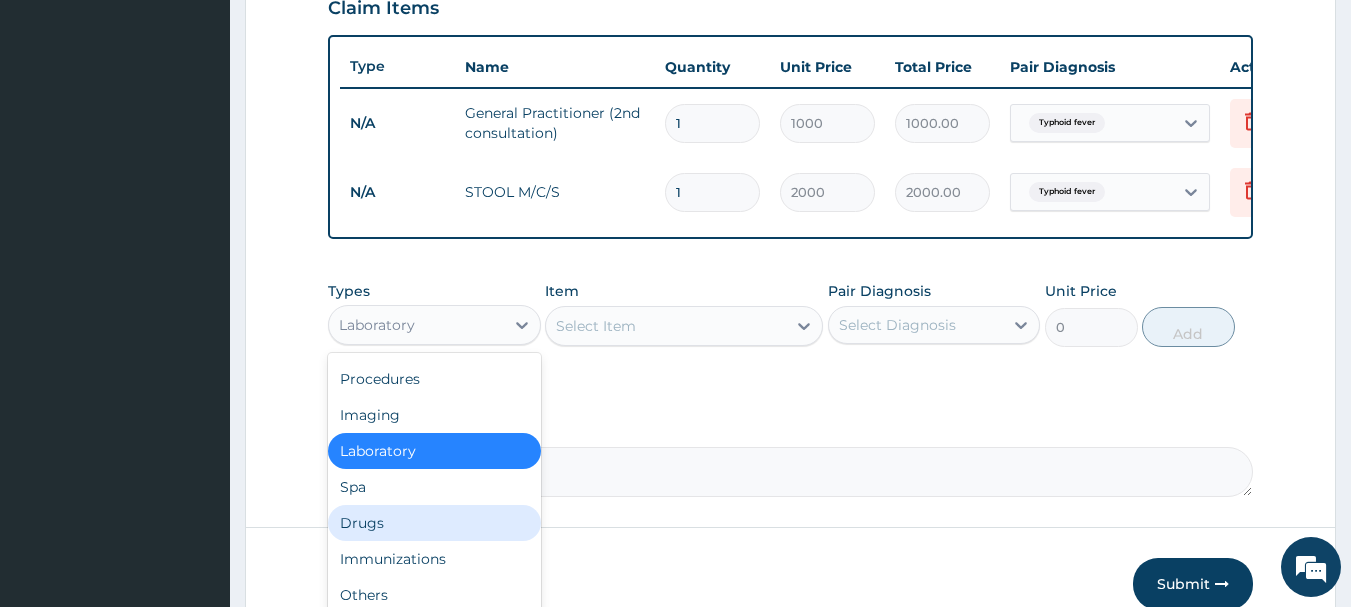 click on "Drugs" at bounding box center [434, 523] 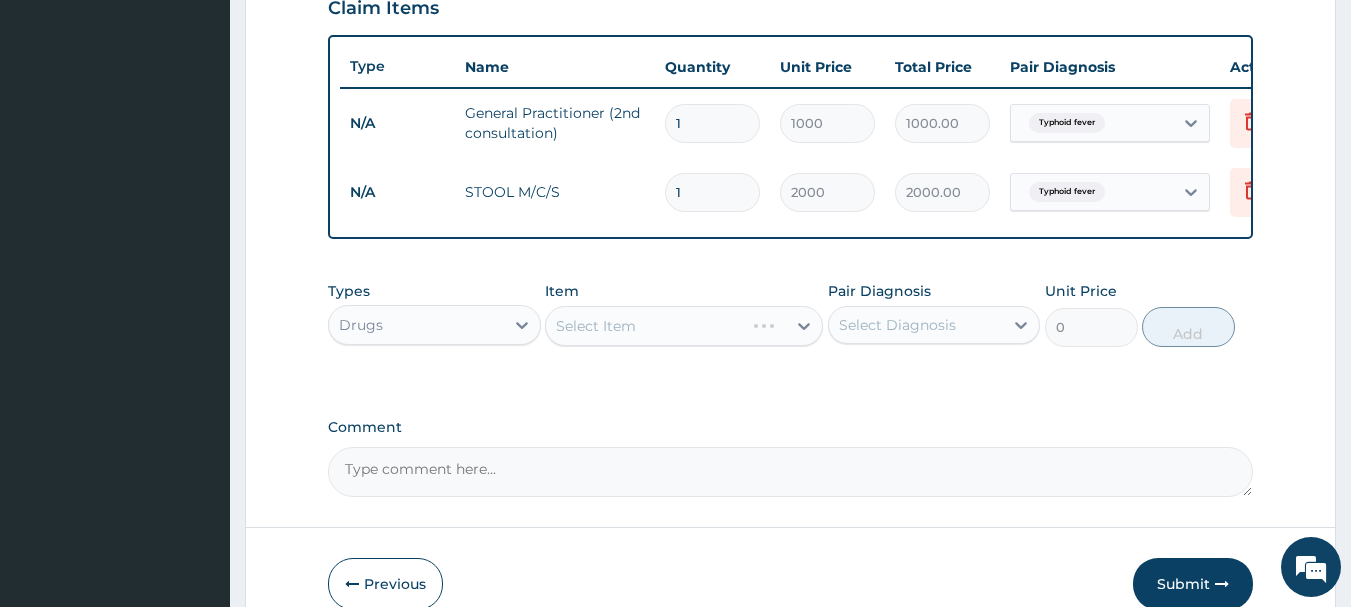 click on "Select Item" at bounding box center [684, 326] 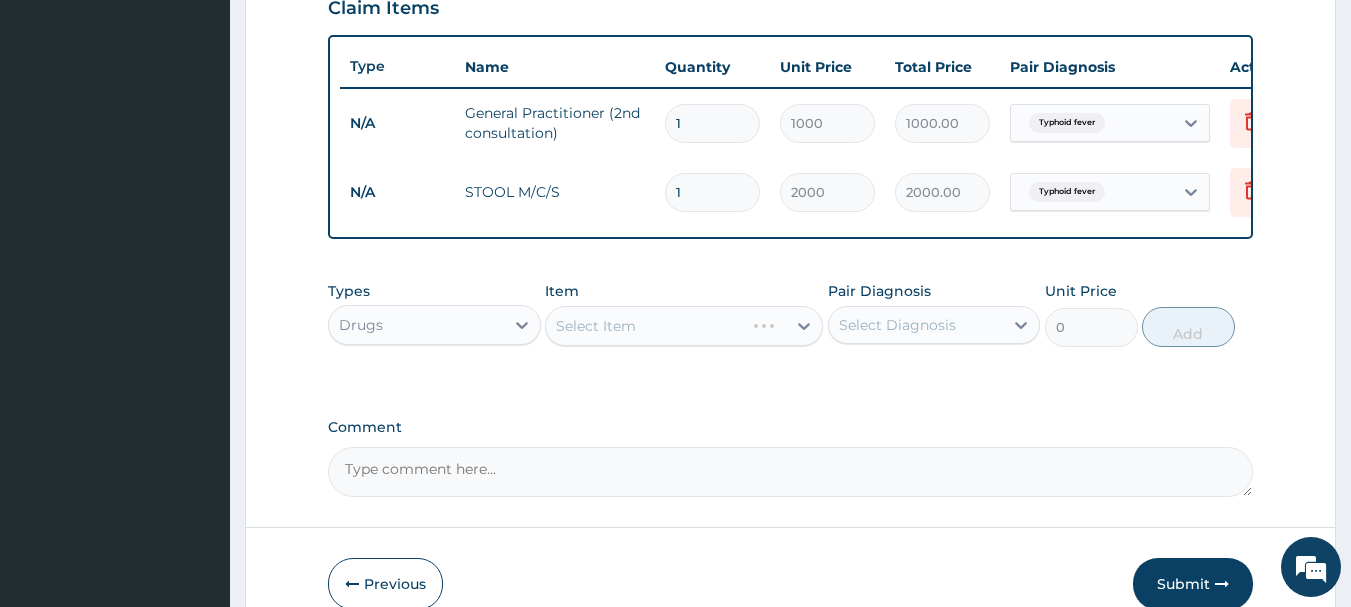 click on "Select Item" at bounding box center [684, 326] 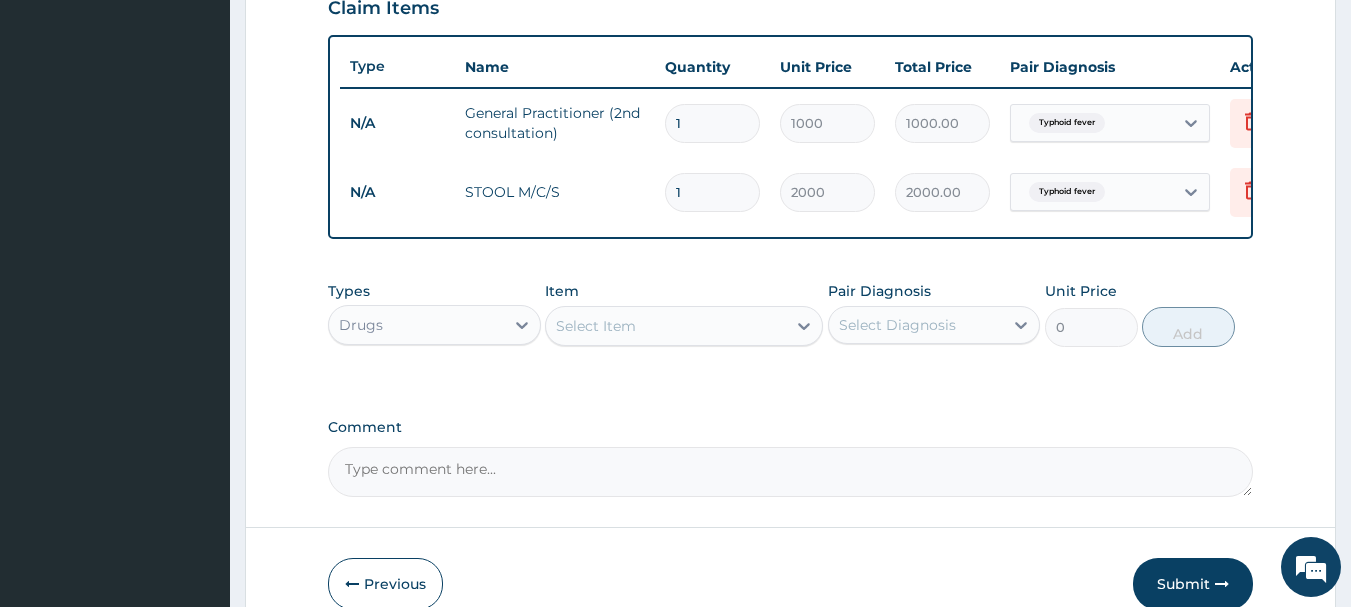 click 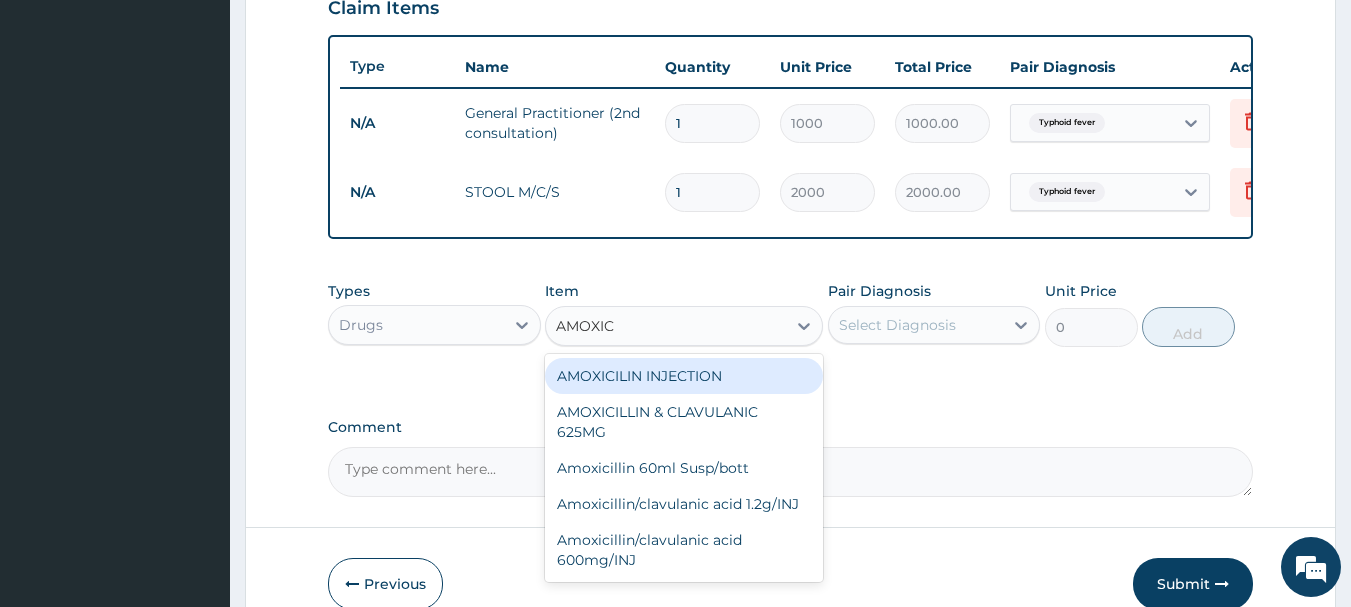 type on "AMOXI" 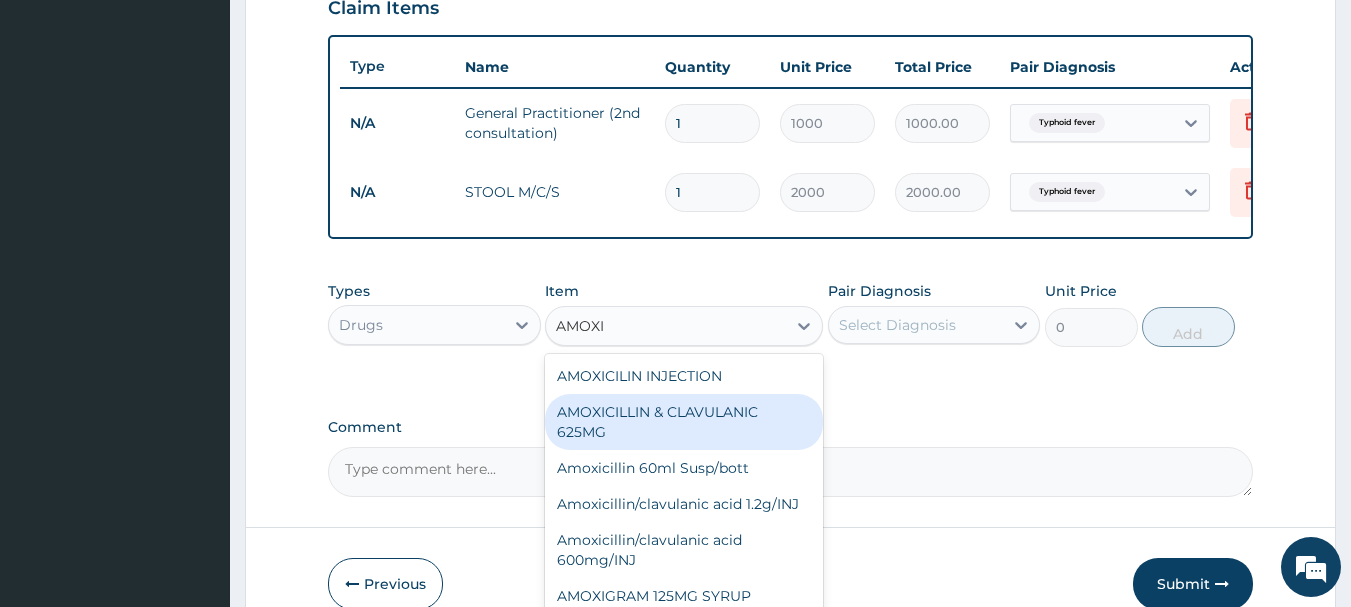 click on "AMOXICILLIN & CLAVULANIC 625MG" at bounding box center (684, 422) 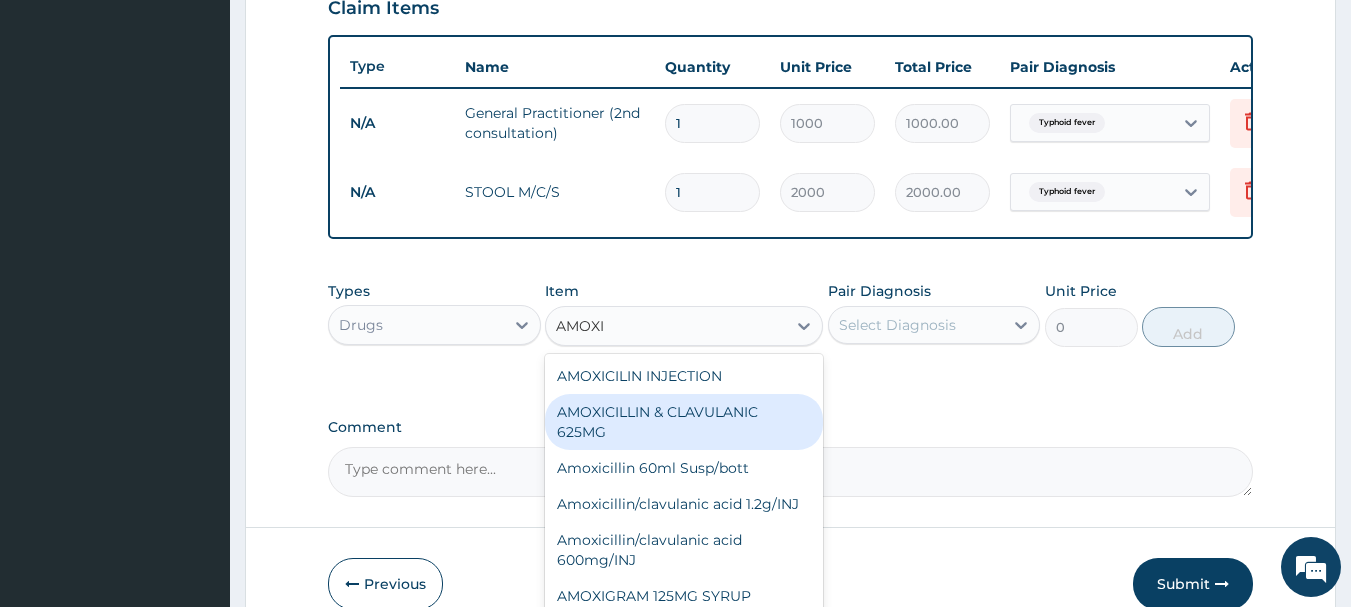 type 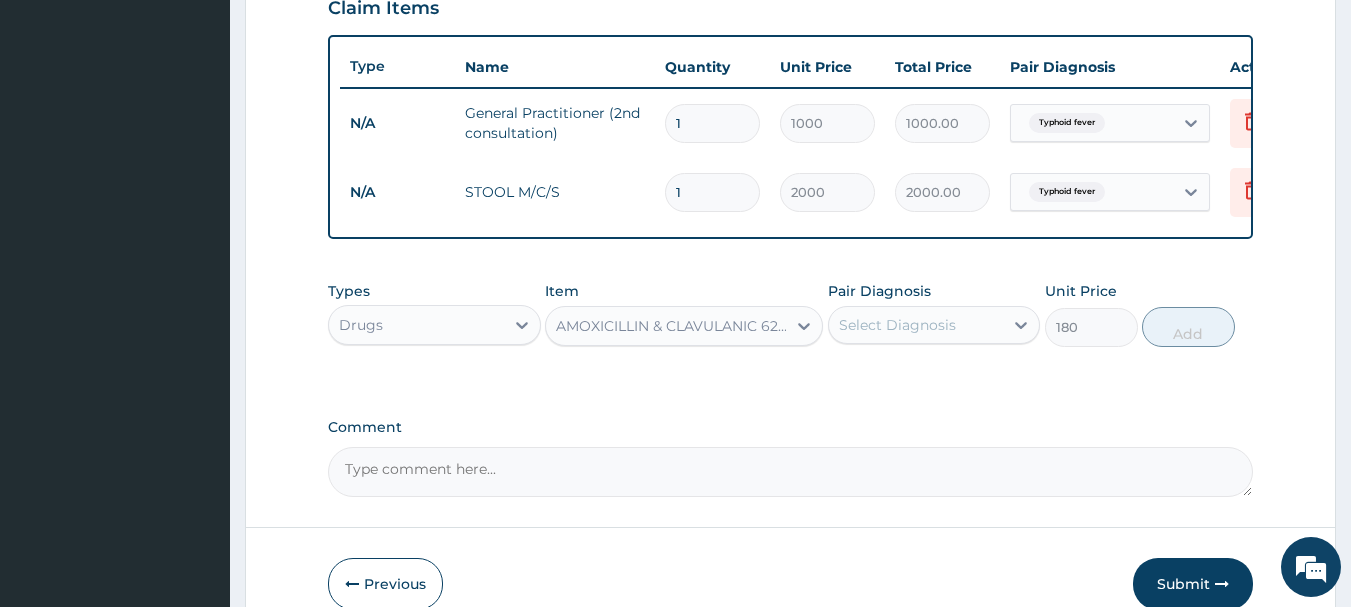 click on "Select Diagnosis" at bounding box center (897, 325) 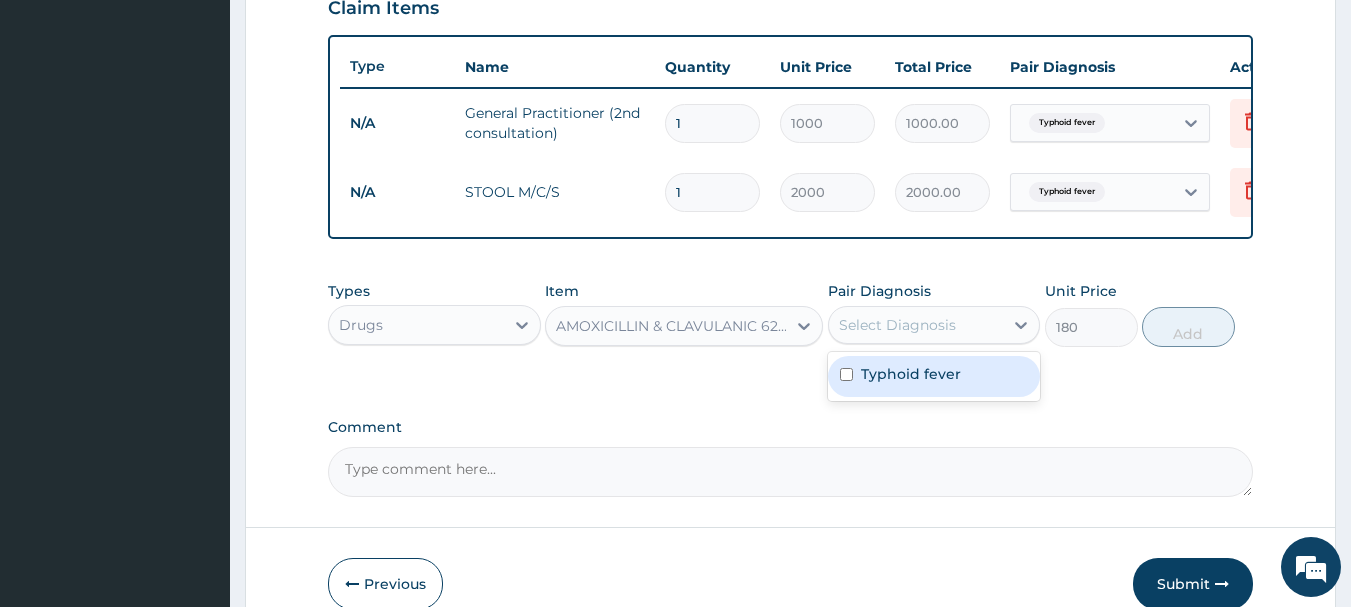 click on "Typhoid fever" at bounding box center (934, 376) 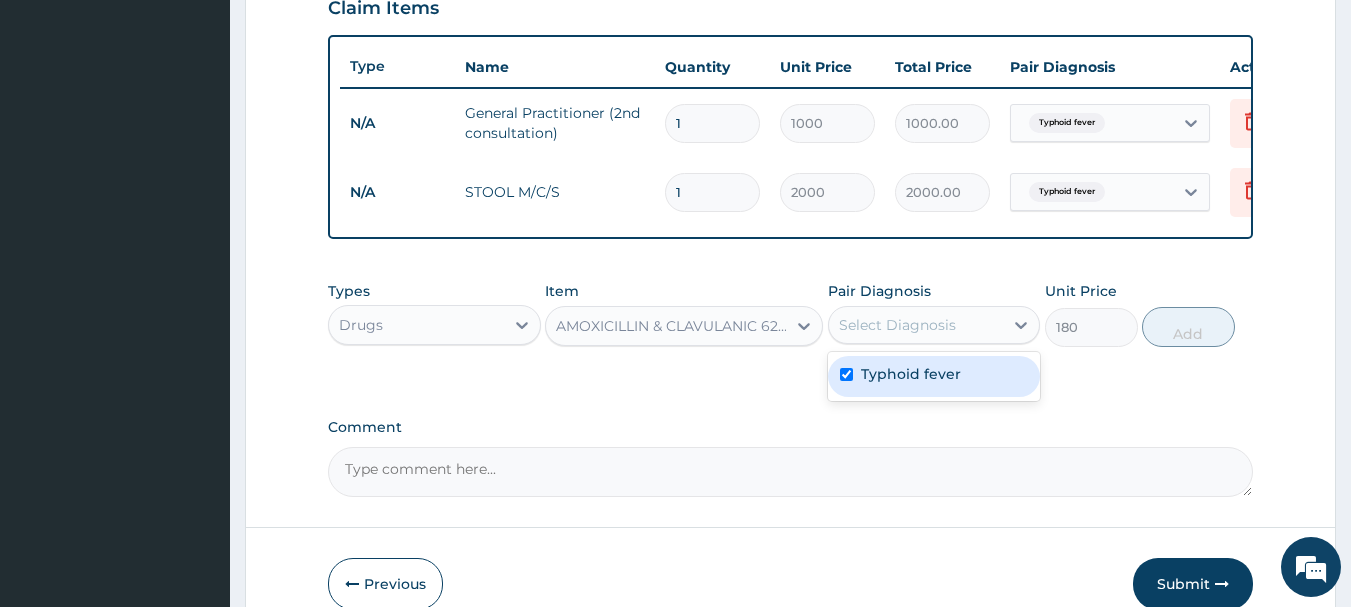checkbox on "true" 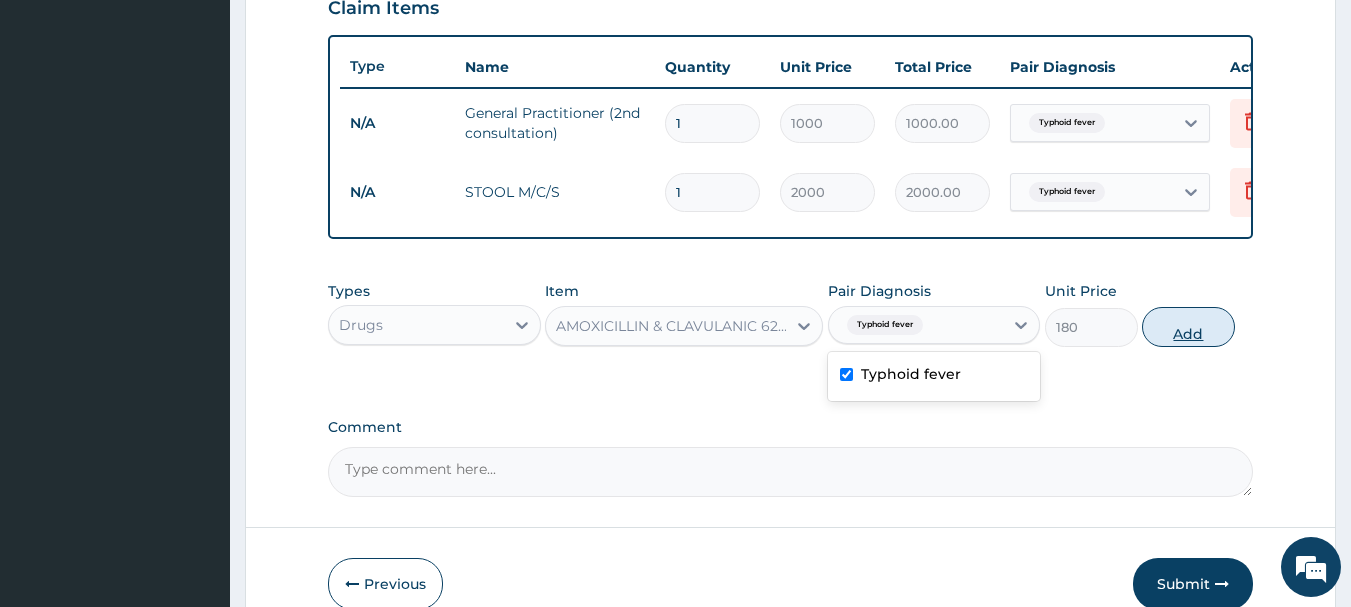 click on "Add" at bounding box center (1188, 327) 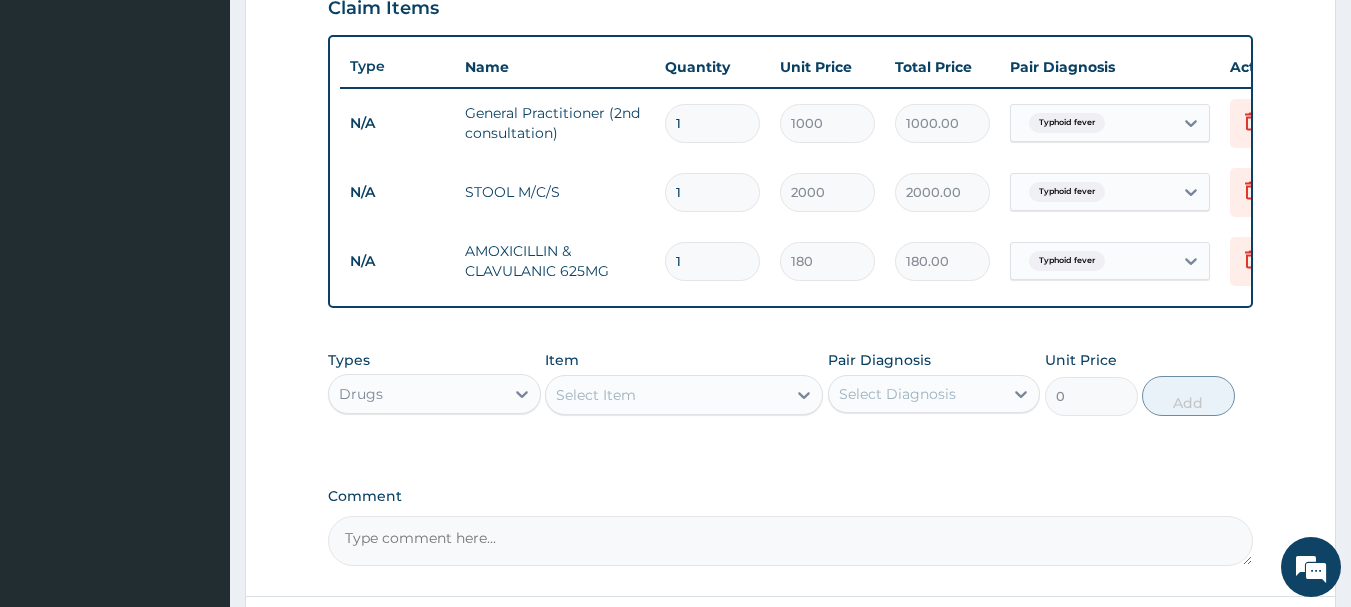 click on "Type Name Quantity Unit Price Total Price Pair Diagnosis Actions N/A General Practitioner (2nd consultation) 1 1000 1000.00 Typhoid fever Delete N/A STOOL M/C/S 1 2000 2000.00 Typhoid fever Delete N/A AMOXICILLIN & CLAVULANIC 625MG 1 180 180.00 Typhoid fever Delete" at bounding box center (791, 171) 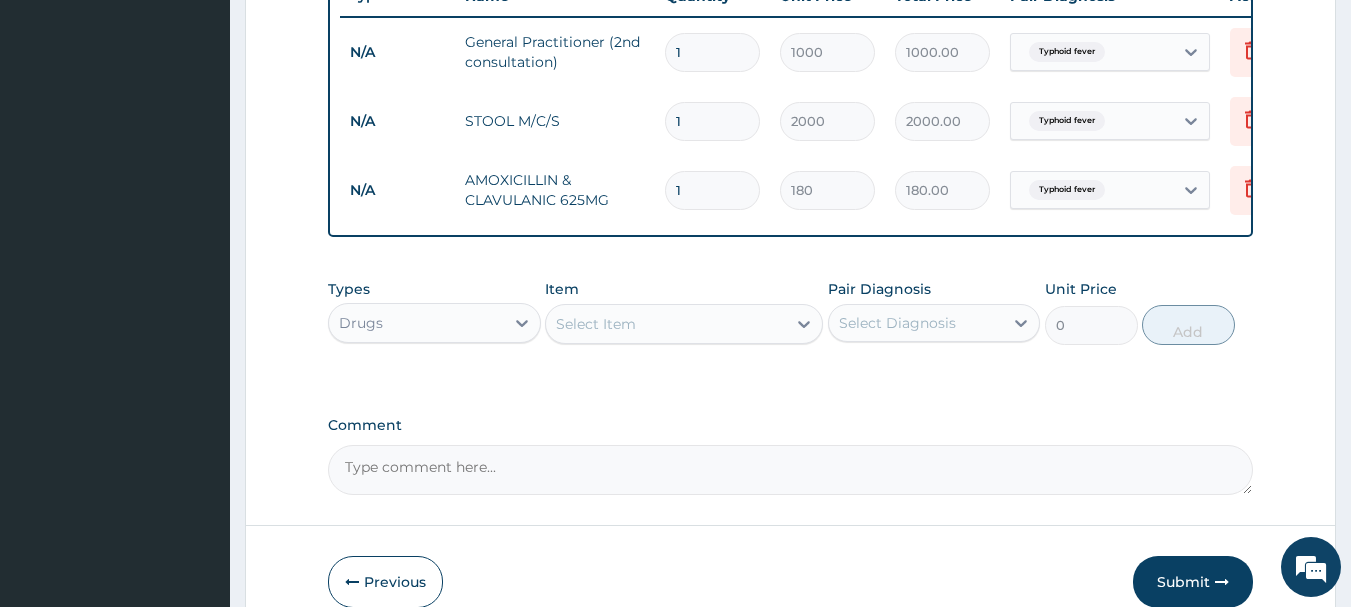 scroll, scrollTop: 786, scrollLeft: 0, axis: vertical 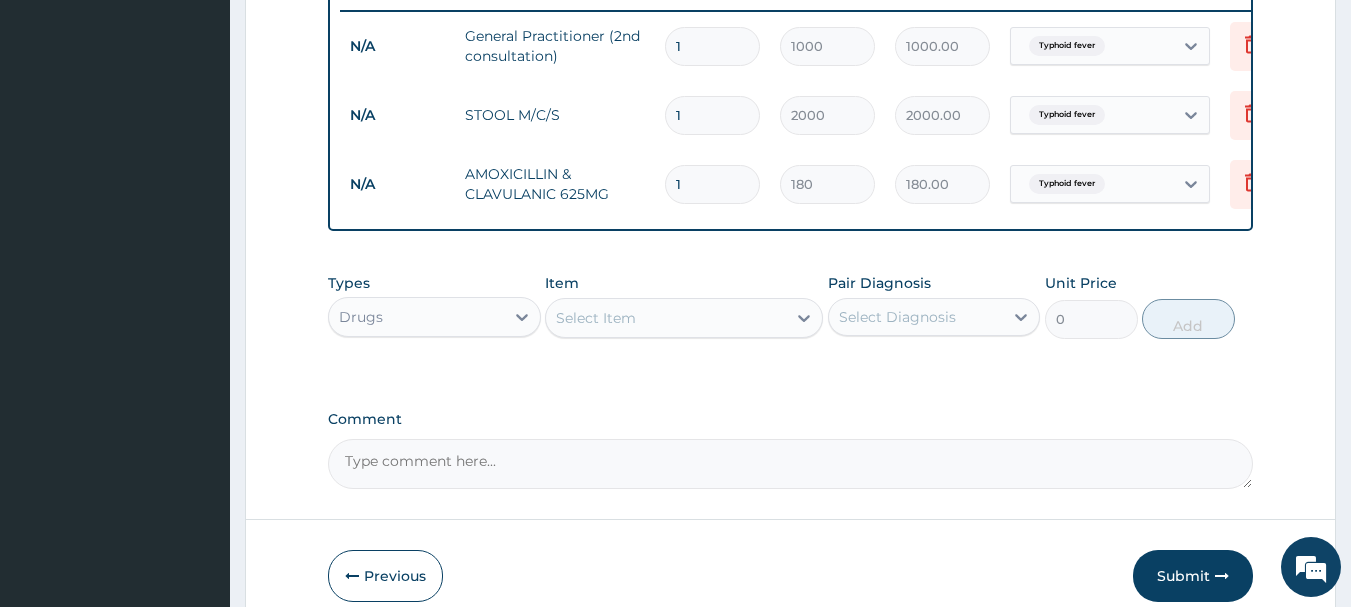 click on "Select Item" at bounding box center [666, 318] 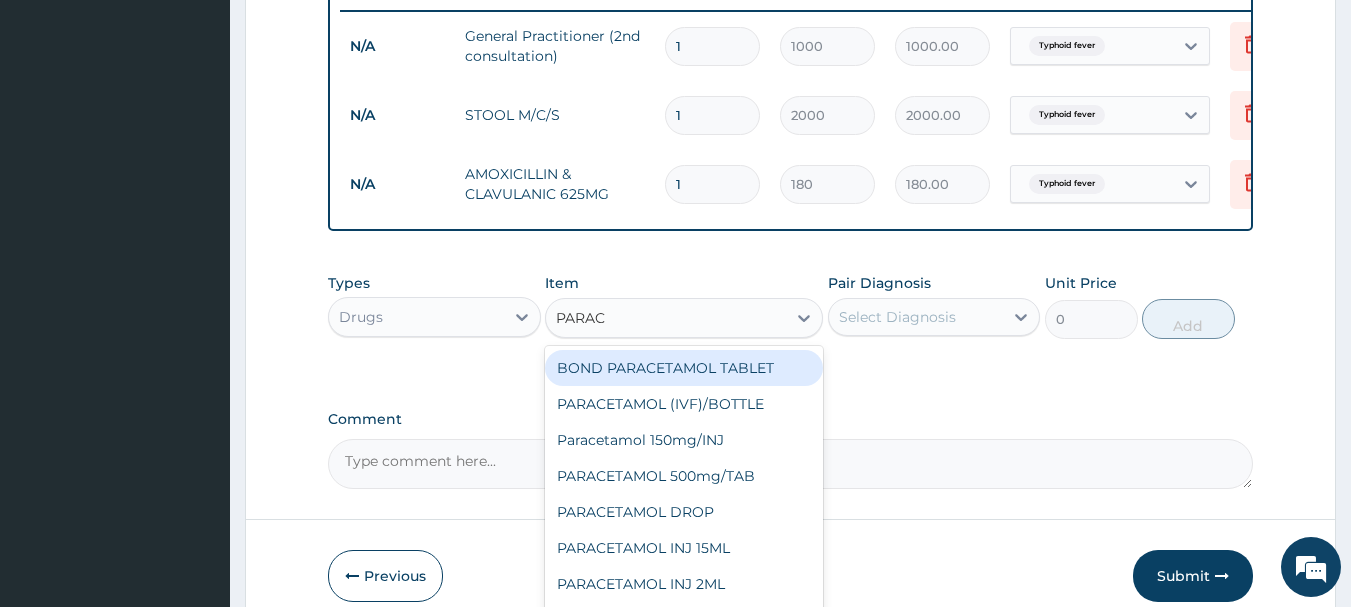 type on "PARA" 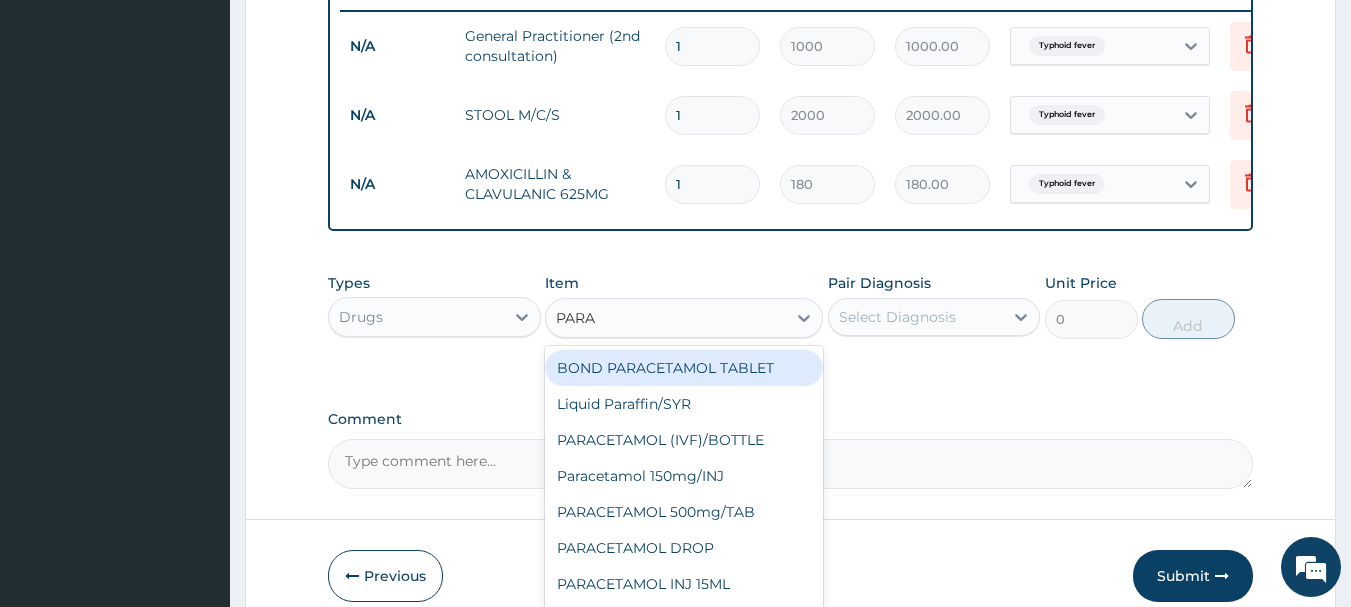 click on "BOND PARACETAMOL TABLET" at bounding box center (684, 368) 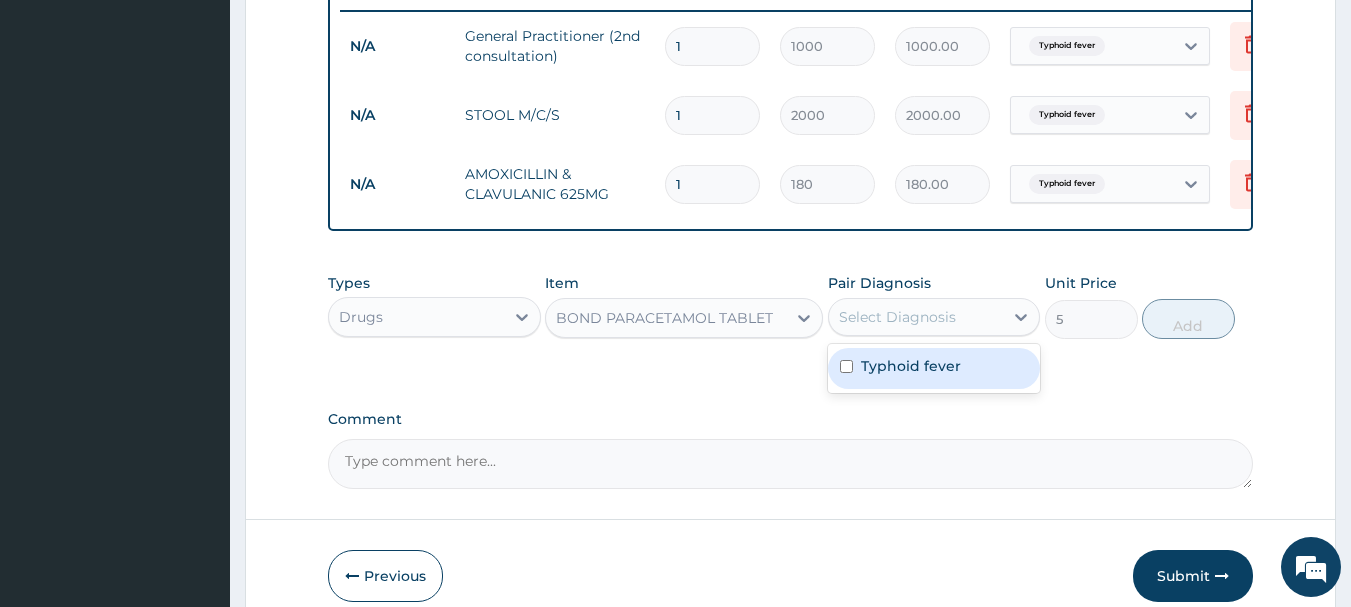 click on "Select Diagnosis" at bounding box center (916, 317) 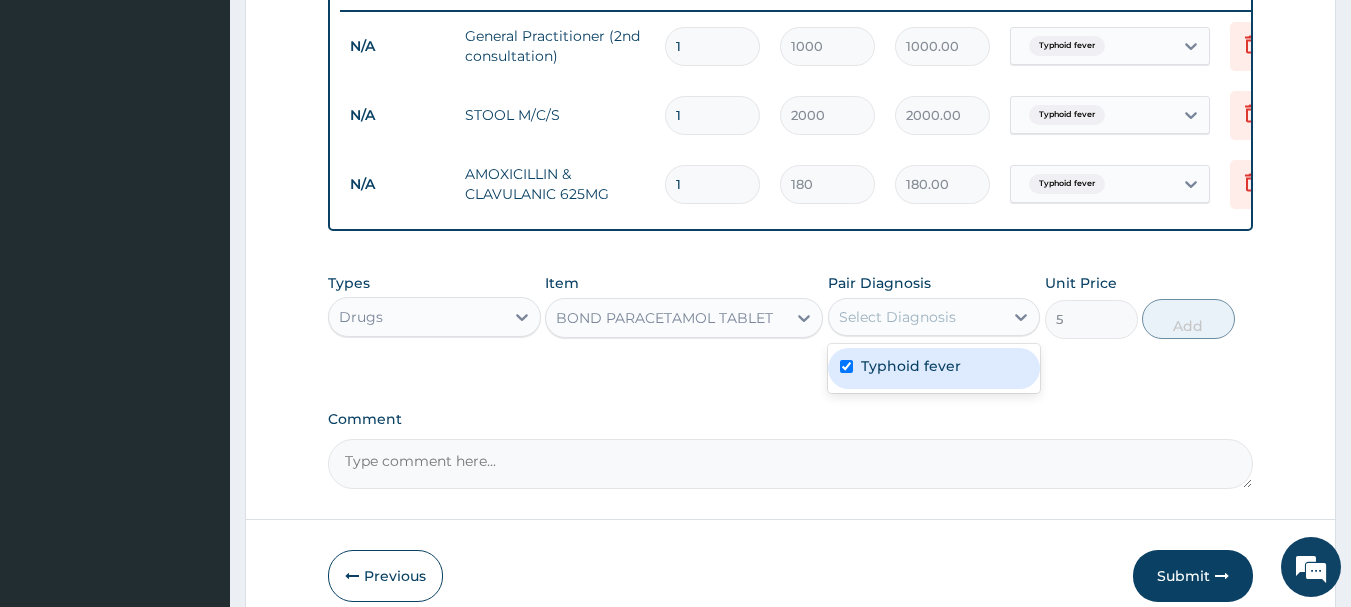 checkbox on "true" 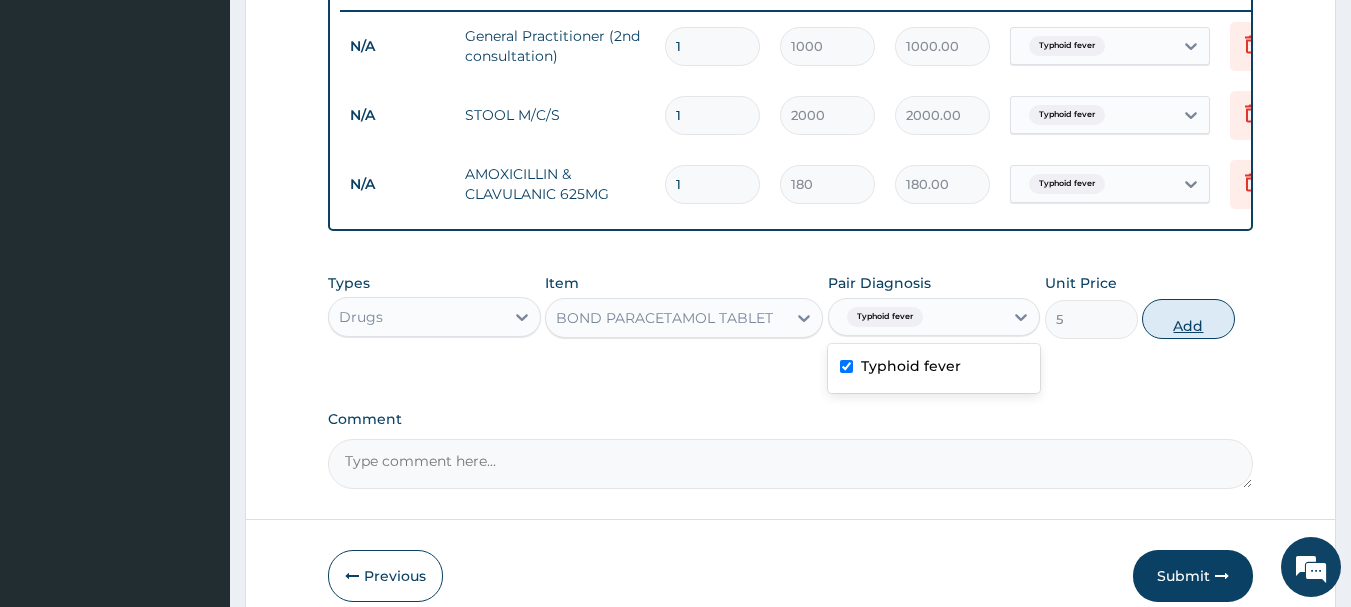 click on "Add" at bounding box center (1188, 319) 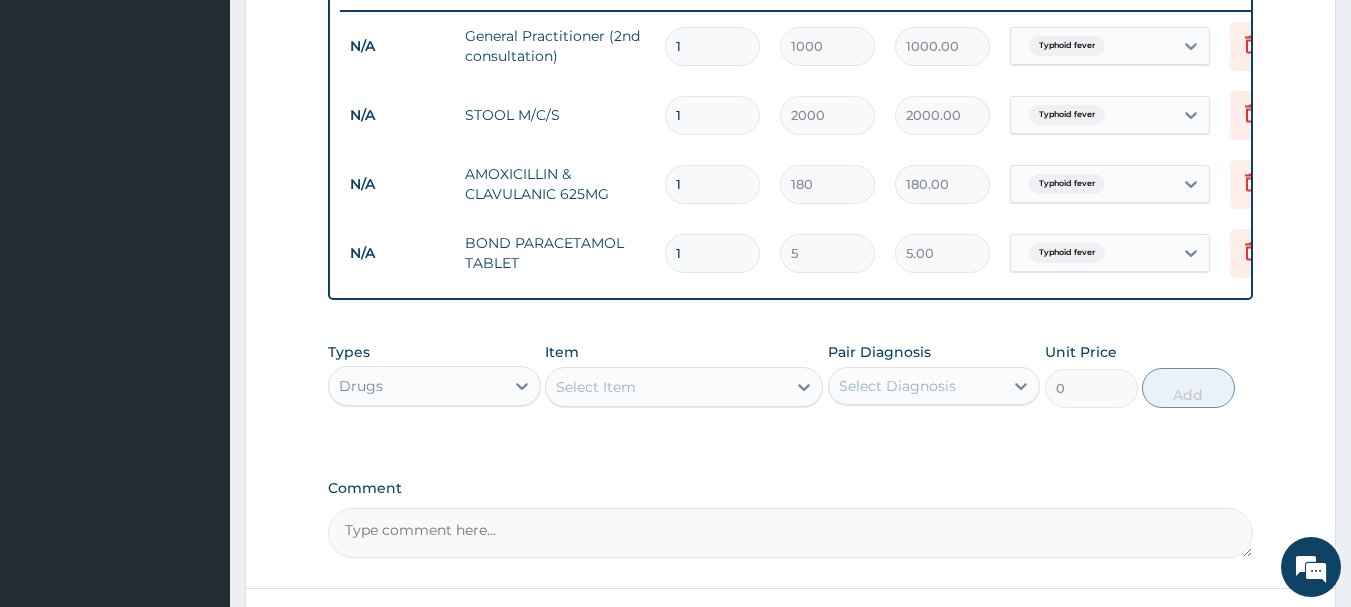 type on "12" 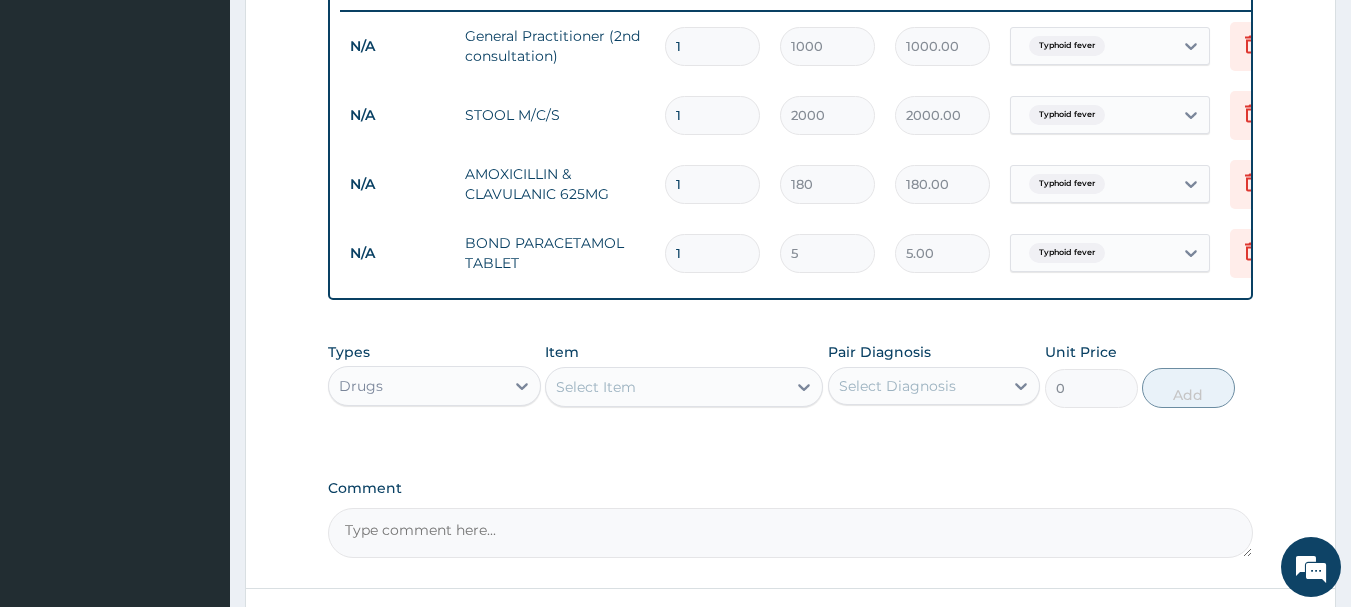 type on "60.00" 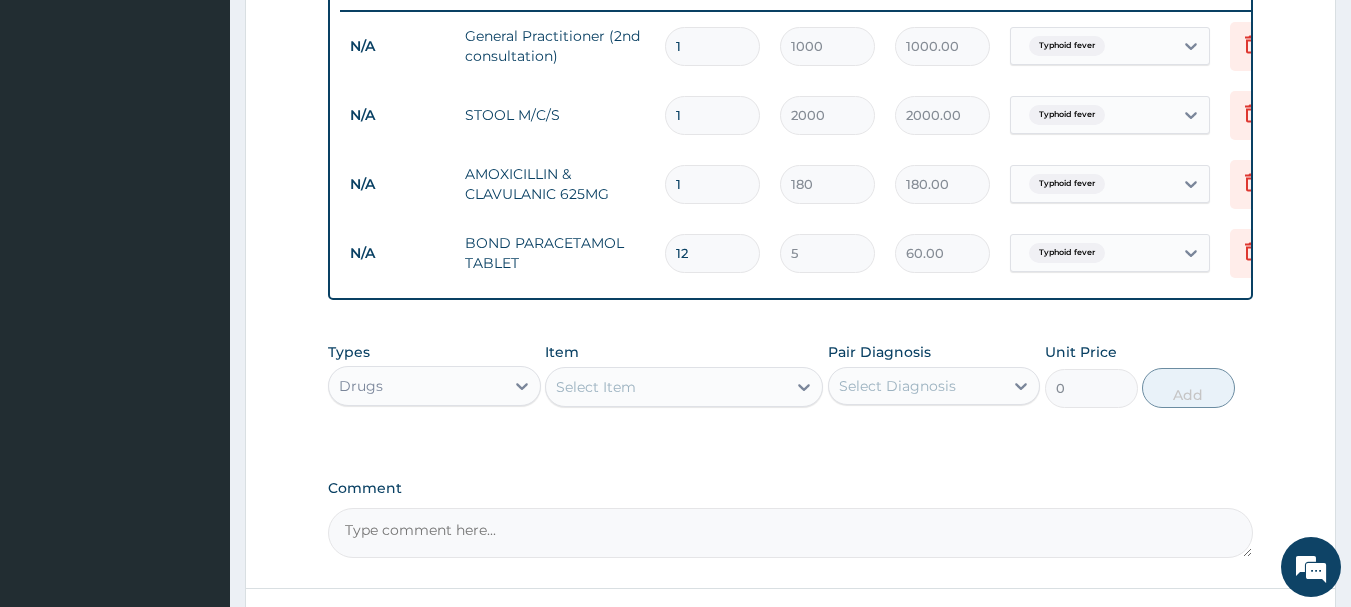 type on "12" 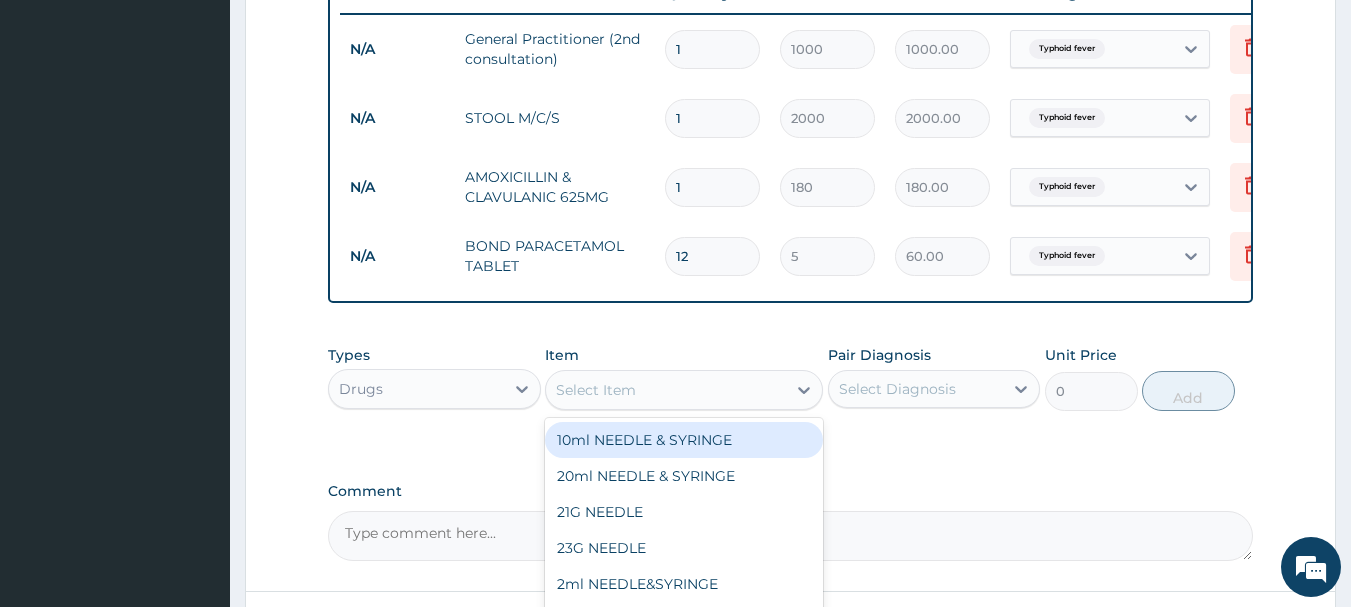 scroll, scrollTop: 962, scrollLeft: 0, axis: vertical 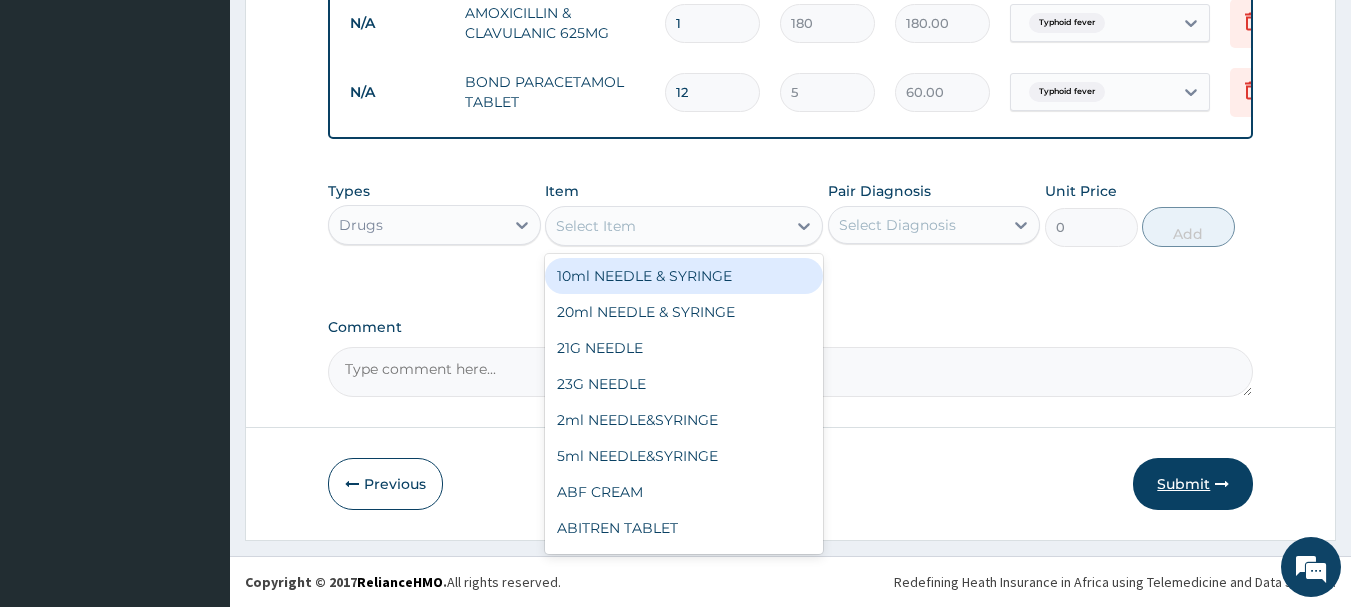 click on "Submit" at bounding box center [1193, 484] 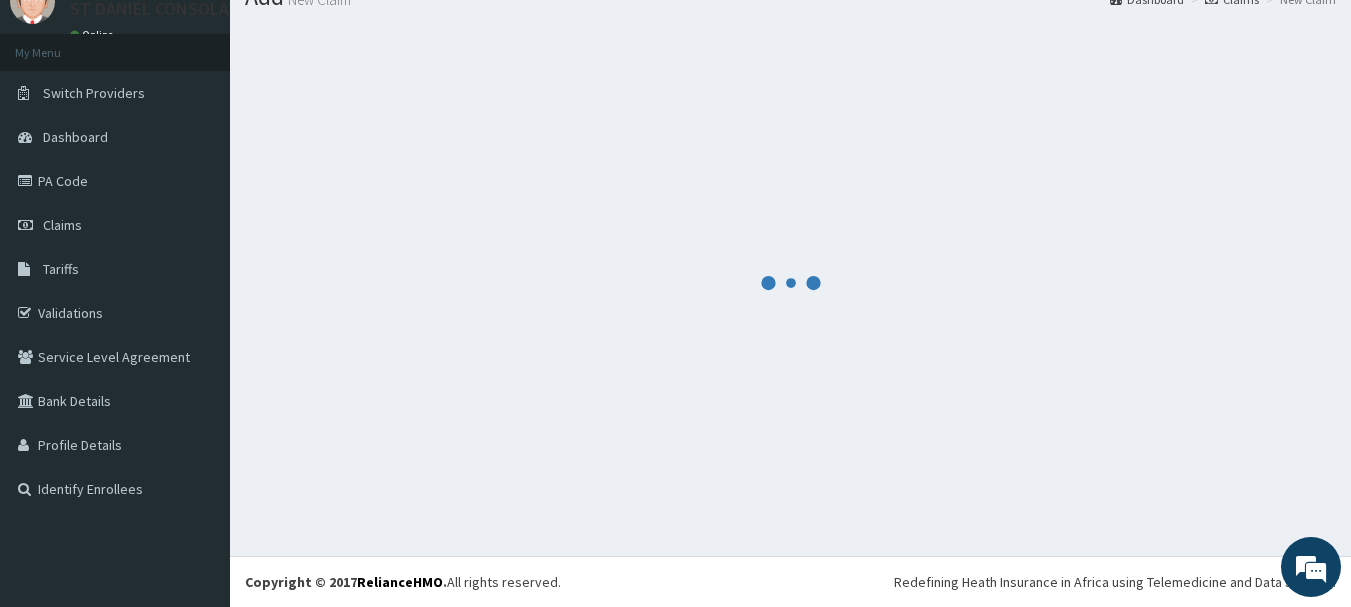 scroll, scrollTop: 962, scrollLeft: 0, axis: vertical 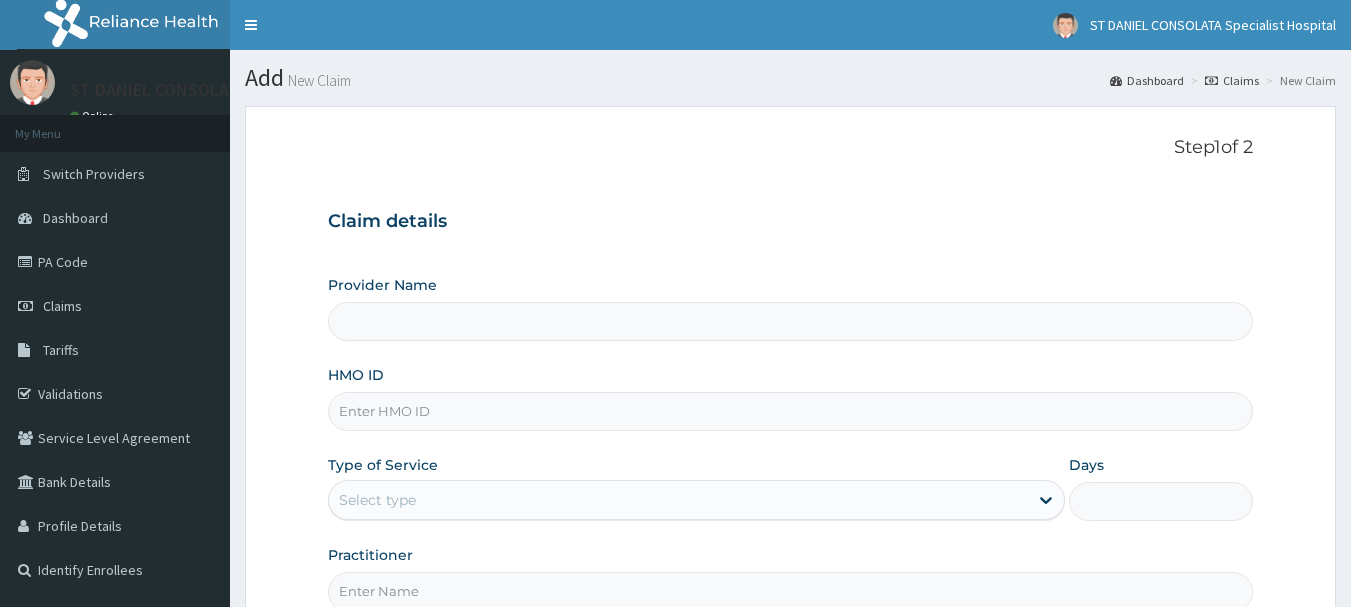 type on "ST DANIEL CONSOLATA SPECIALIST HOSPITAL" 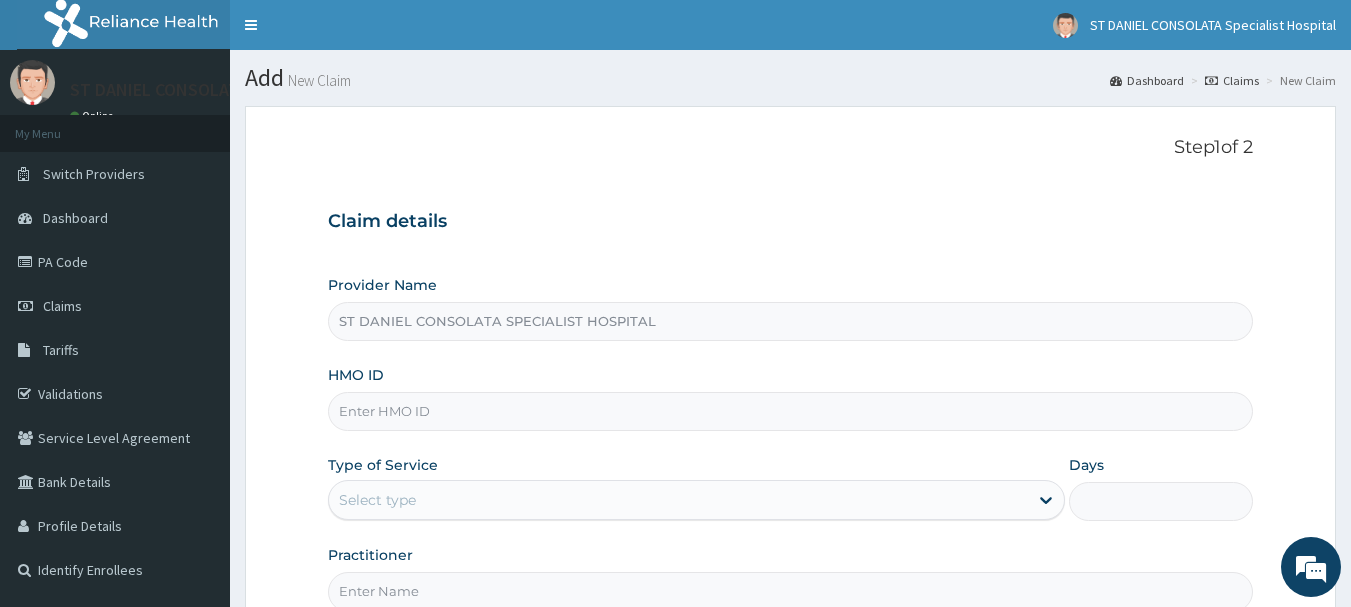scroll, scrollTop: 0, scrollLeft: 0, axis: both 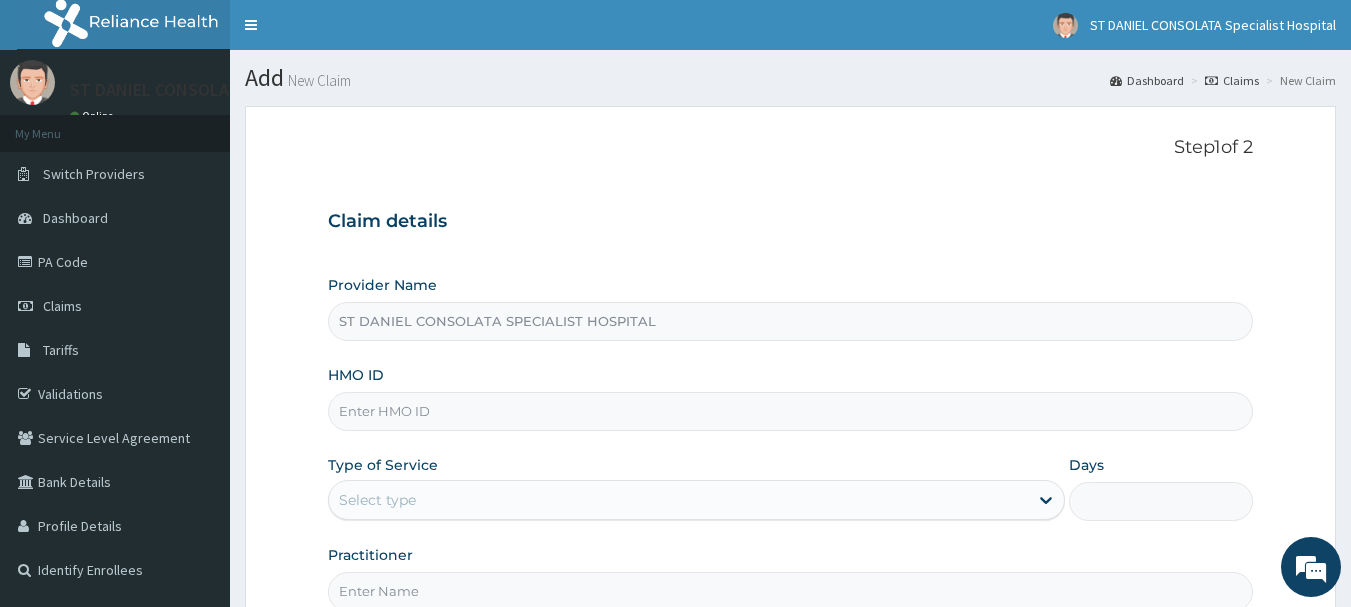 click on "HMO ID" at bounding box center (791, 411) 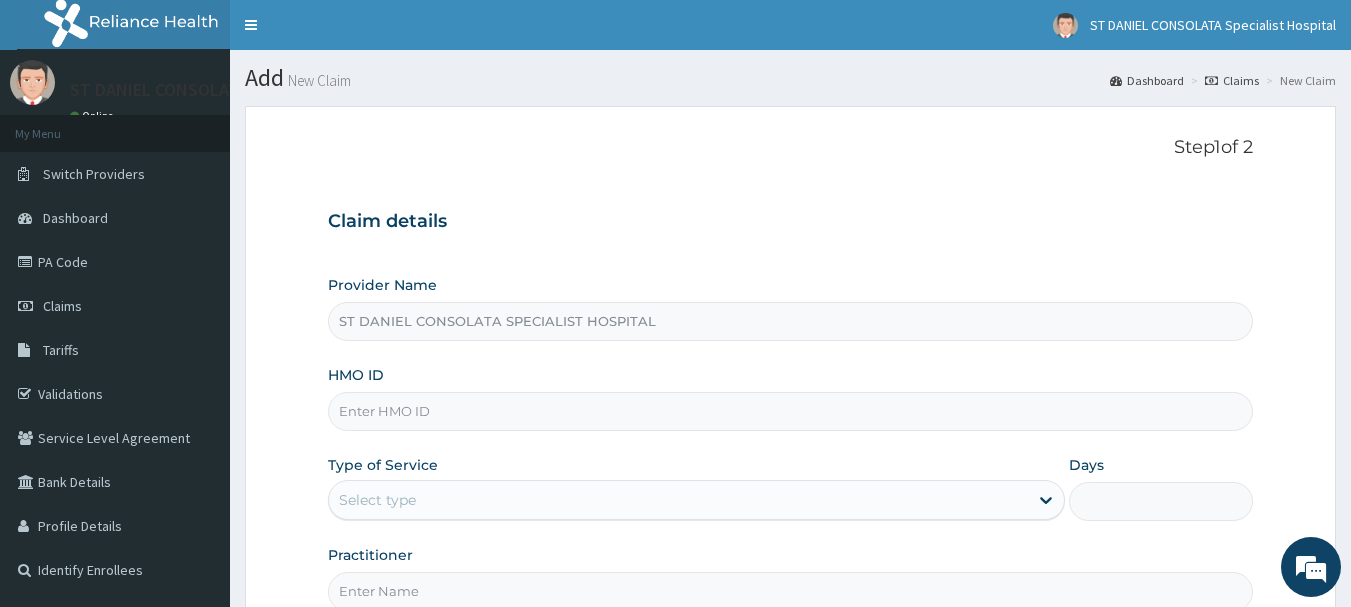 paste on "FCC/14876/A" 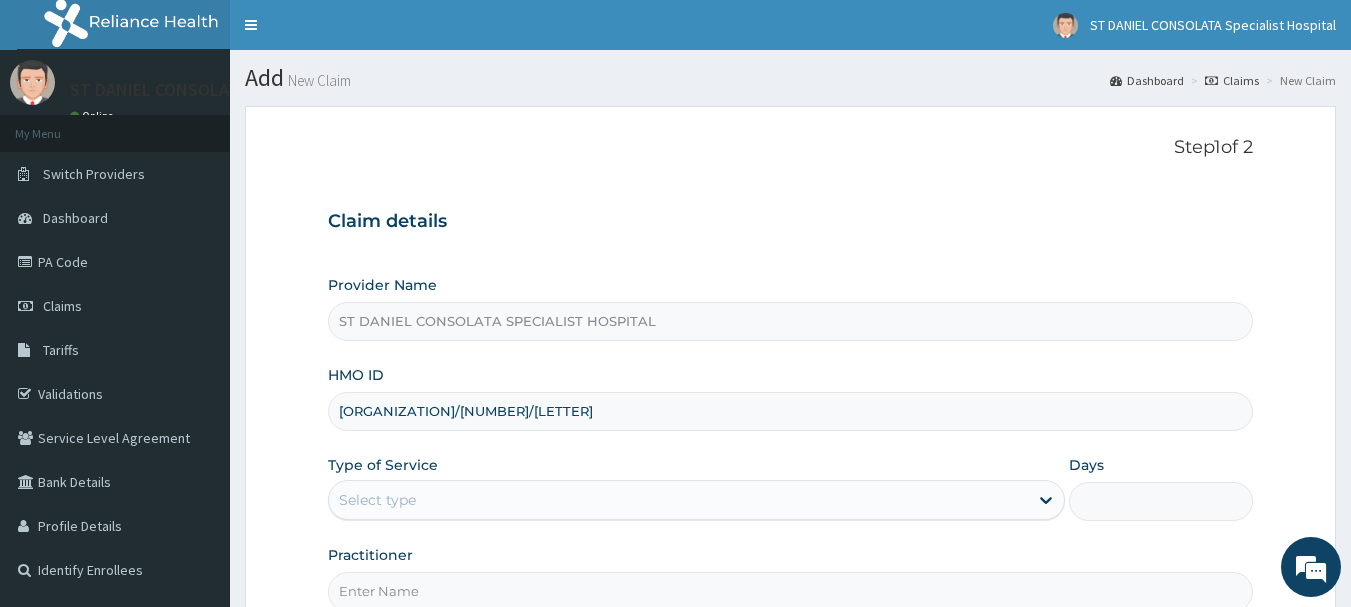 type on "FCC/14876/A" 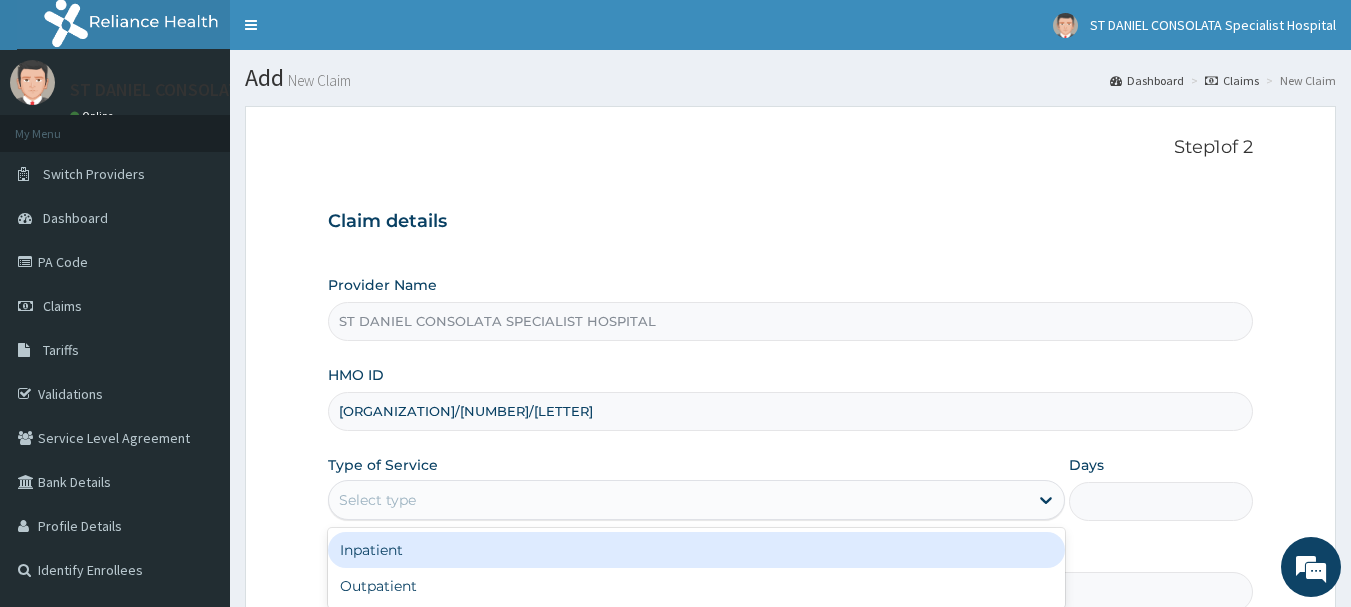 click on "Select type" at bounding box center (678, 500) 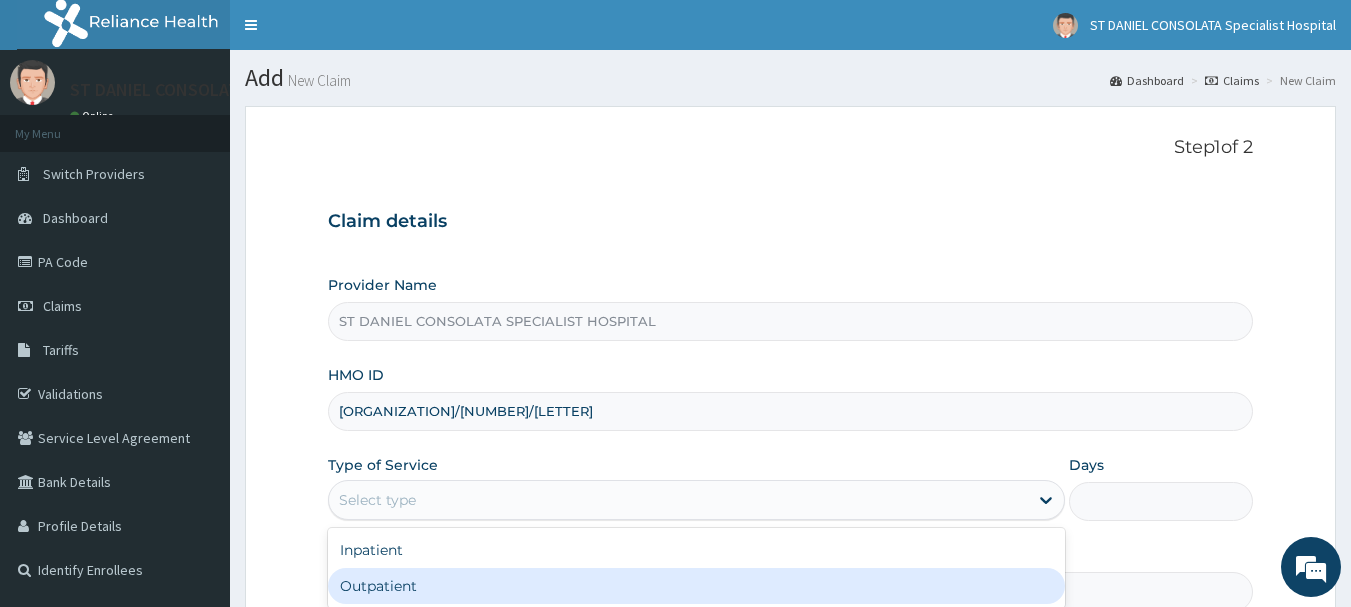 click on "Outpatient" at bounding box center [696, 586] 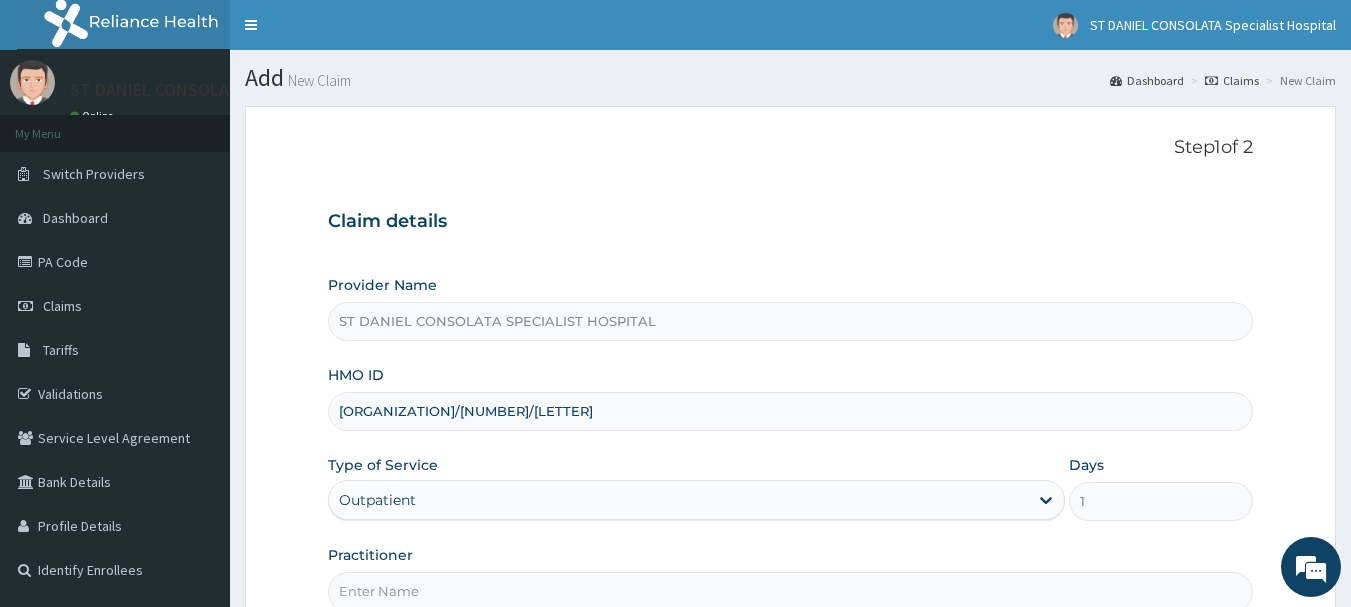 scroll, scrollTop: 215, scrollLeft: 0, axis: vertical 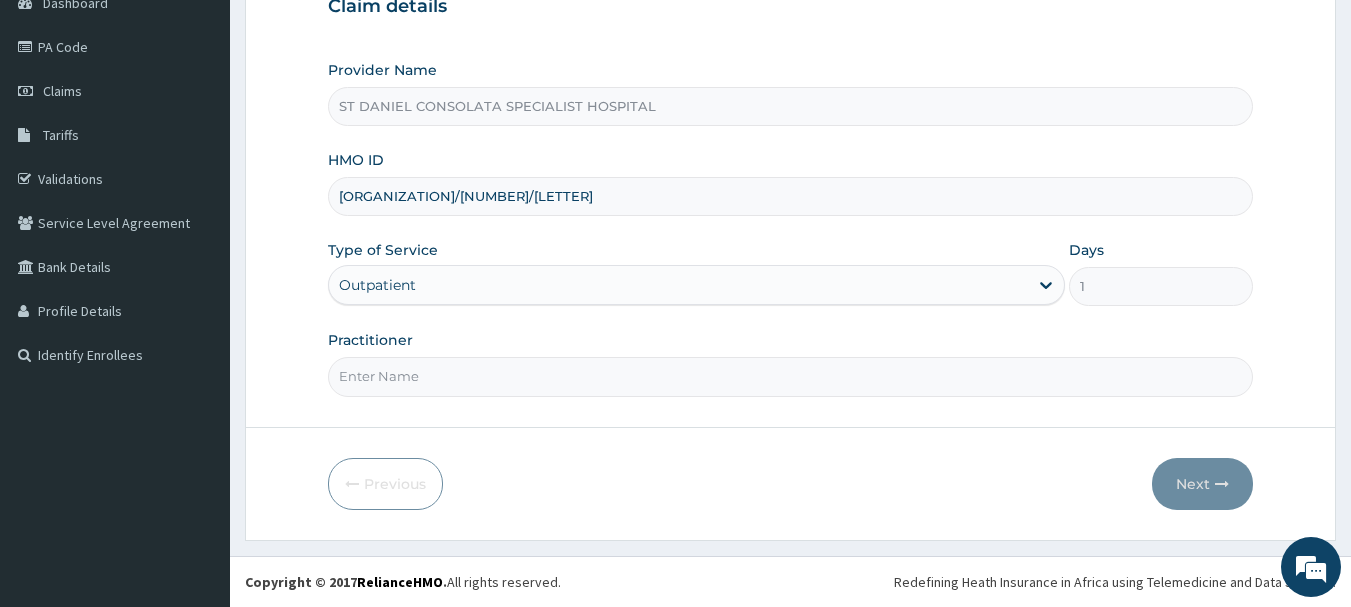 click on "Practitioner" at bounding box center (791, 376) 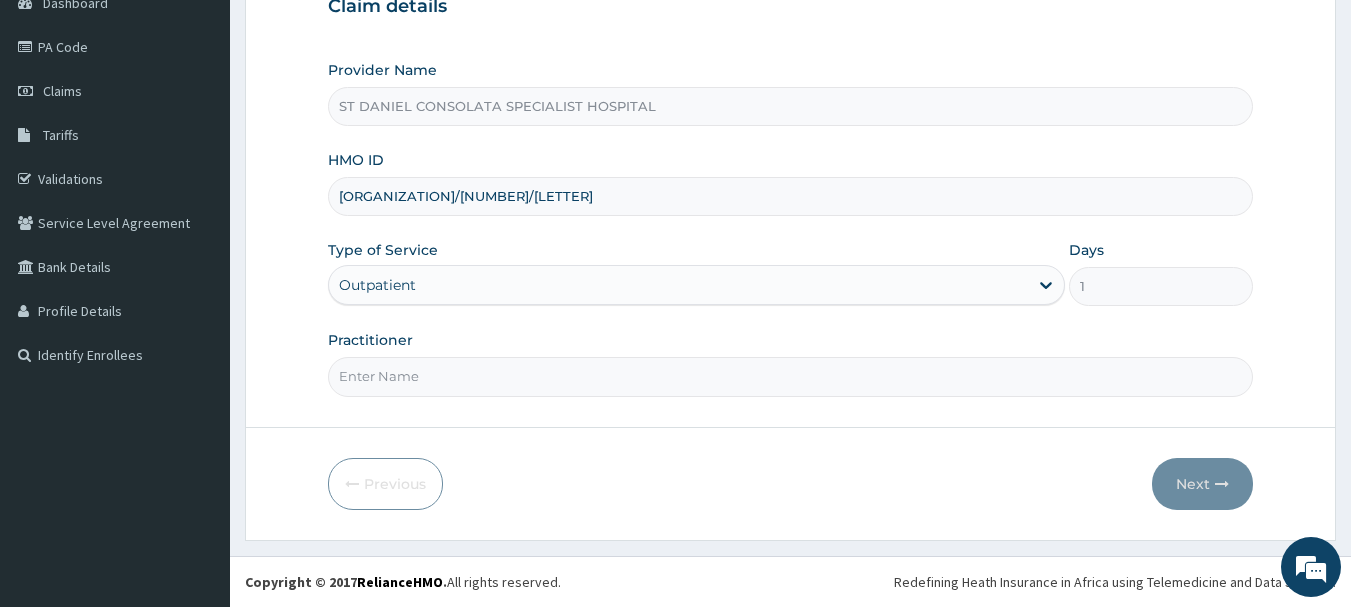 type on "DR OJOBOR" 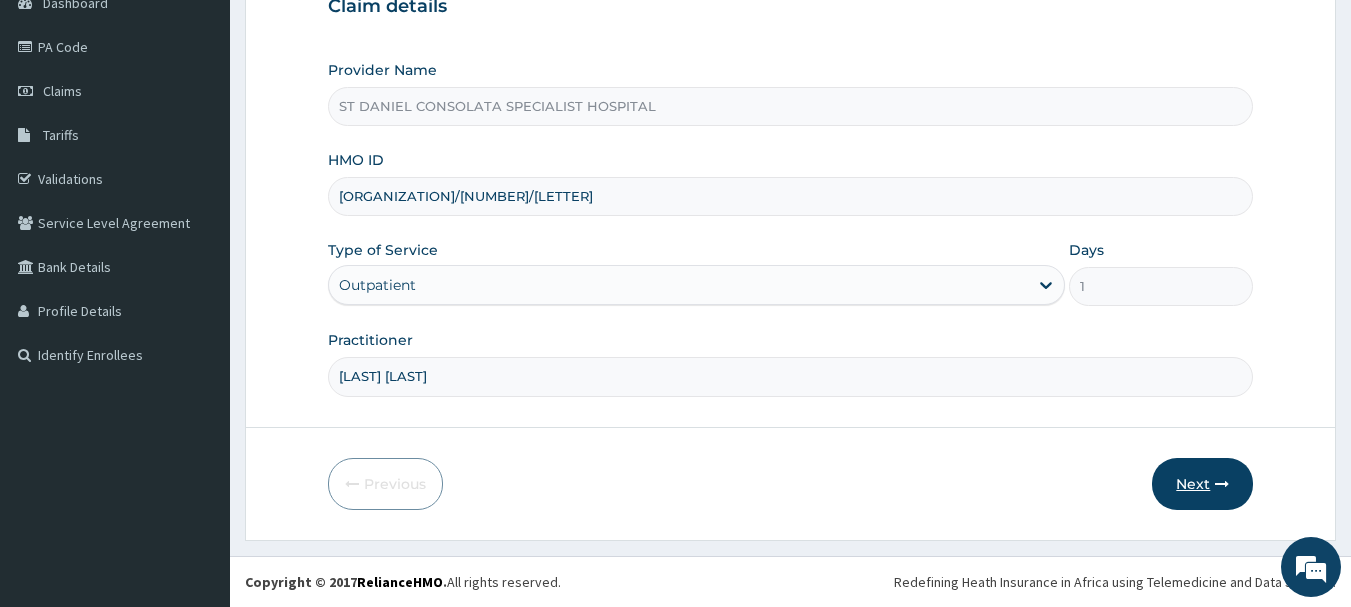 click on "Next" at bounding box center (1202, 484) 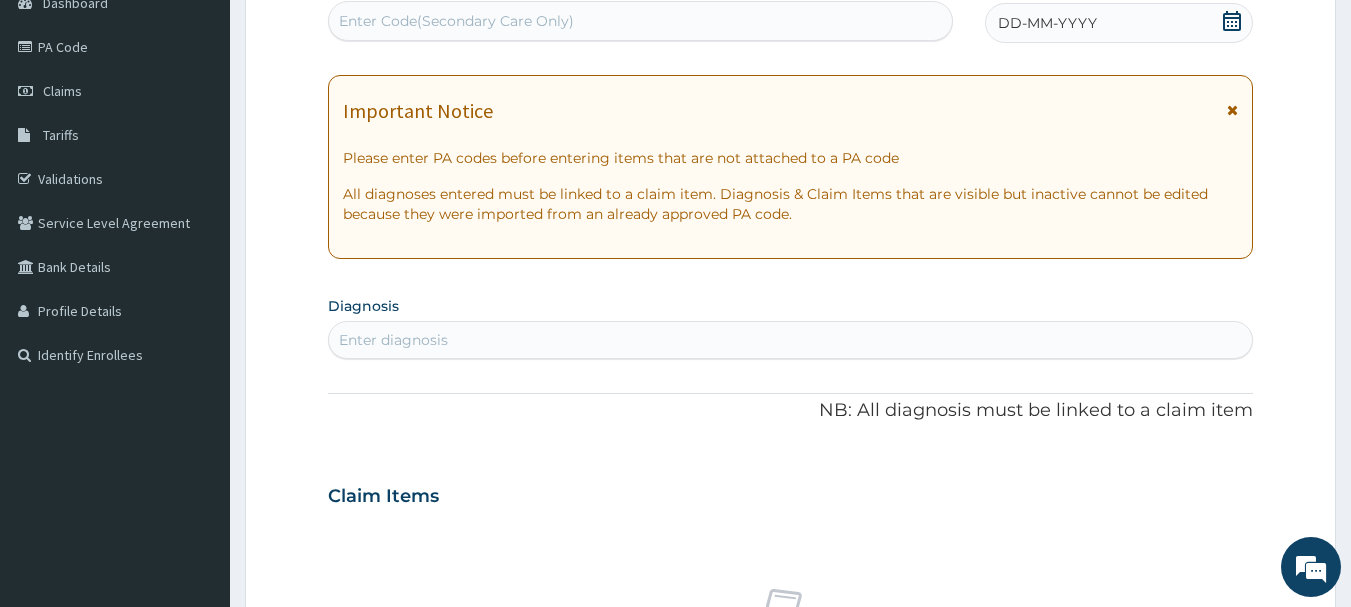 click on "Enter Code(Secondary Care Only)" at bounding box center [456, 21] 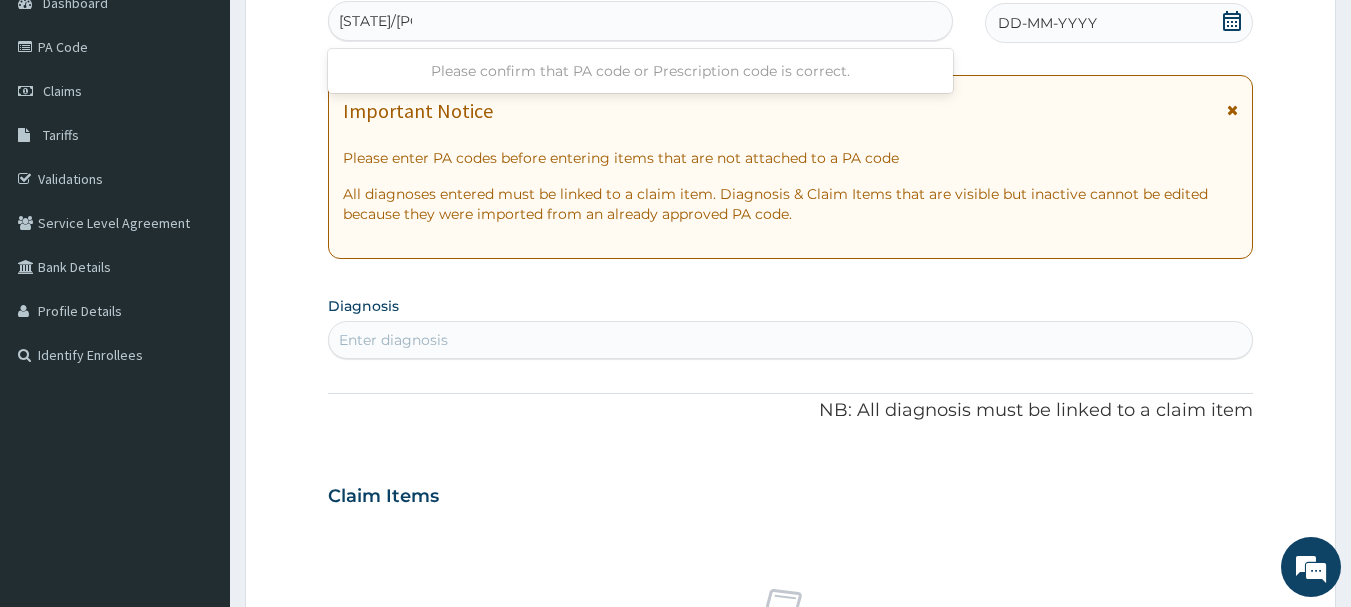 type on "PA/6AB9ED" 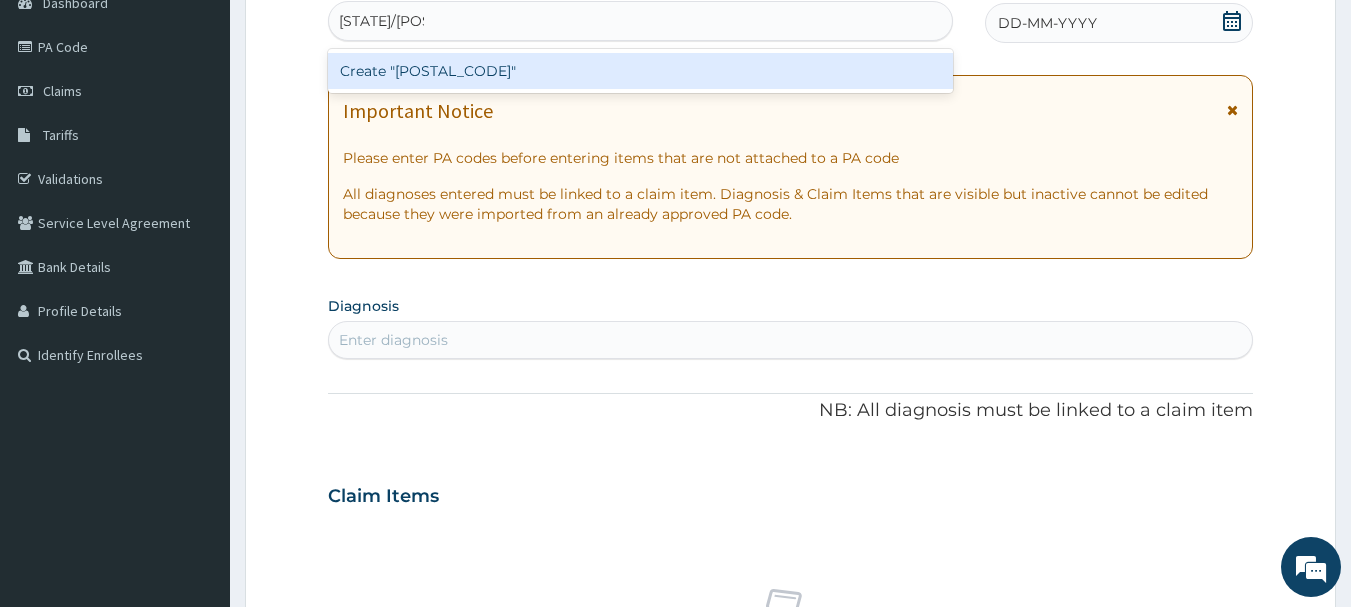 click on "Create "PA/6AB9ED"" at bounding box center (641, 71) 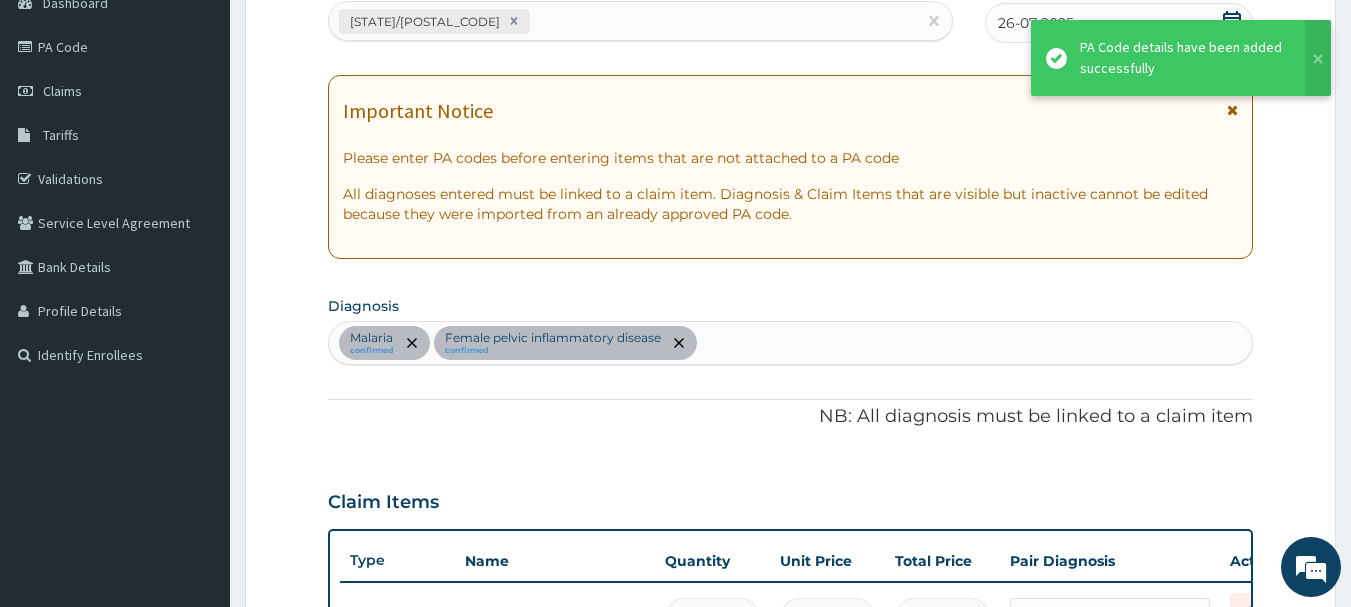 scroll, scrollTop: 1365, scrollLeft: 0, axis: vertical 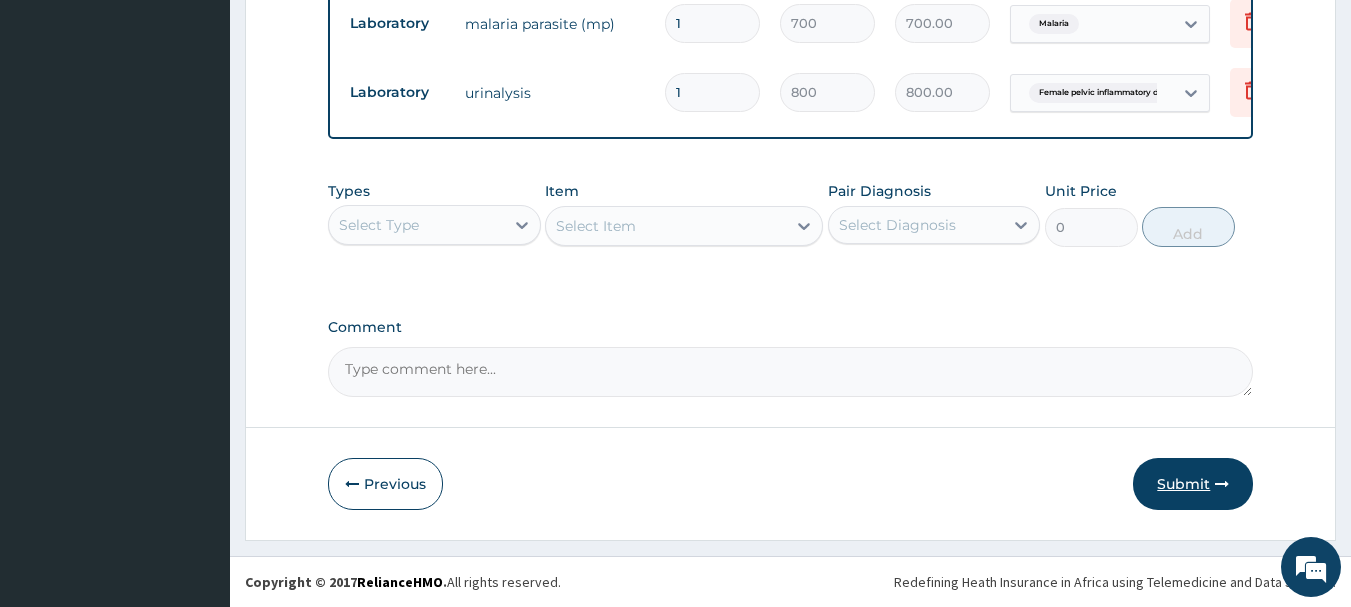 click on "Submit" at bounding box center [1193, 484] 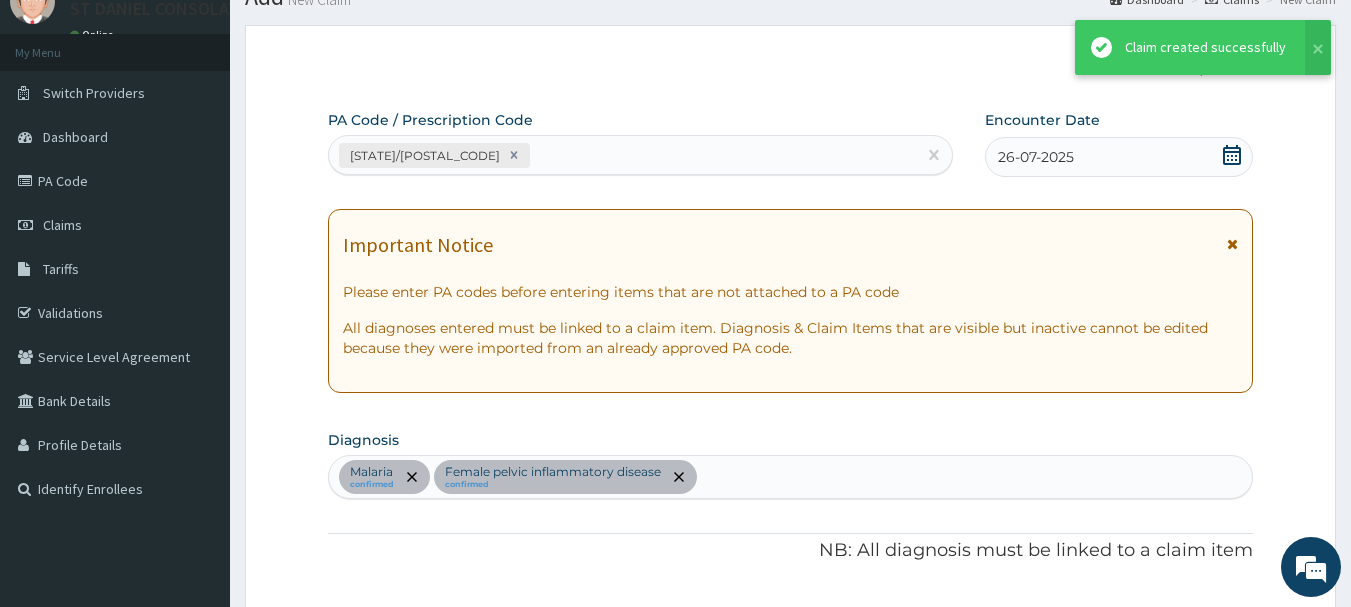 scroll, scrollTop: 1591, scrollLeft: 0, axis: vertical 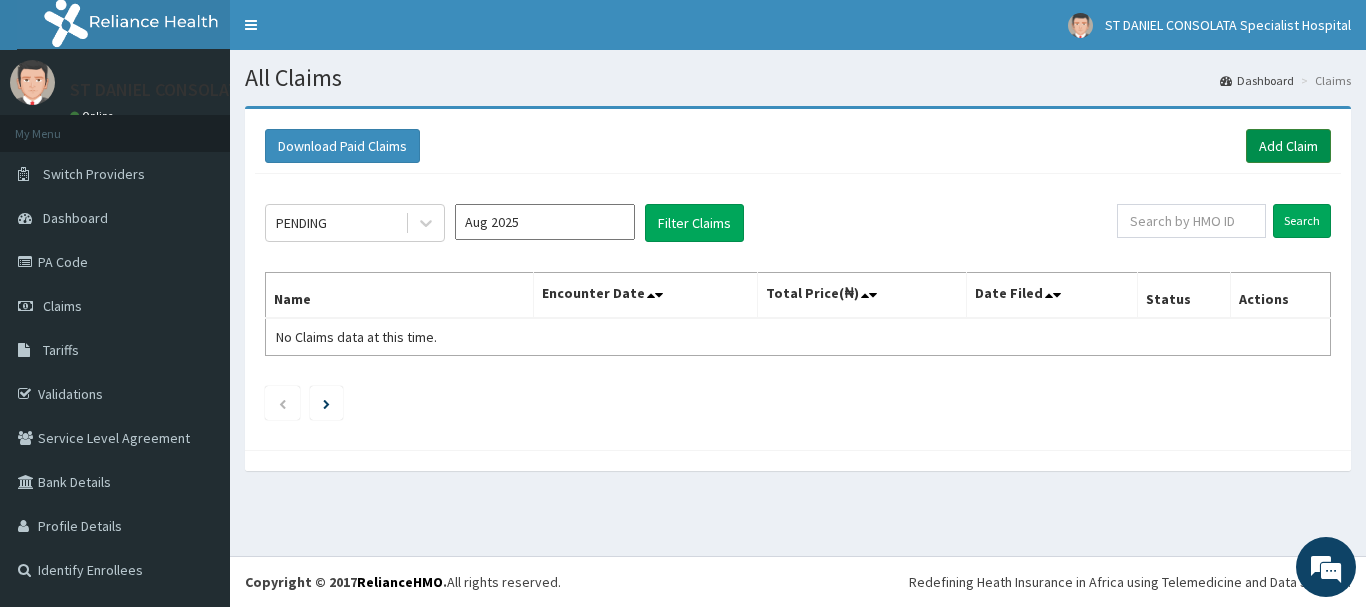 click on "Add Claim" at bounding box center (1288, 146) 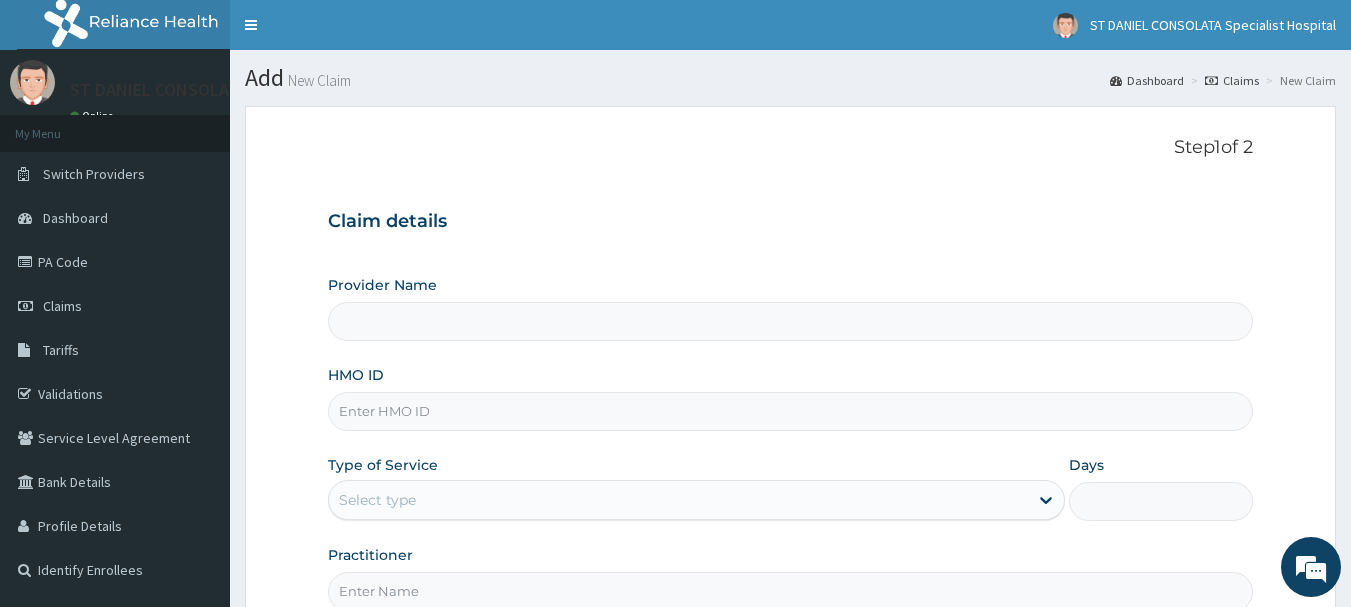scroll, scrollTop: 0, scrollLeft: 0, axis: both 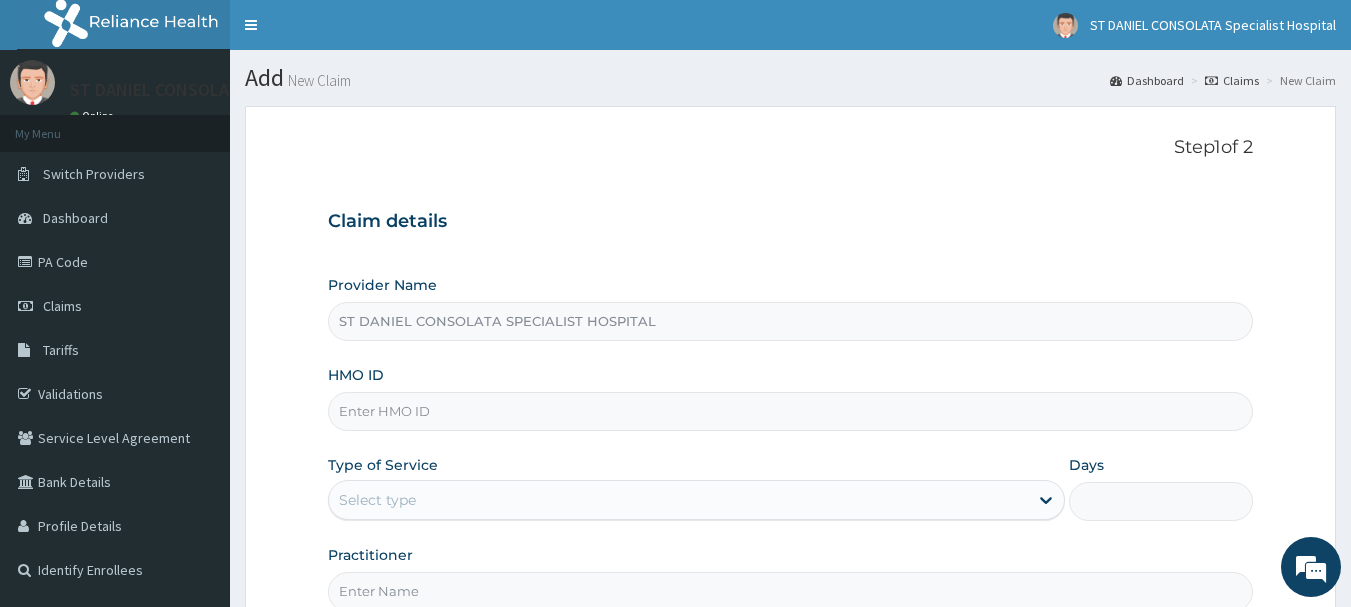 click on "HMO ID" at bounding box center (791, 411) 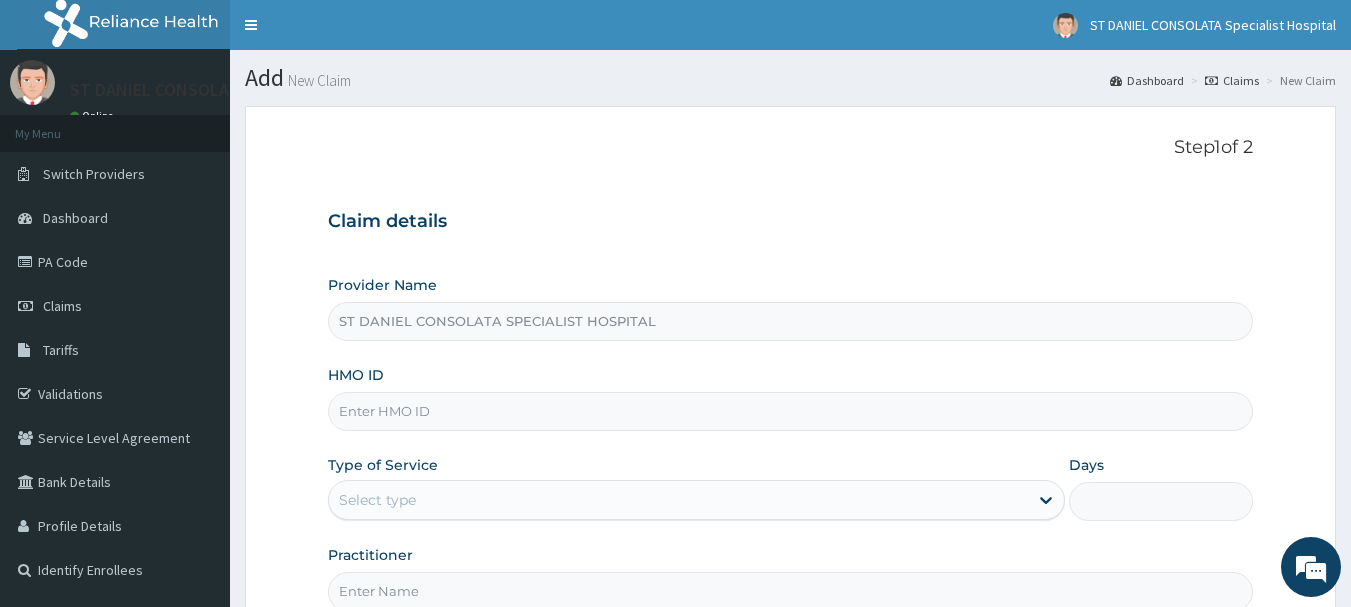 paste on "APH/10017/A" 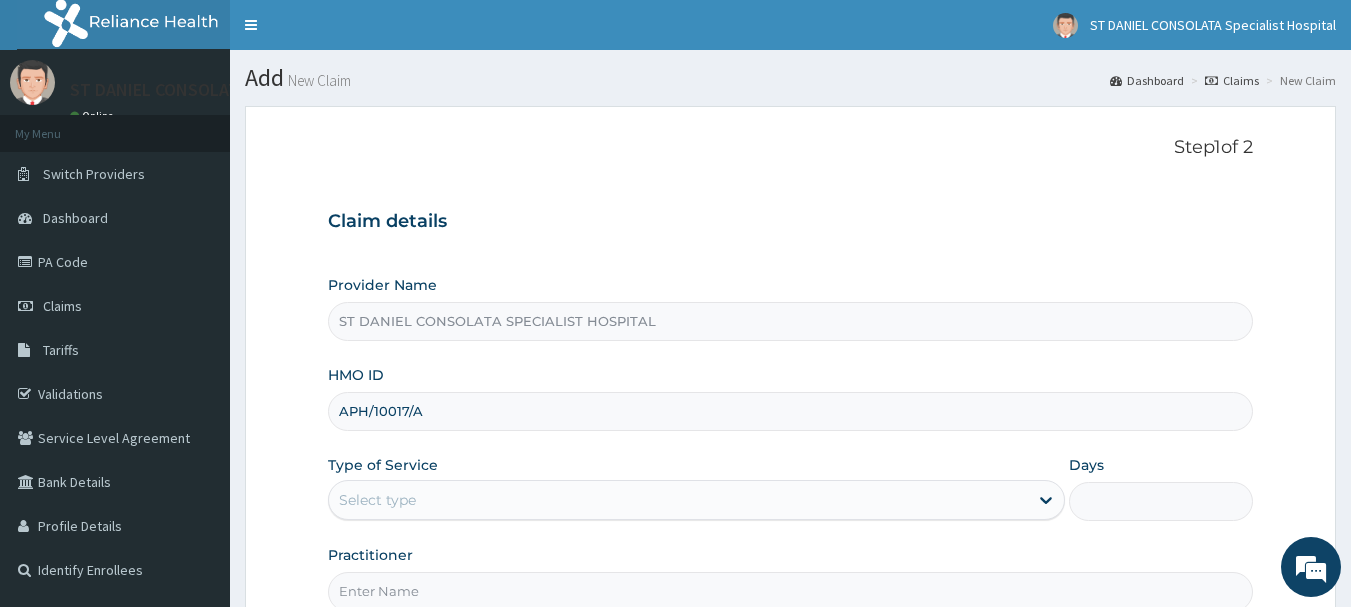 type on "APH/10017/A" 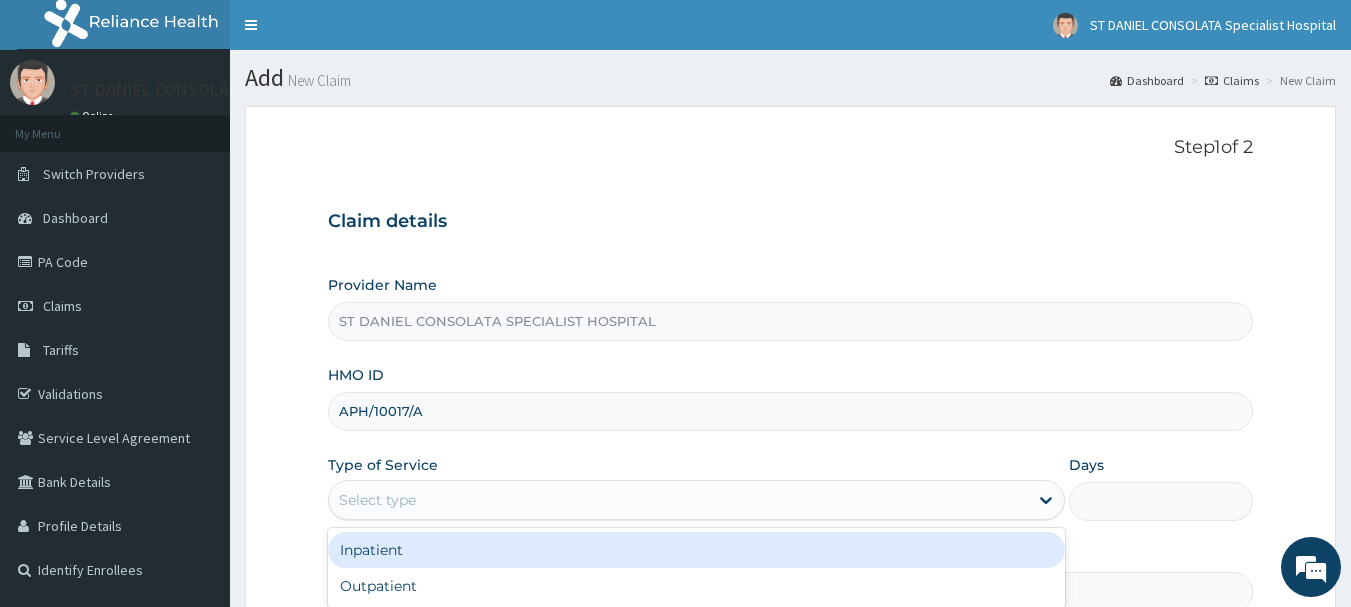 click on "Select type" at bounding box center [377, 500] 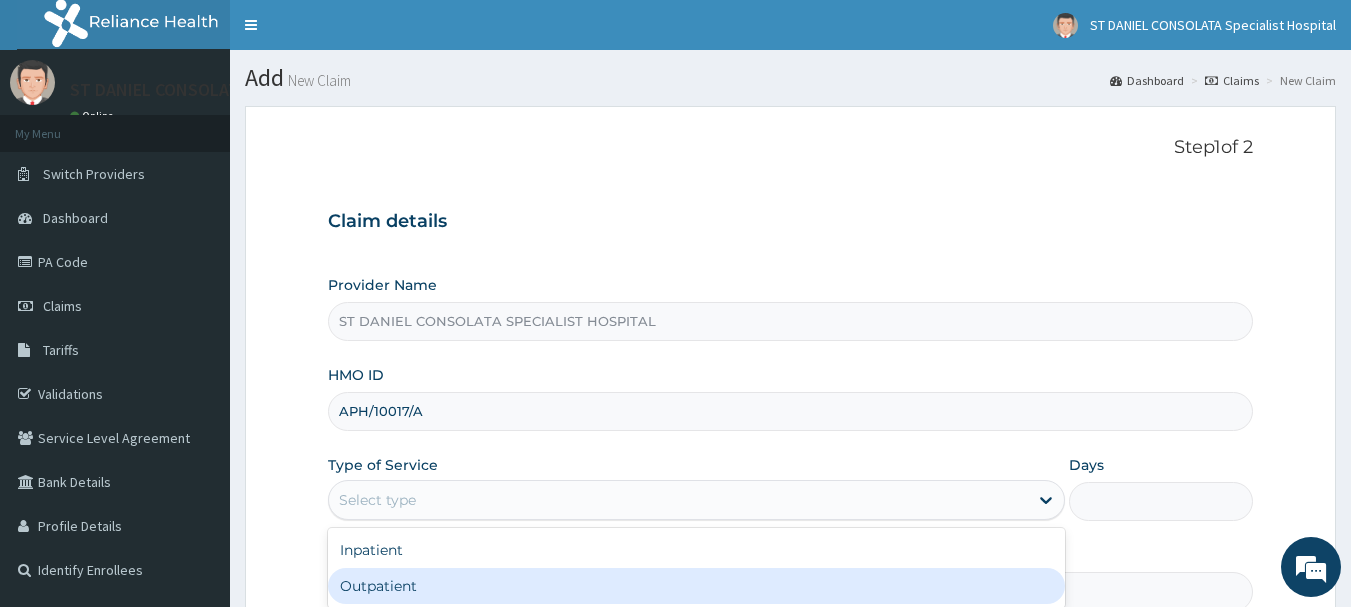 click on "Outpatient" at bounding box center (696, 586) 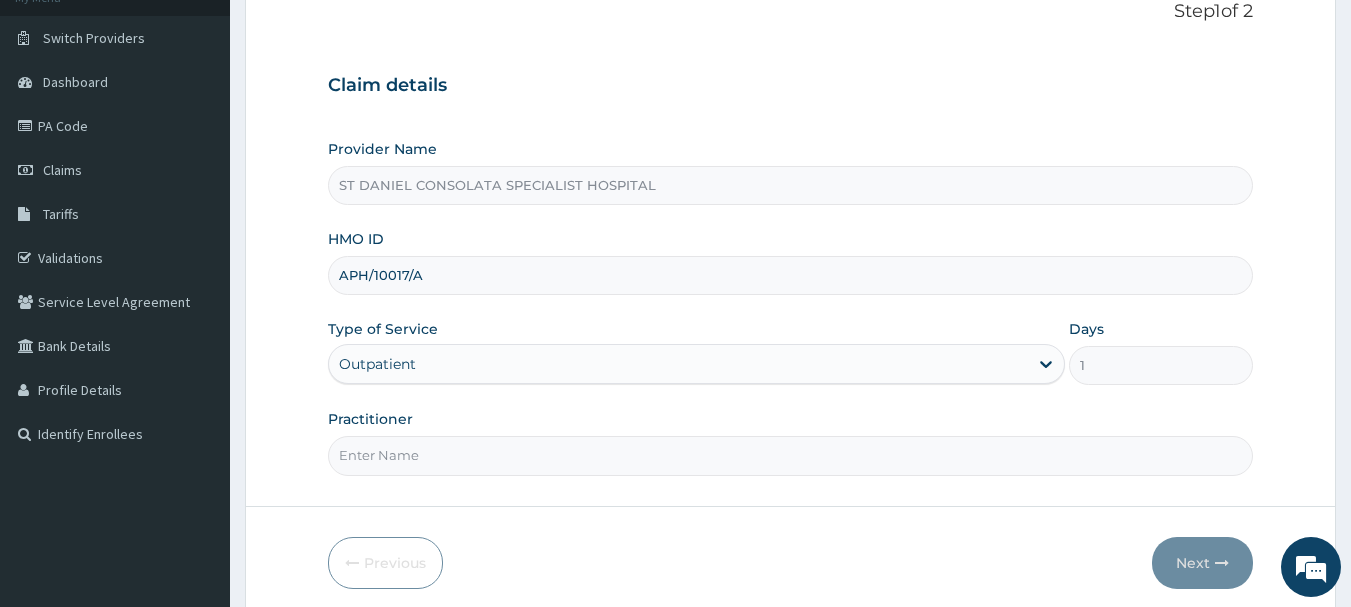 scroll, scrollTop: 215, scrollLeft: 0, axis: vertical 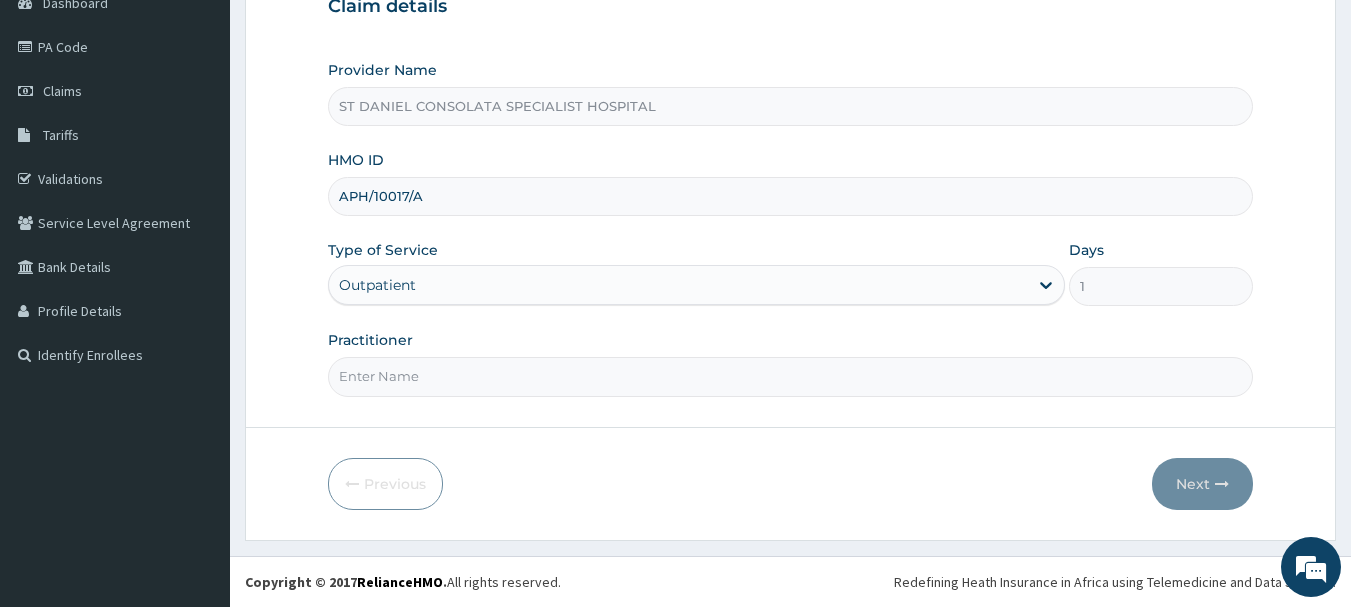 click on "Practitioner" at bounding box center (791, 376) 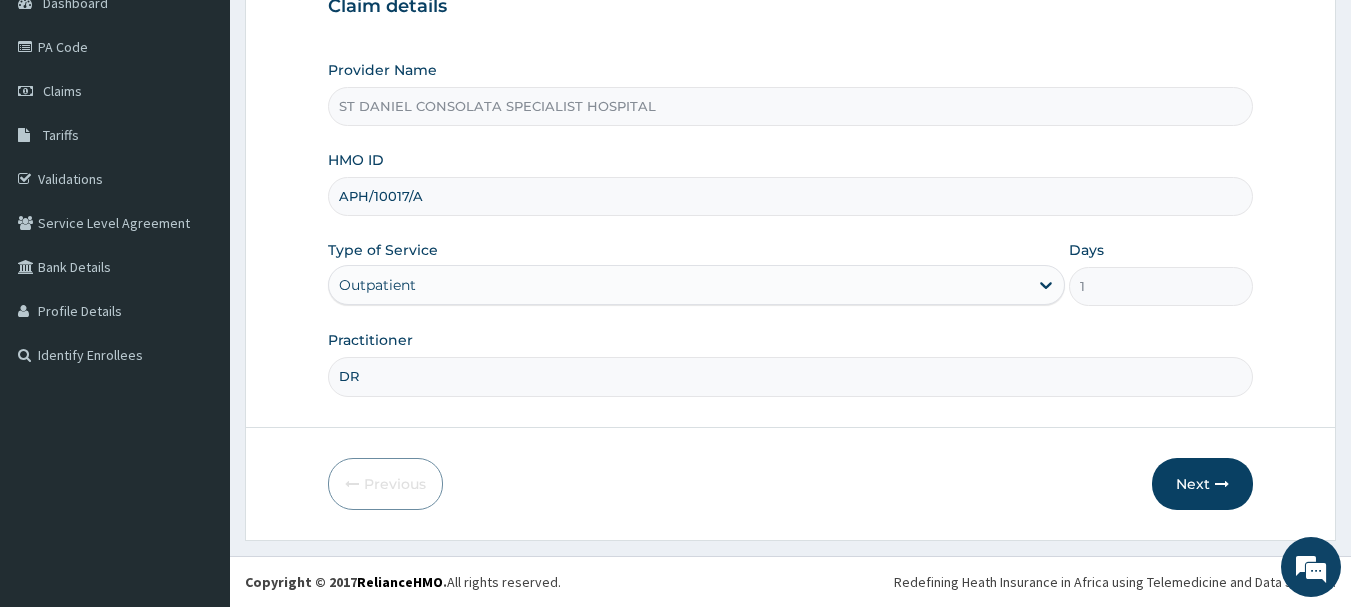 type on "DR AJAWARA" 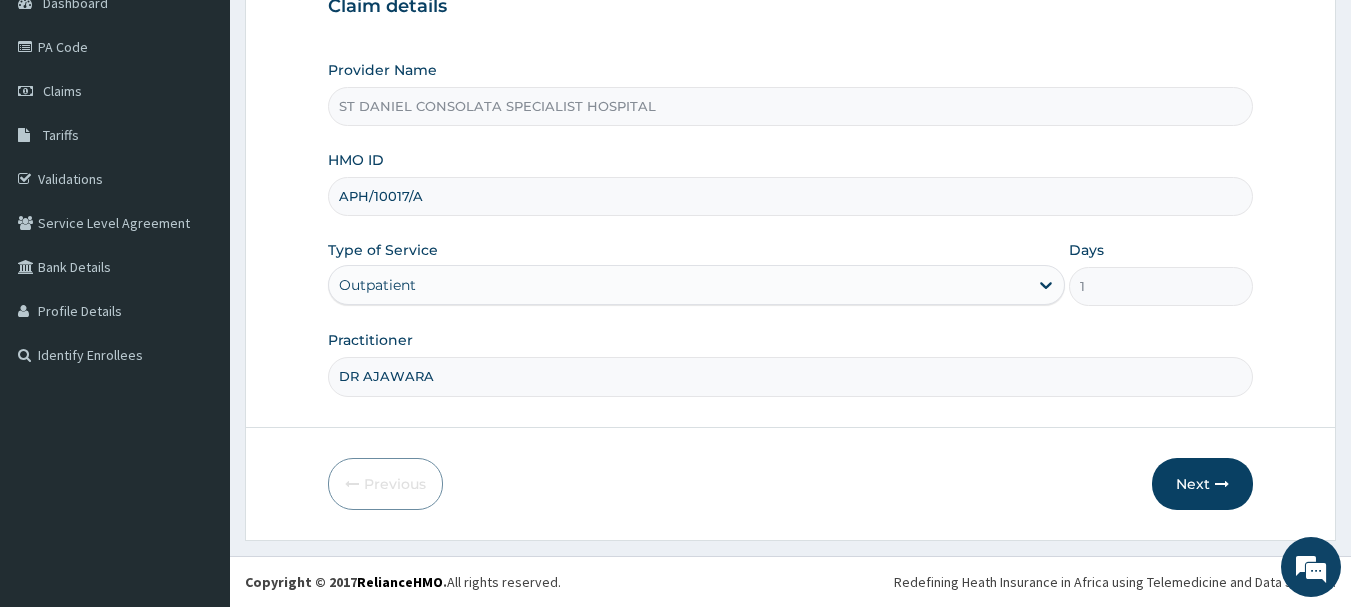 click on "Previous   Next" at bounding box center (791, 484) 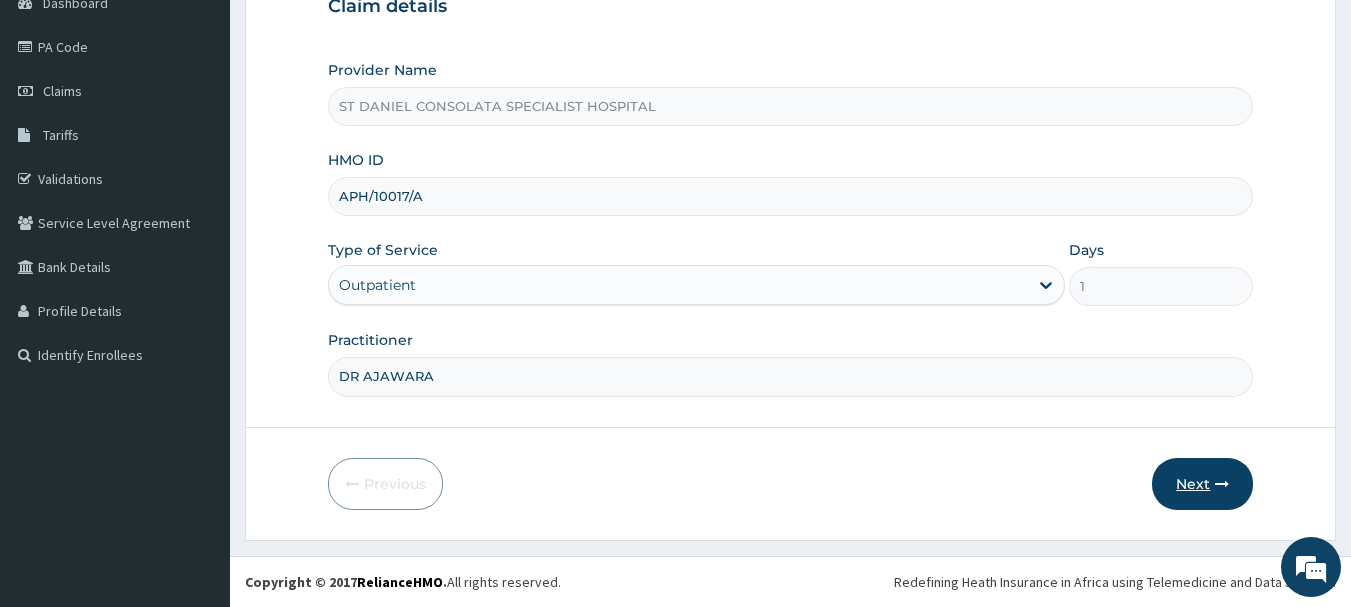 click on "Next" at bounding box center (1202, 484) 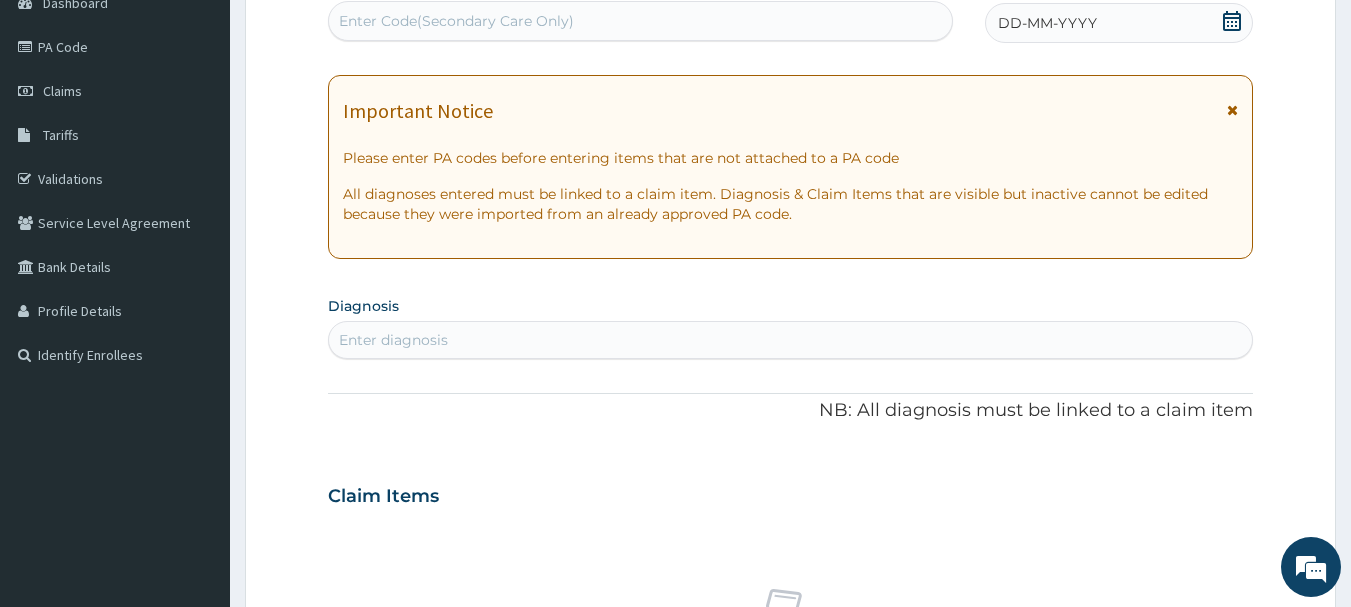 click on "Enter Code(Secondary Care Only)" at bounding box center (641, 21) 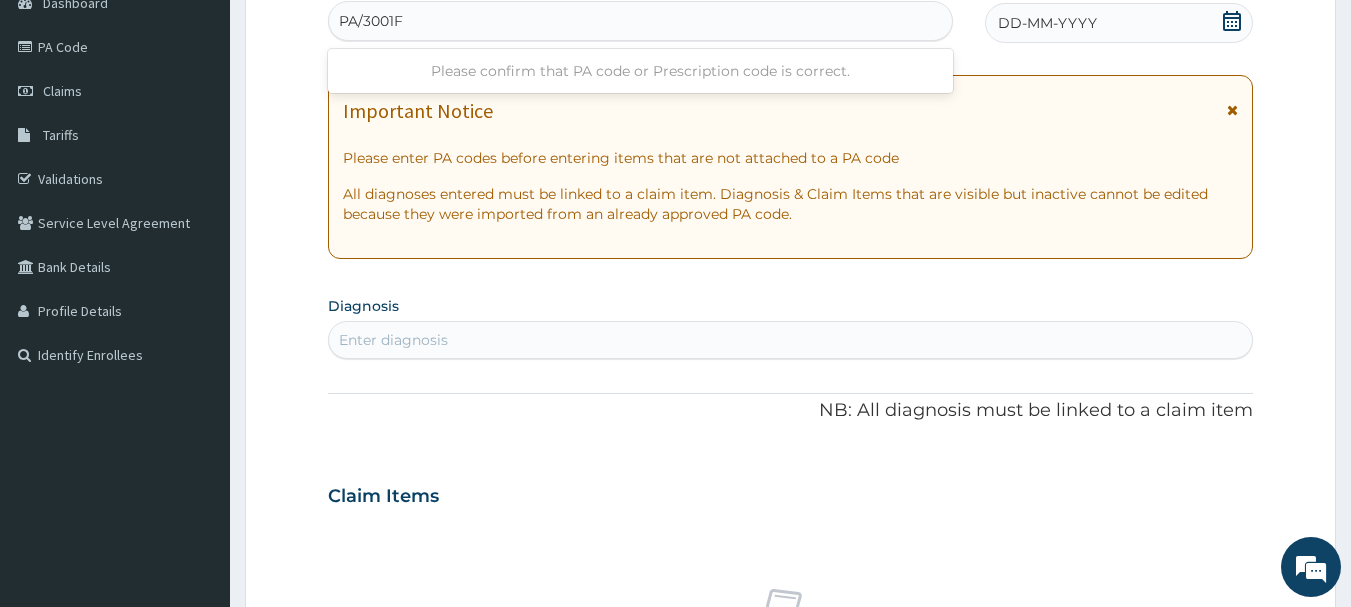 type on "PA/3001F4" 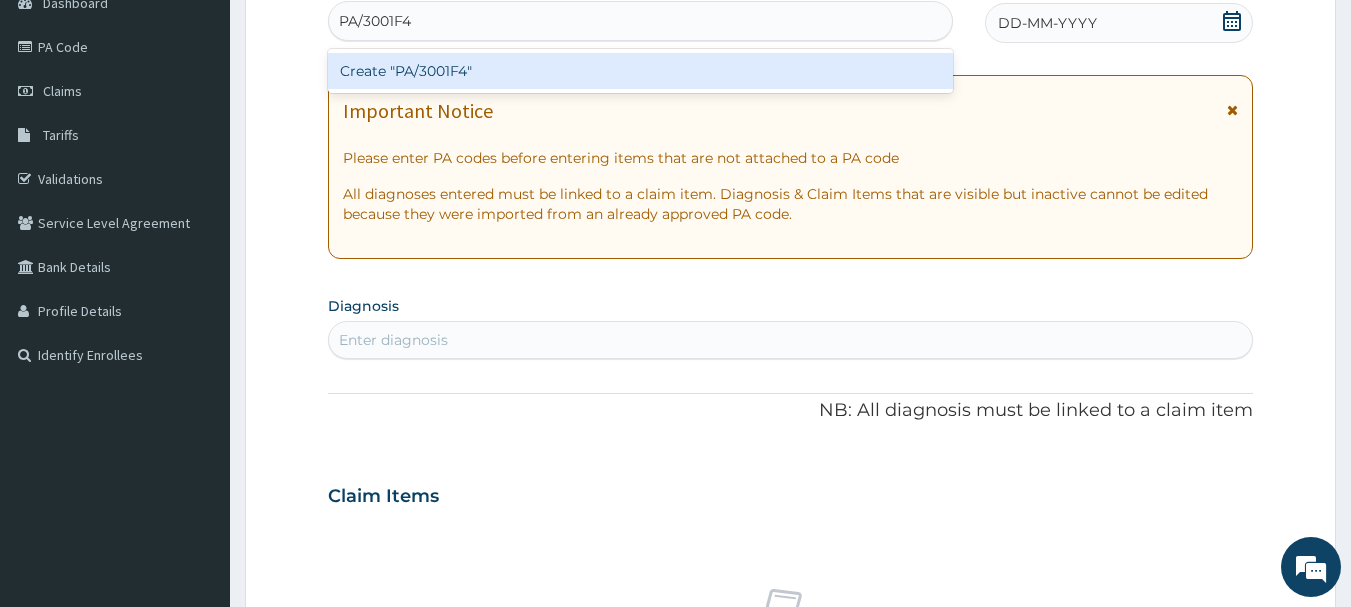 click on "Create "PA/3001F4"" at bounding box center (641, 71) 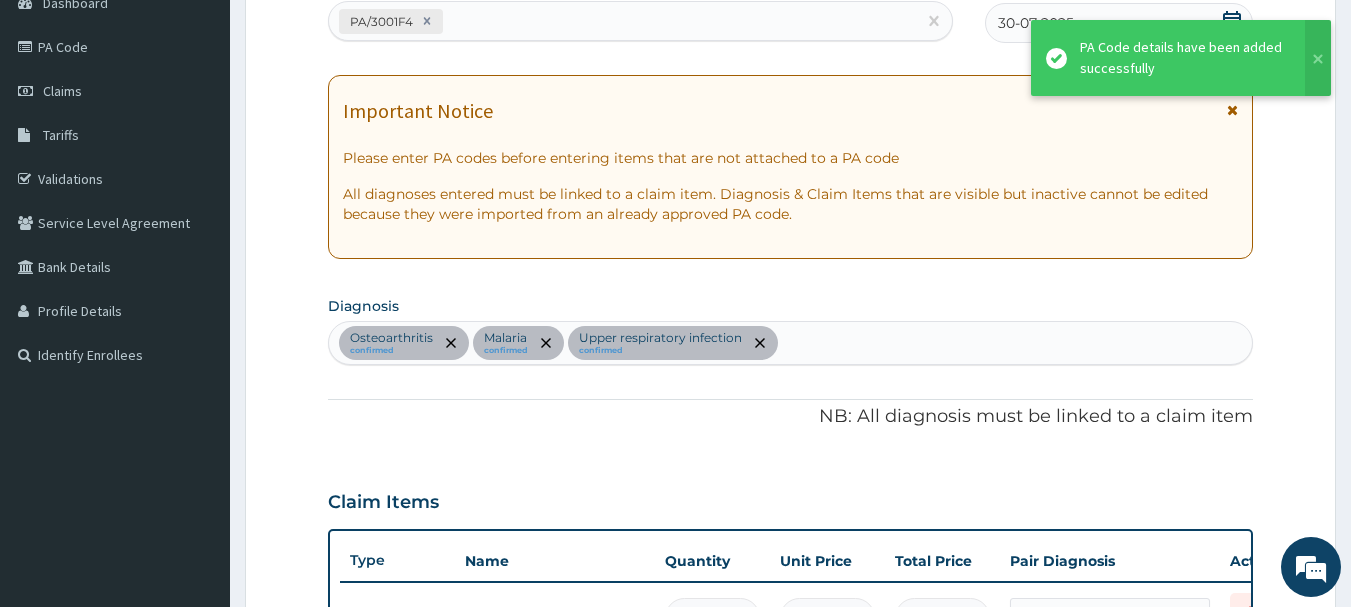 scroll, scrollTop: 1292, scrollLeft: 0, axis: vertical 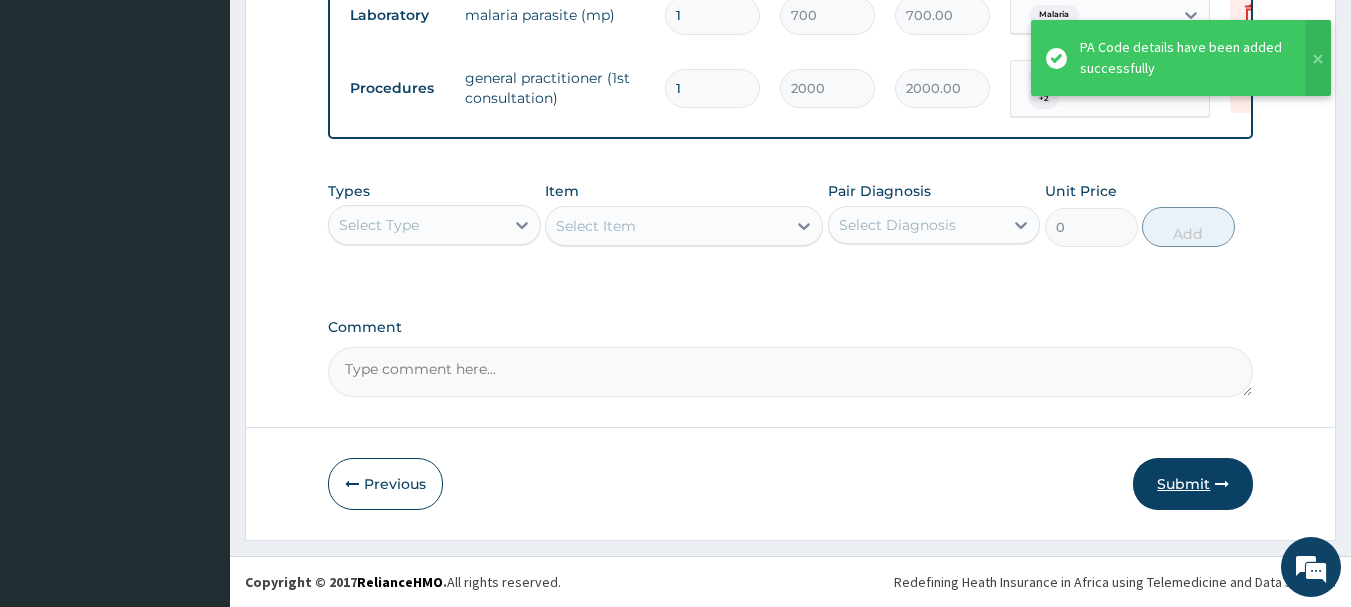 click on "Submit" at bounding box center [1193, 484] 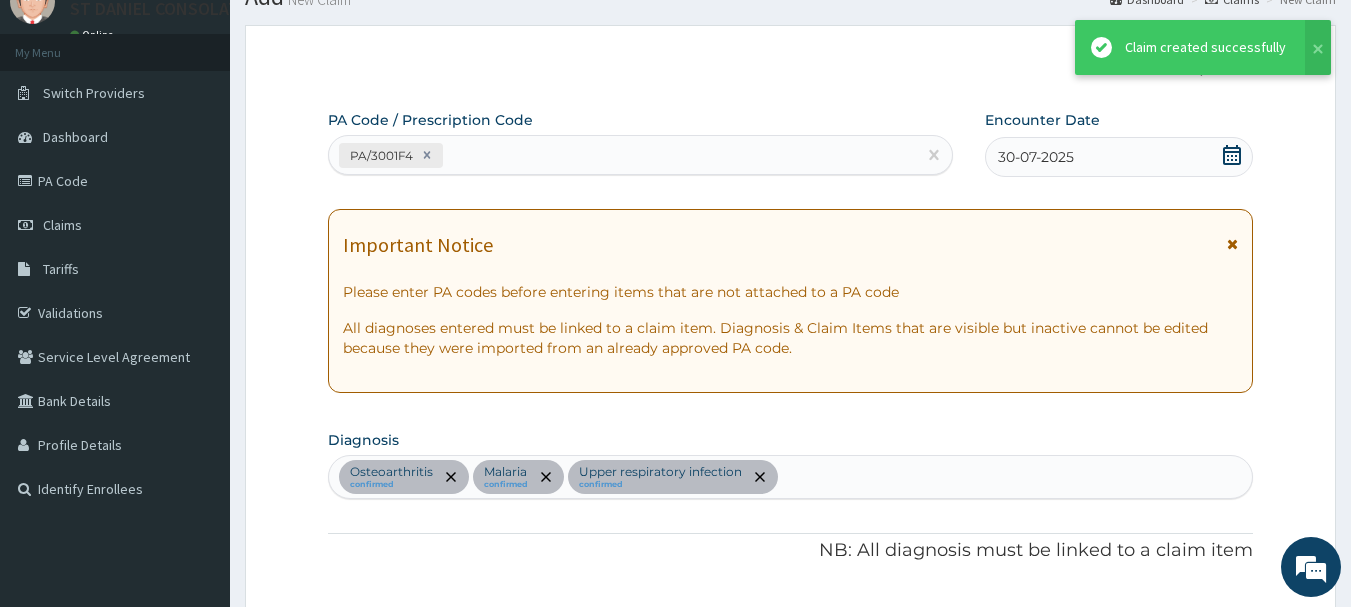 scroll, scrollTop: 1522, scrollLeft: 0, axis: vertical 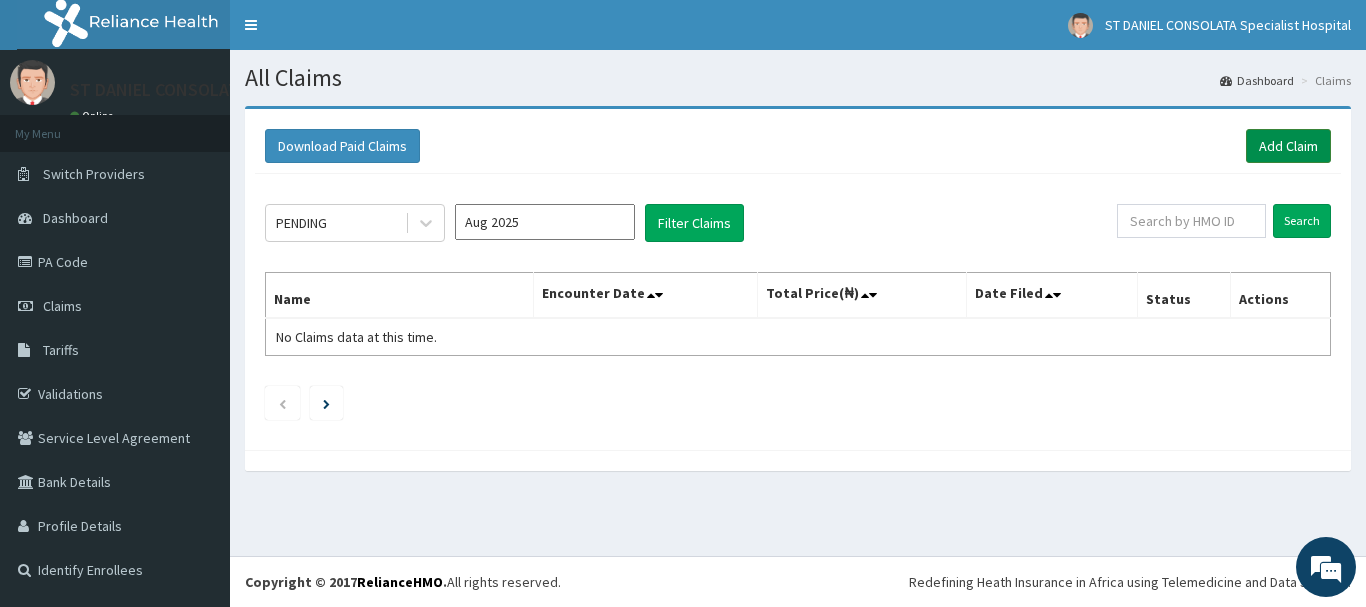 click on "Add Claim" at bounding box center (1288, 146) 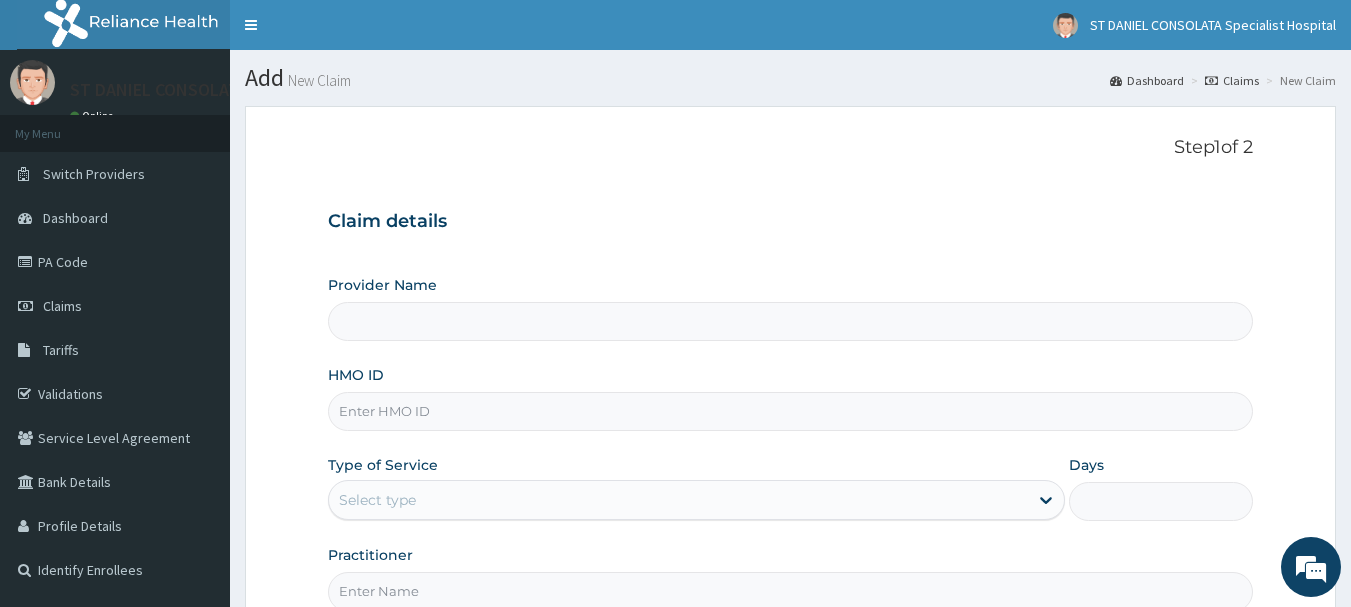 scroll, scrollTop: 0, scrollLeft: 0, axis: both 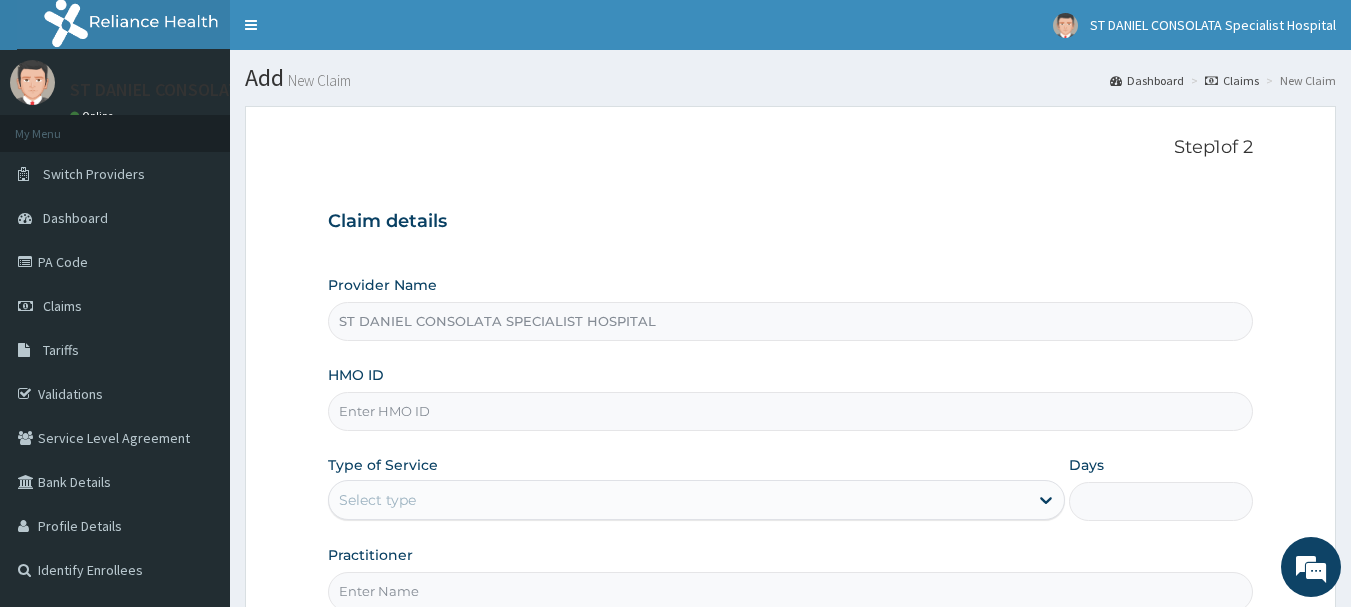 click on "HMO ID" at bounding box center [791, 411] 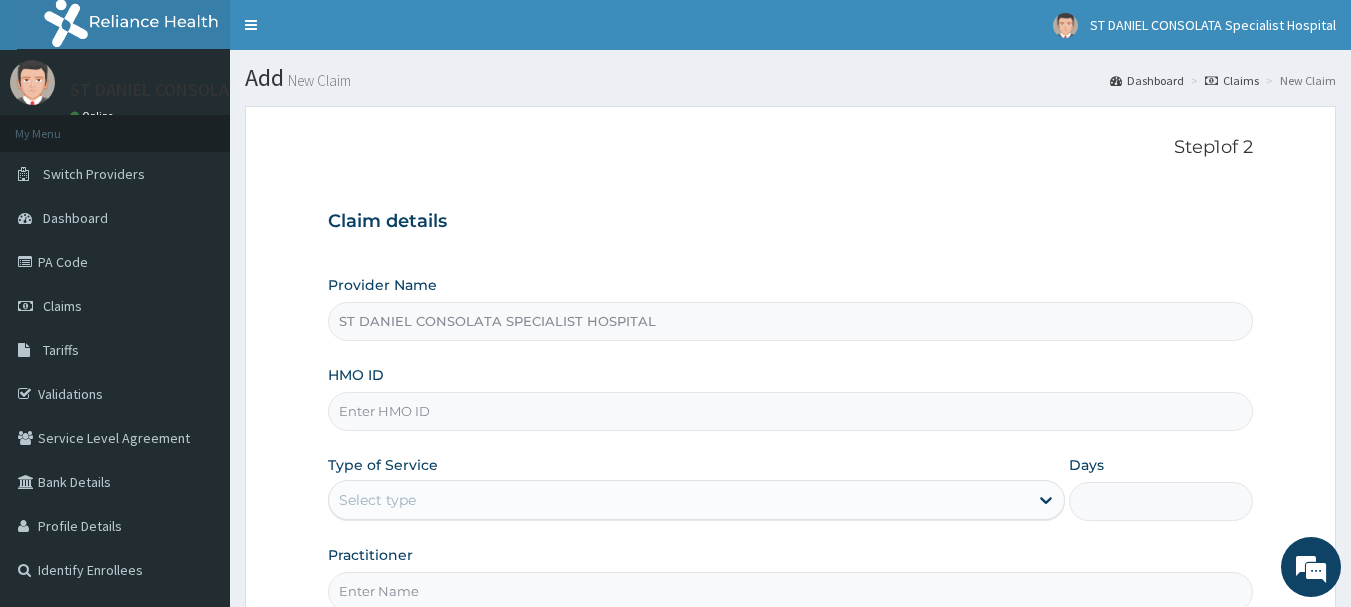 paste on "SBG/10961/A" 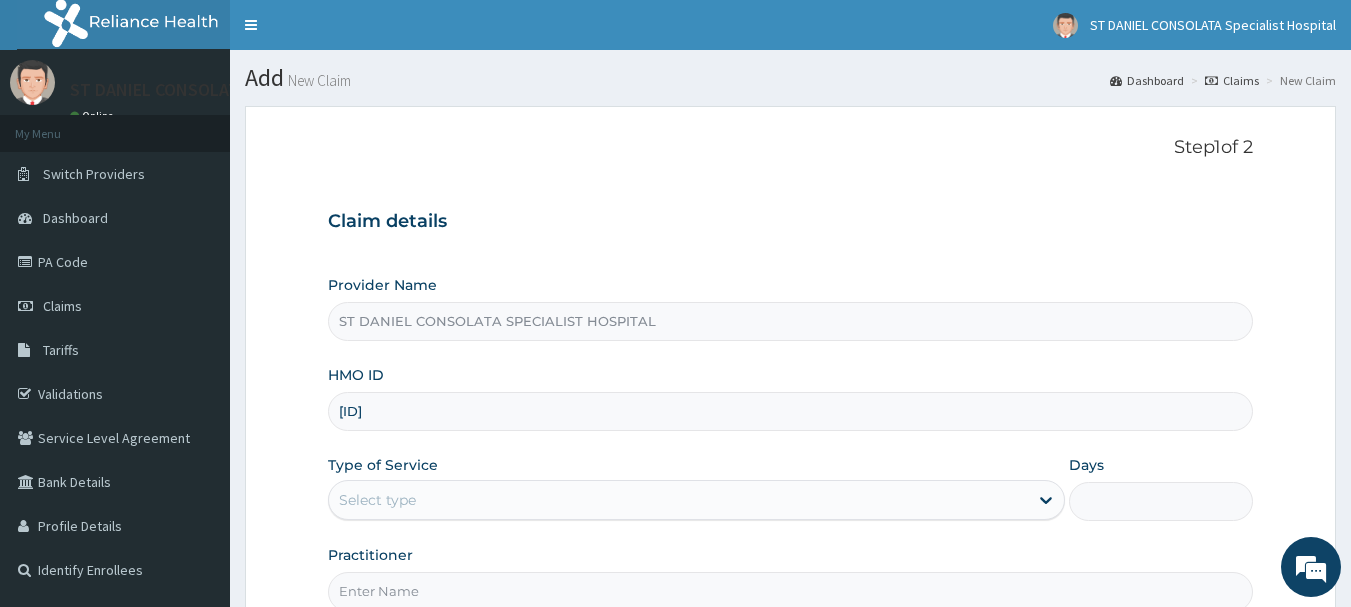 type on "SBG/10961/A" 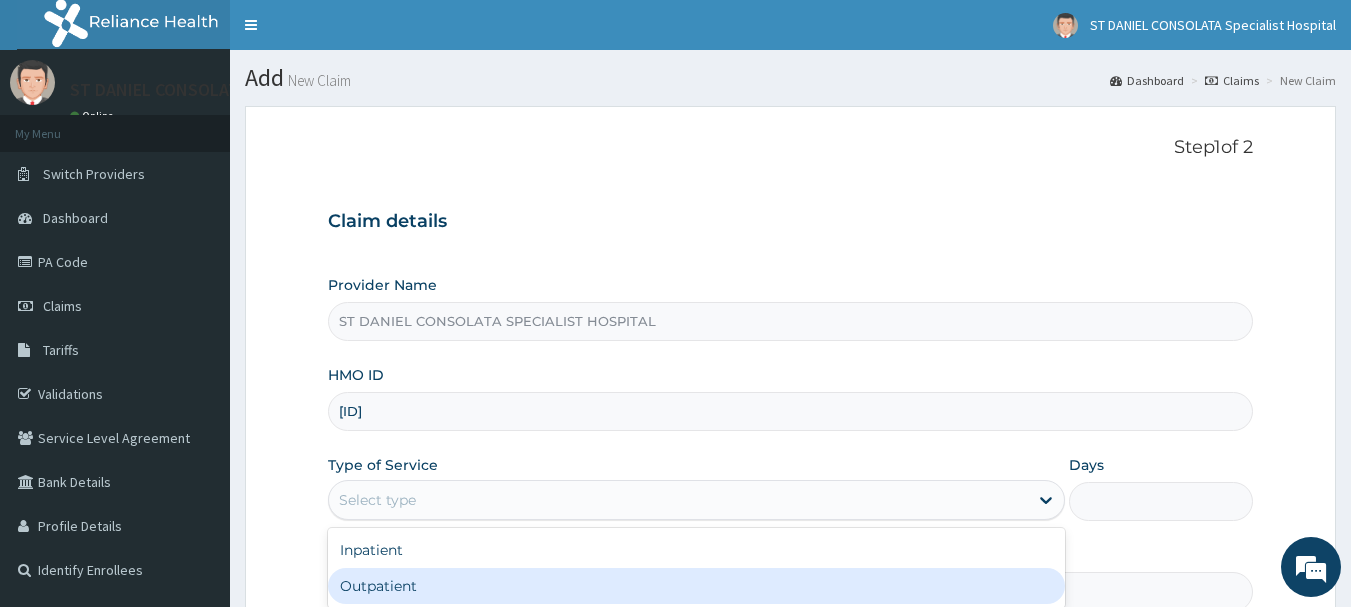 click on "Outpatient" at bounding box center [696, 586] 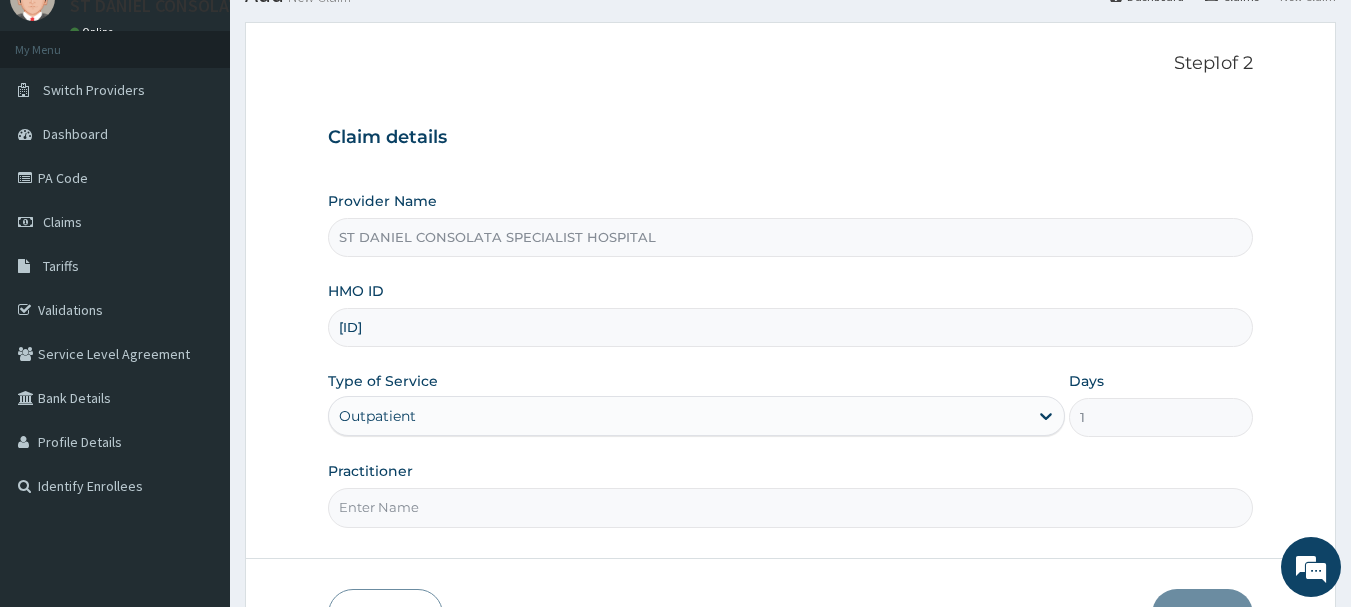 scroll, scrollTop: 110, scrollLeft: 0, axis: vertical 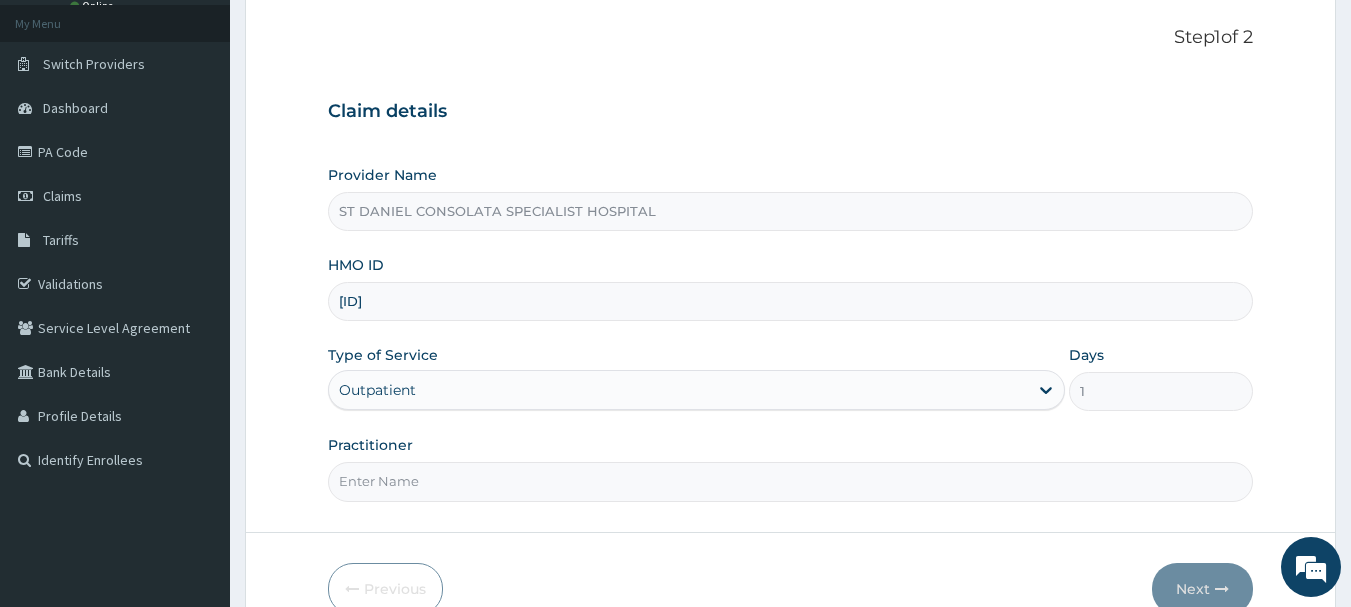 click on "Practitioner" at bounding box center [791, 481] 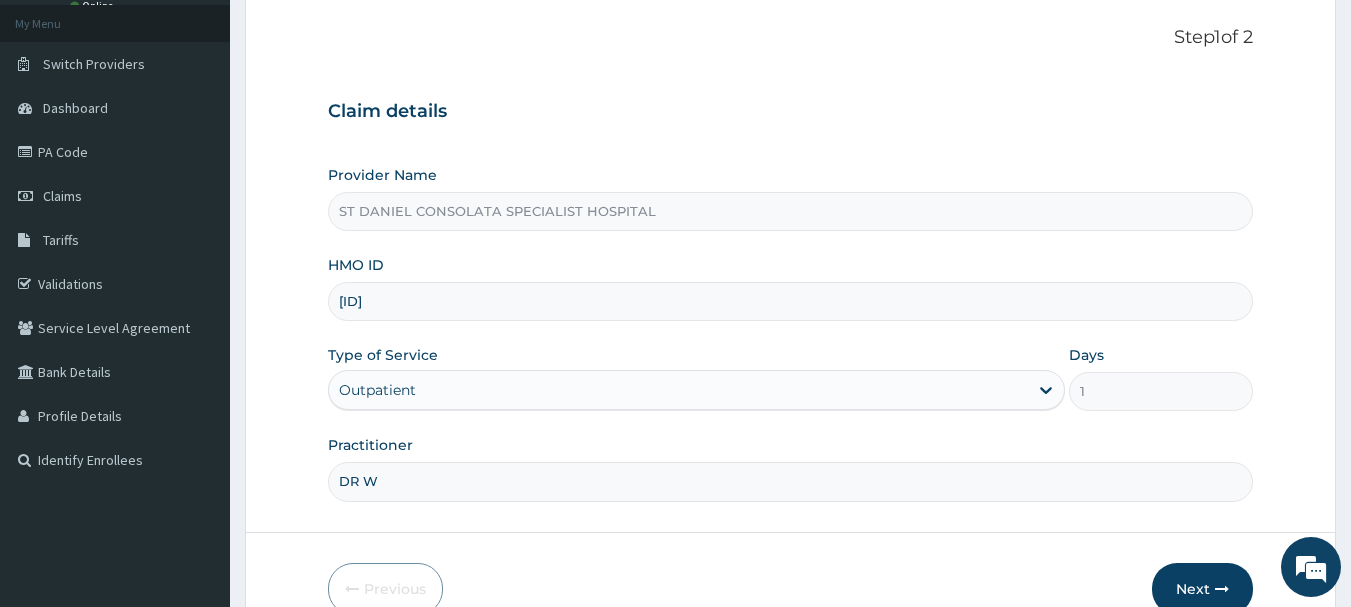 type on "DR WILSON OKORIE" 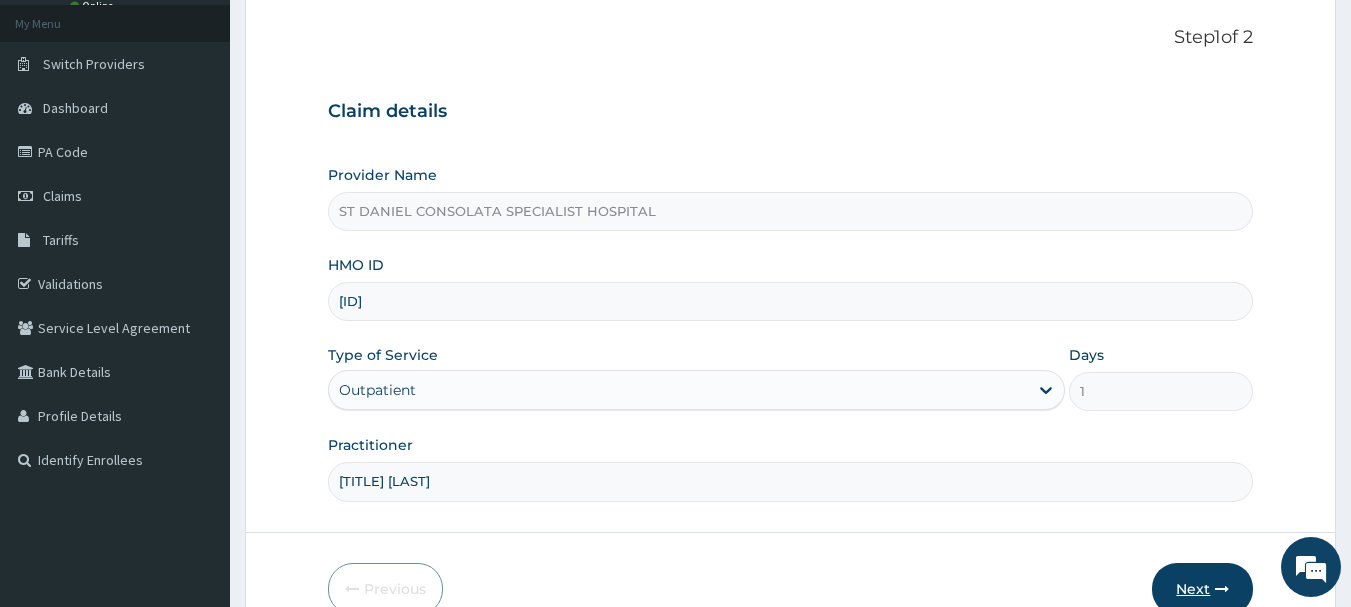 click at bounding box center (1222, 589) 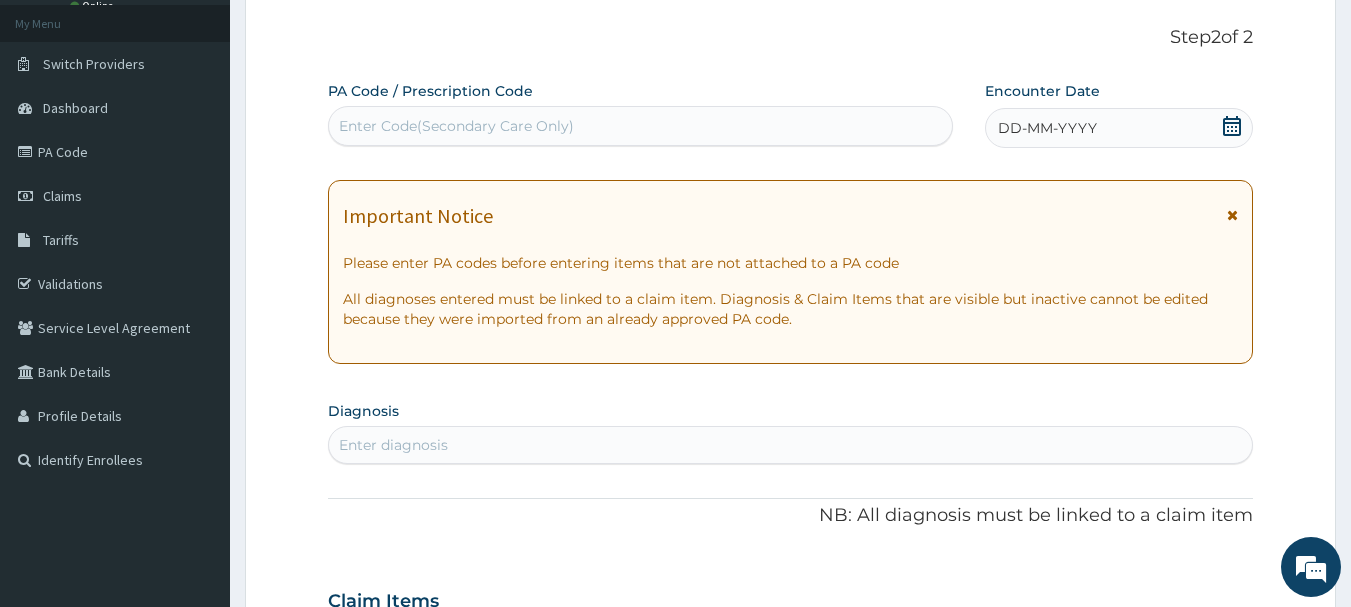 click on "Enter Code(Secondary Care Only)" at bounding box center [641, 126] 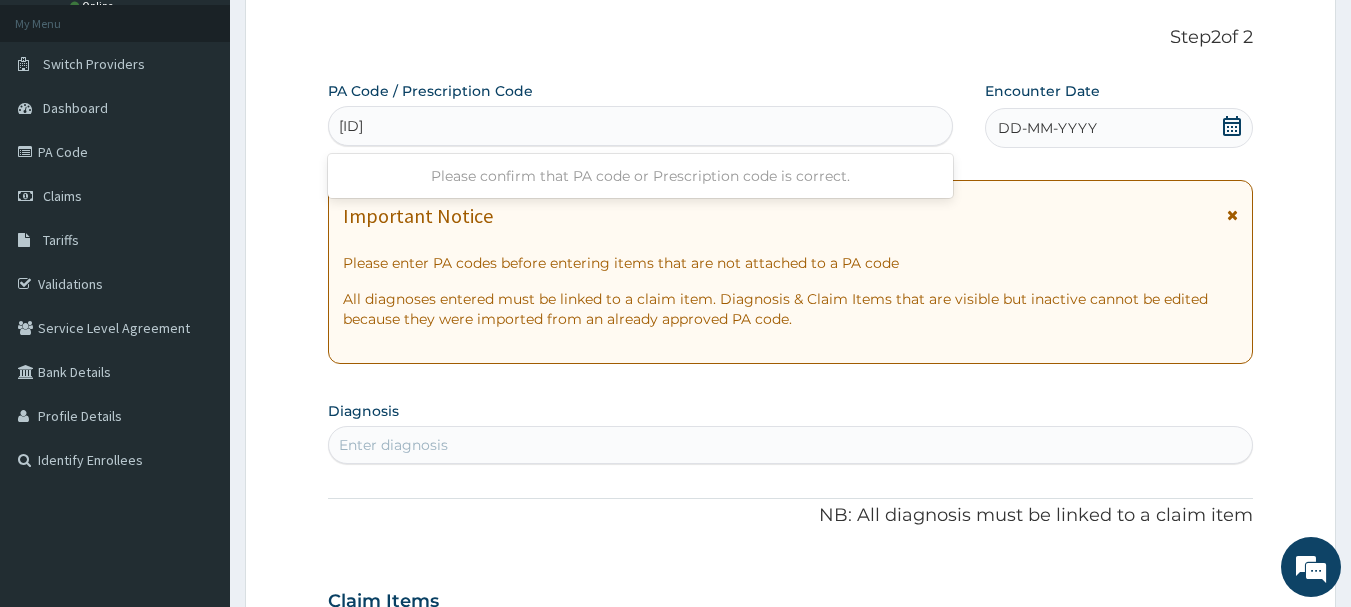 type on "PA/D64064" 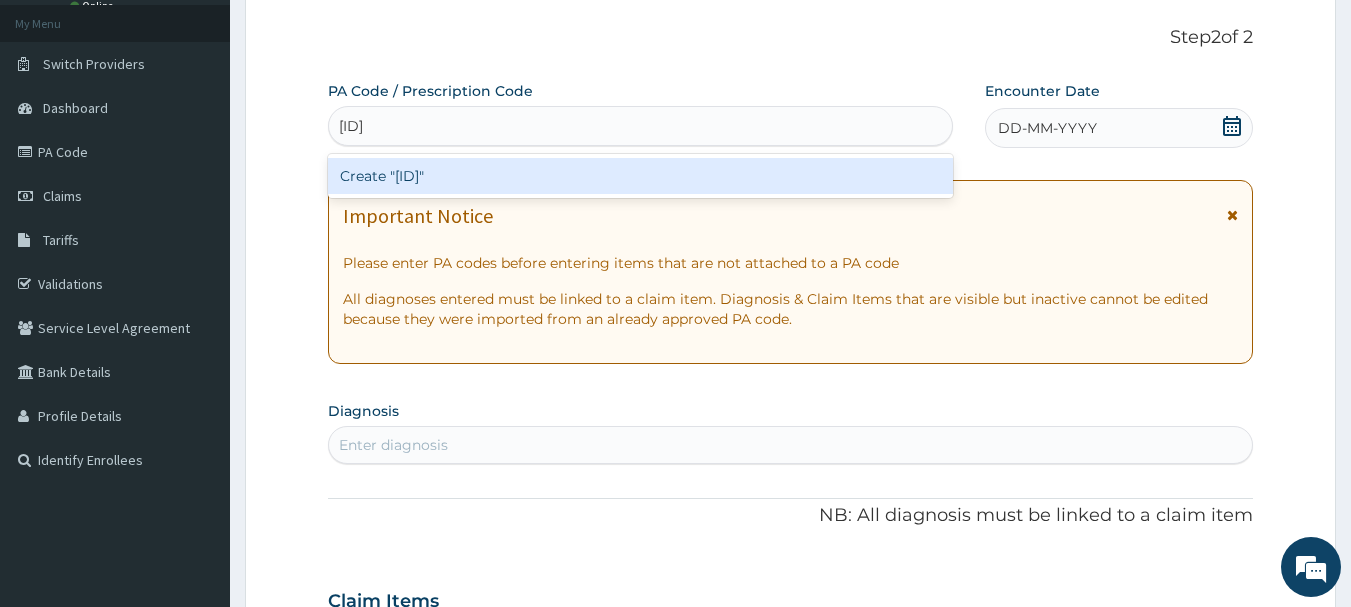 click on "Create "PA/D64064"" at bounding box center (641, 176) 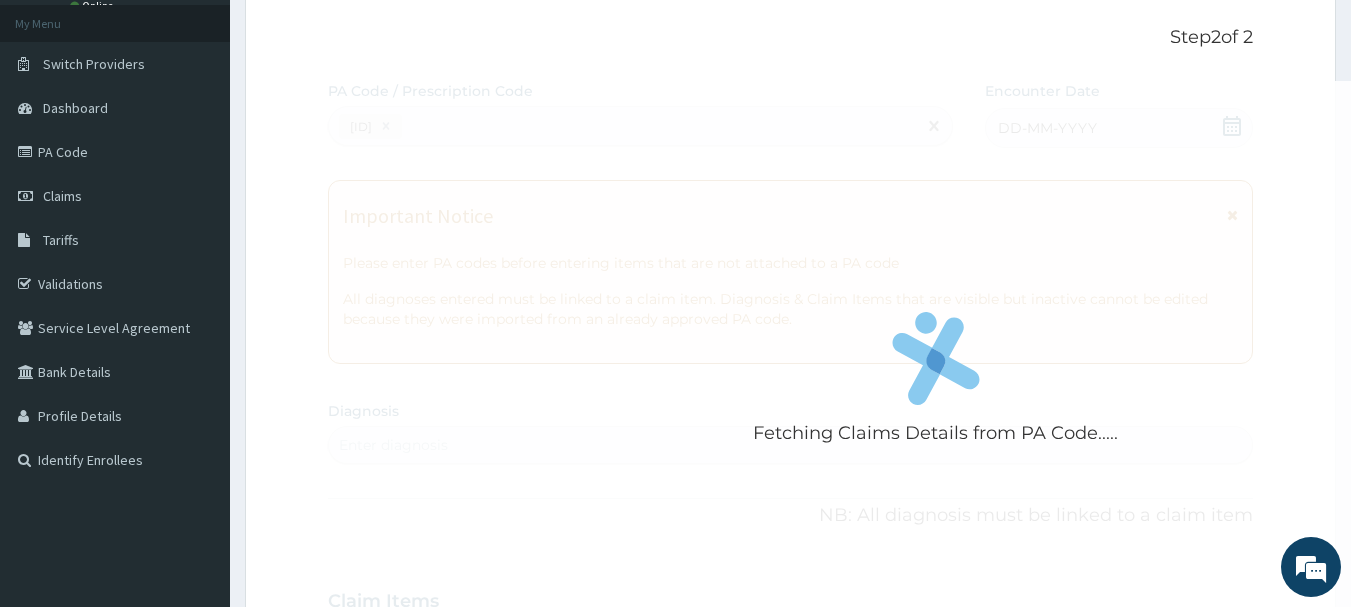 click on "Fetching Claims Details from PA Code....." at bounding box center [936, 384] 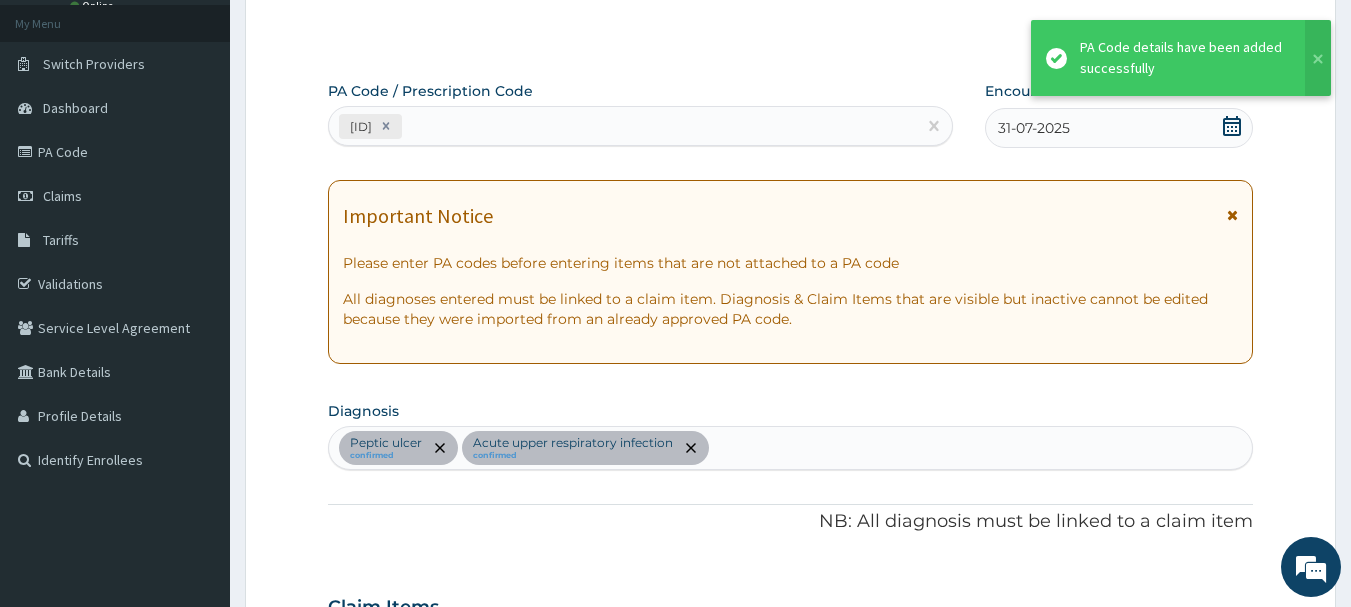 scroll, scrollTop: 805, scrollLeft: 0, axis: vertical 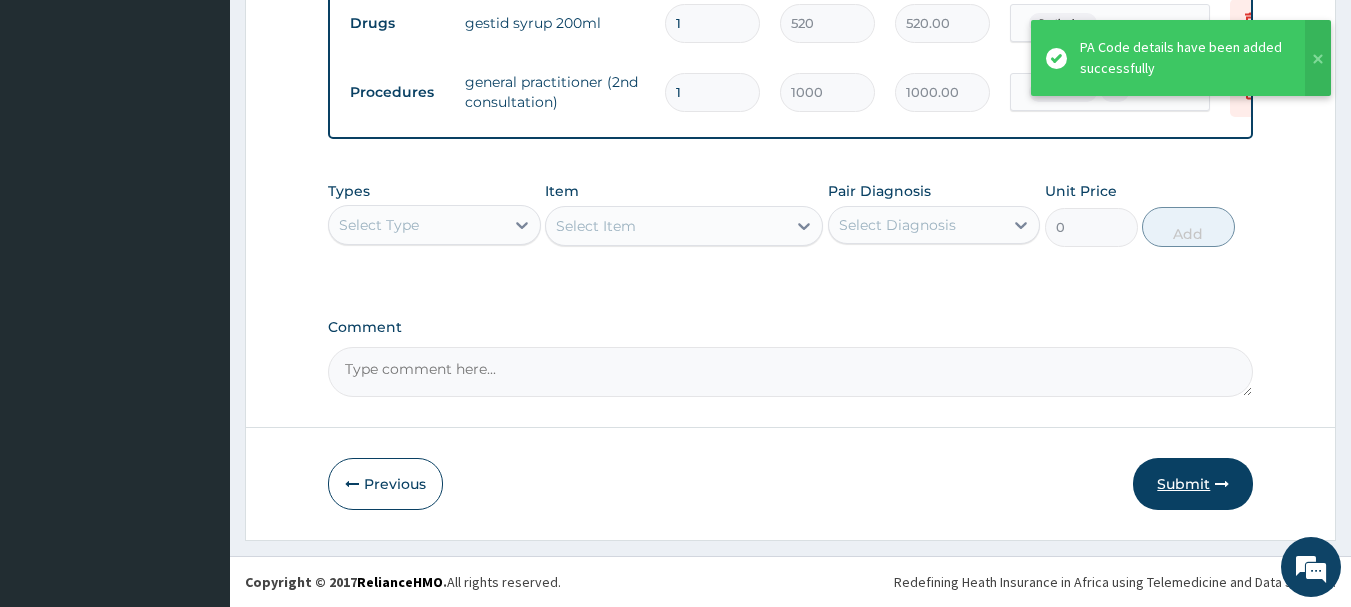 click on "Submit" at bounding box center [1193, 484] 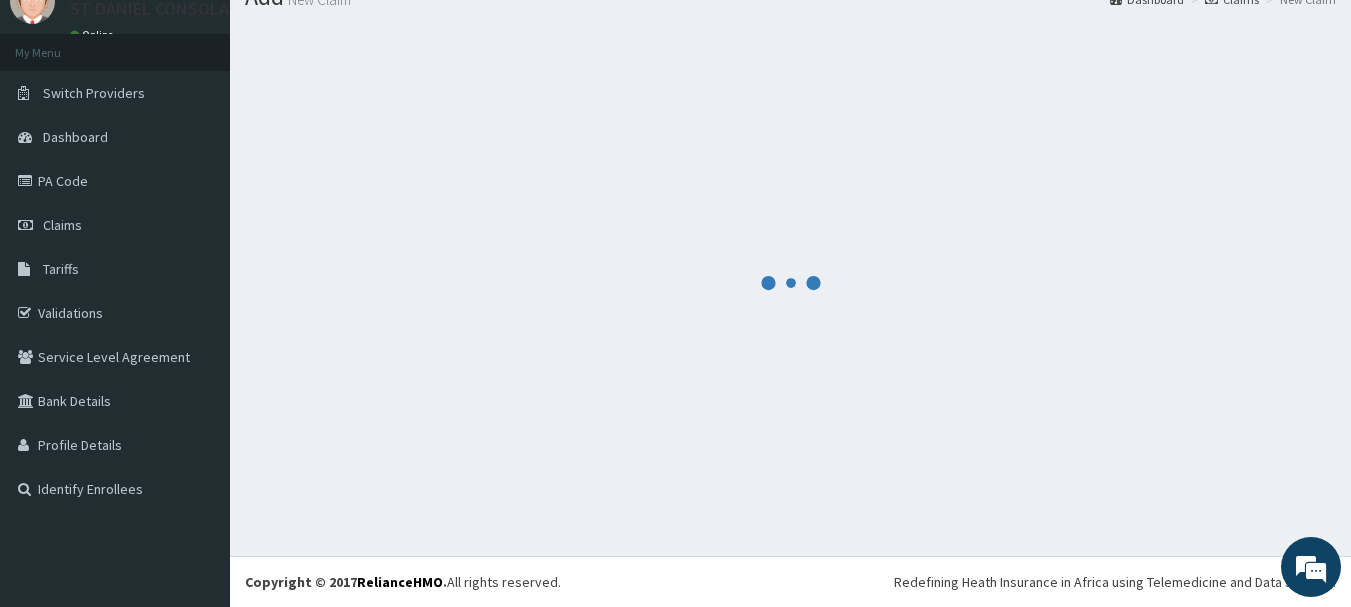scroll, scrollTop: 1031, scrollLeft: 0, axis: vertical 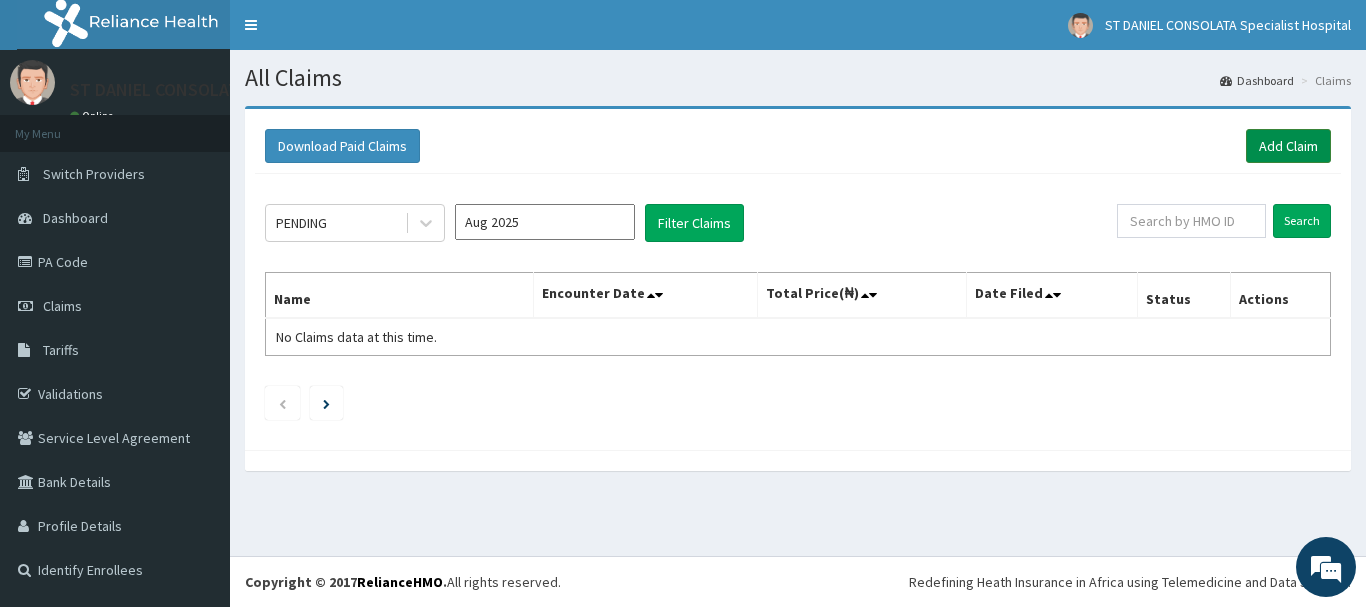 click on "Add Claim" at bounding box center [1288, 146] 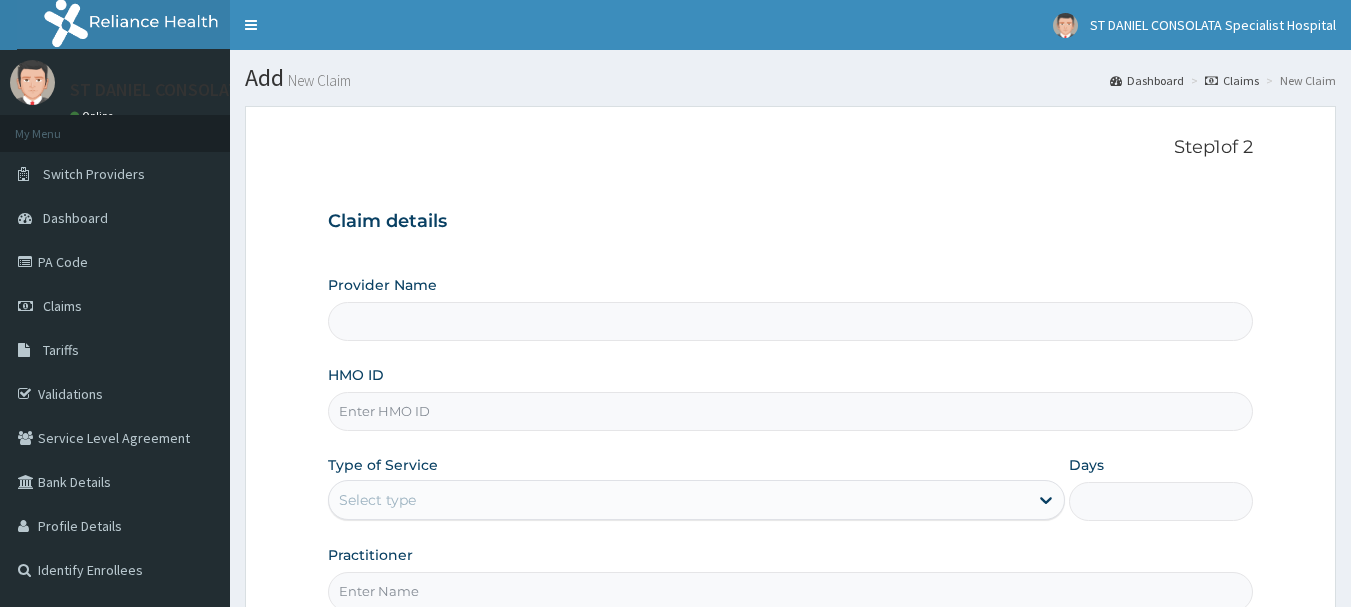 scroll, scrollTop: 0, scrollLeft: 0, axis: both 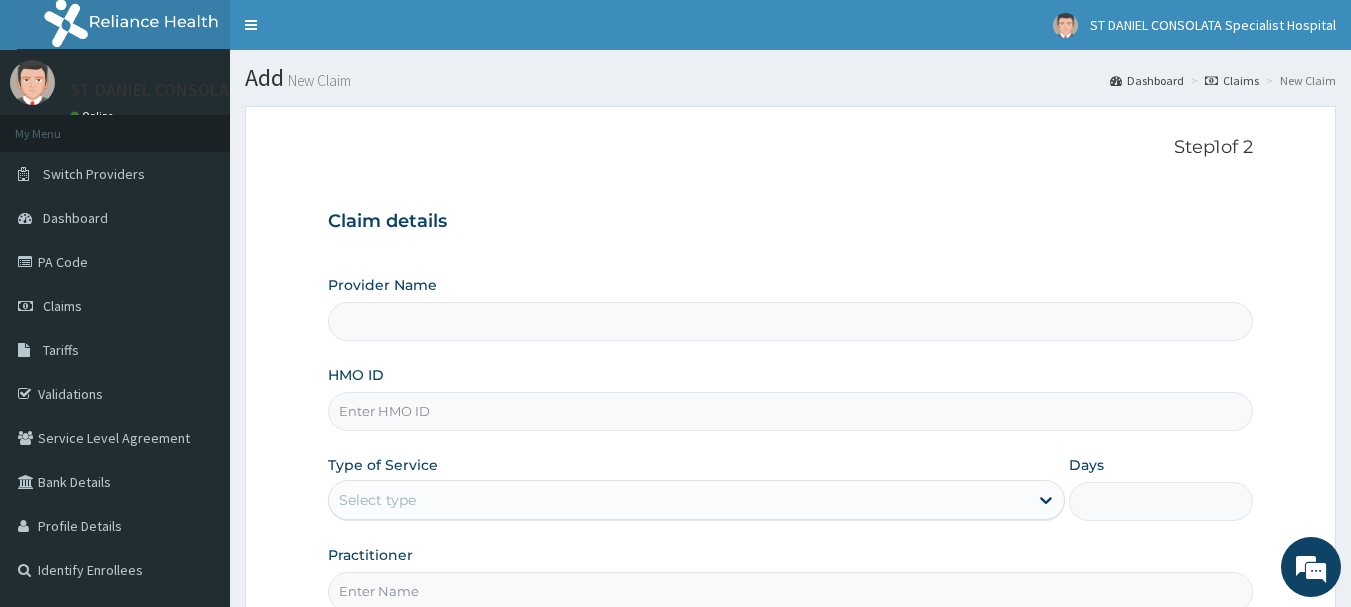 type on "ST DANIEL CONSOLATA SPECIALIST HOSPITAL" 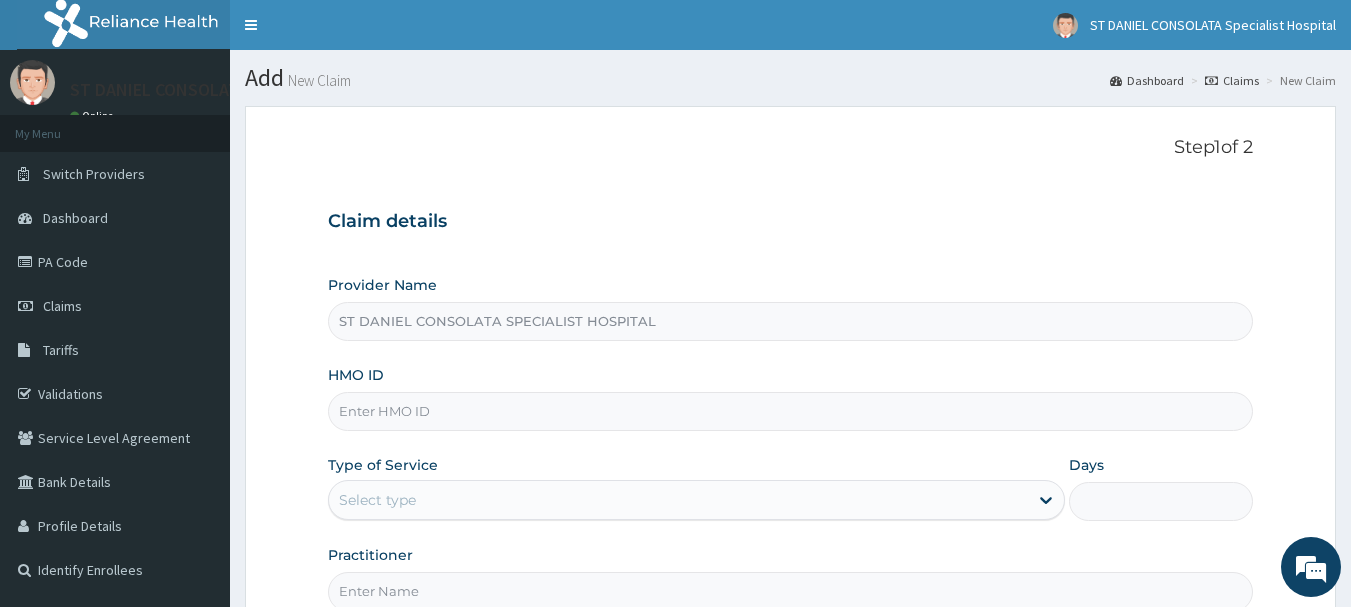 scroll, scrollTop: 0, scrollLeft: 0, axis: both 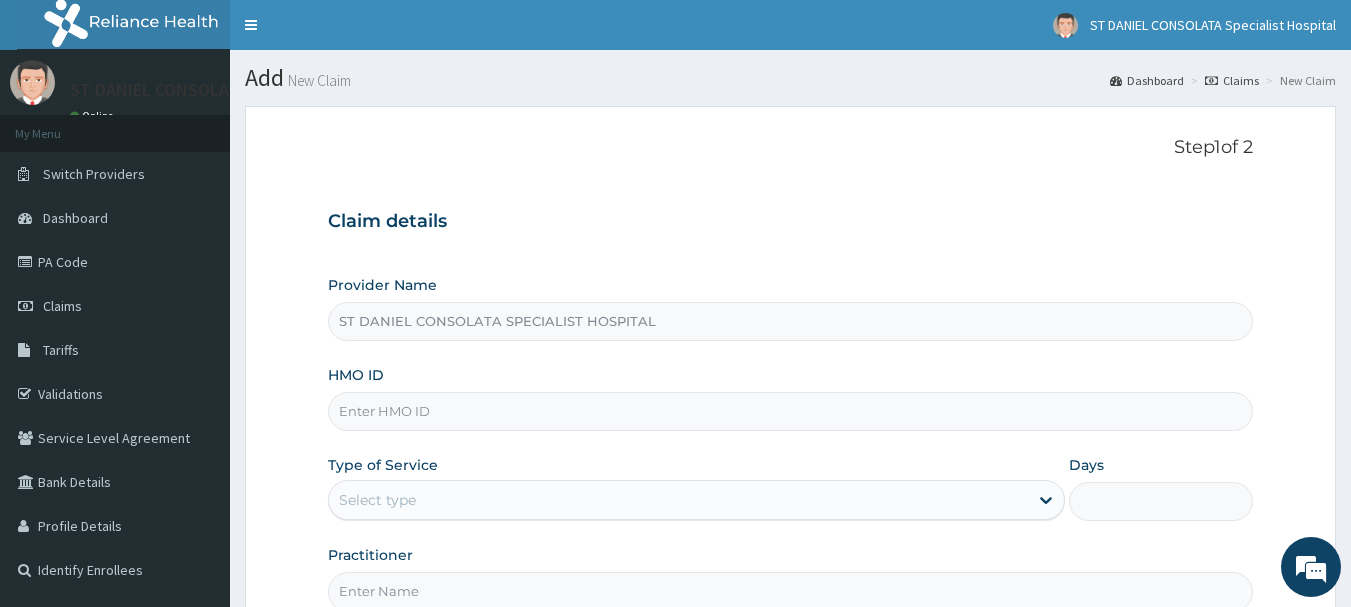click on "HMO ID" at bounding box center (791, 411) 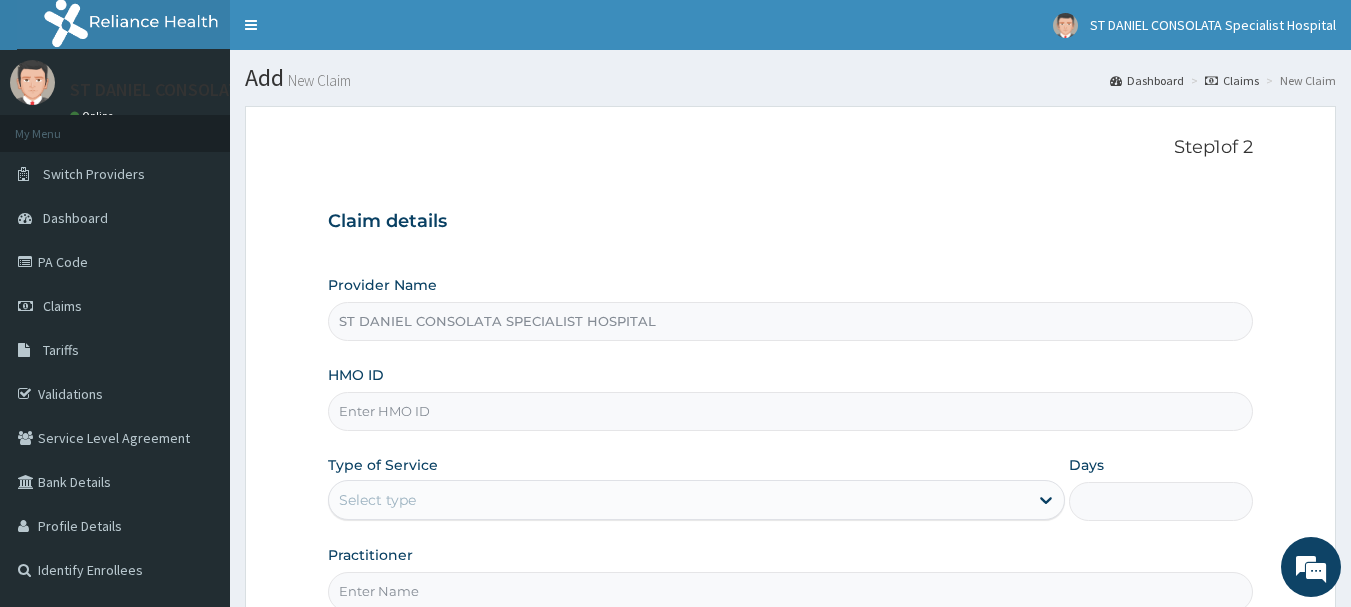 paste on "GUP/10069/A" 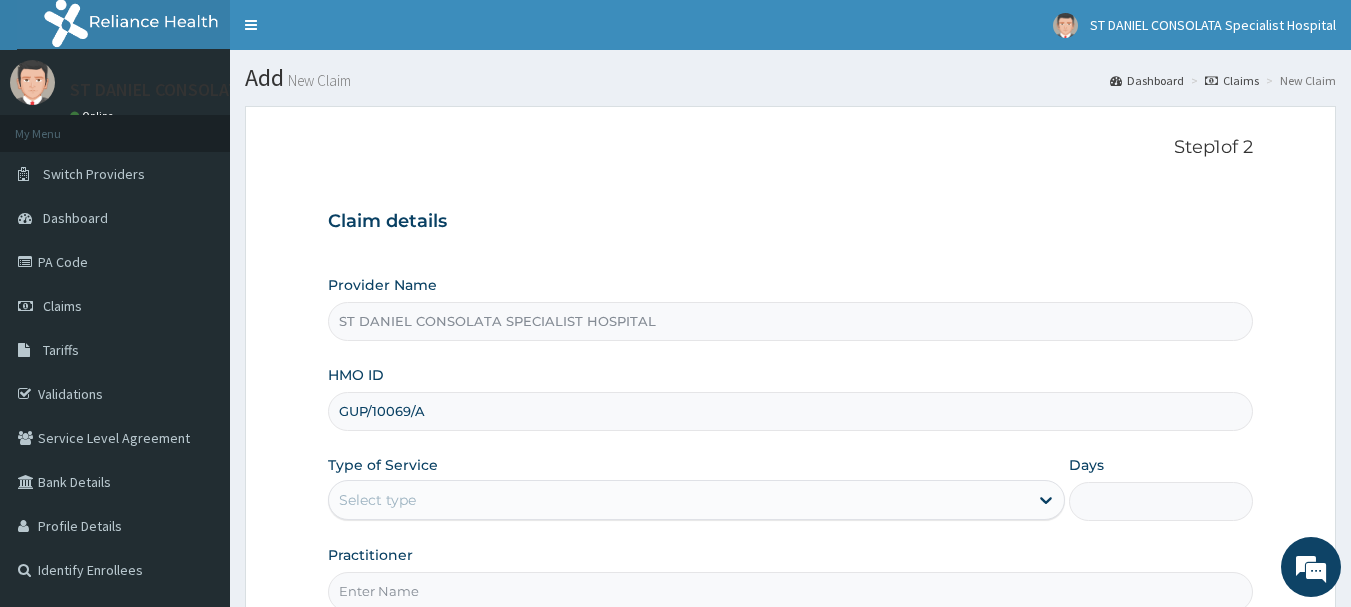 type on "GUP/10069/A" 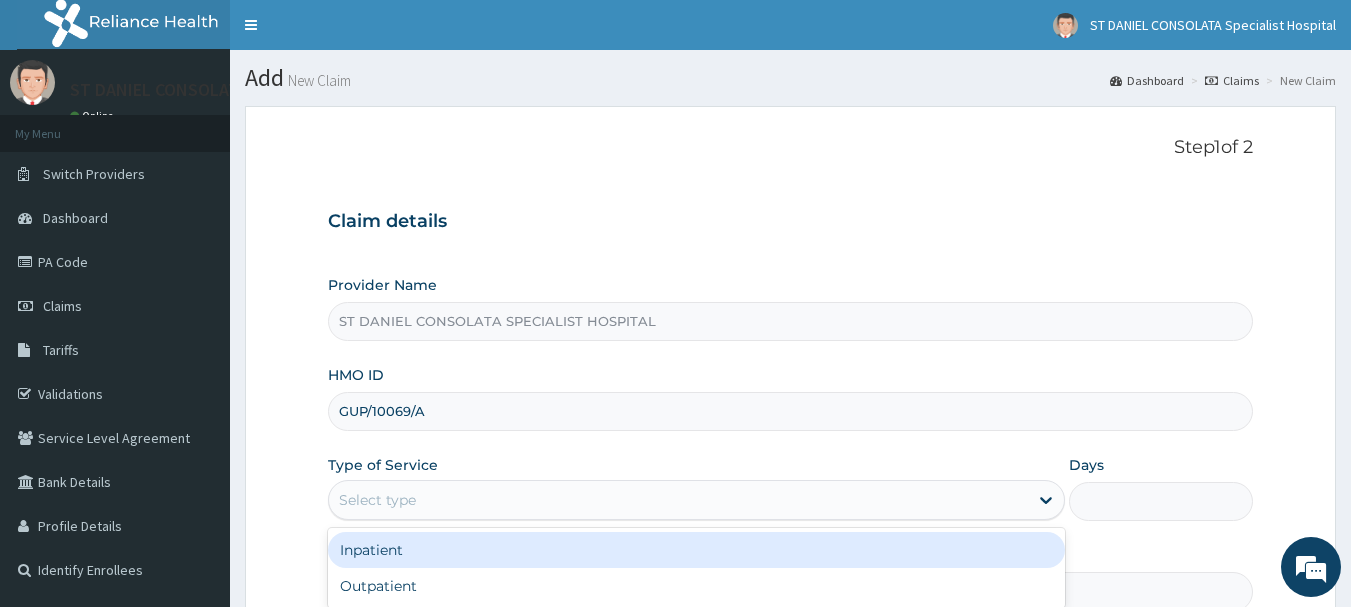 click on "Select type" at bounding box center (678, 500) 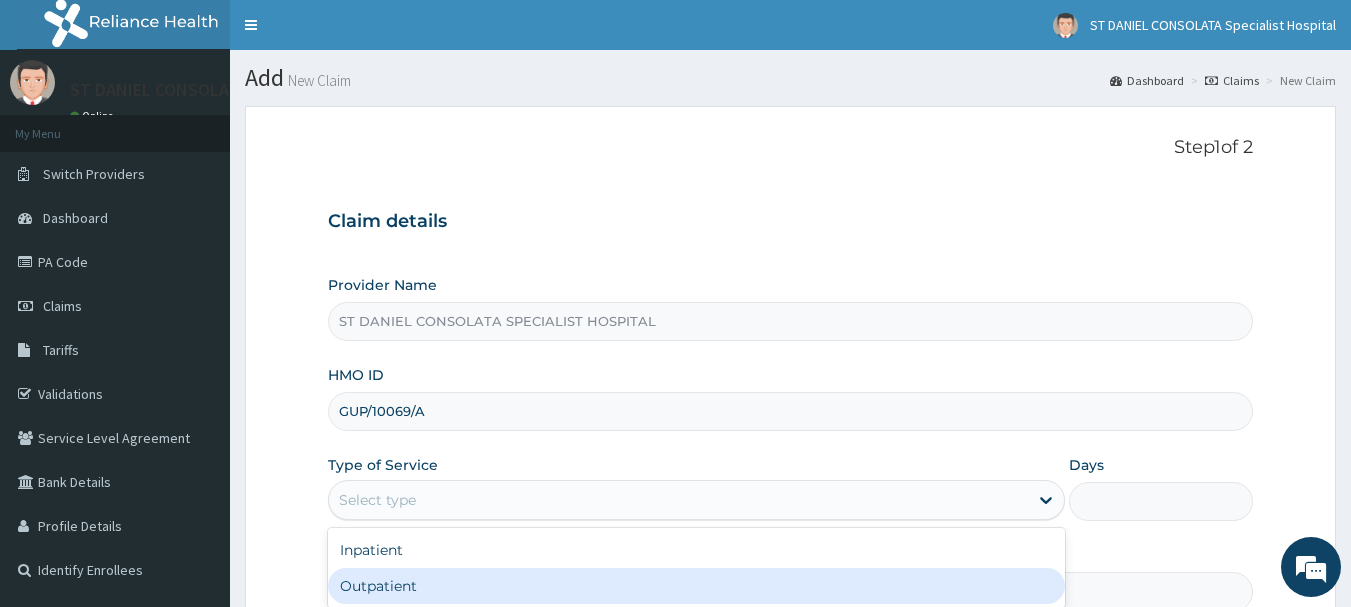 click on "Outpatient" at bounding box center (696, 586) 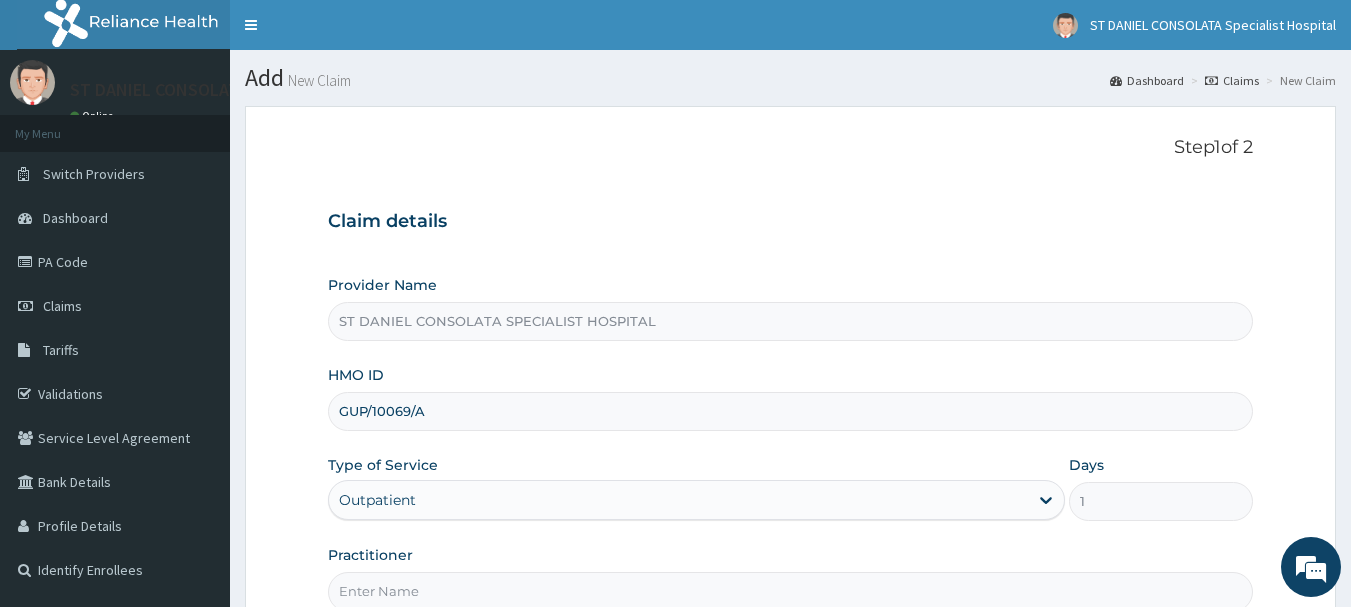 scroll, scrollTop: 215, scrollLeft: 0, axis: vertical 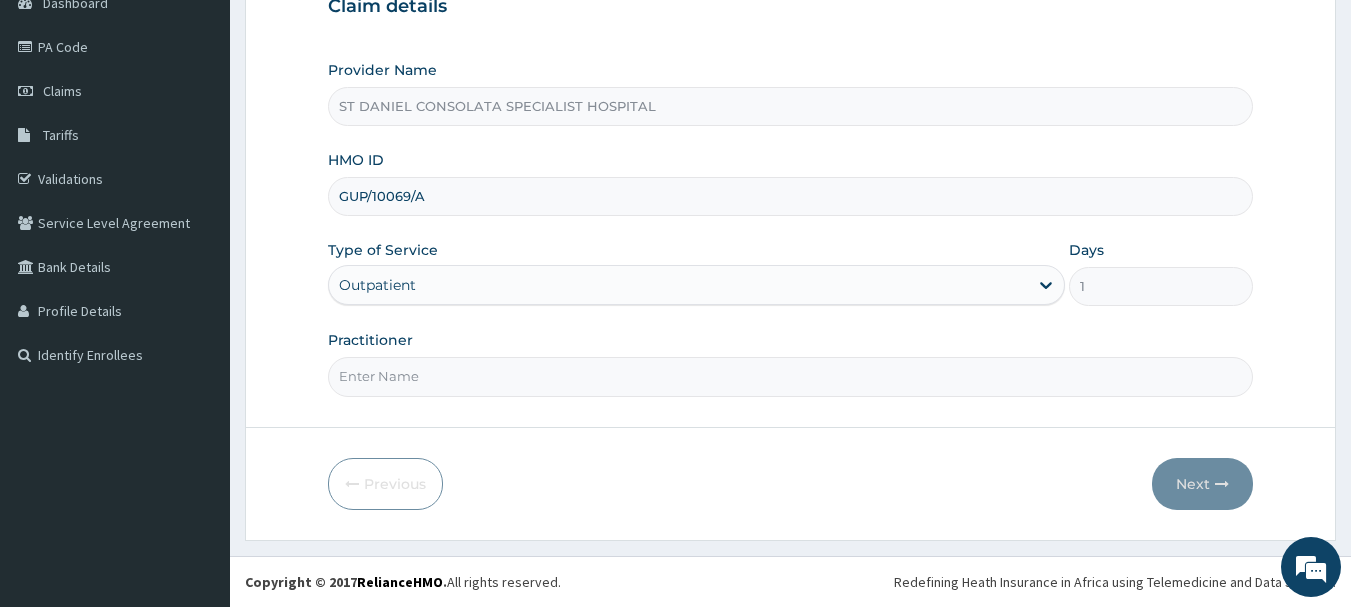 click on "Practitioner" at bounding box center (791, 376) 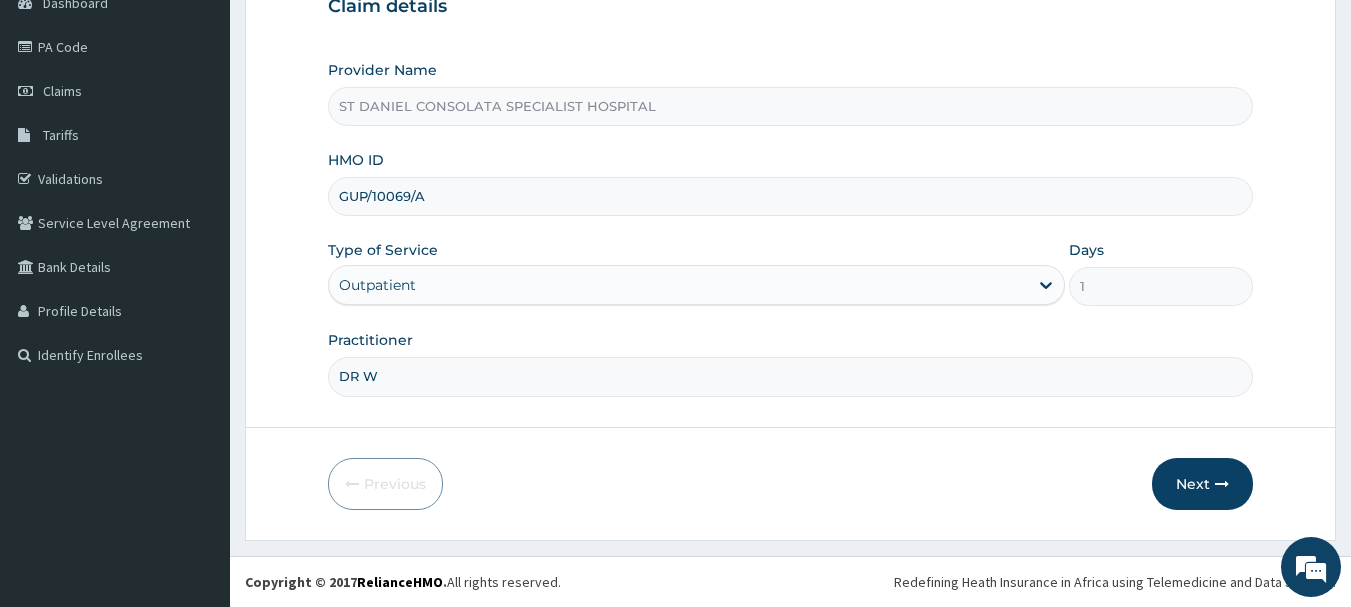 type on "DR WILSON OKORIE" 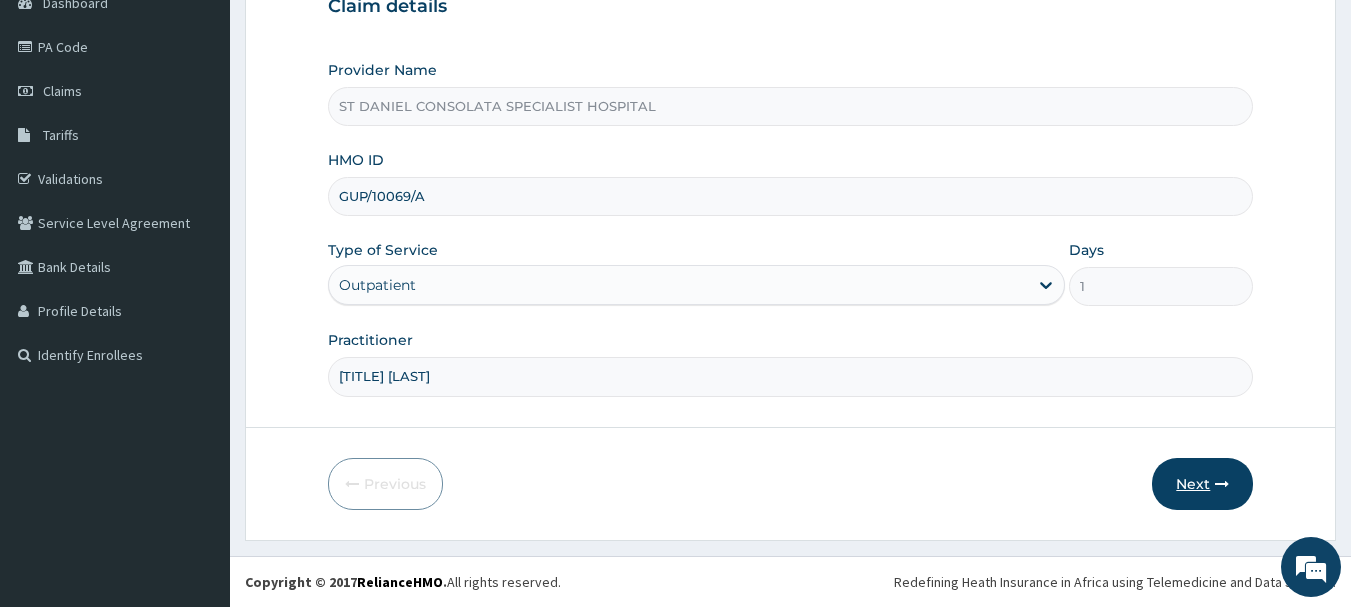 click on "Next" at bounding box center (1202, 484) 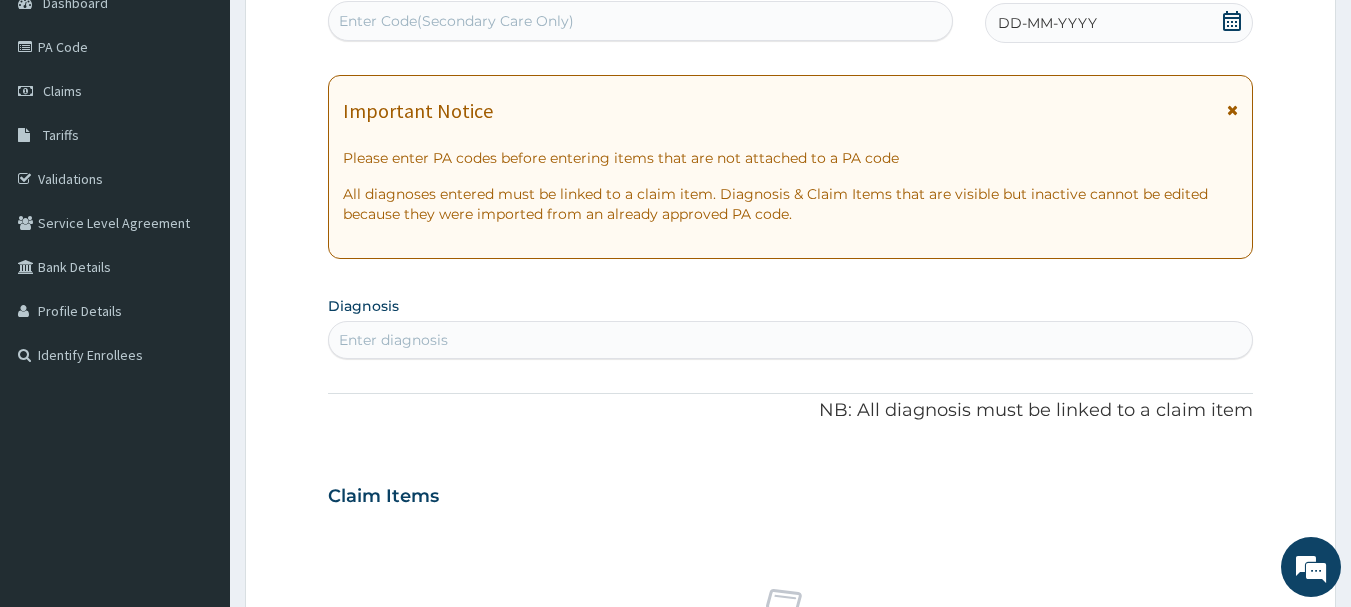 click on "Enter Code(Secondary Care Only)" at bounding box center [456, 21] 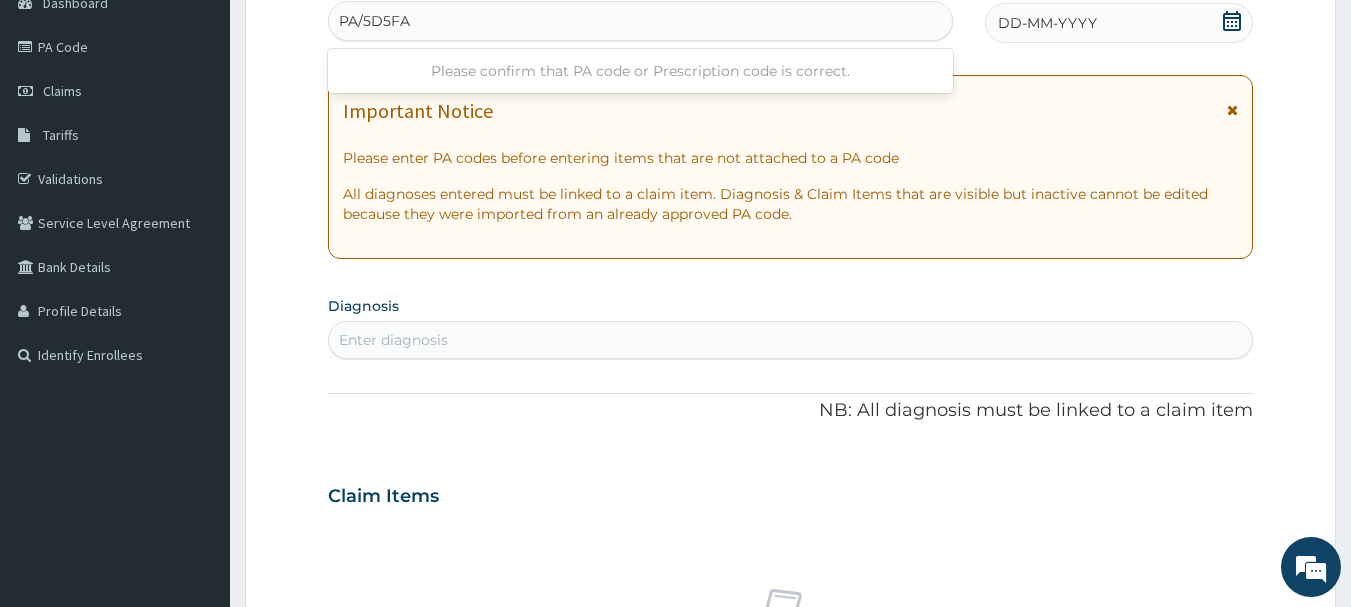 type on "PA/5D5FAF" 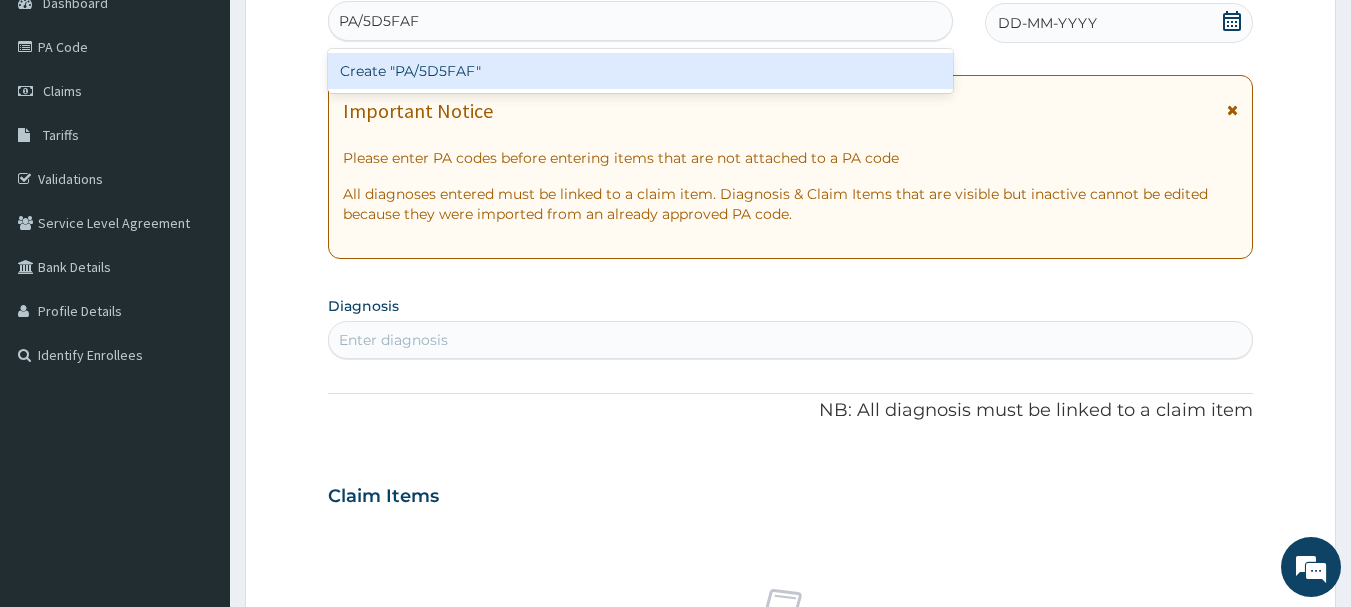 click on "Create "PA/5D5FAF"" at bounding box center [641, 71] 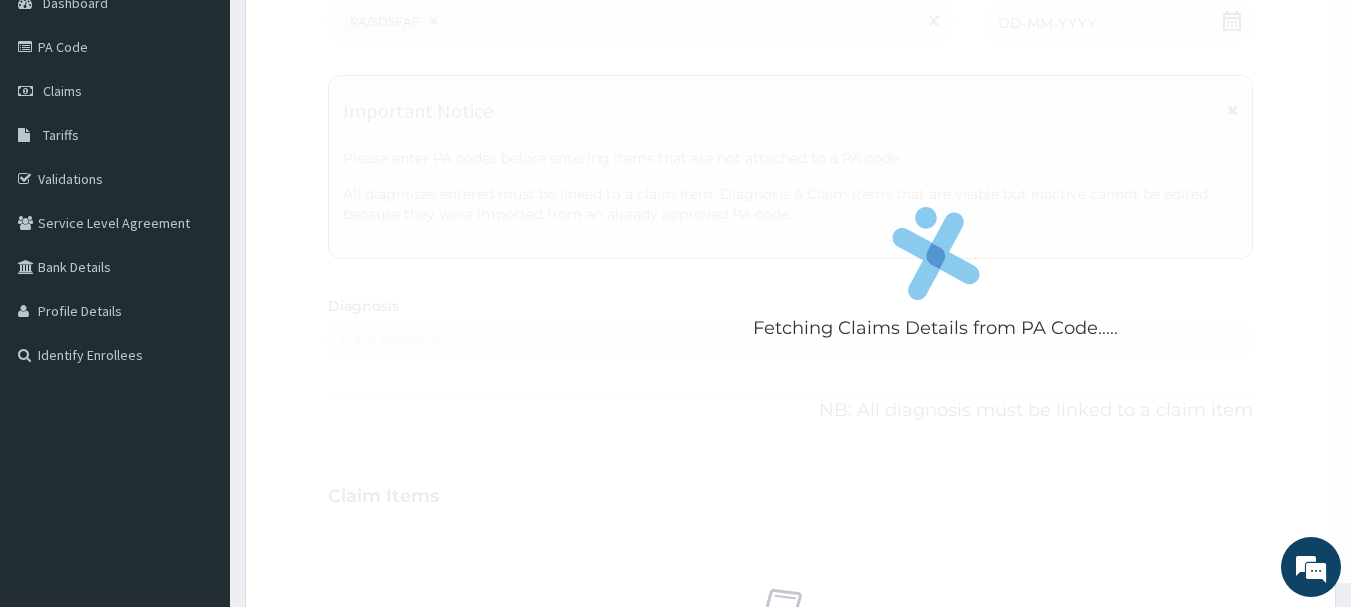 scroll, scrollTop: 1219, scrollLeft: 0, axis: vertical 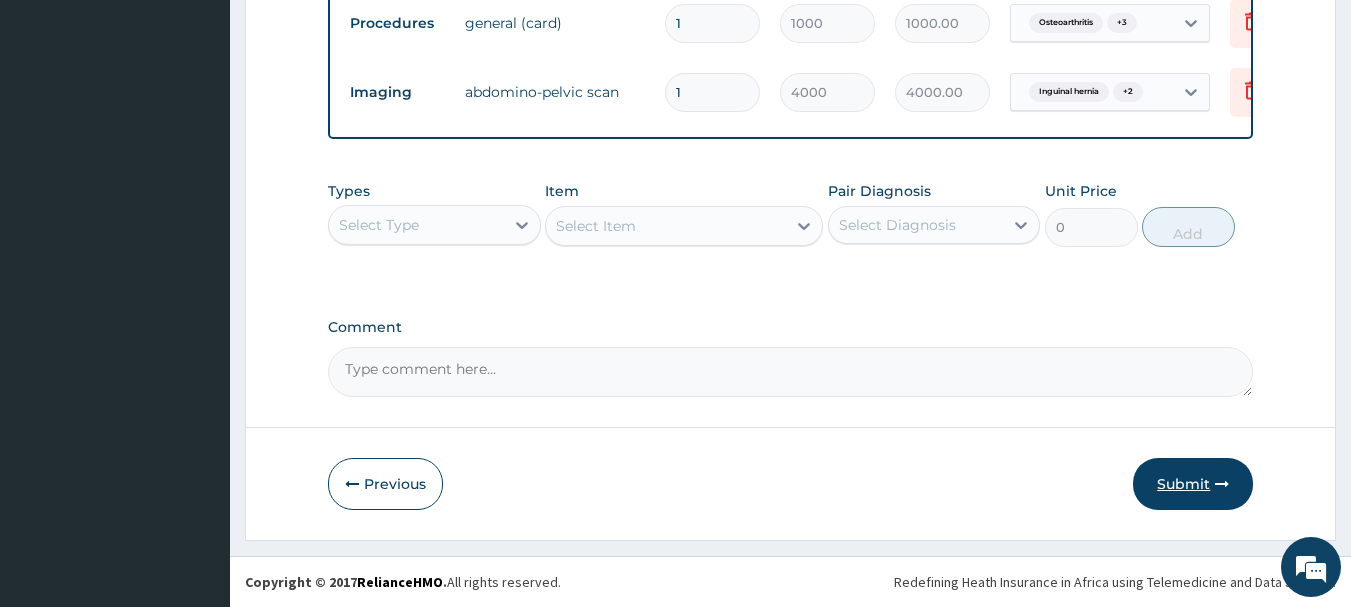 click on "Submit" at bounding box center (1193, 484) 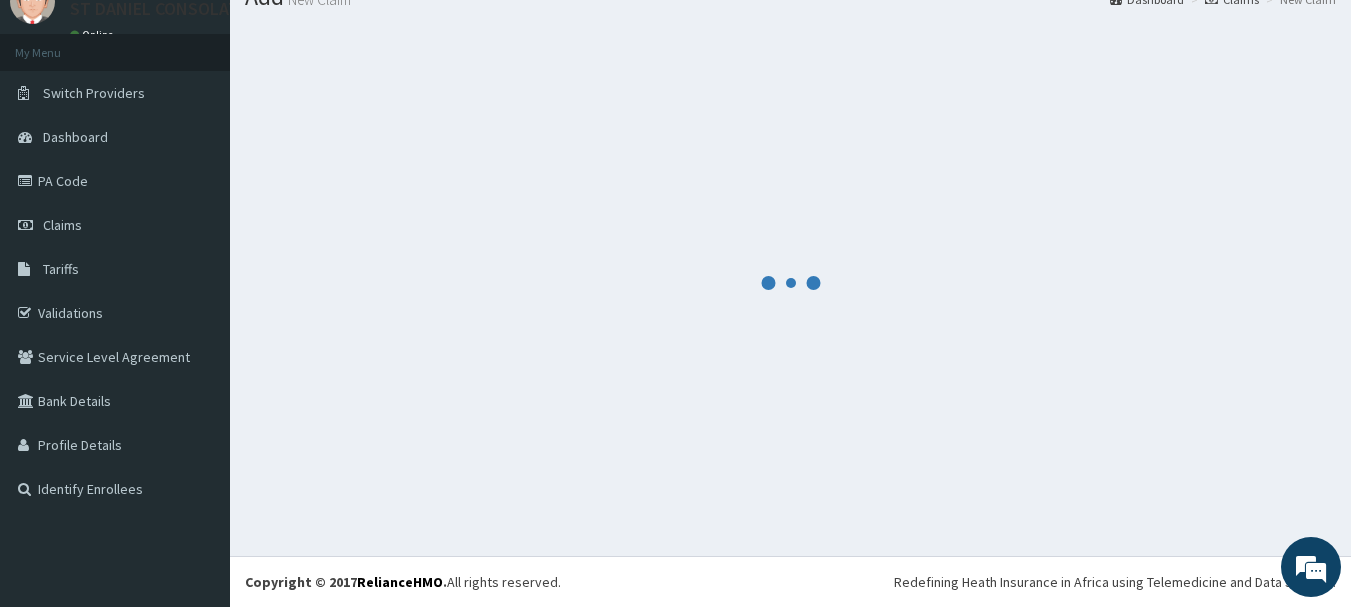 scroll, scrollTop: 1445, scrollLeft: 0, axis: vertical 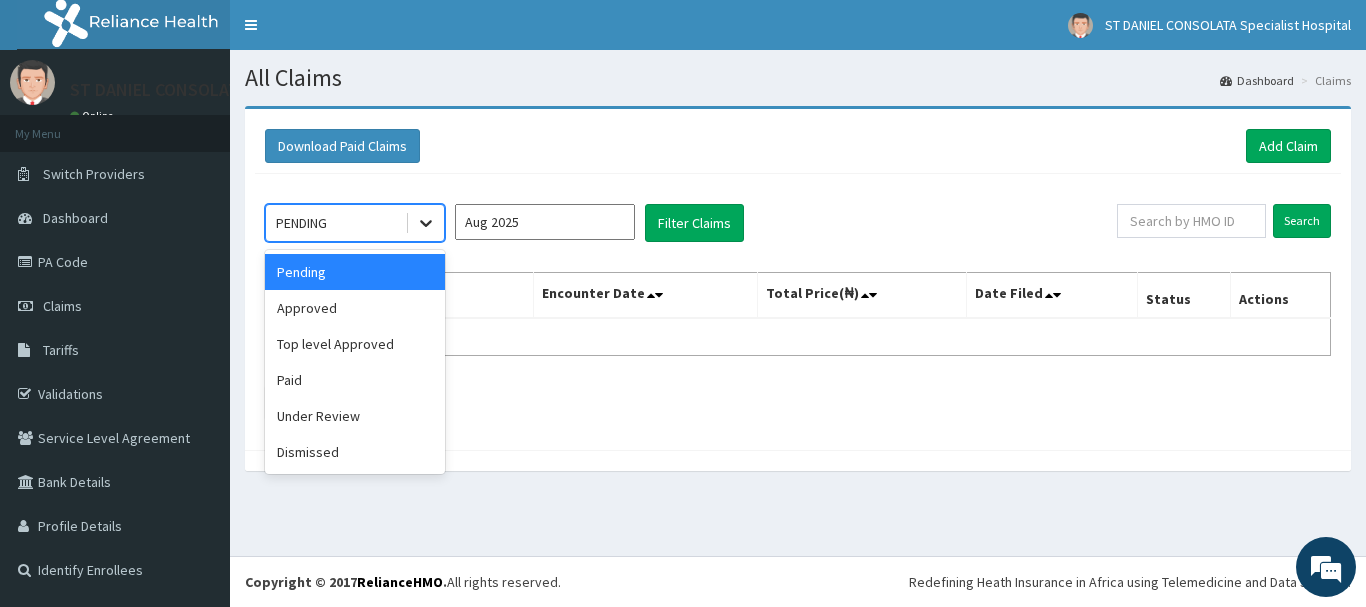 click 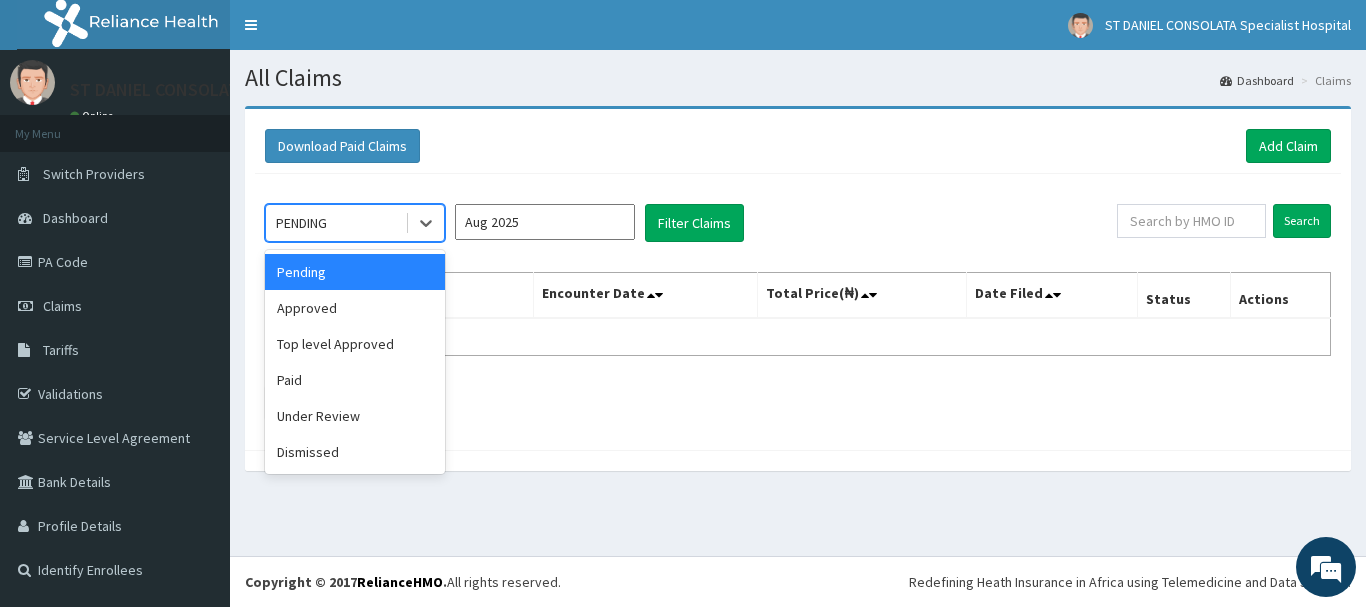 click on "Aug 2025" at bounding box center (545, 222) 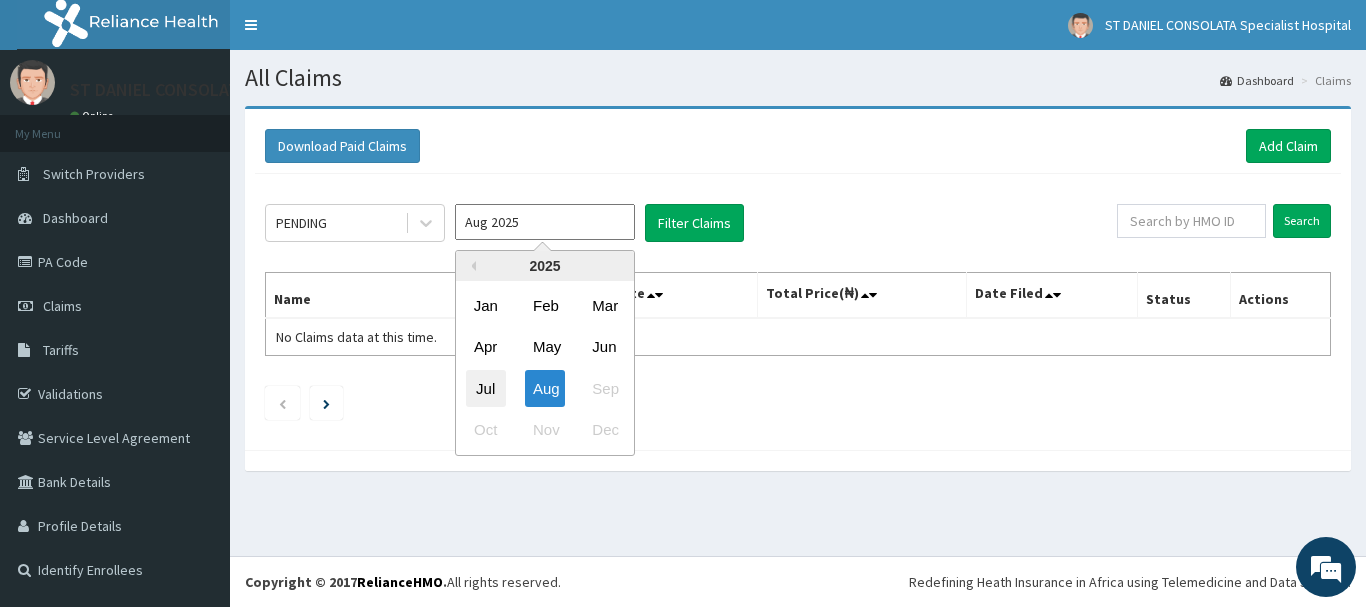 click on "Jul" at bounding box center (486, 388) 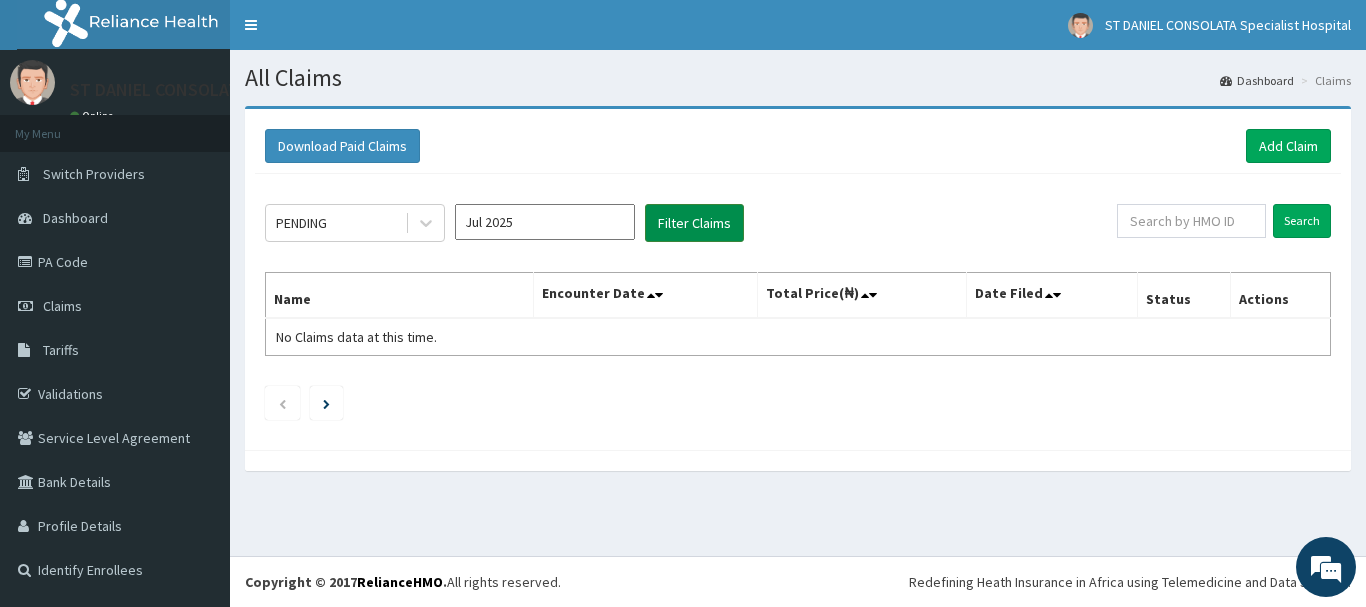 click on "Filter Claims" at bounding box center (694, 223) 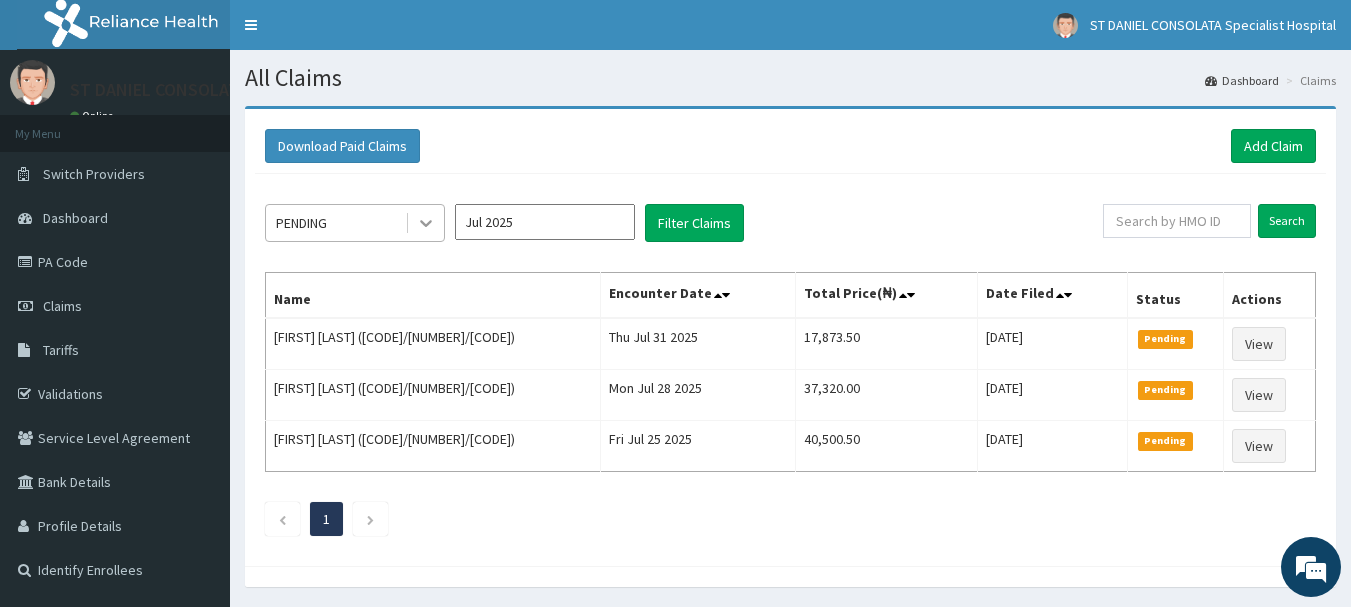 click 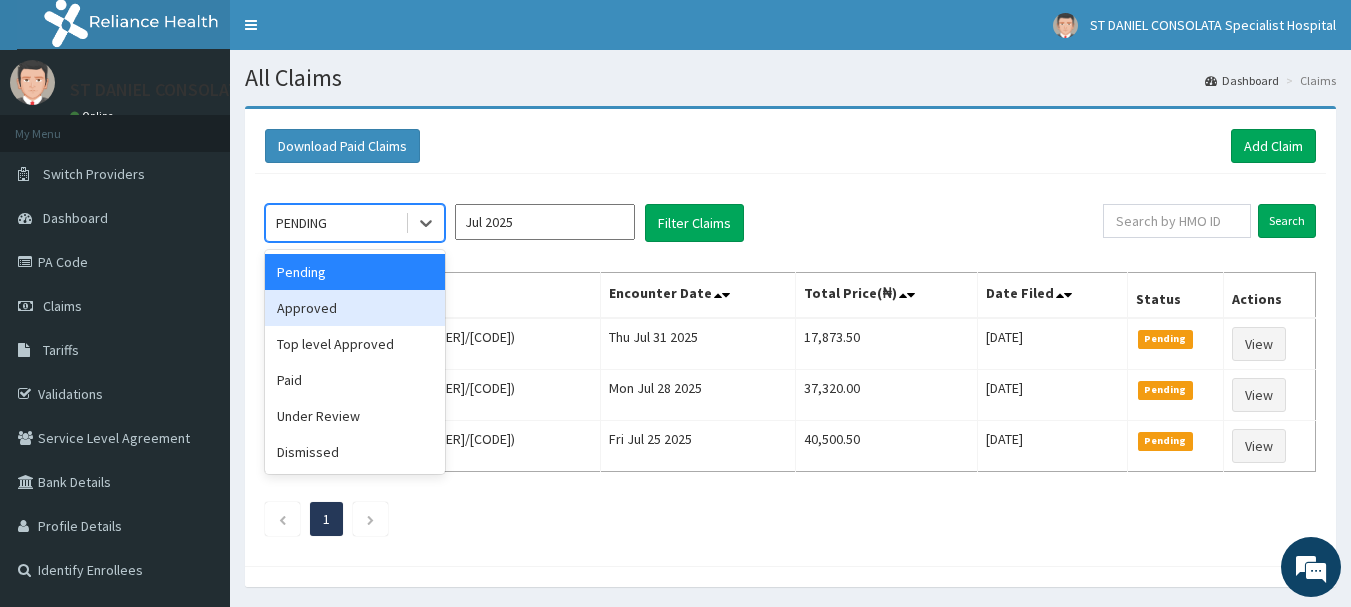 click on "Approved" at bounding box center [355, 308] 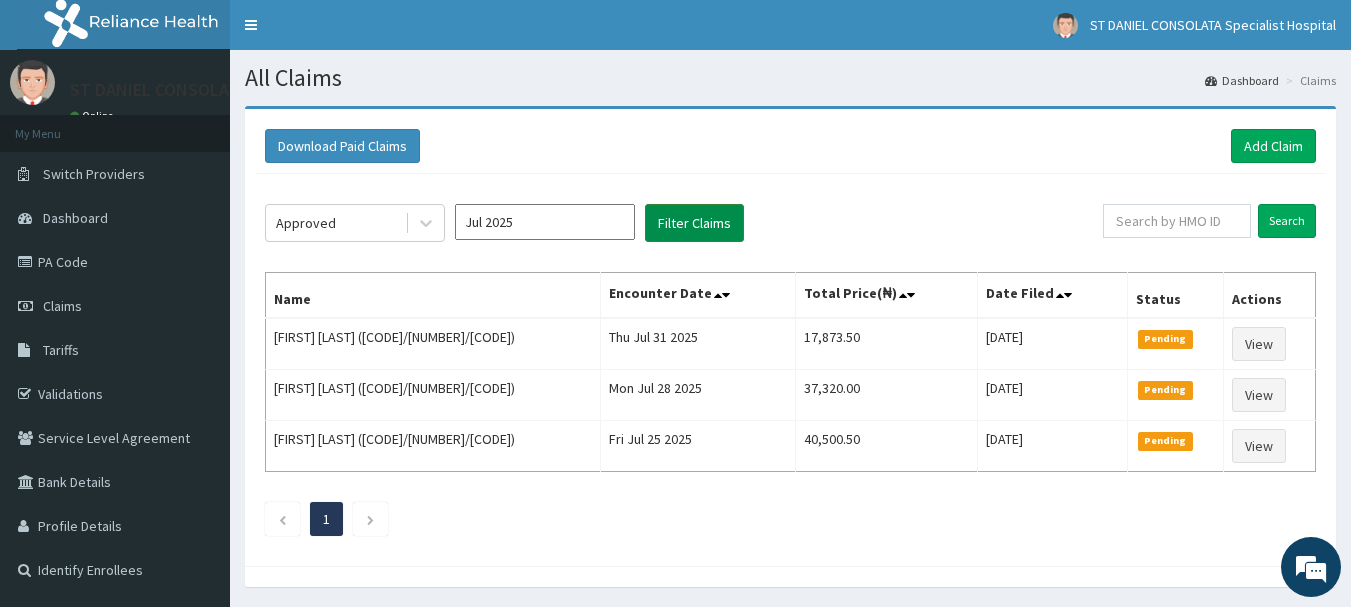click on "Filter Claims" at bounding box center (694, 223) 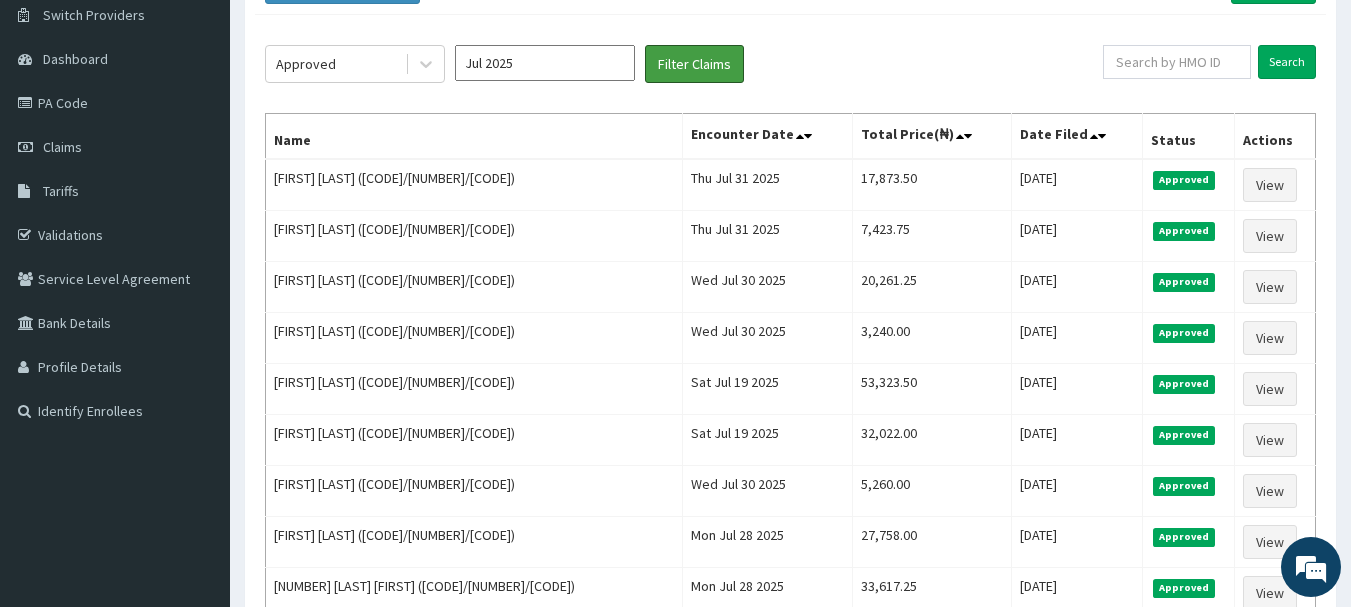 scroll, scrollTop: 154, scrollLeft: 0, axis: vertical 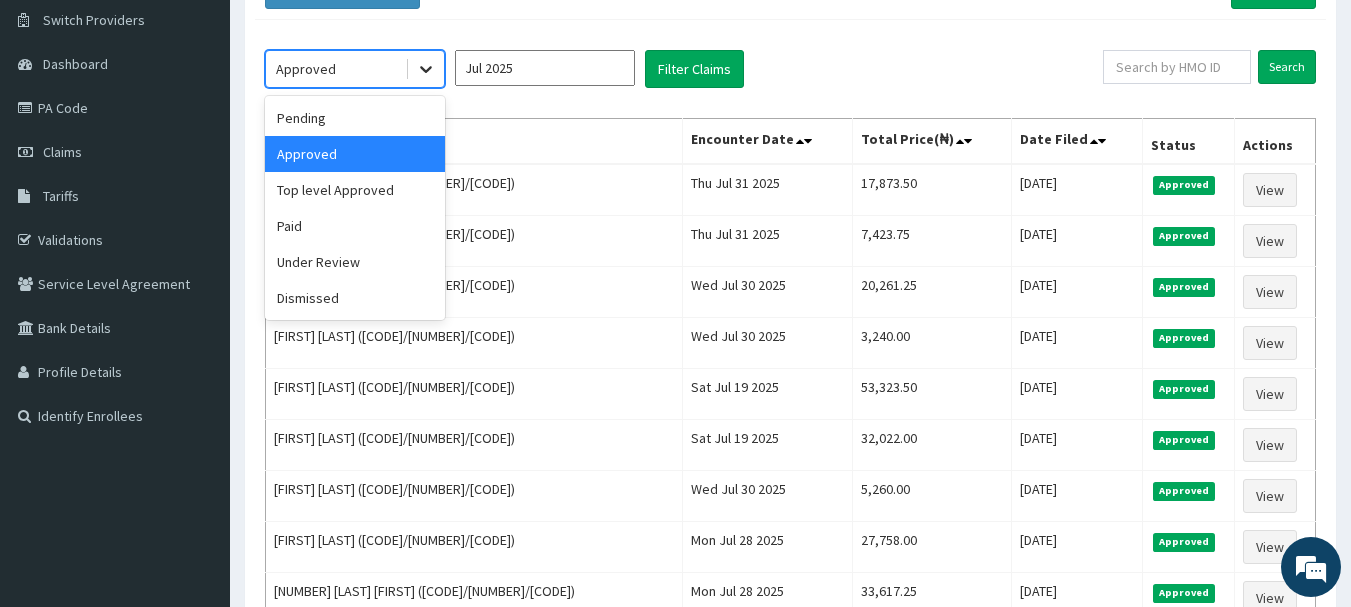 click 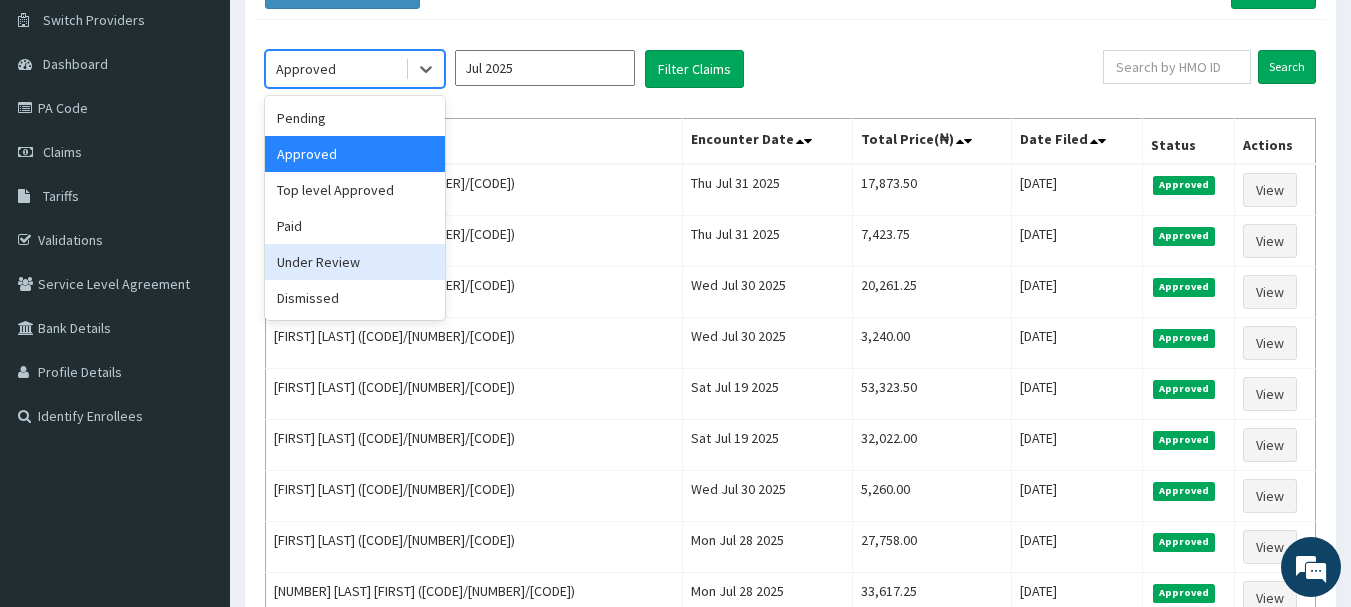 click on "Under Review" at bounding box center (355, 262) 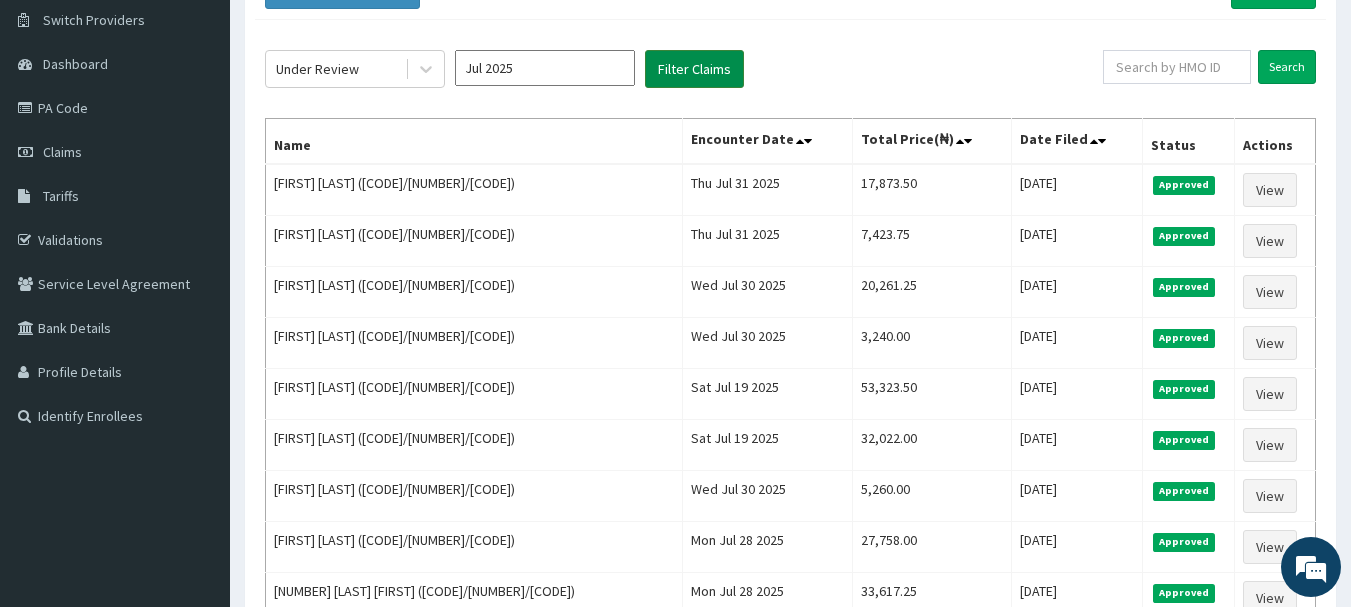 click on "Filter Claims" at bounding box center (694, 69) 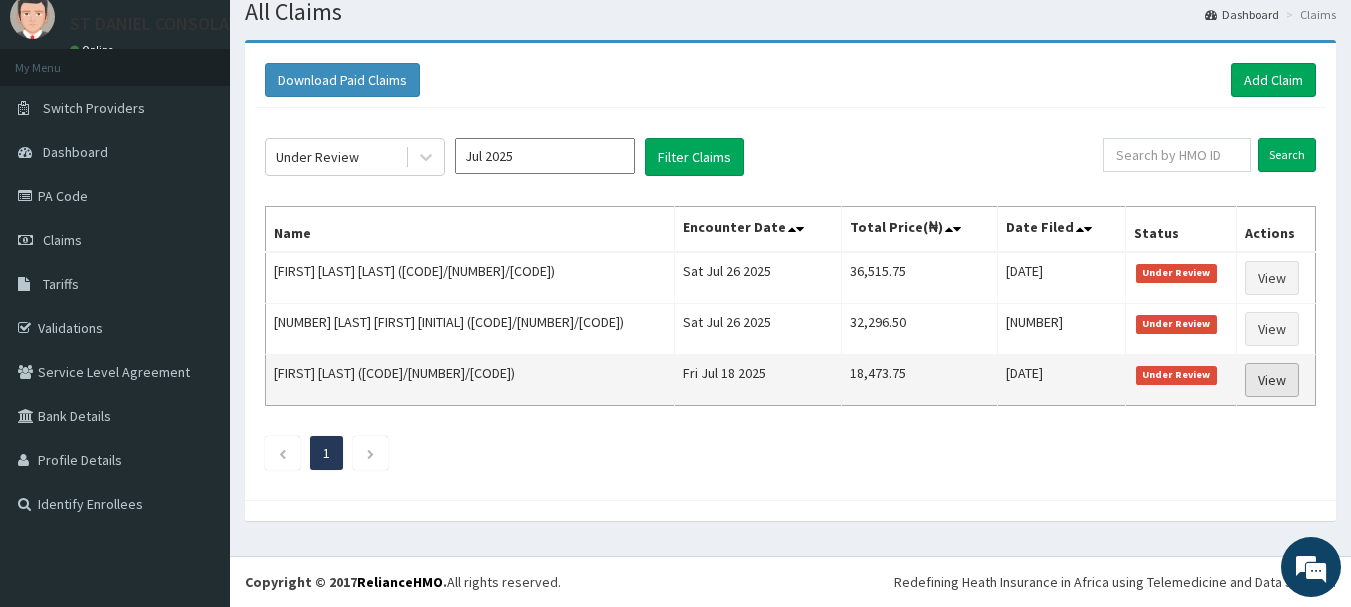 click on "View" at bounding box center (1272, 380) 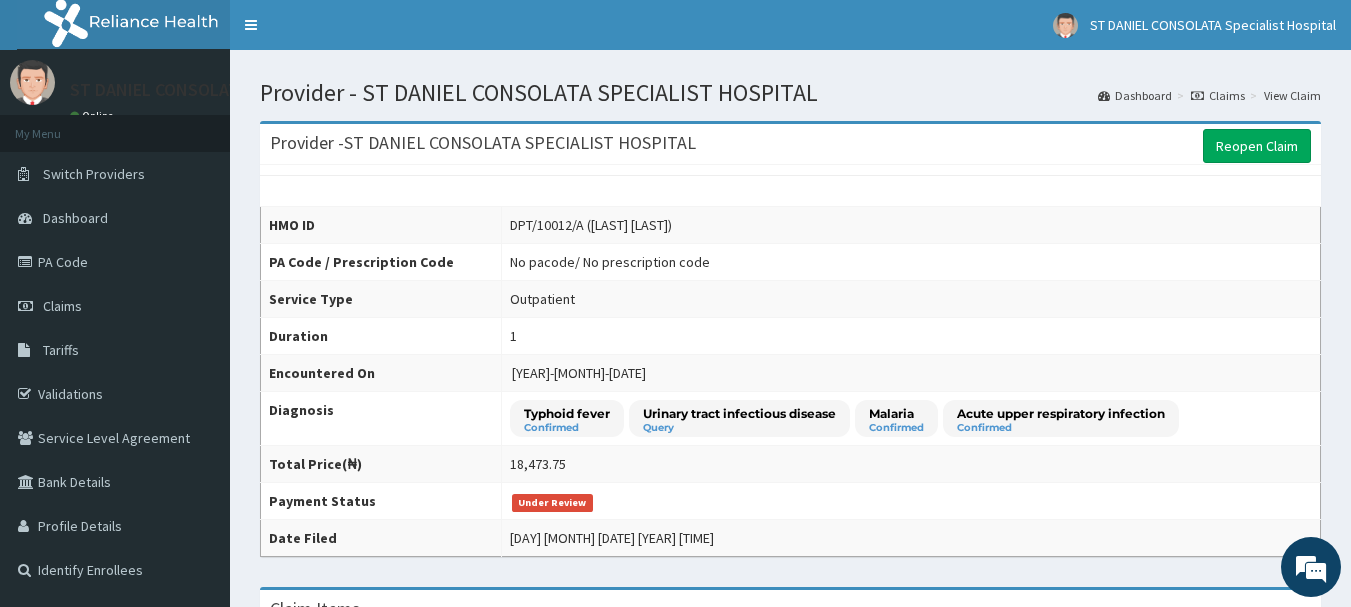 scroll, scrollTop: 0, scrollLeft: 0, axis: both 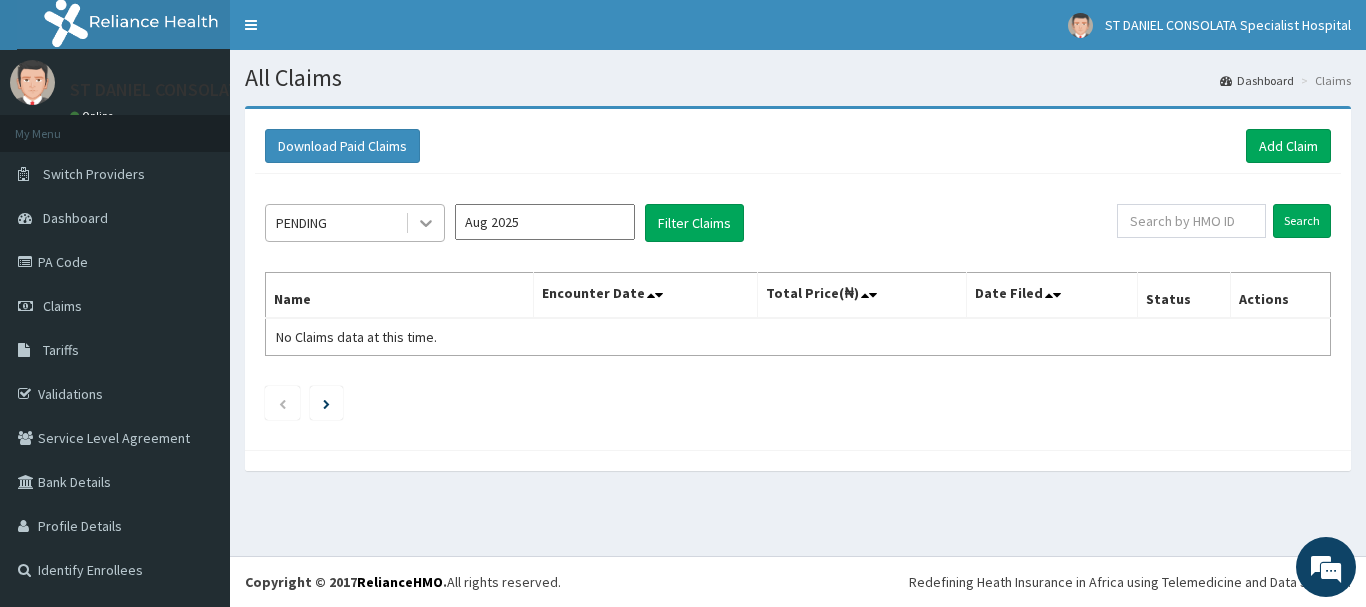 click at bounding box center (426, 223) 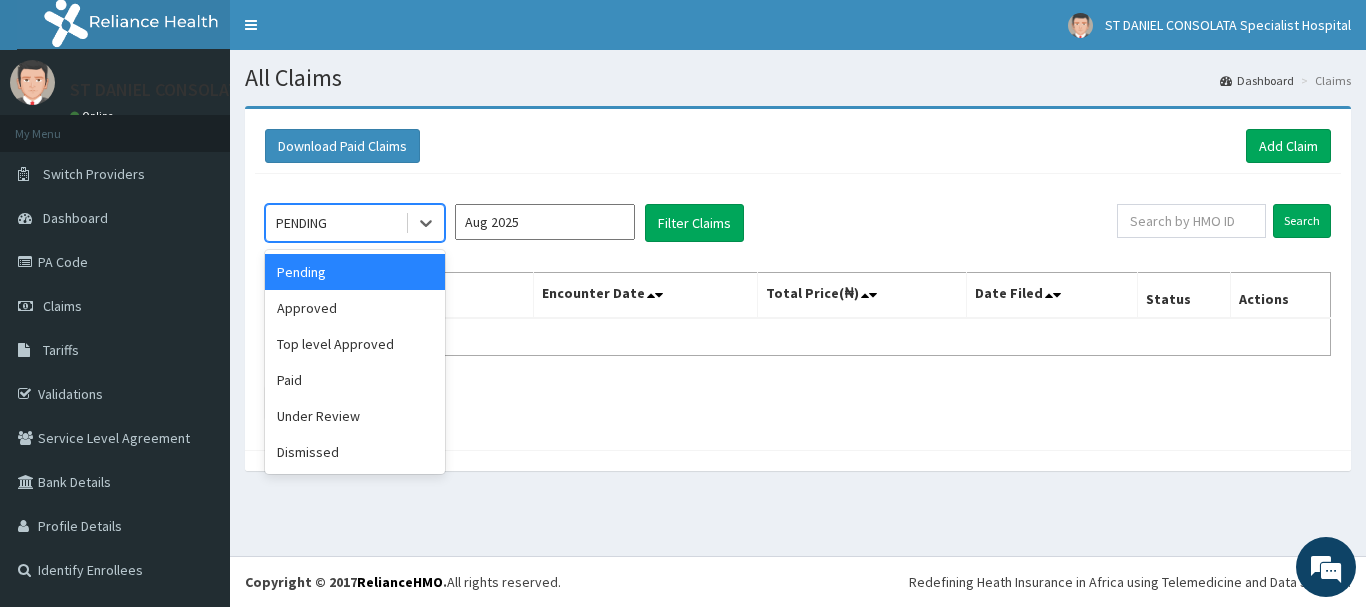 click on "Aug 2025" at bounding box center [545, 222] 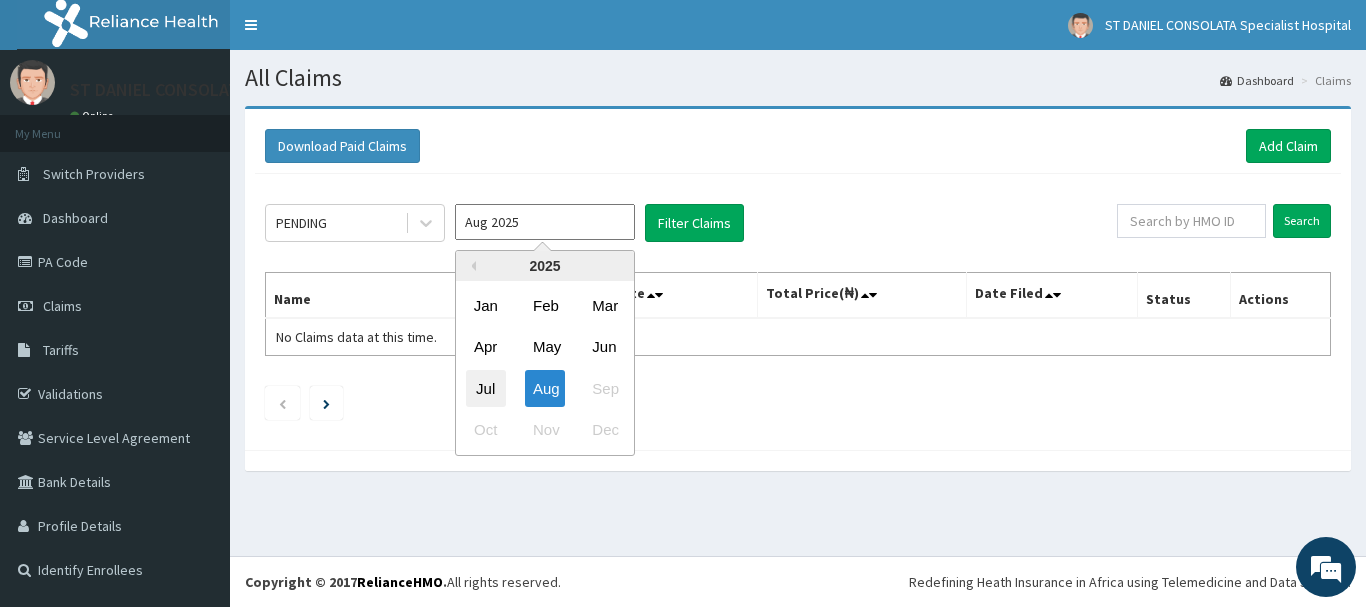 click on "Jul" at bounding box center [486, 388] 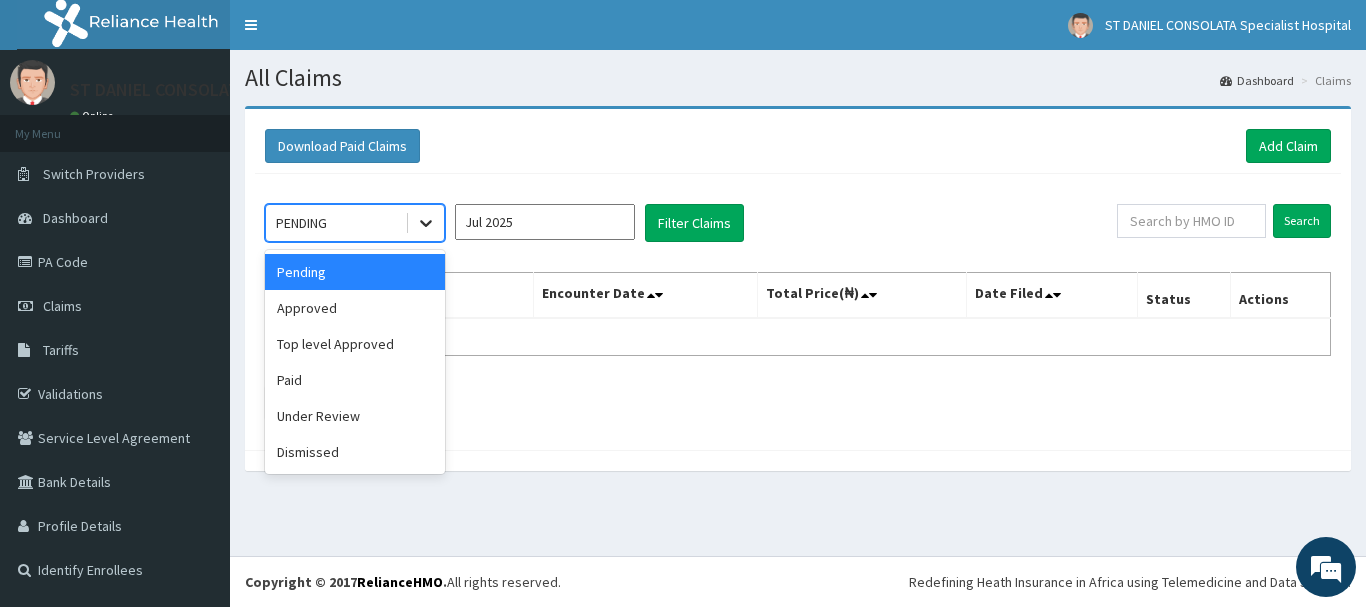 click 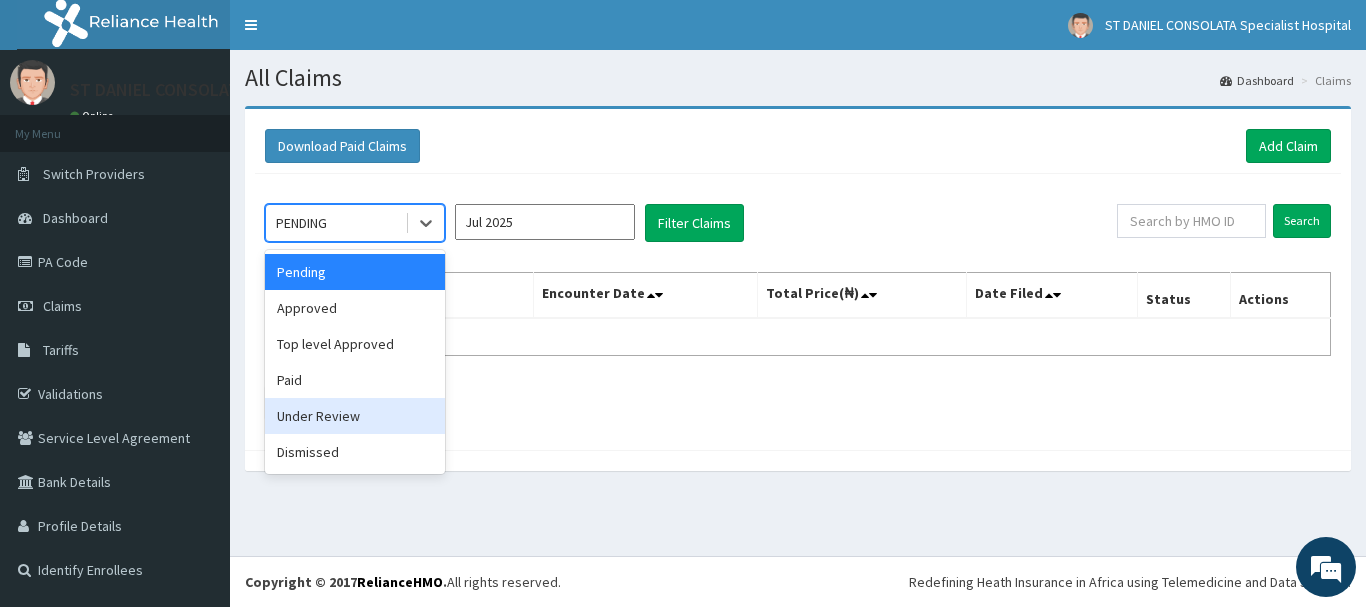 click on "Under Review" at bounding box center (355, 416) 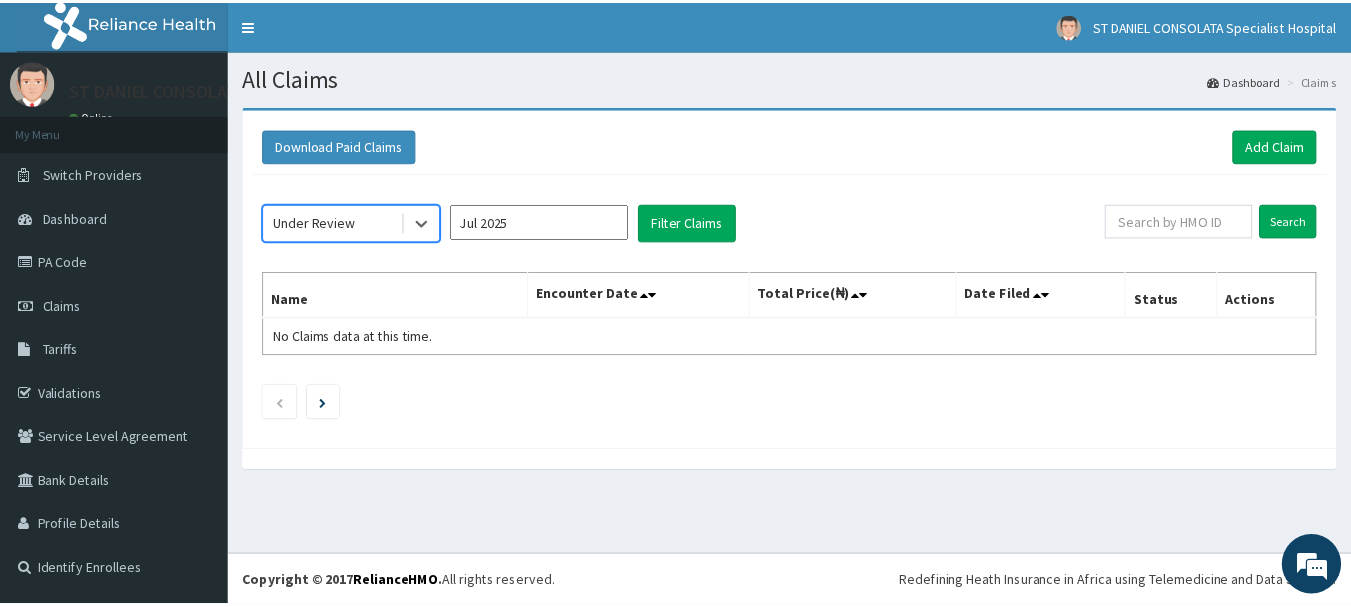 scroll, scrollTop: 0, scrollLeft: 0, axis: both 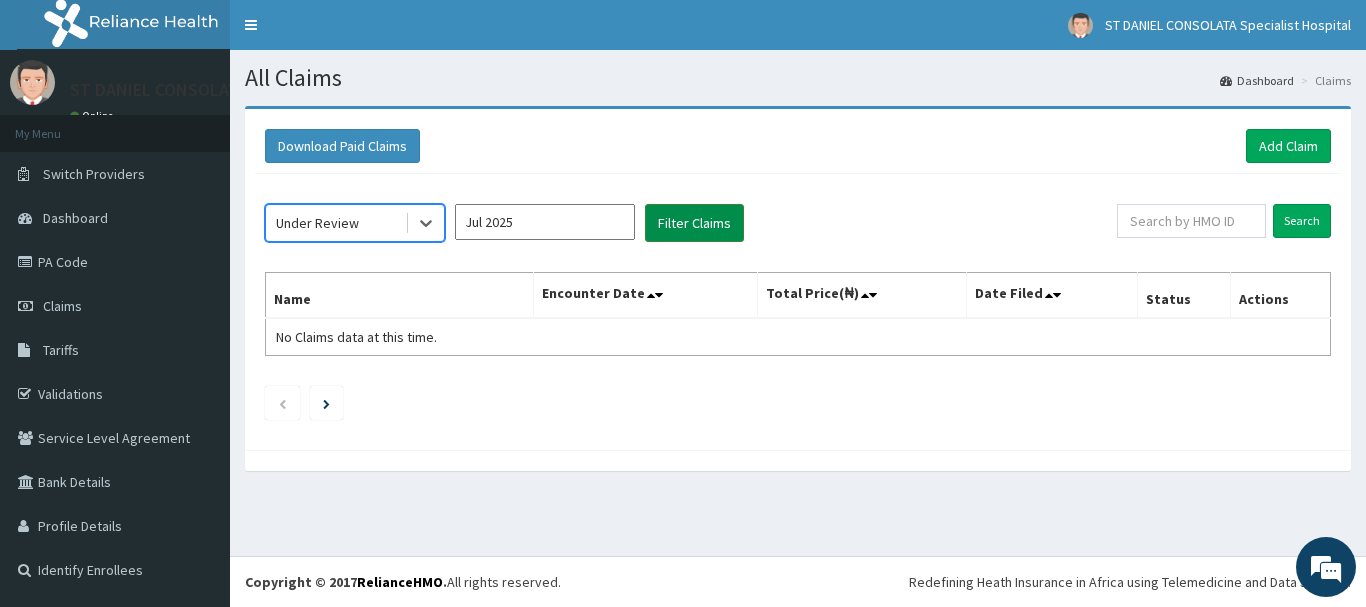 click on "Filter Claims" at bounding box center (694, 223) 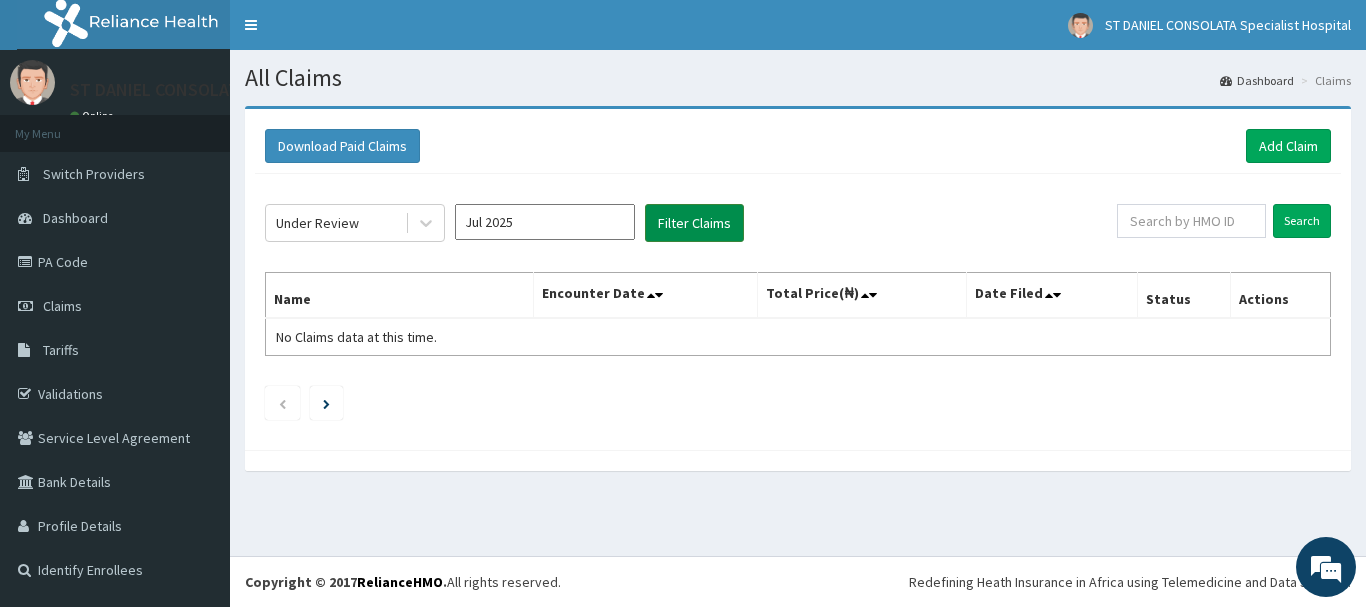 click on "Filter Claims" at bounding box center (694, 223) 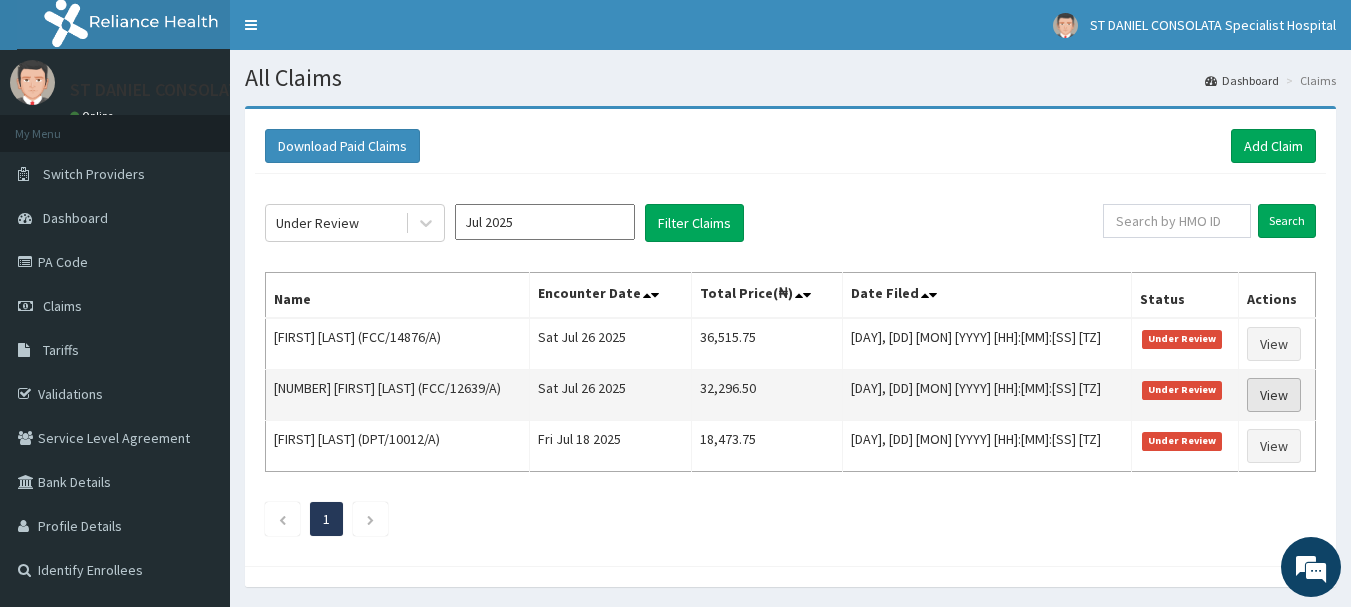 click on "View" at bounding box center (1274, 395) 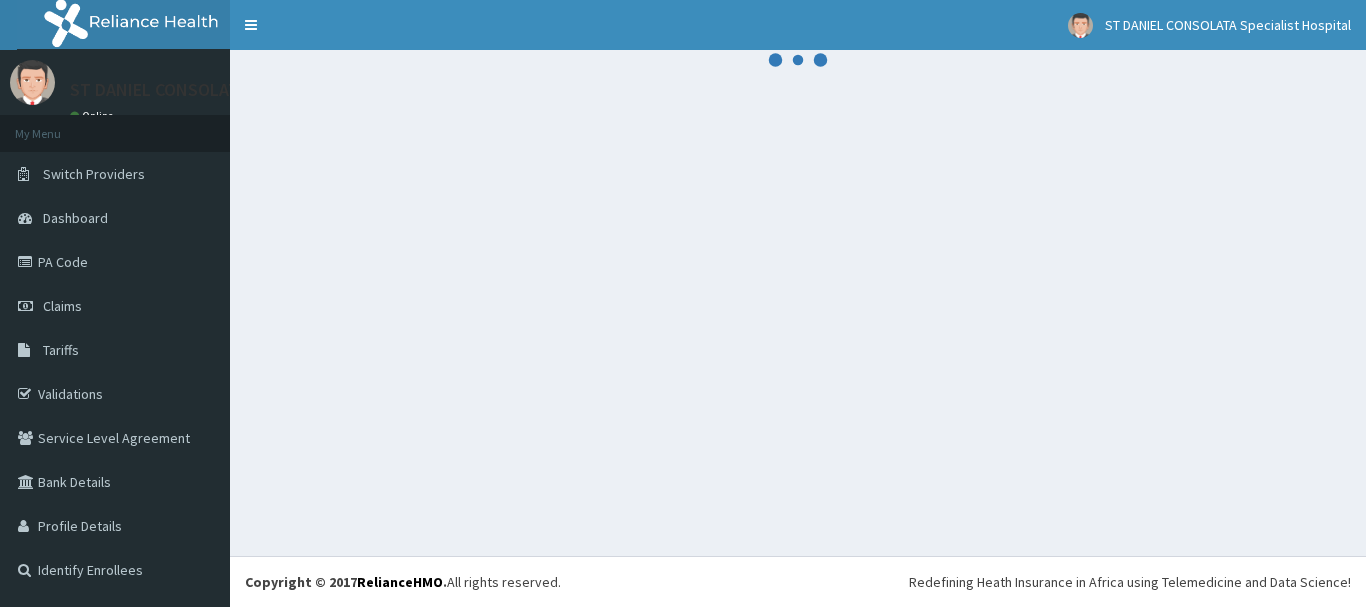 scroll, scrollTop: 0, scrollLeft: 0, axis: both 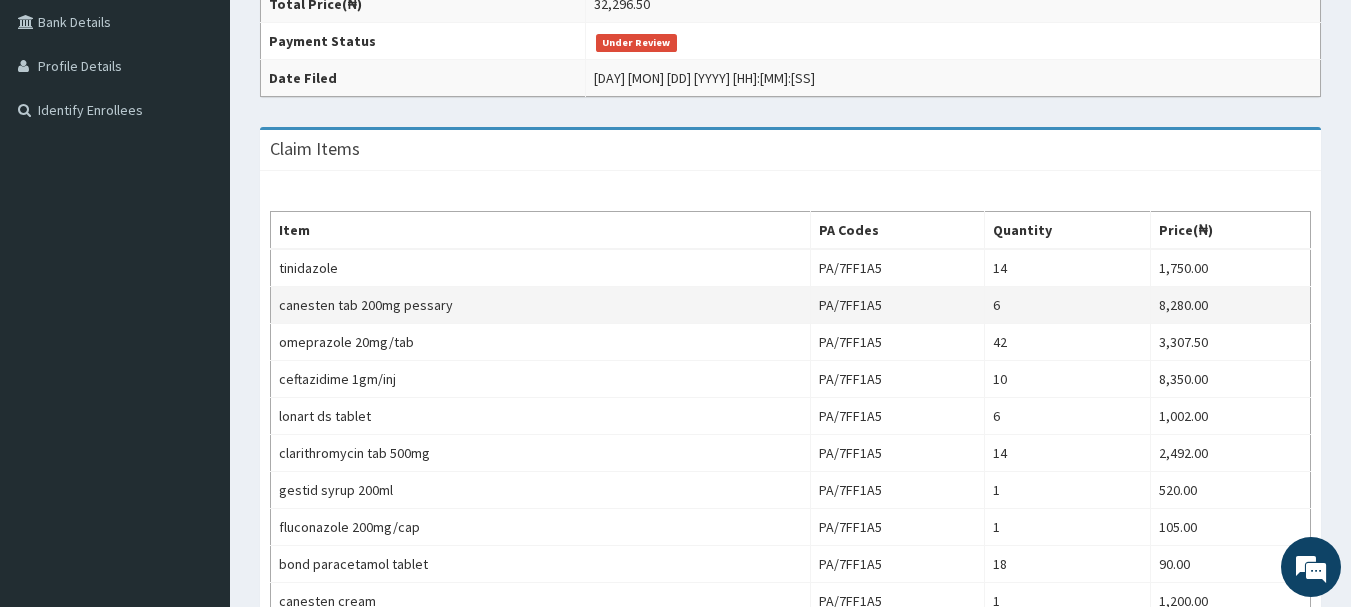 drag, startPoint x: 1360, startPoint y: 166, endPoint x: 1300, endPoint y: 315, distance: 160.62689 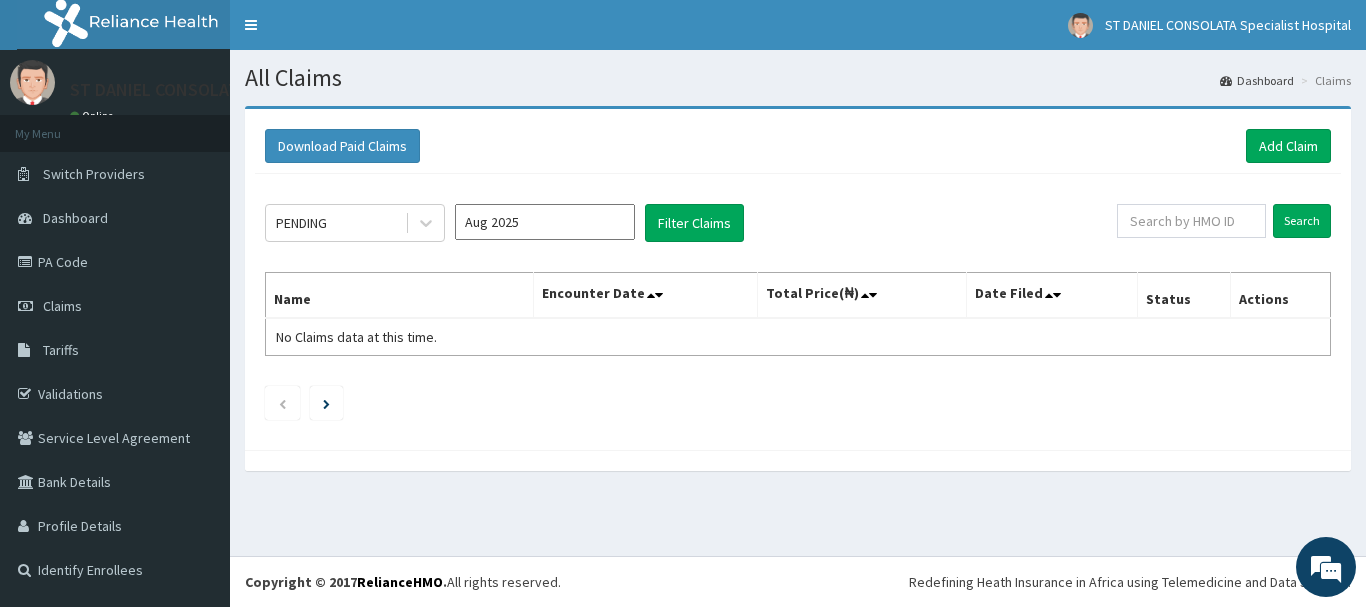 scroll, scrollTop: 0, scrollLeft: 0, axis: both 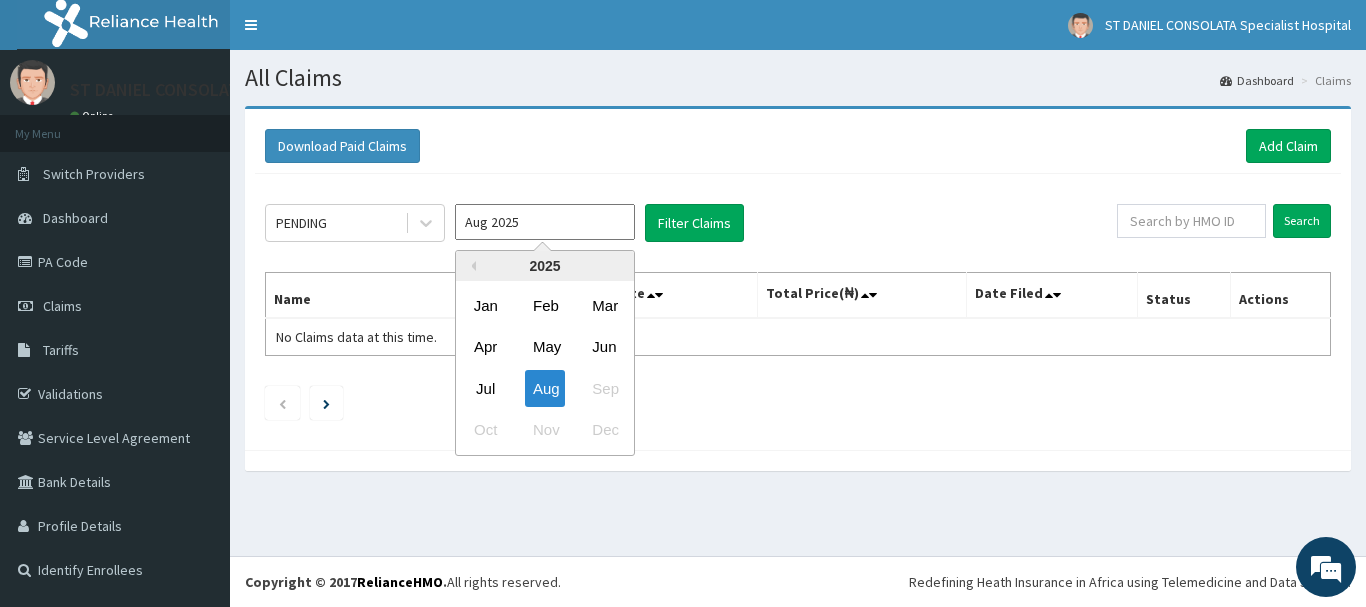 click on "Aug 2025" at bounding box center [545, 222] 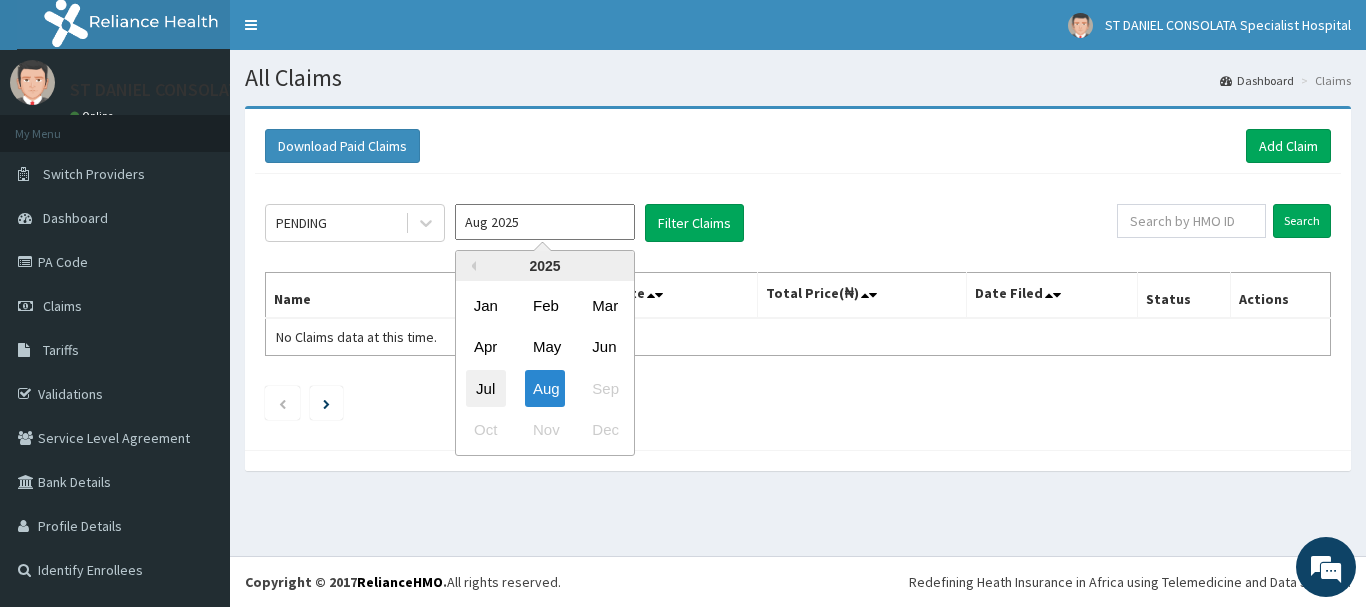 click on "Jul" at bounding box center (486, 388) 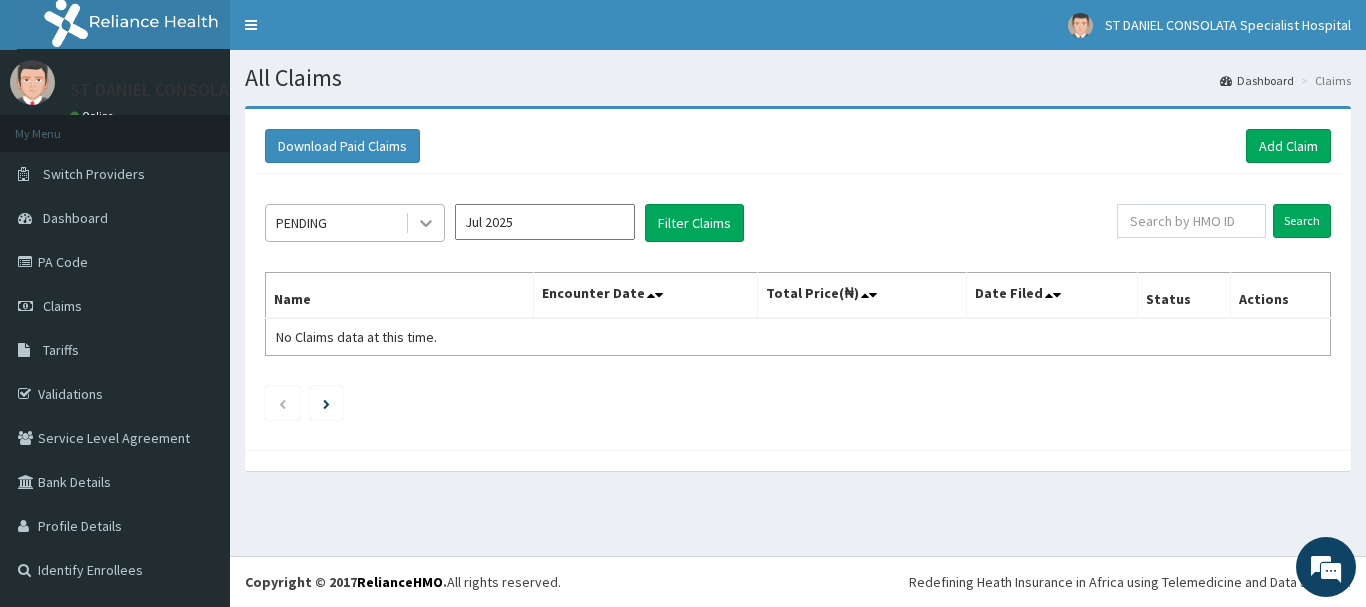 click 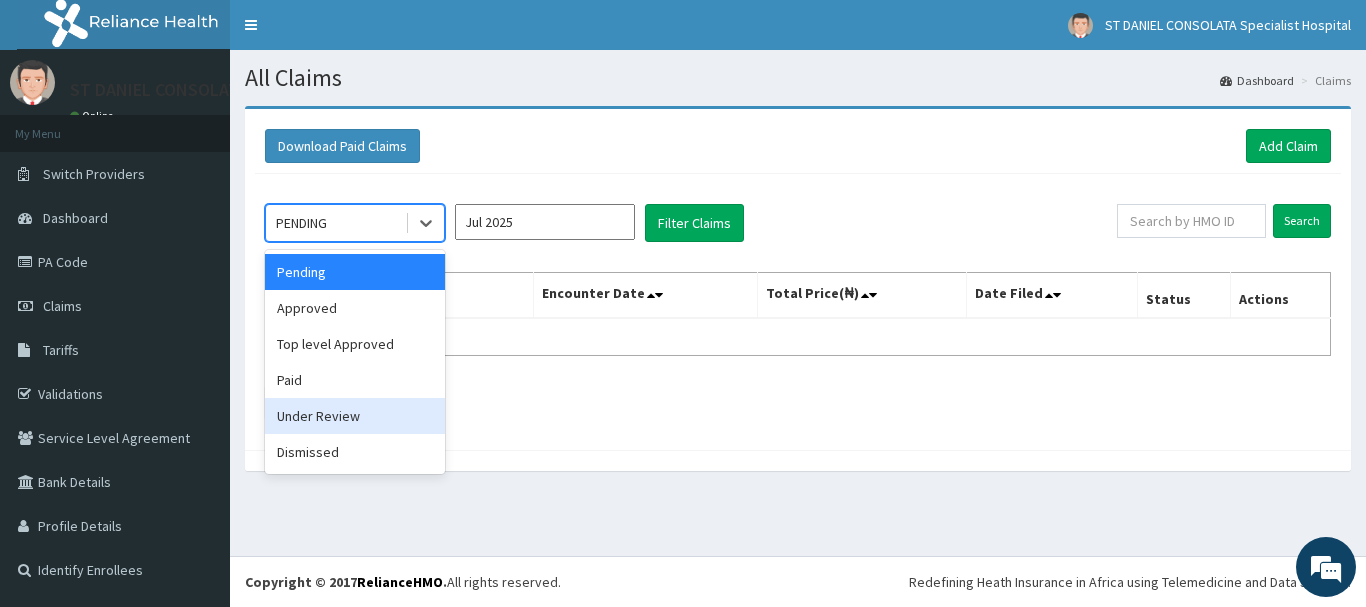 click on "Under Review" at bounding box center (355, 416) 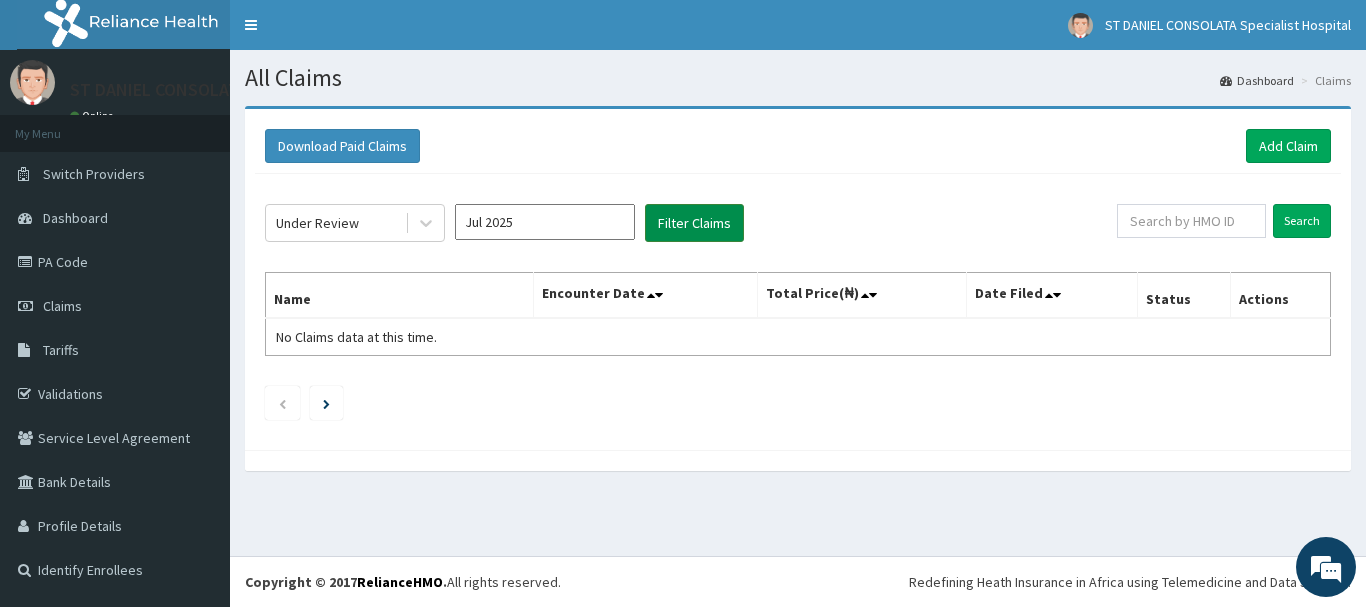 click on "Filter Claims" at bounding box center (694, 223) 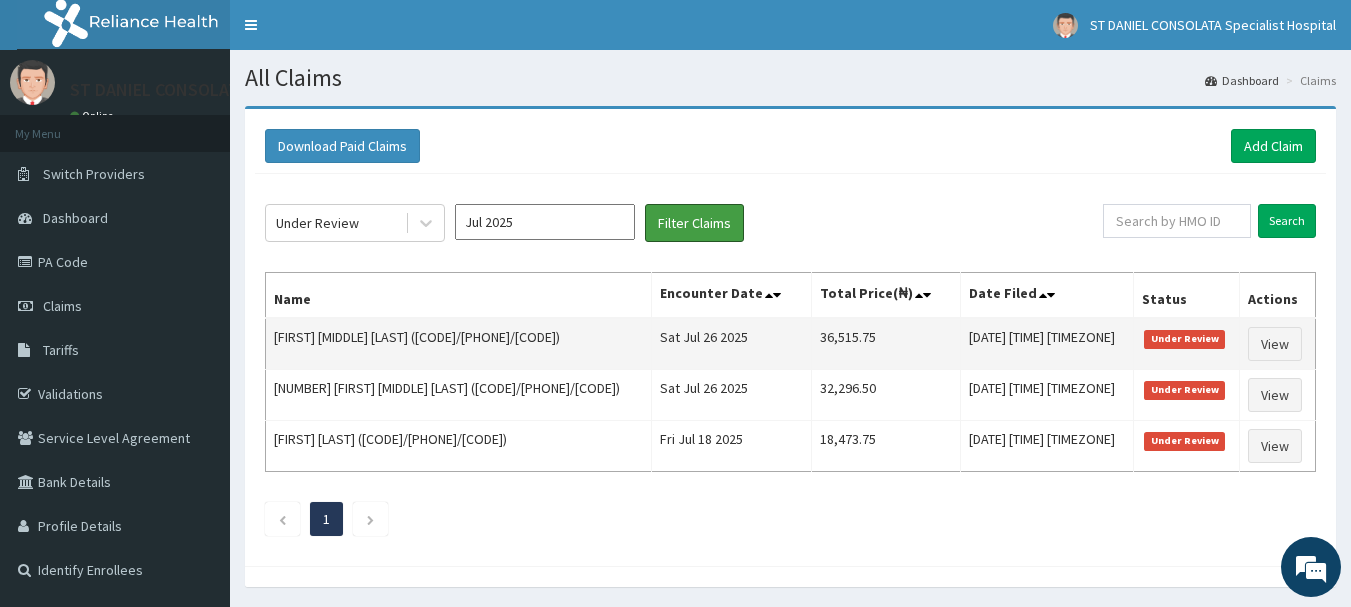 scroll, scrollTop: 0, scrollLeft: 0, axis: both 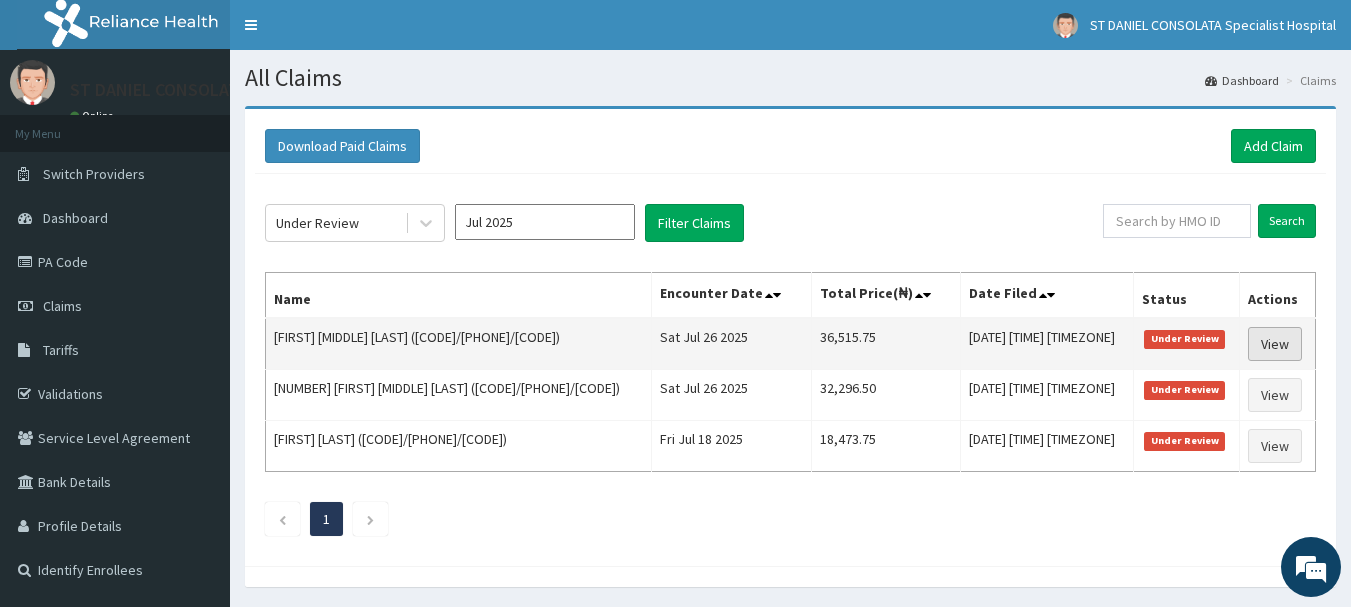 click on "View" at bounding box center [1275, 344] 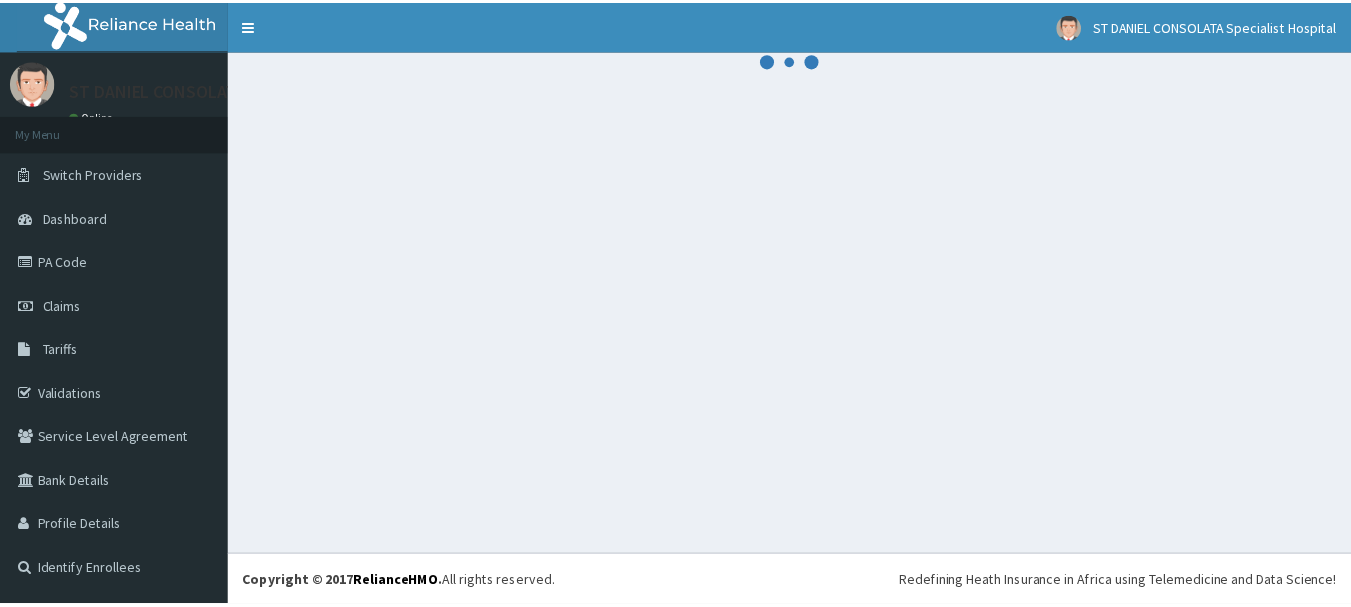 scroll, scrollTop: 0, scrollLeft: 0, axis: both 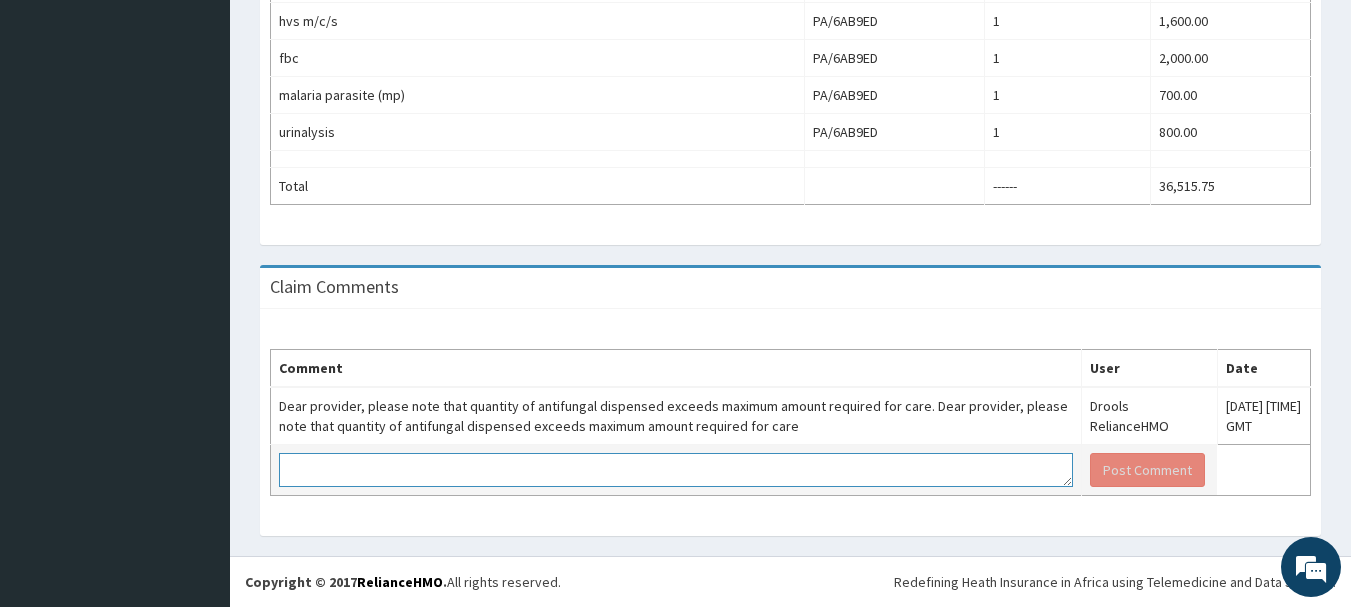 click at bounding box center [676, 470] 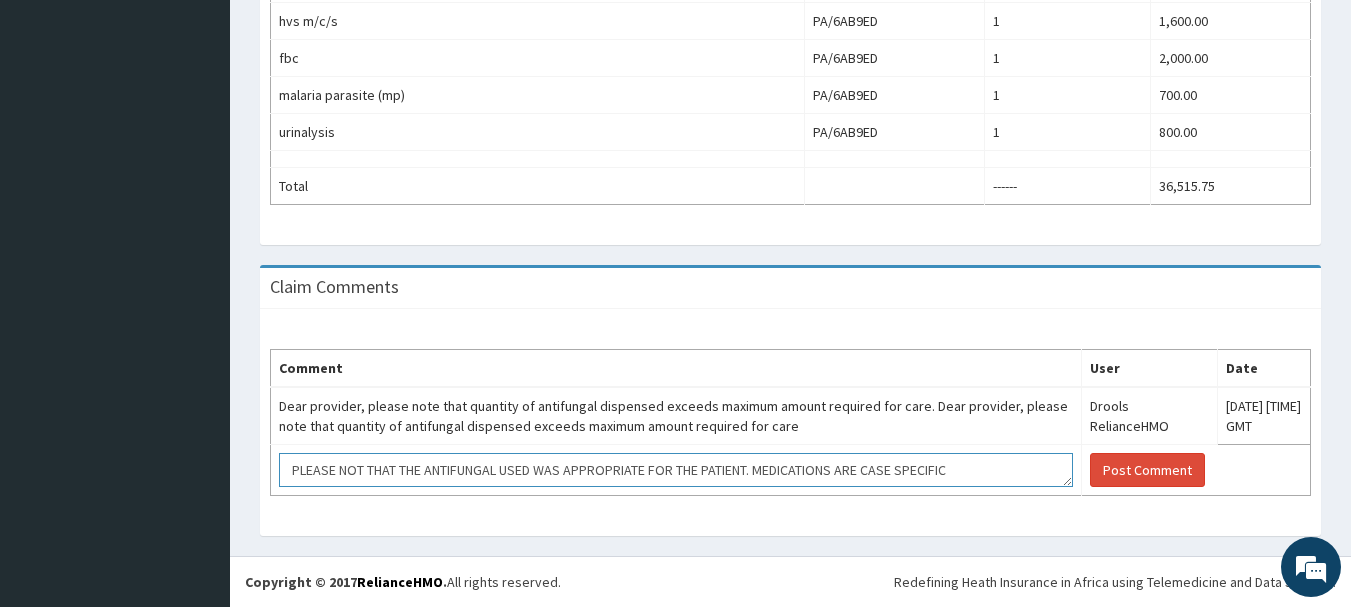 type on "PLEASE NOT THAT THE ANTIFUNGAL USED WAS APPROPRIATE FOR THE PATIENT. MEDICATIONS ARE CASE SPECIFIC" 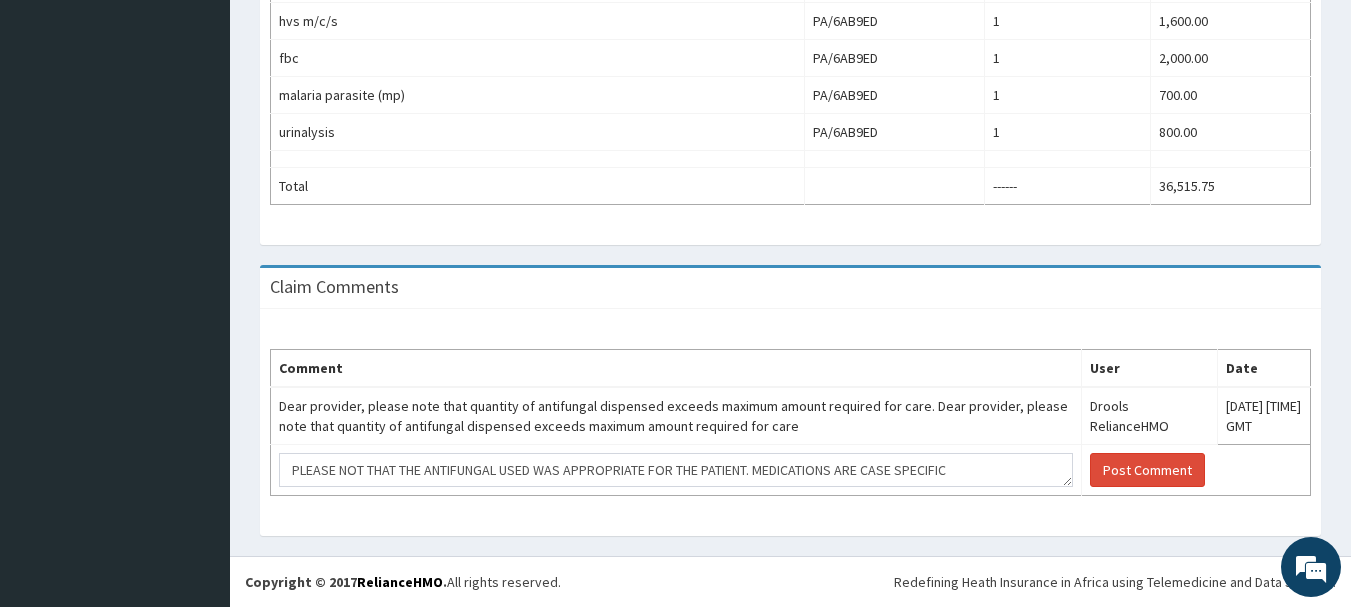 click on "Comment User Date Dear provider, please note that quantity of antifungal dispensed exceeds maximum amount required for care.
Dear provider, please note that quantity of antifungal dispensed exceeds maximum amount required for care Drools RelianceHMO Sat, 02 Aug 2025 22:02:25 GMT PLEASE NOT THAT THE ANTIFUNGAL USED WAS APPROPRIATE FOR THE PATIENT. MEDICATIONS ARE CASE SPECIFIC Post Comment" at bounding box center [790, 422] 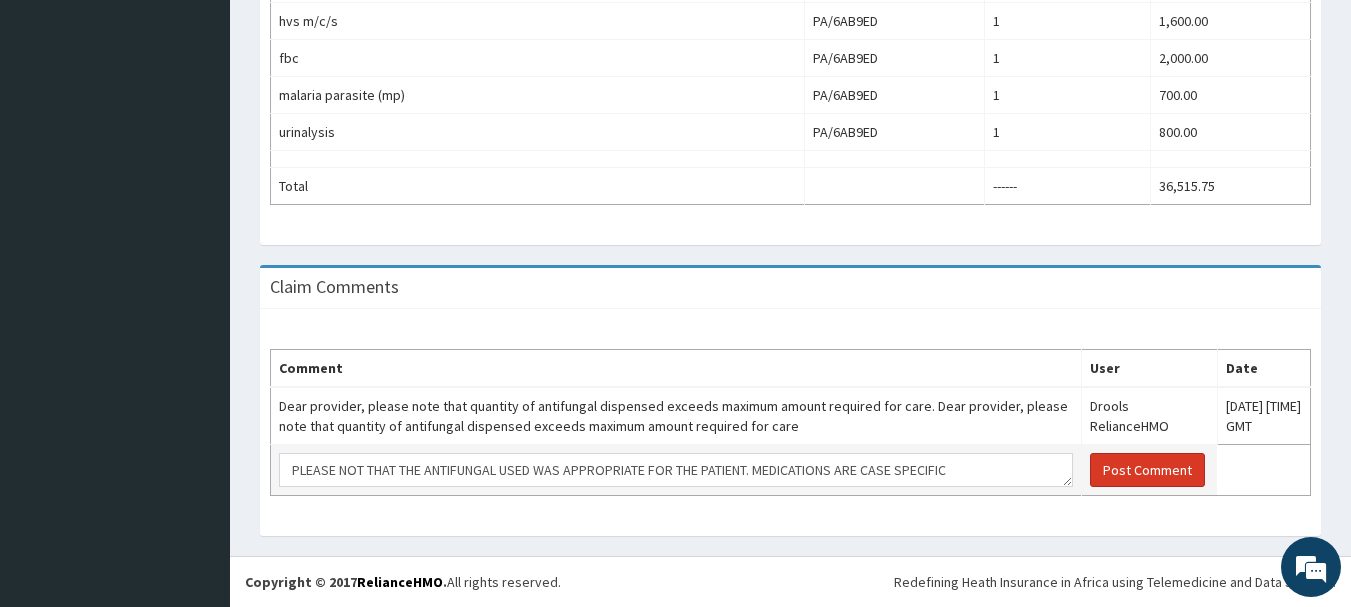 click on "Post Comment" at bounding box center (1147, 470) 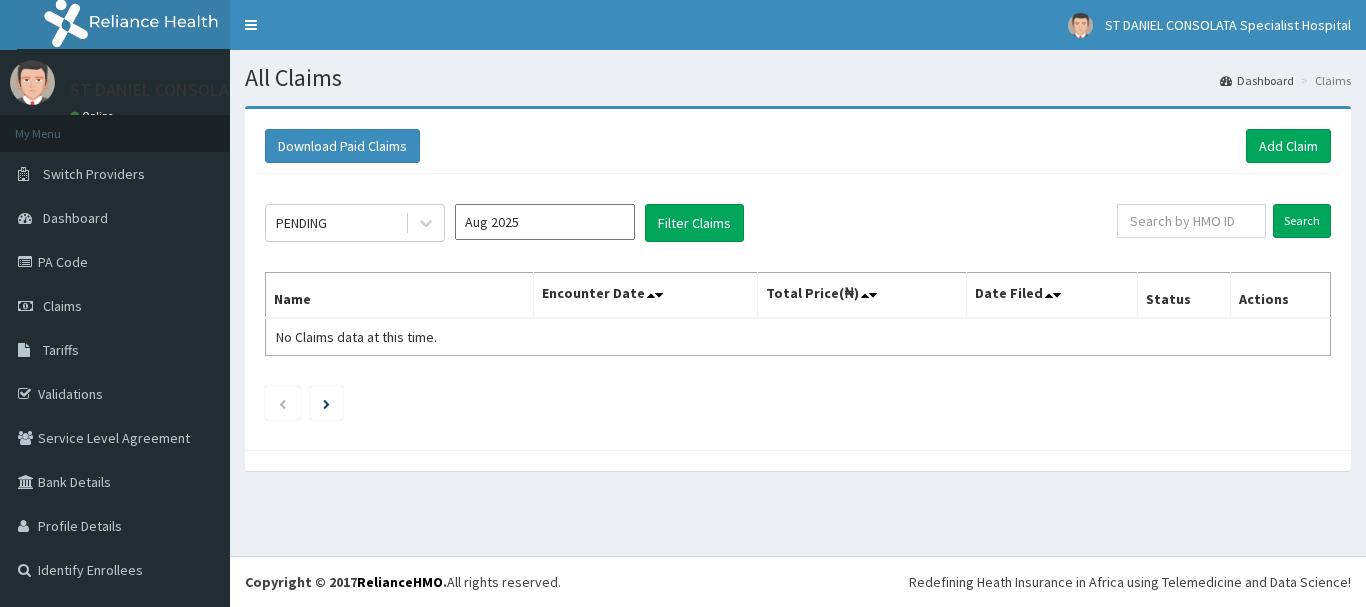 scroll, scrollTop: 0, scrollLeft: 0, axis: both 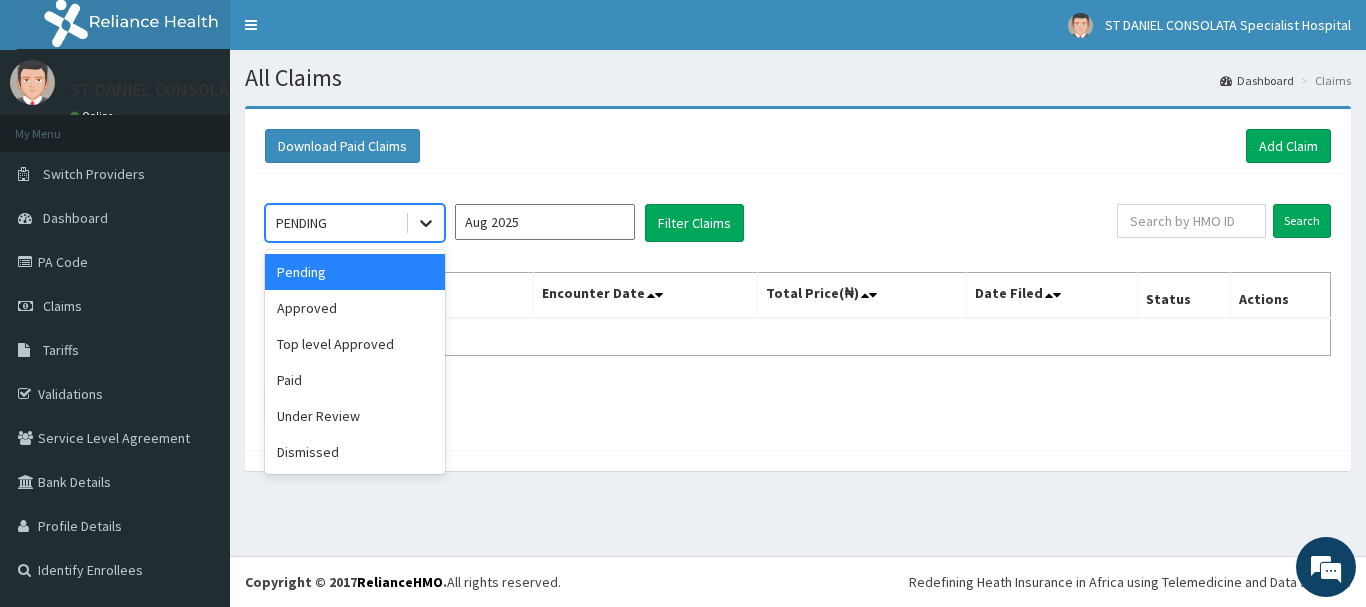 click 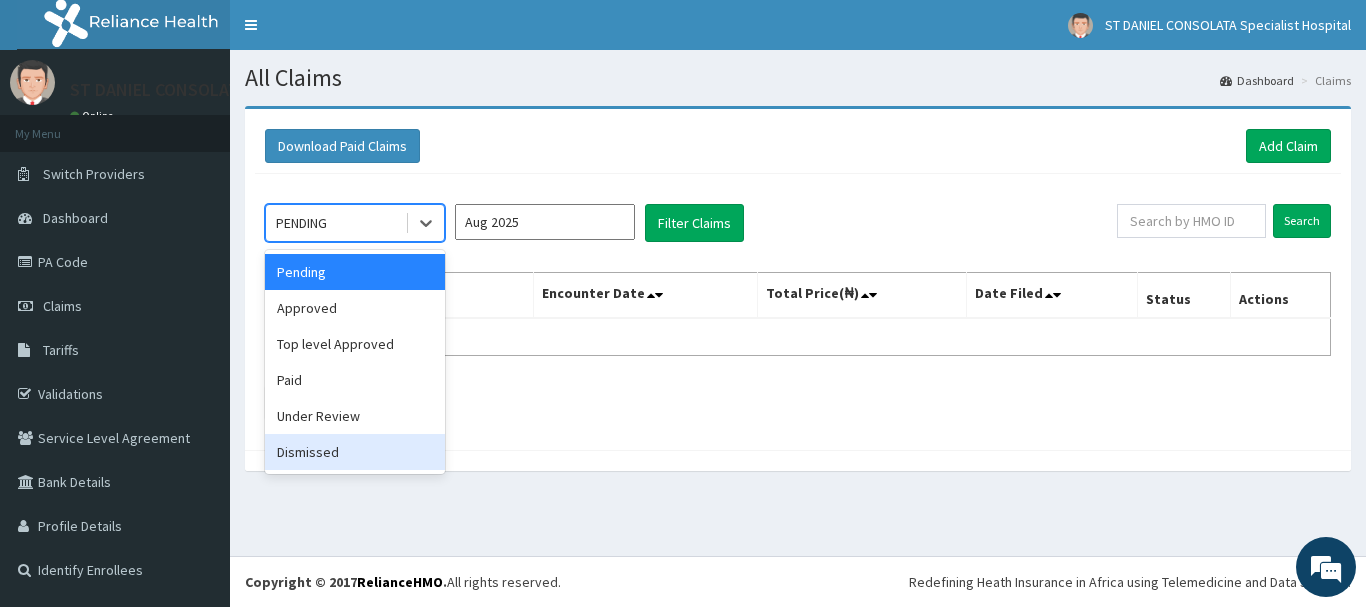 click on "Dismissed" at bounding box center [355, 452] 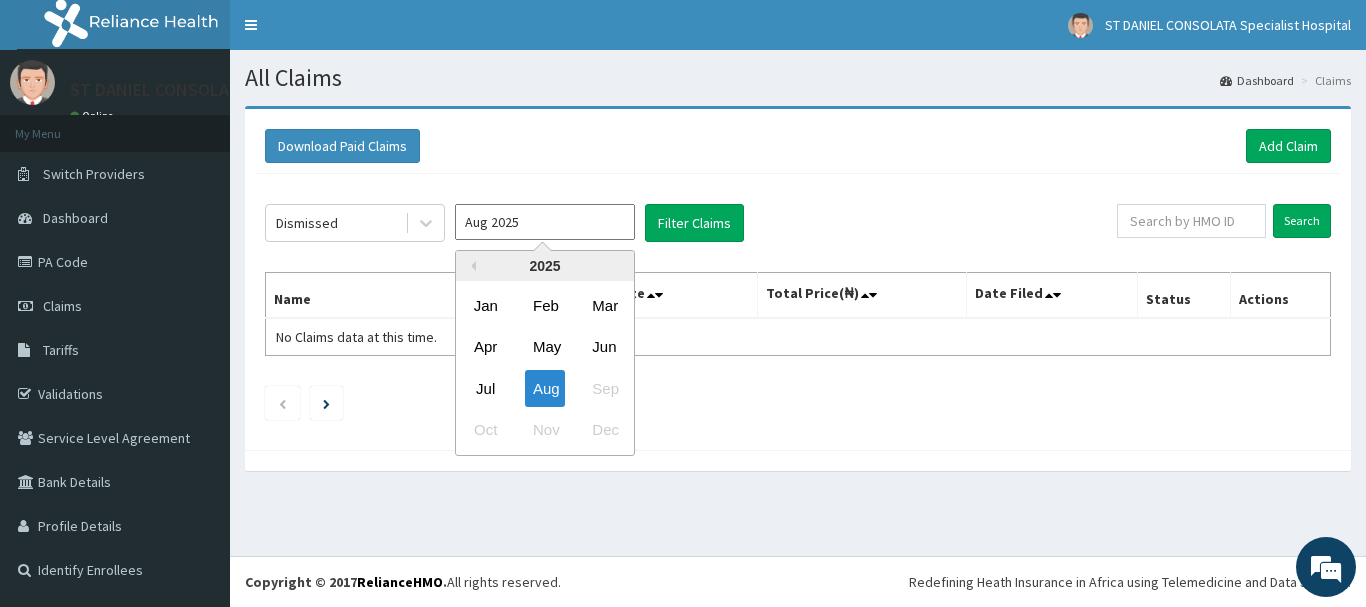 click on "Aug 2025" at bounding box center (545, 222) 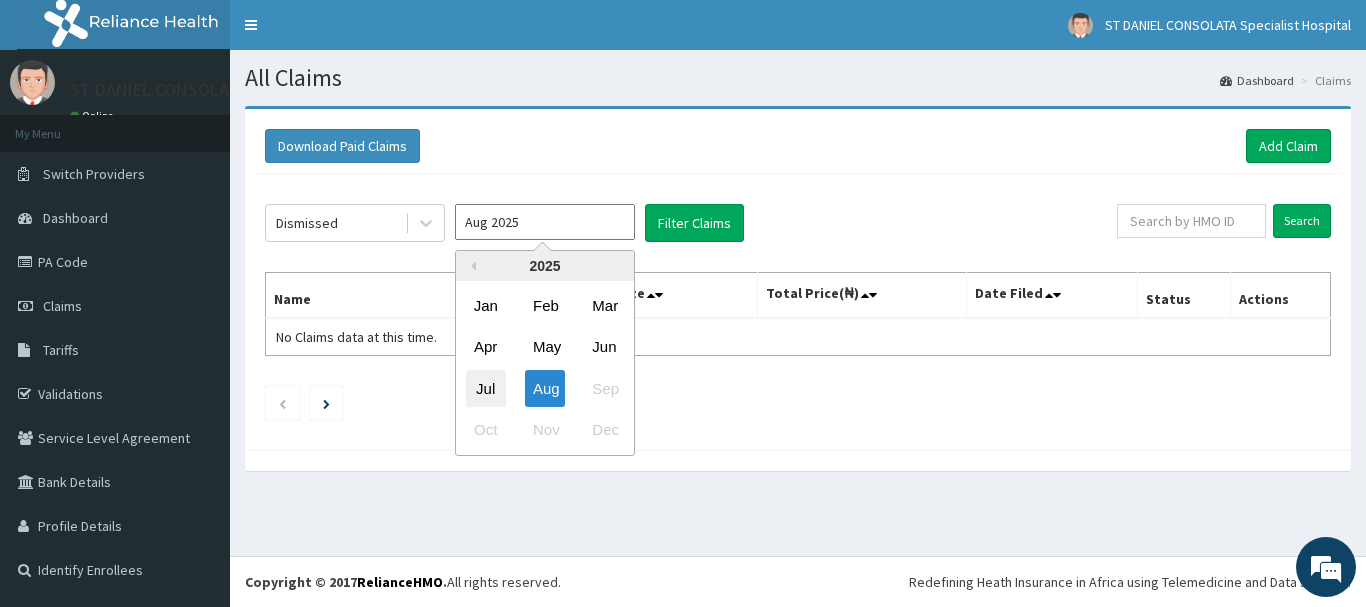 click on "Jul" at bounding box center [486, 388] 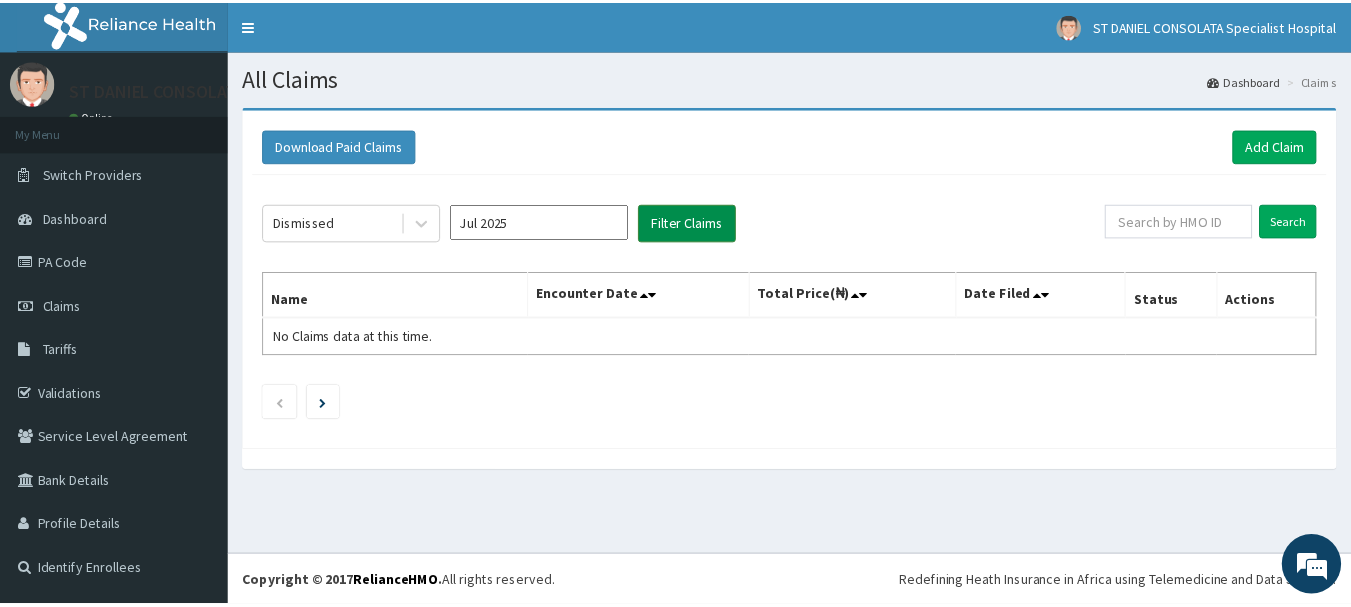 scroll, scrollTop: 0, scrollLeft: 0, axis: both 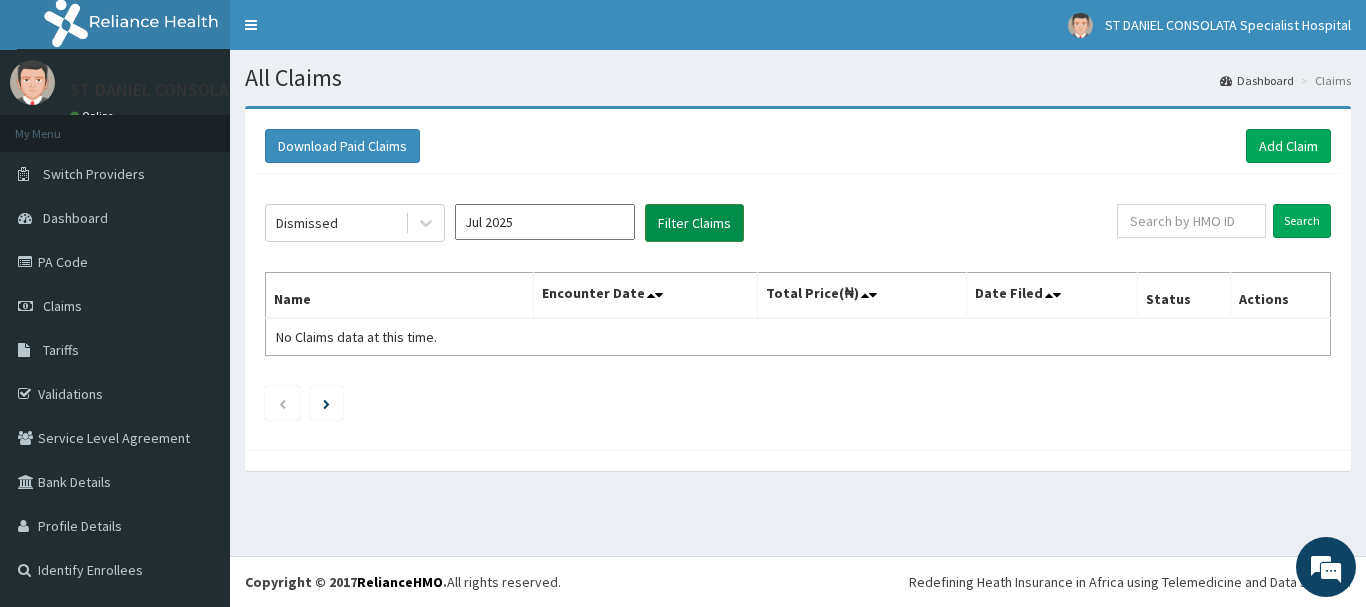 click on "Filter Claims" at bounding box center [694, 223] 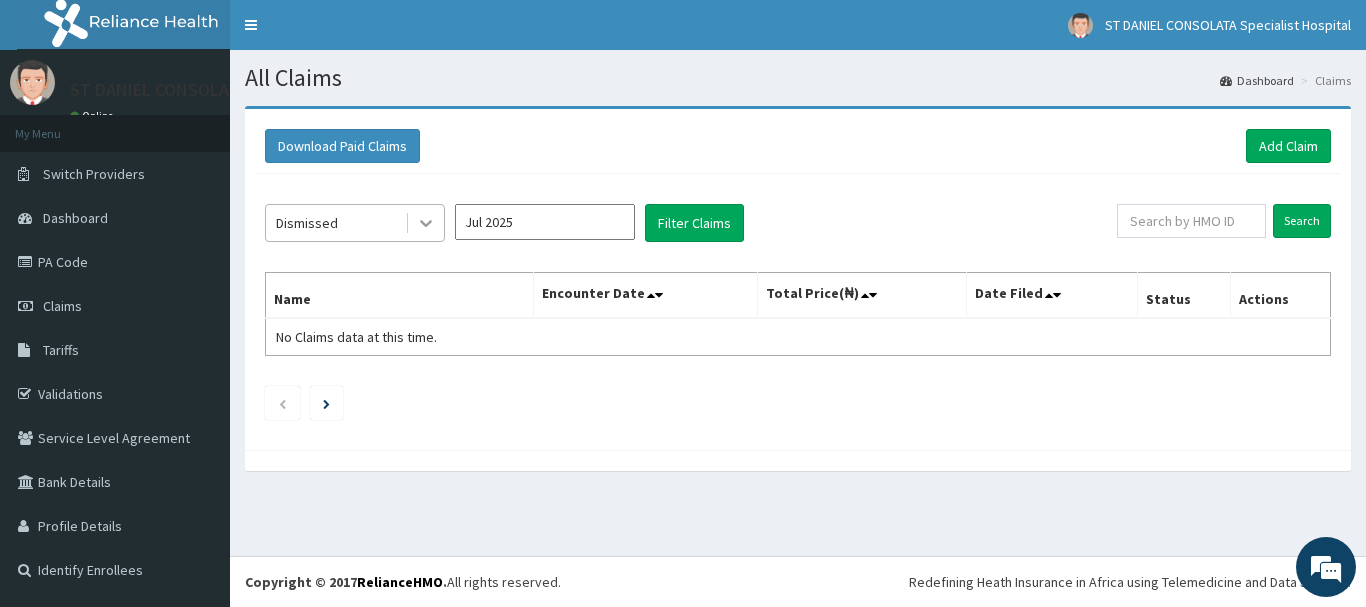 click 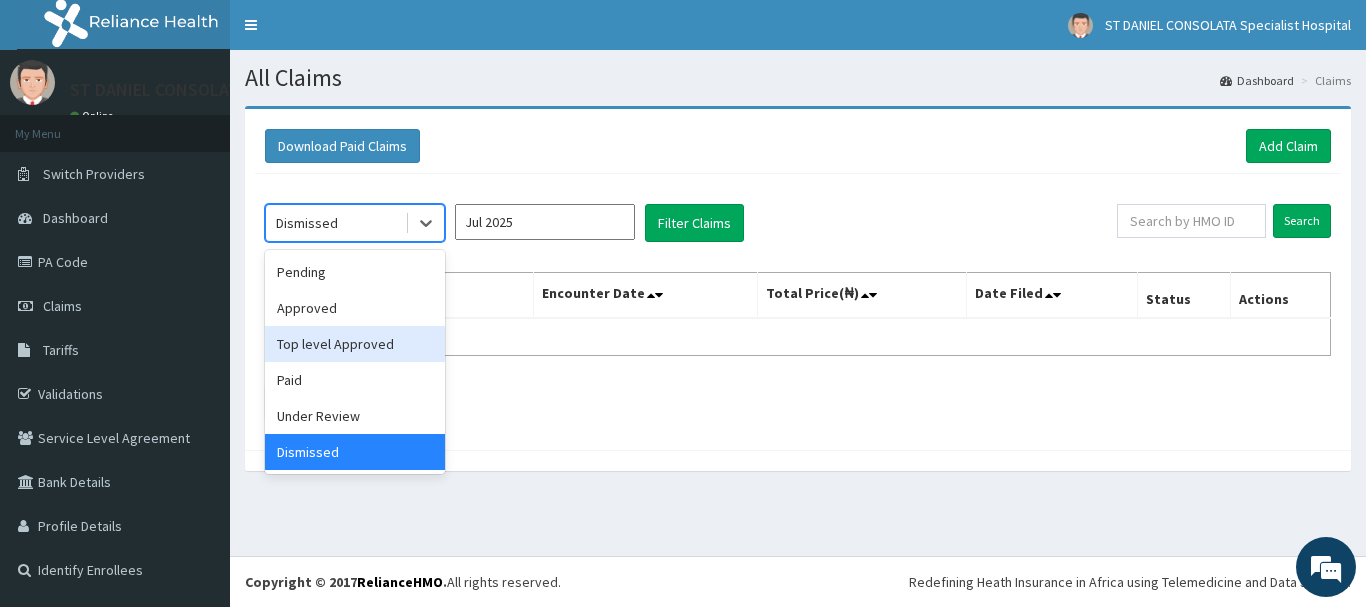 click on "Top level Approved" at bounding box center (355, 344) 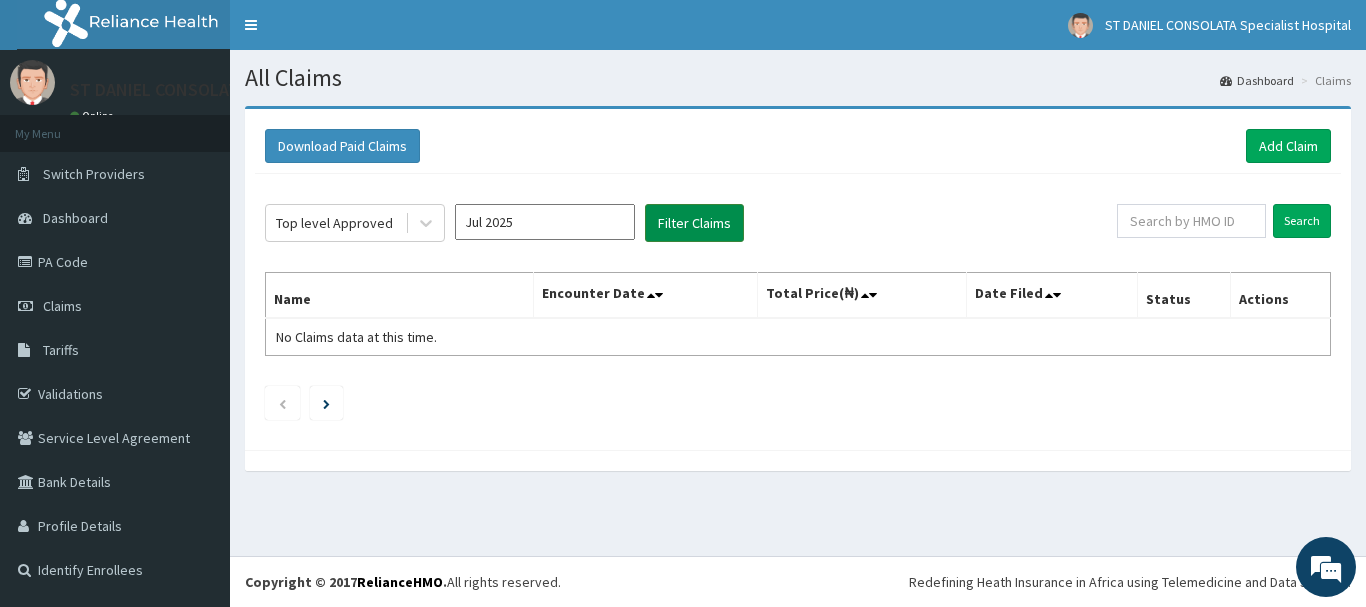 click on "Filter Claims" at bounding box center [694, 223] 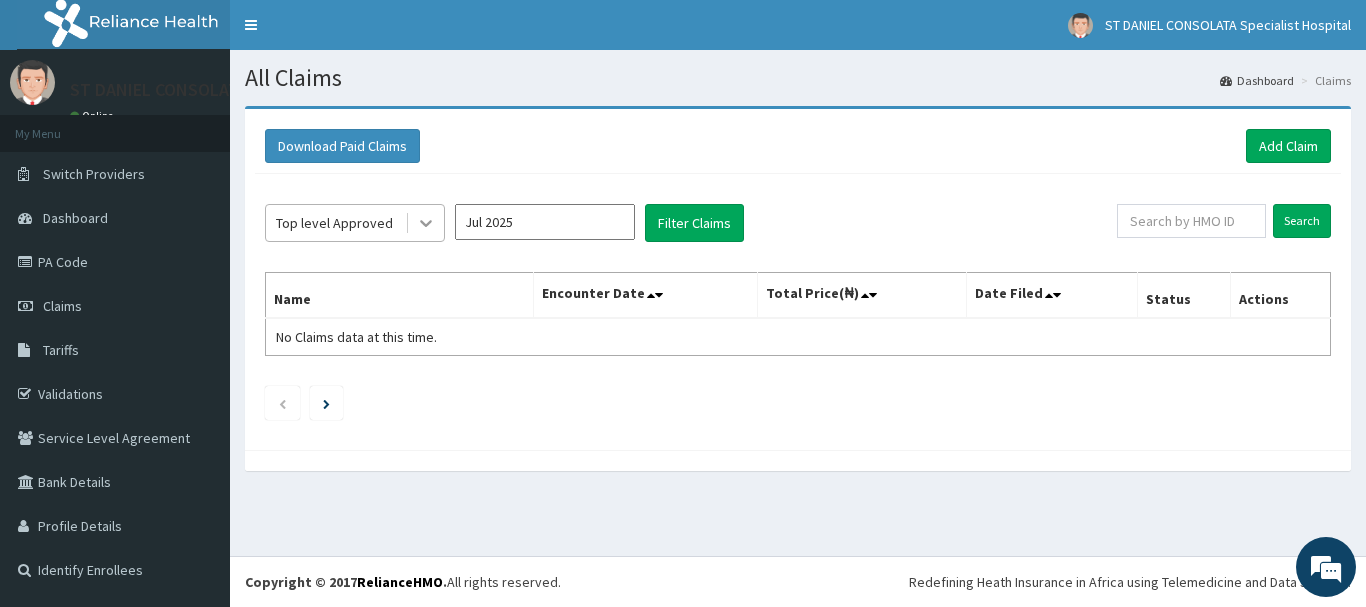 click 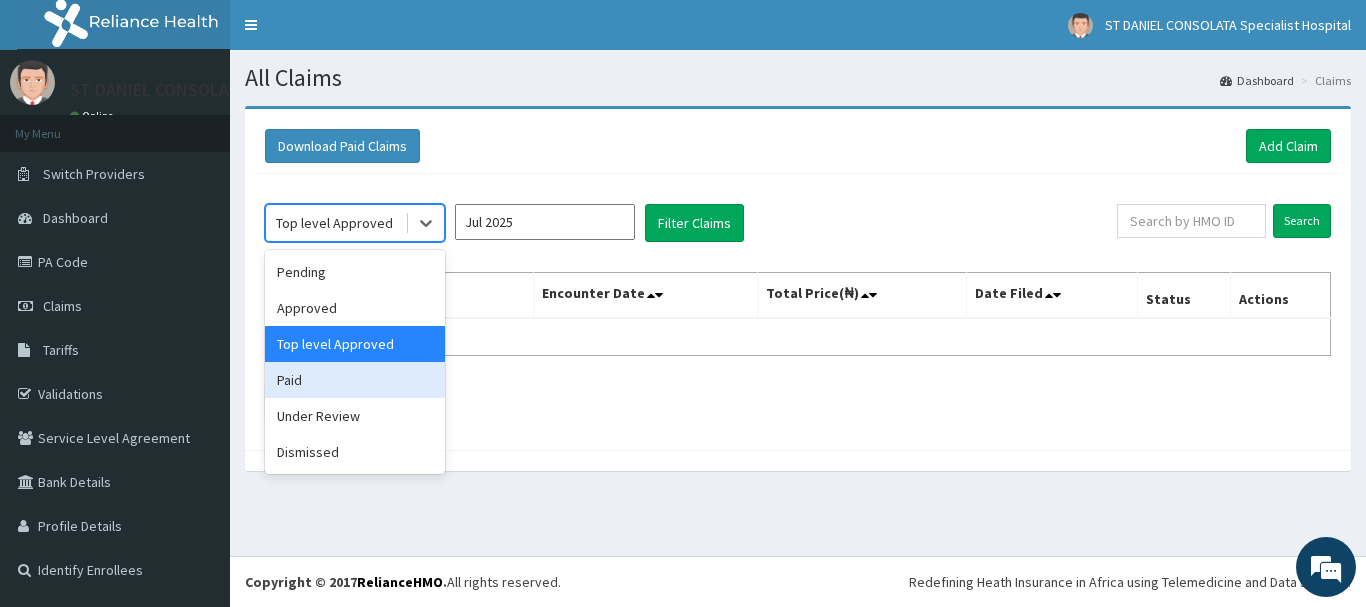 click on "Paid" at bounding box center (355, 380) 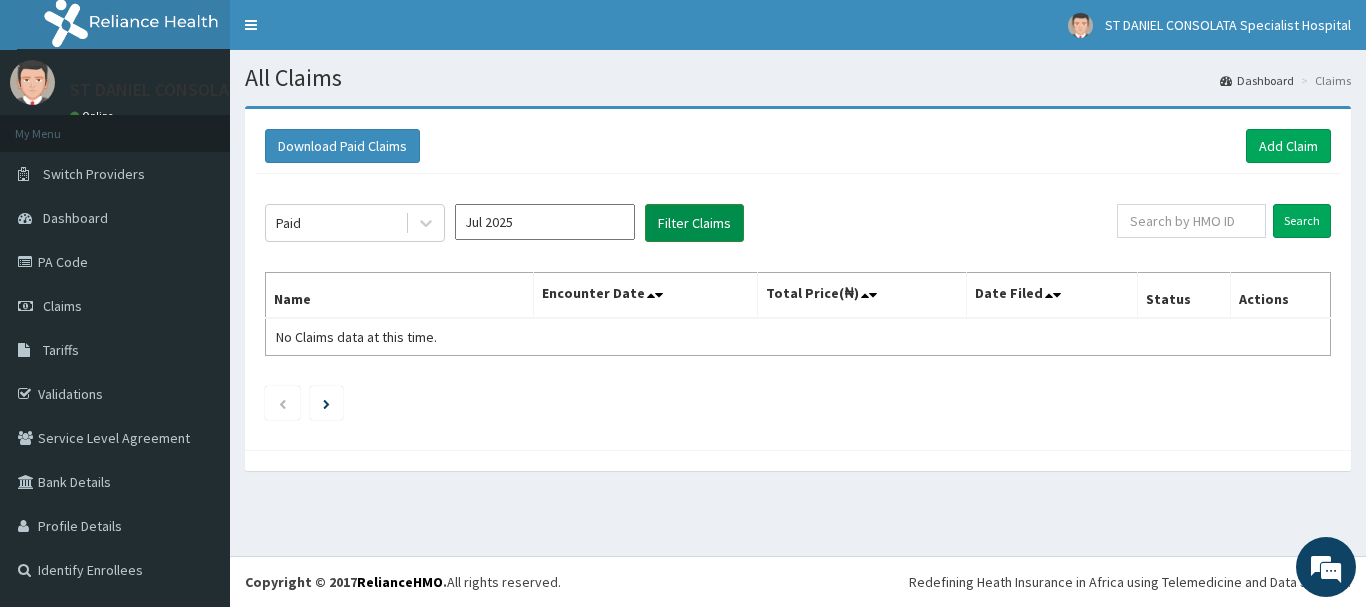 click on "Filter Claims" at bounding box center (694, 223) 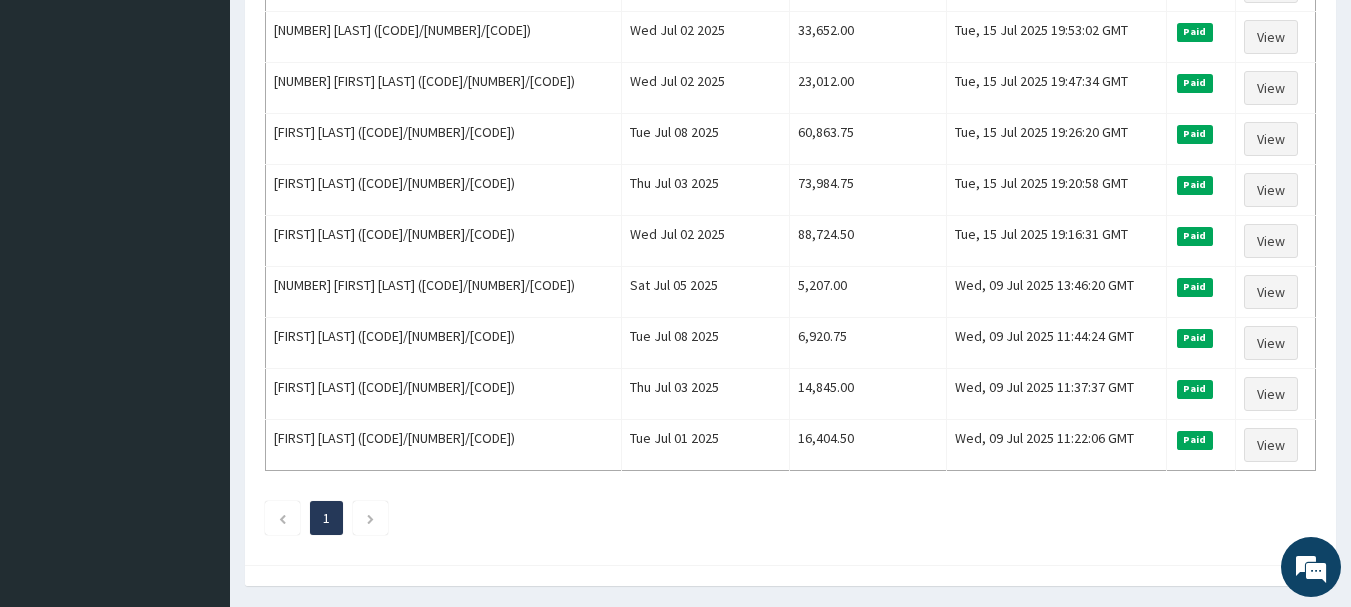 scroll, scrollTop: 592, scrollLeft: 0, axis: vertical 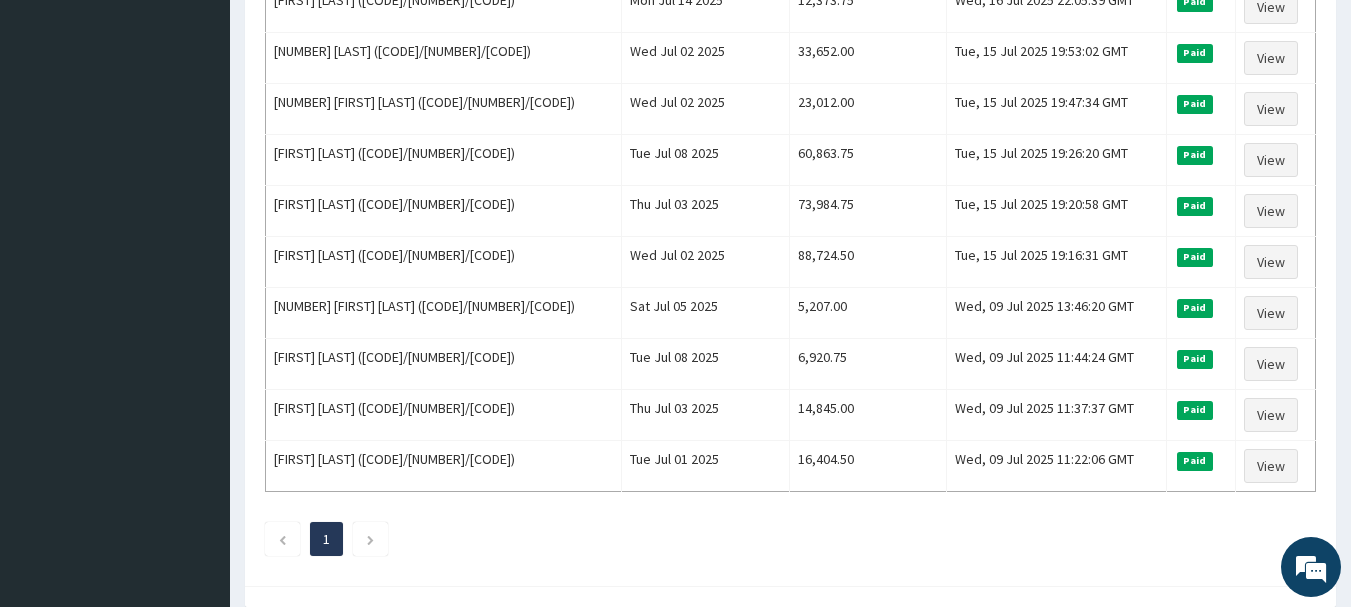 drag, startPoint x: 1336, startPoint y: 373, endPoint x: 1340, endPoint y: 186, distance: 187.04277 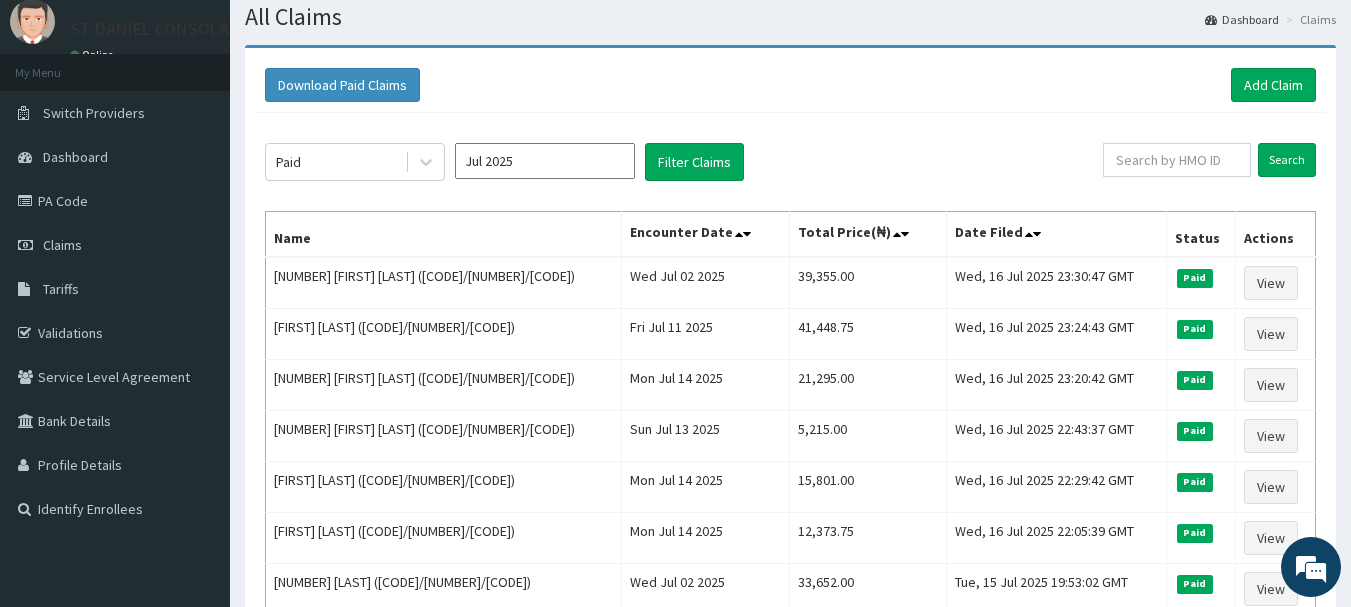 scroll, scrollTop: 26, scrollLeft: 0, axis: vertical 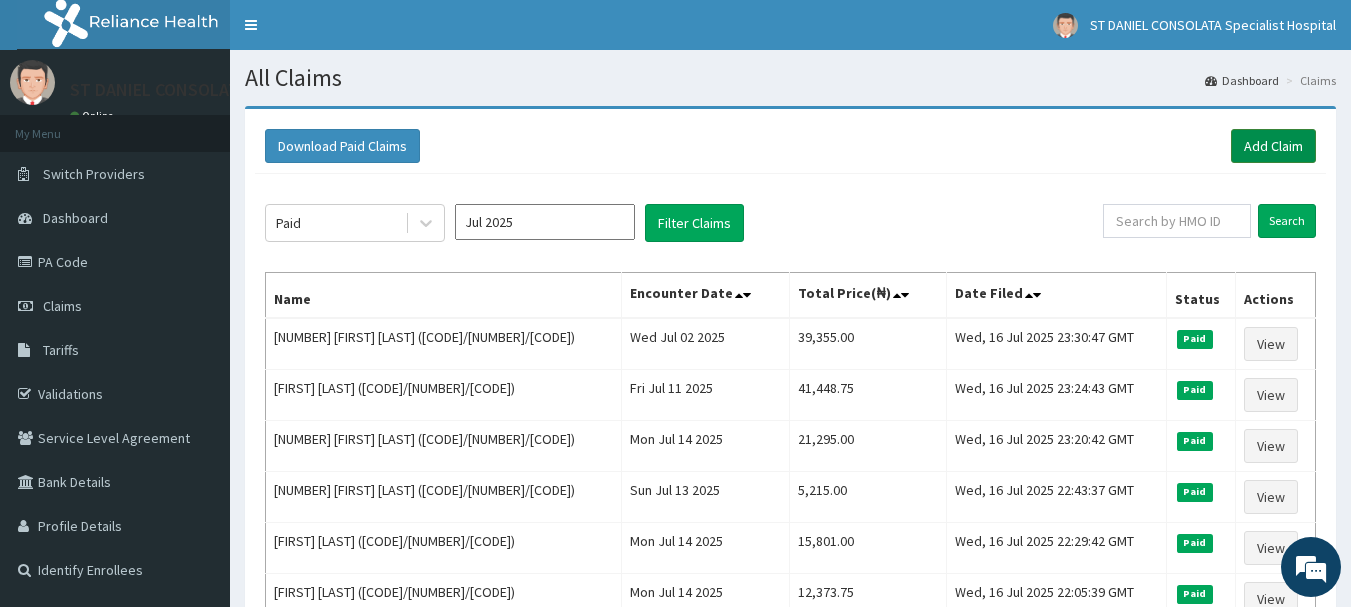 click on "Add Claim" at bounding box center (1273, 146) 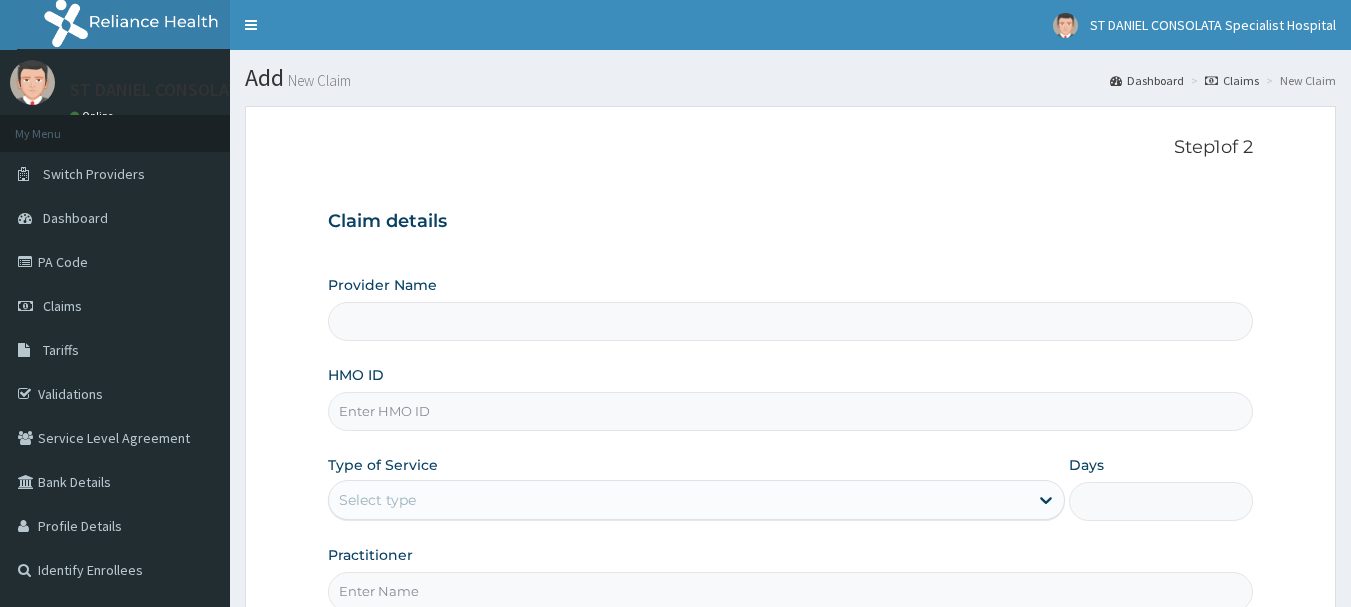 scroll, scrollTop: 0, scrollLeft: 0, axis: both 